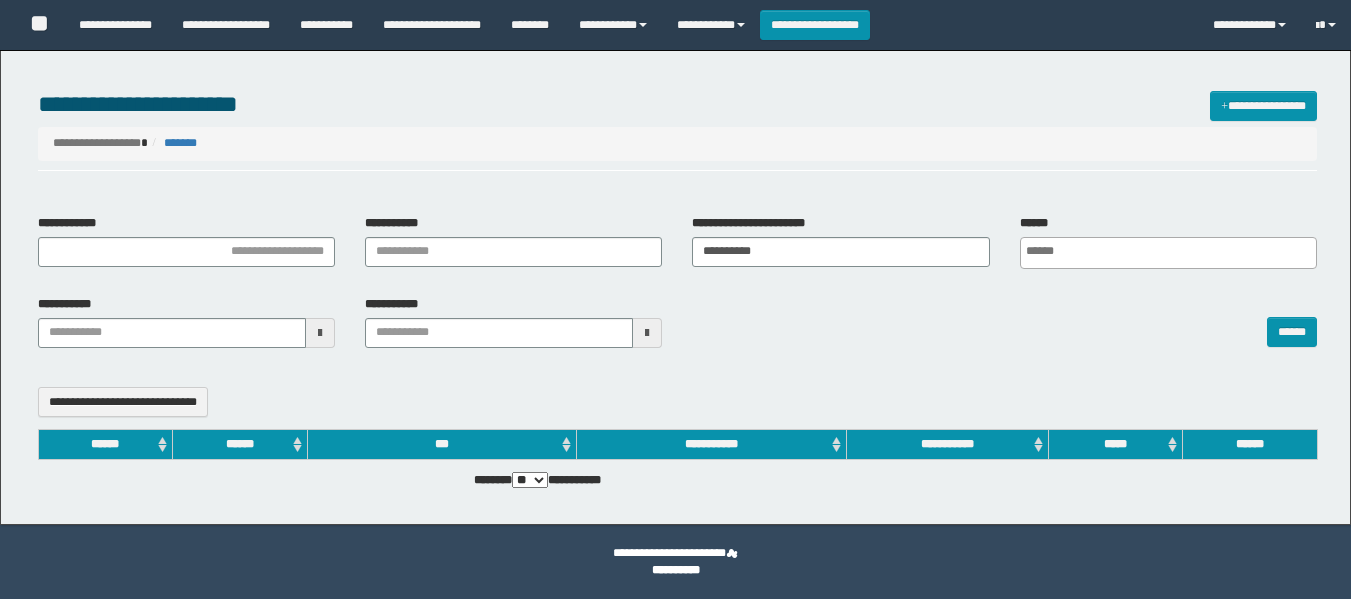 select 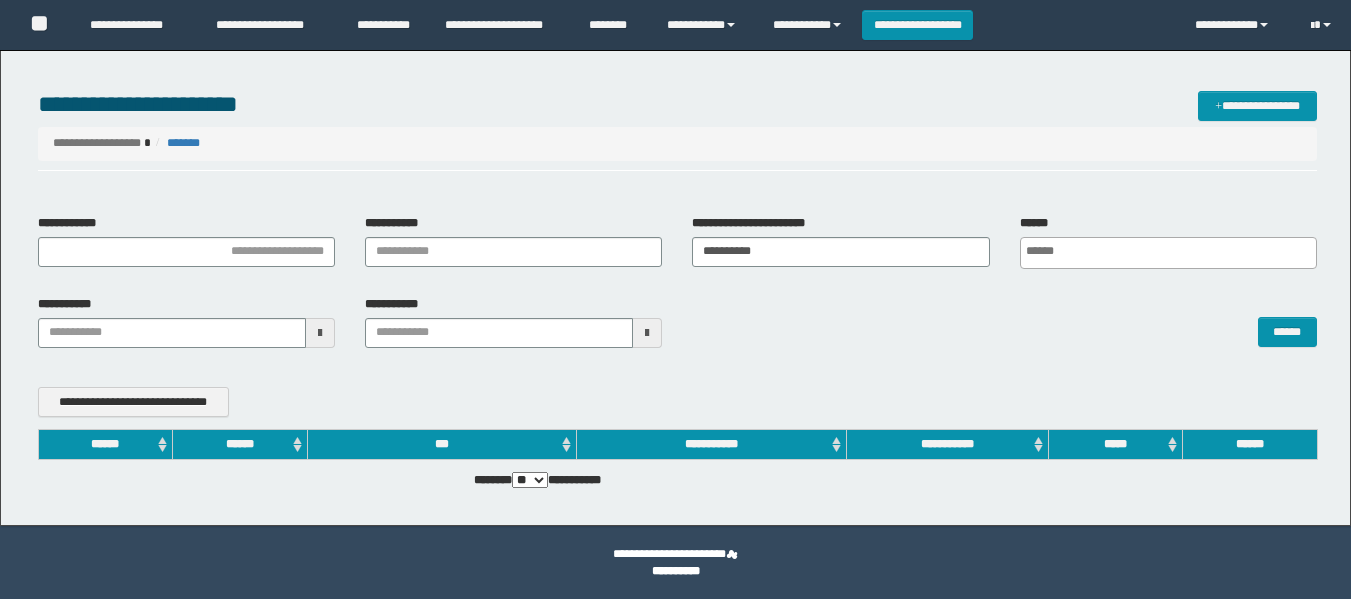 scroll, scrollTop: 0, scrollLeft: 0, axis: both 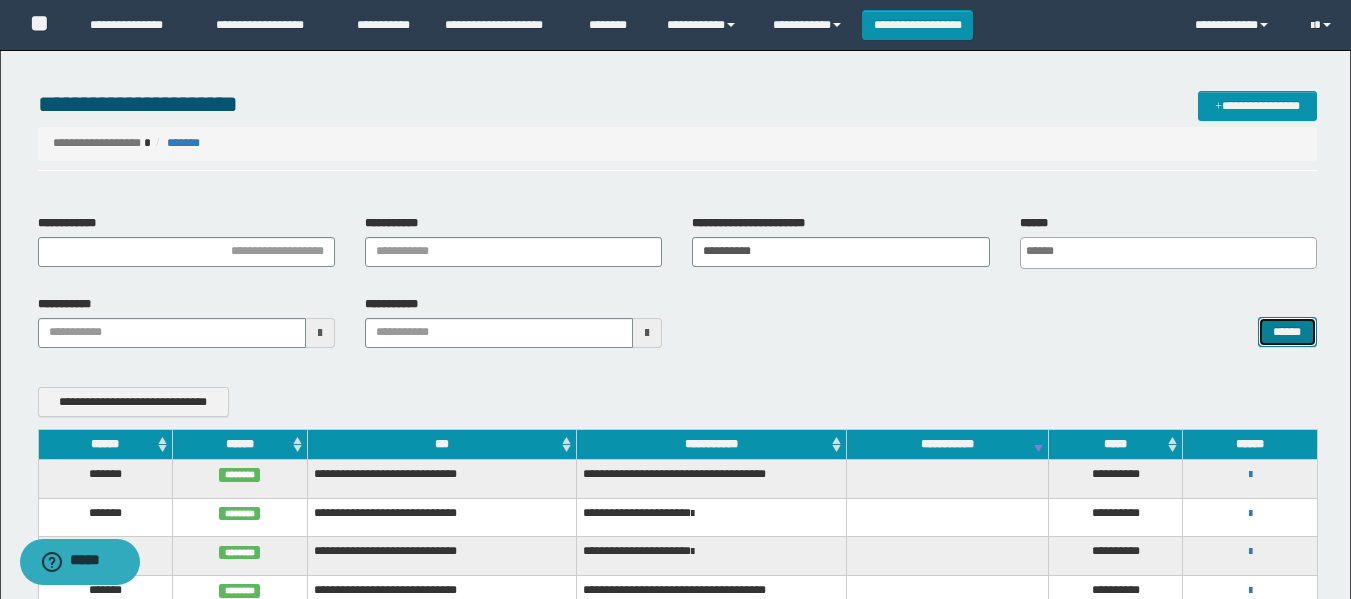 click on "******" at bounding box center [1287, 332] 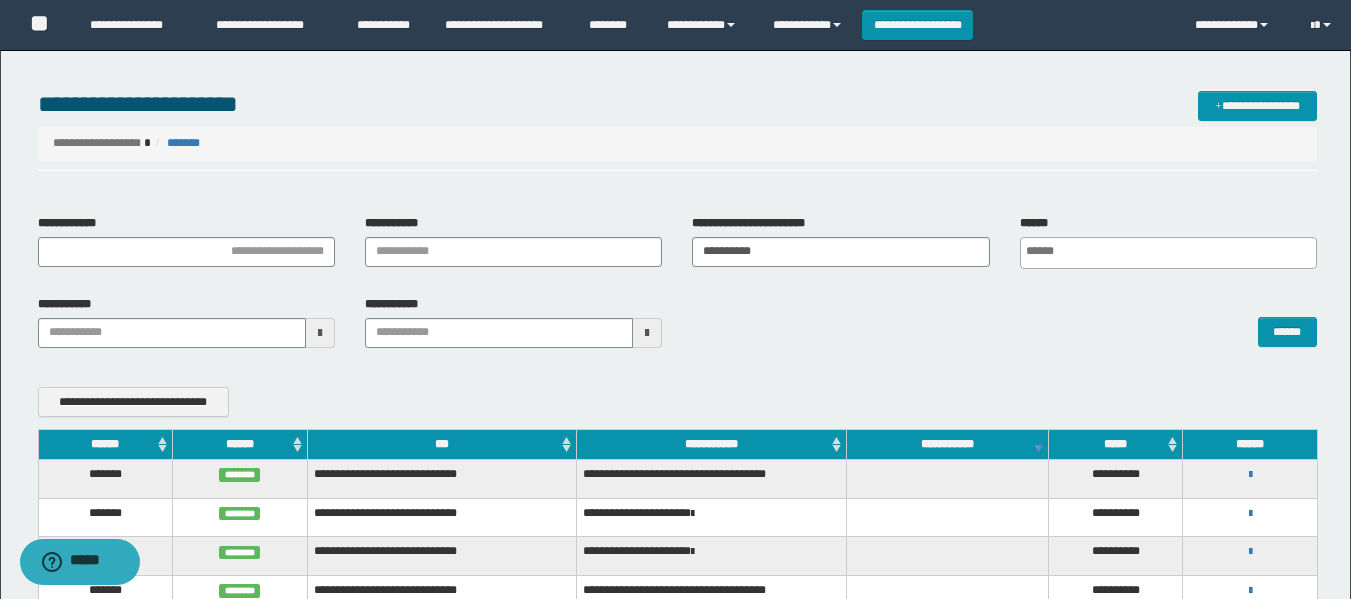 click on "**********" at bounding box center [677, 104] 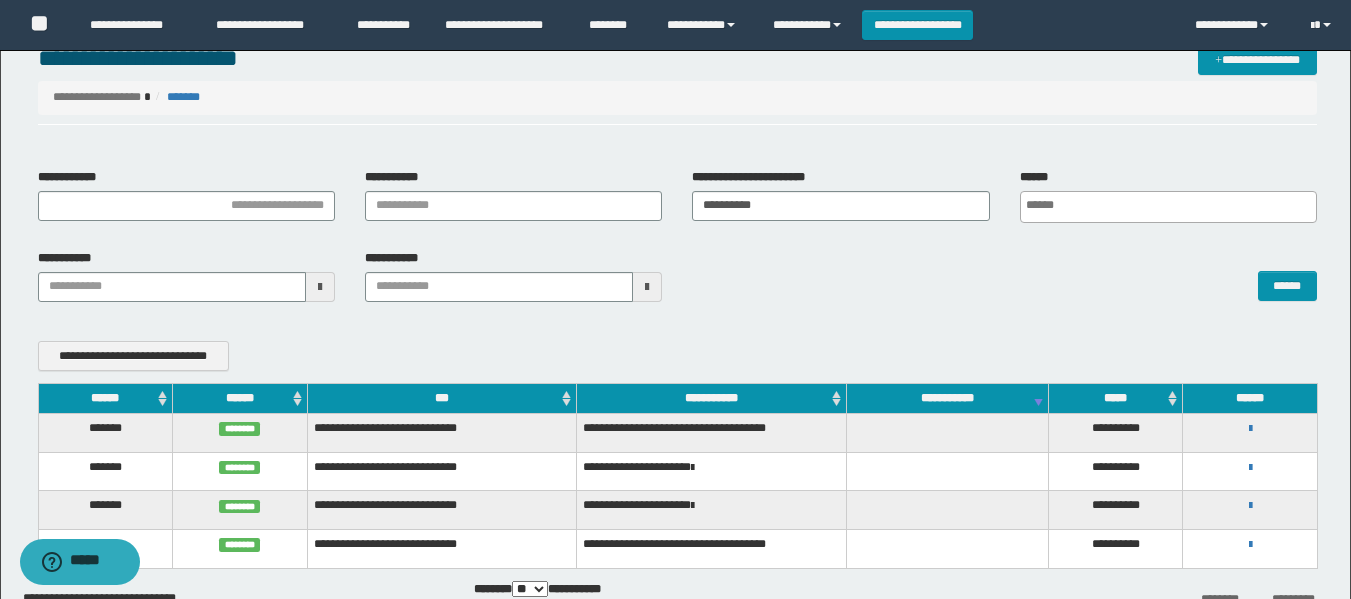 scroll, scrollTop: 0, scrollLeft: 0, axis: both 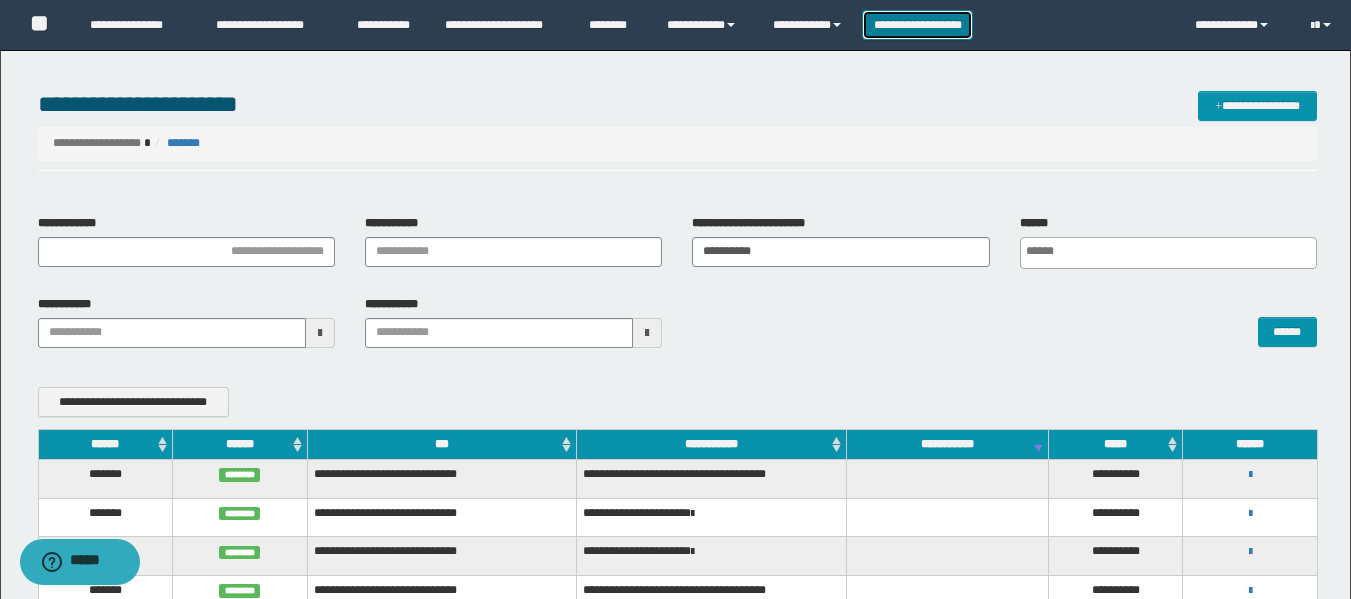 click on "**********" at bounding box center (917, 25) 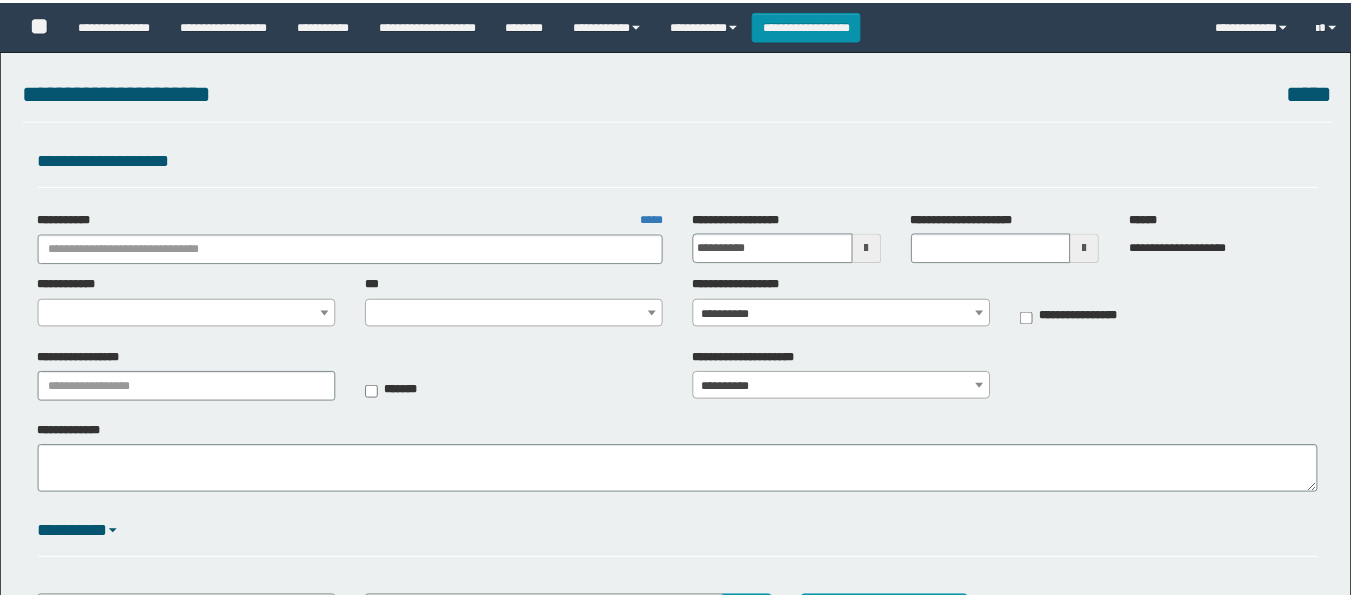scroll, scrollTop: 0, scrollLeft: 0, axis: both 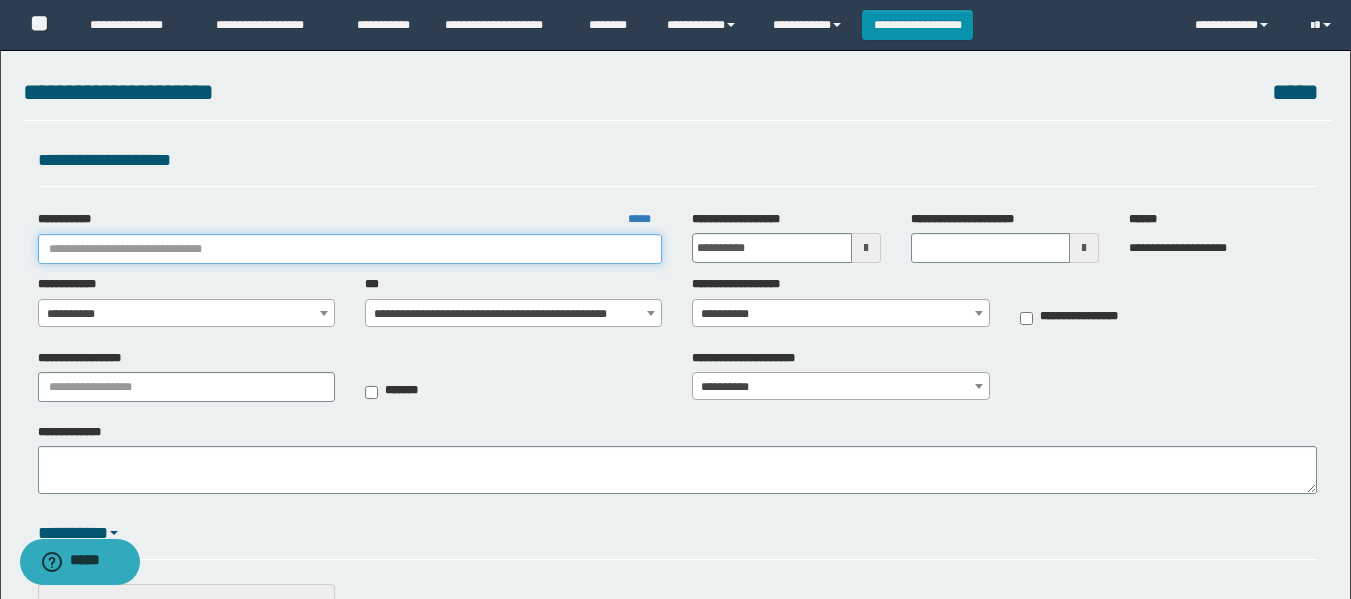 click on "**********" at bounding box center [350, 249] 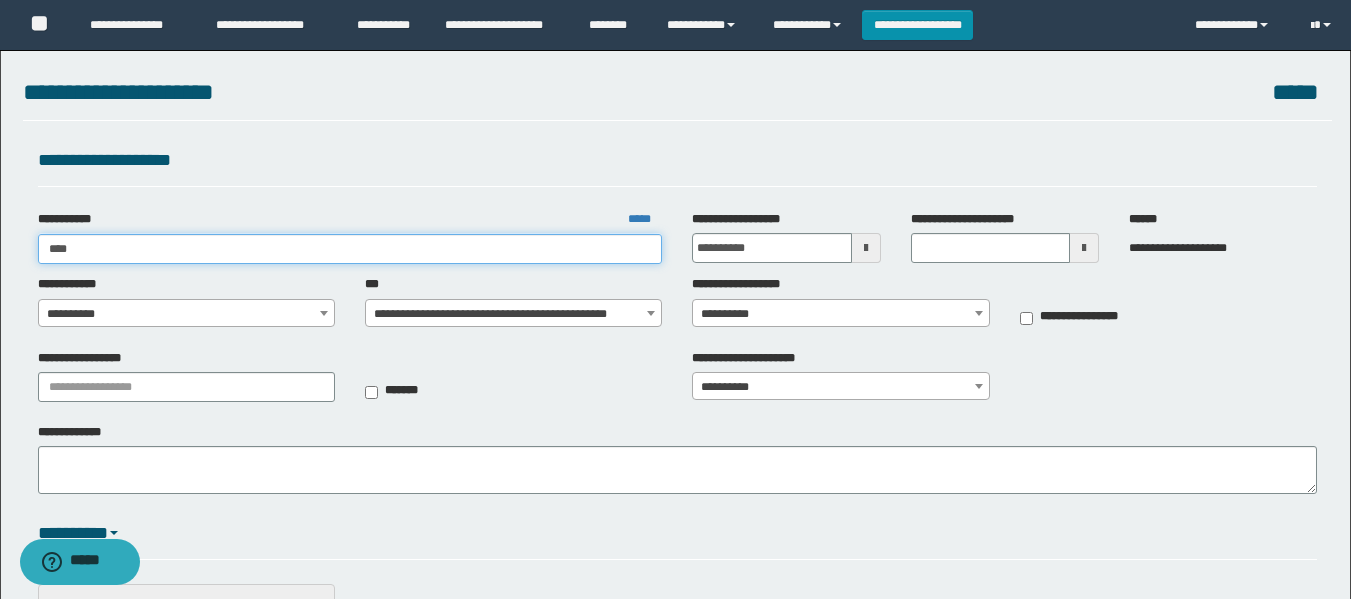 type on "*****" 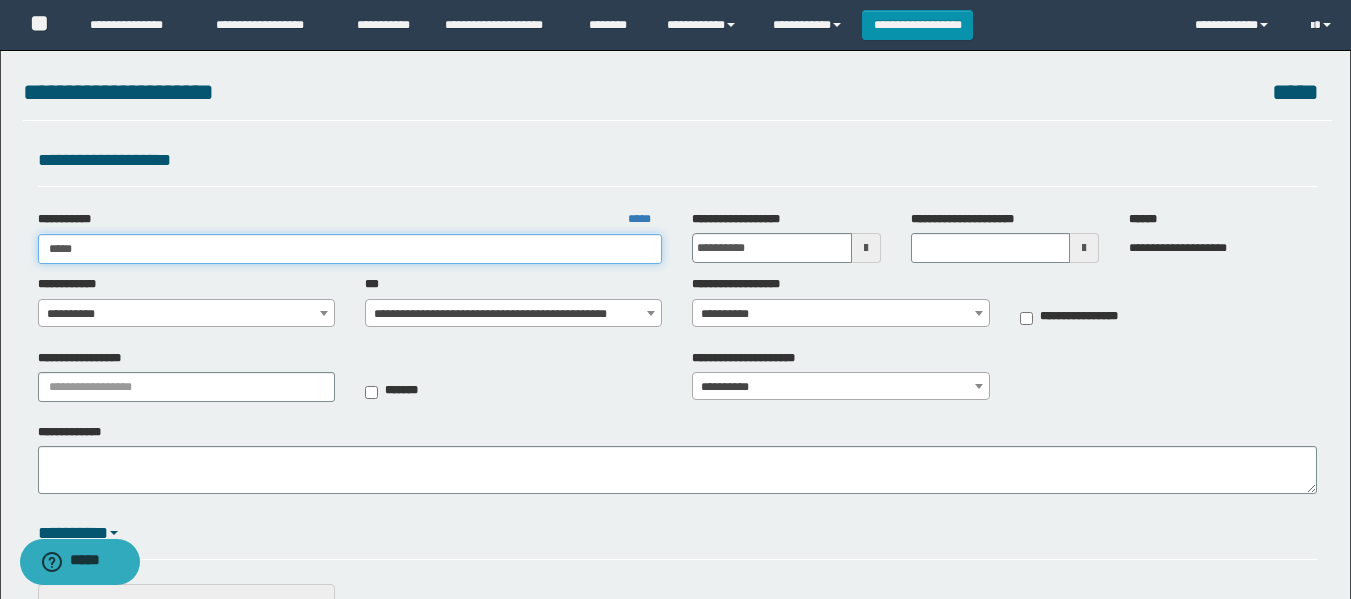 type on "*****" 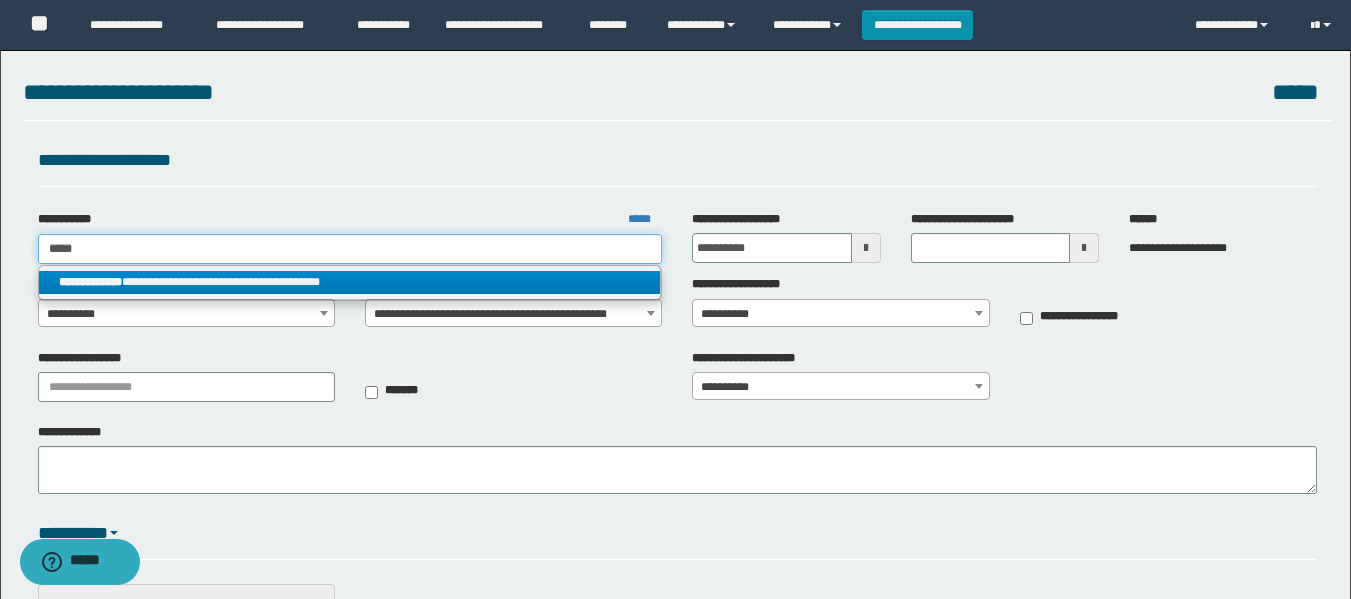 type on "*****" 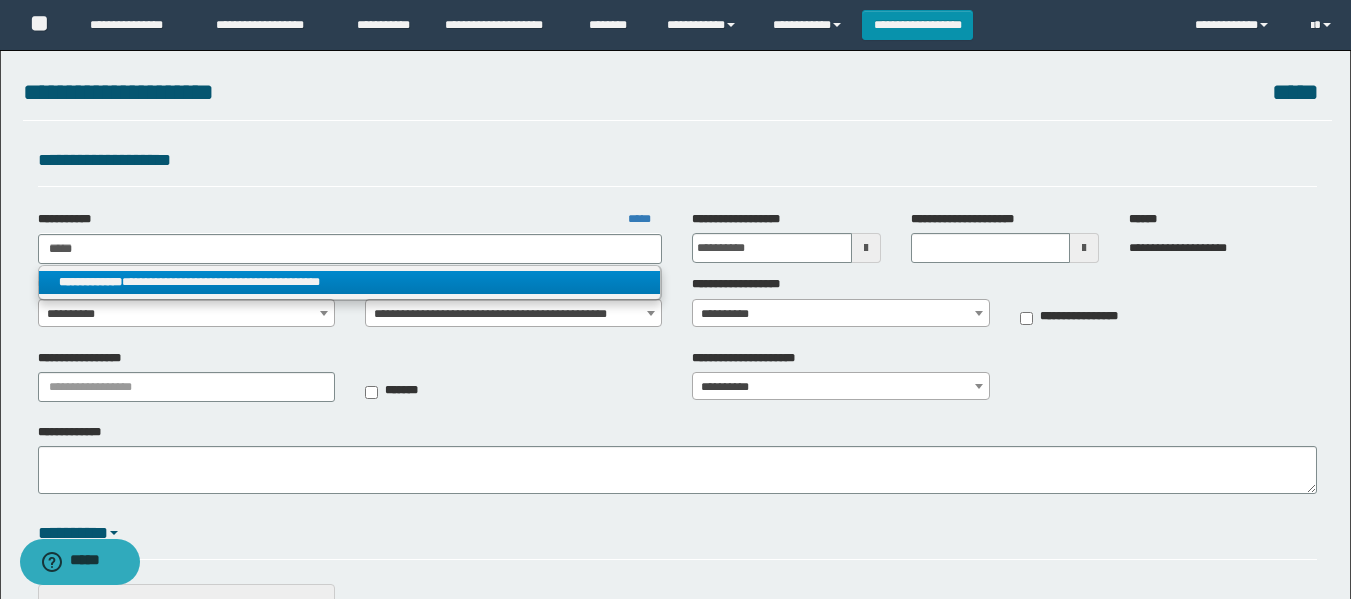 click on "**********" at bounding box center (350, 282) 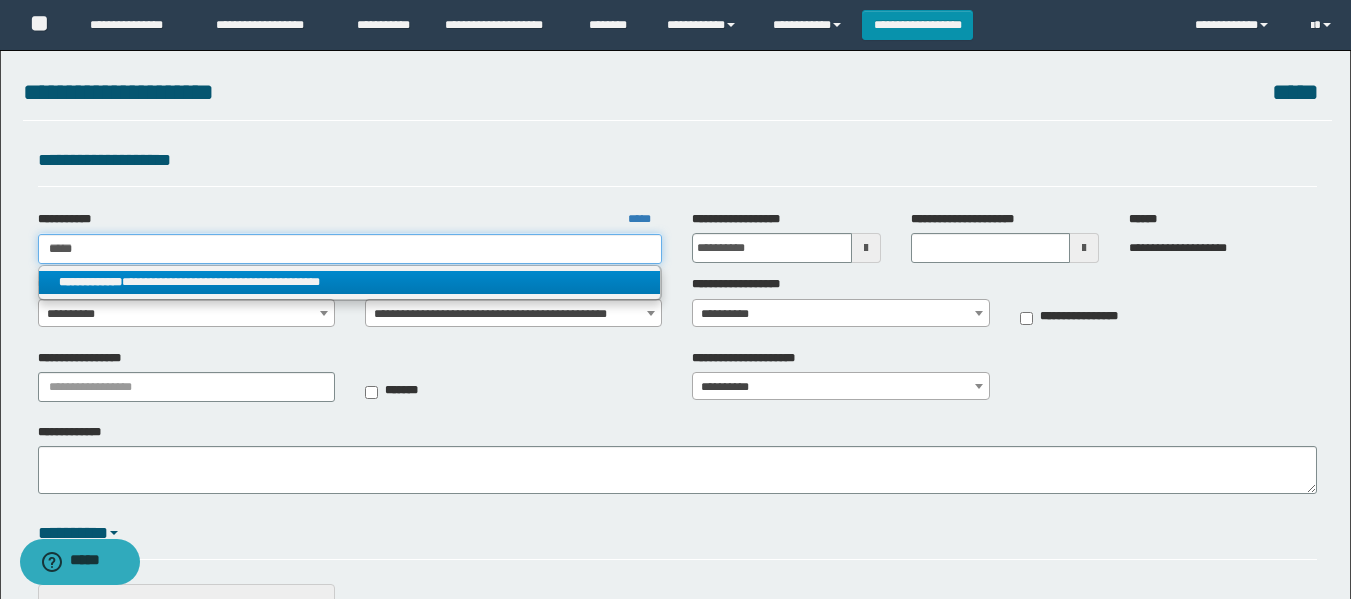 type 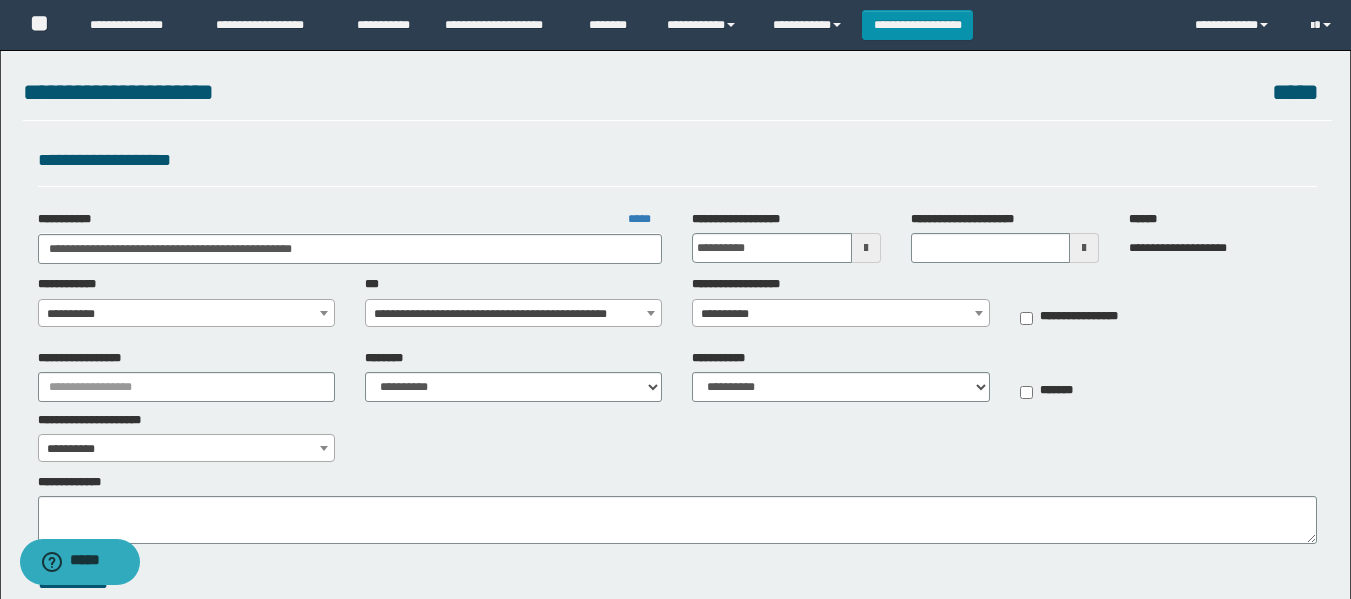 click on "**********" at bounding box center (744, 219) 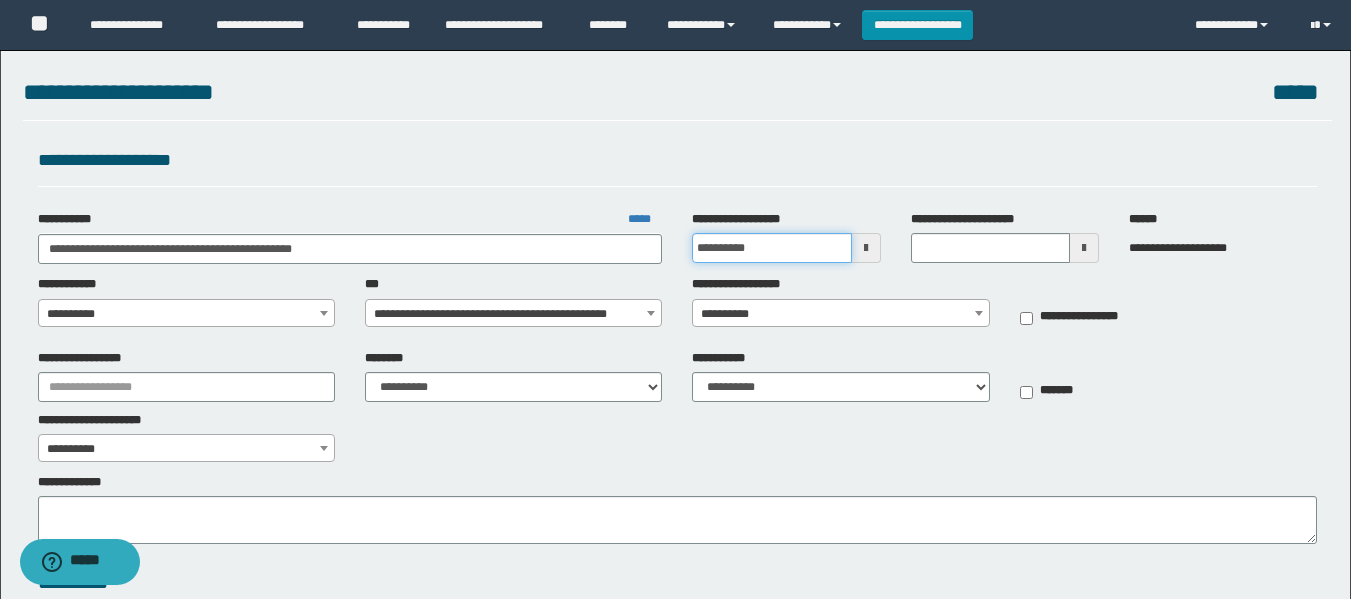 click on "**********" at bounding box center [771, 248] 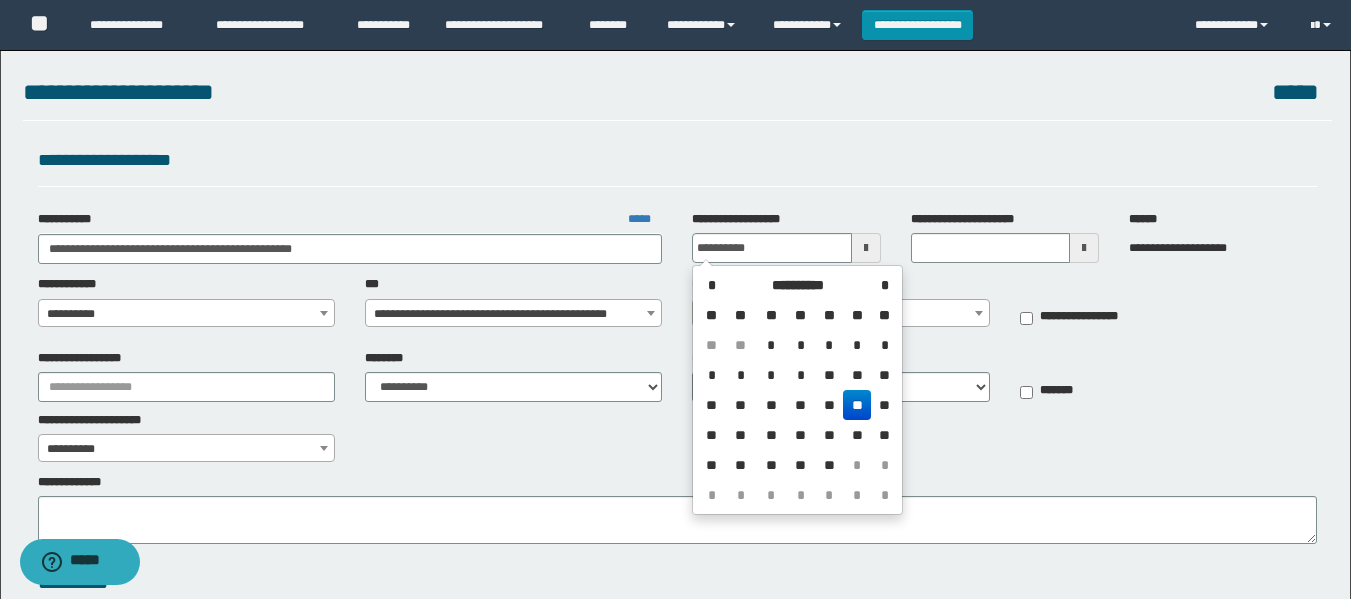 click on "**********" at bounding box center [744, 219] 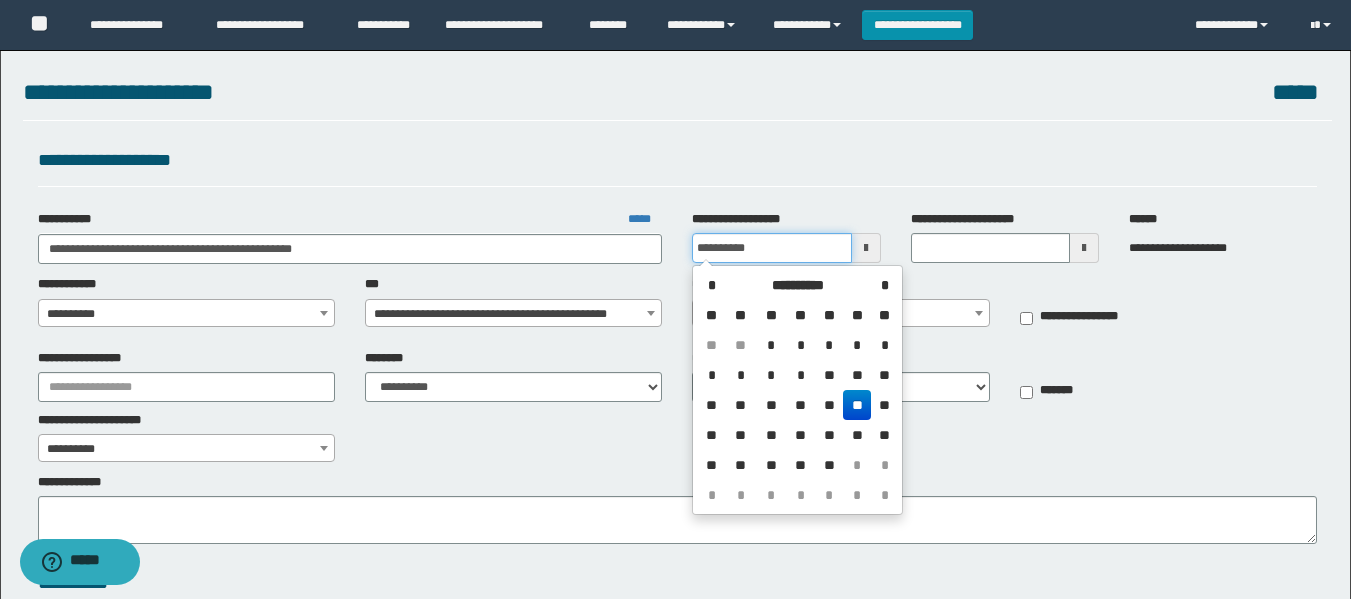 click on "**********" at bounding box center [771, 248] 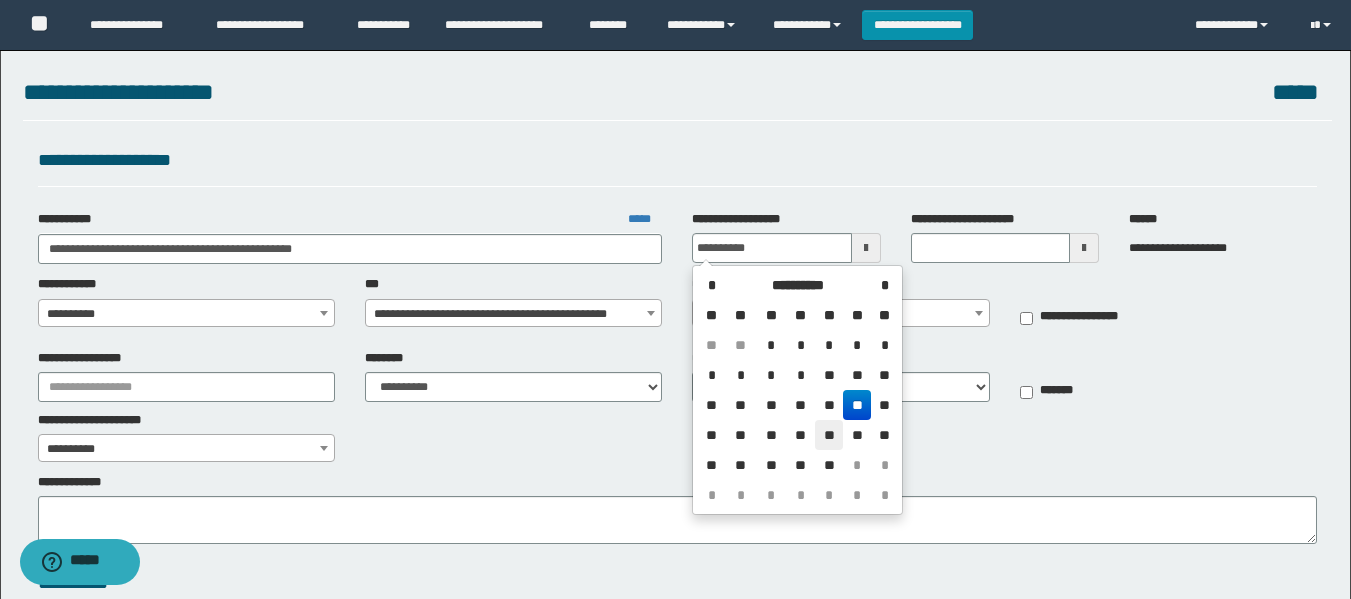 click on "**" at bounding box center [829, 435] 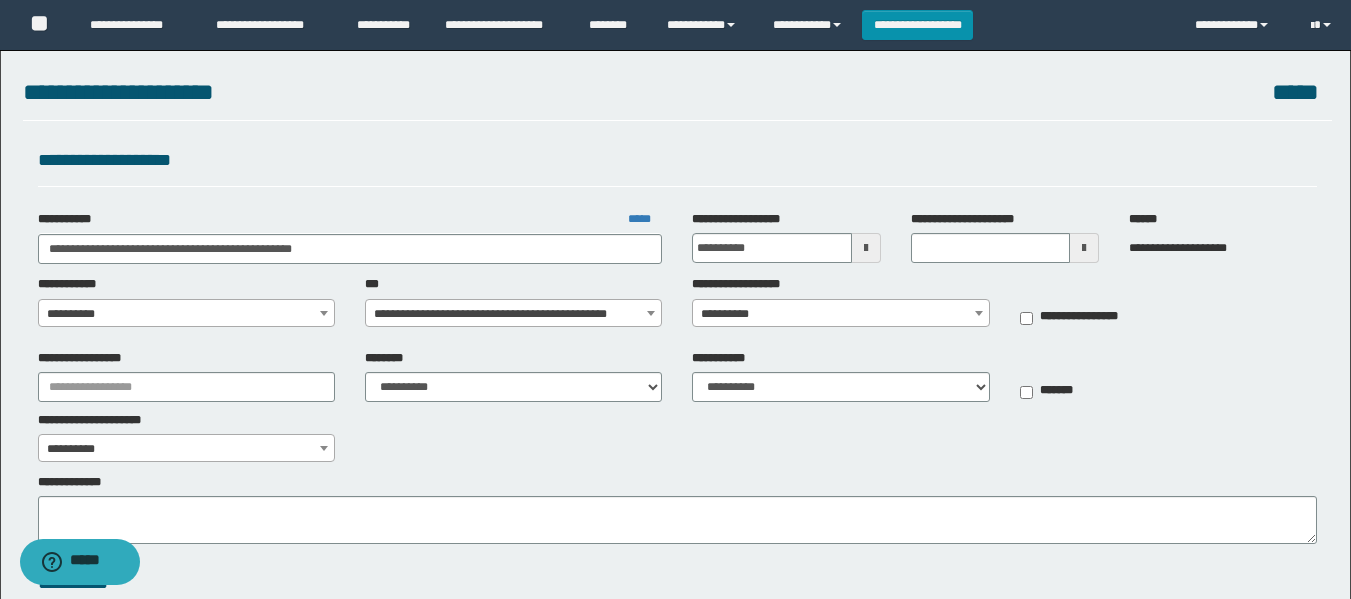 click on "**********" at bounding box center (186, 314) 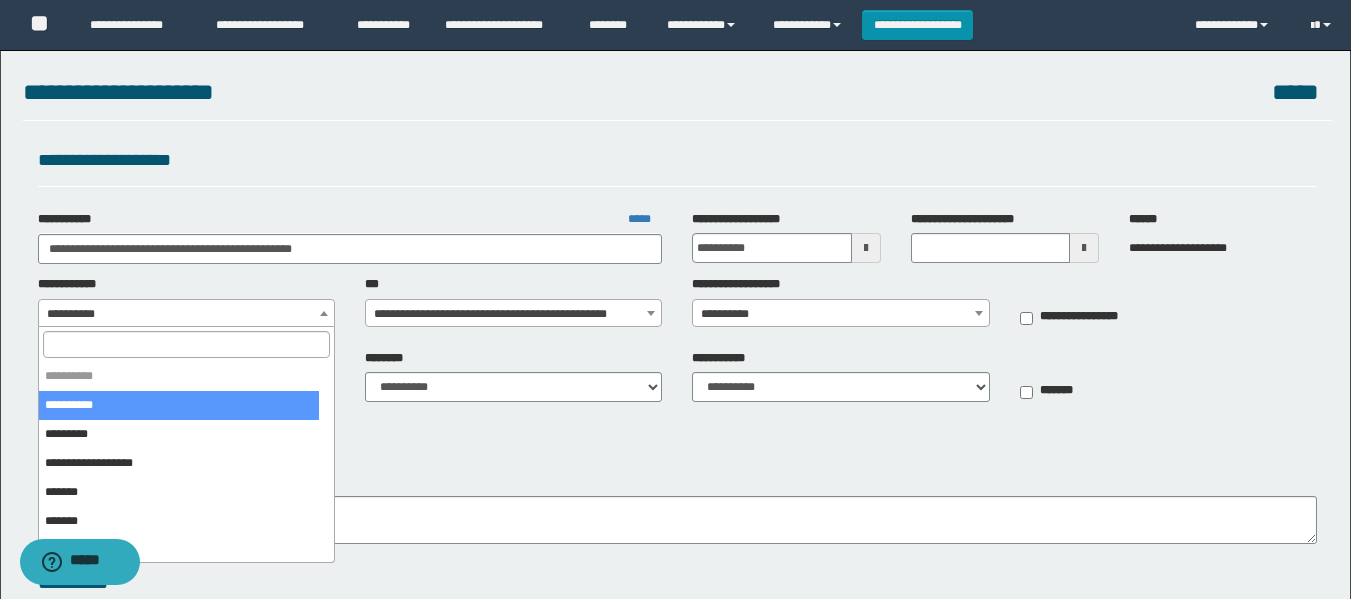 click at bounding box center (186, 344) 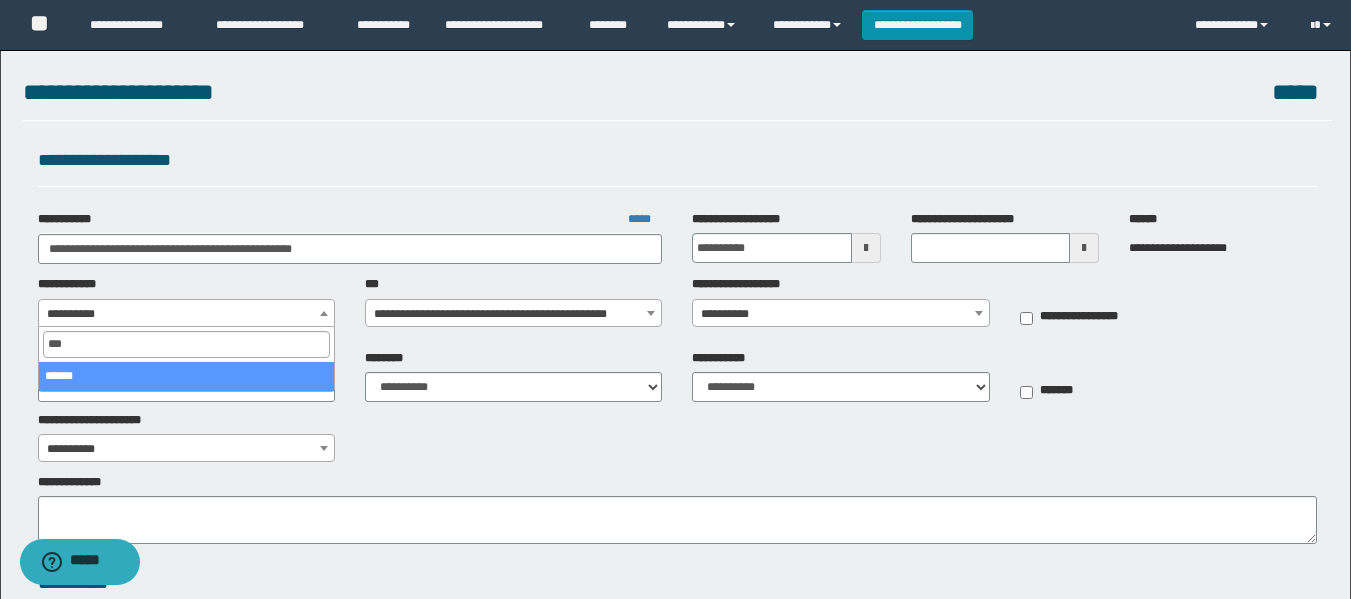 type on "***" 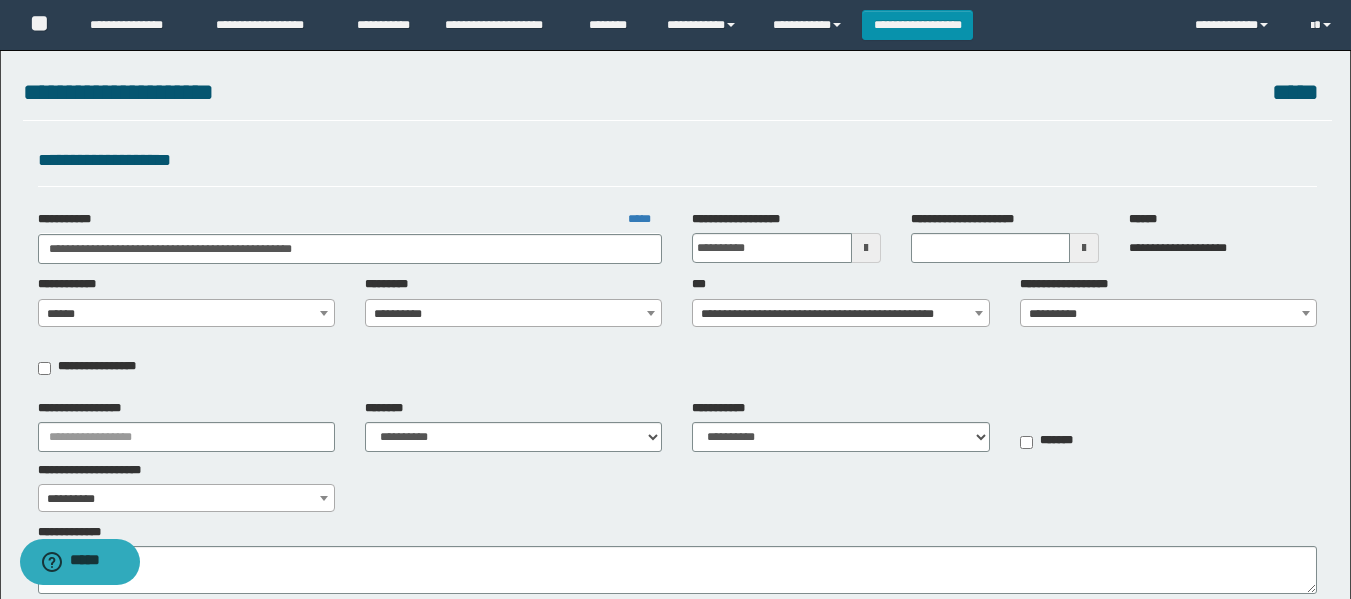 click on "**********" at bounding box center [513, 314] 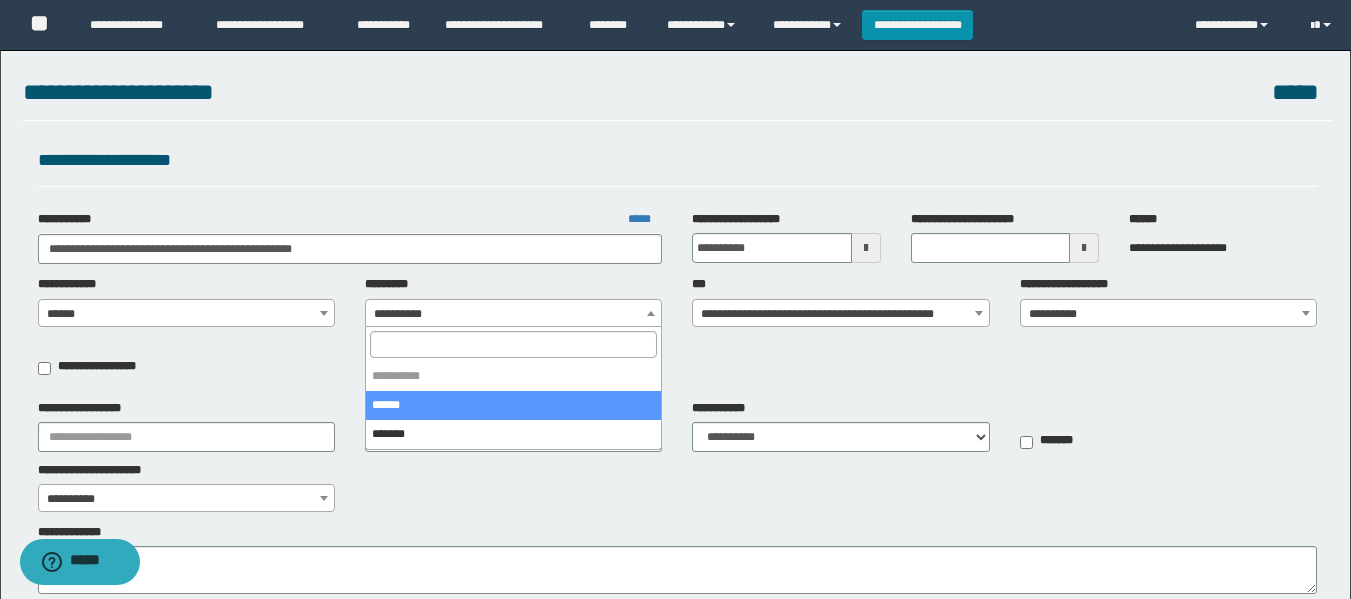 select on "****" 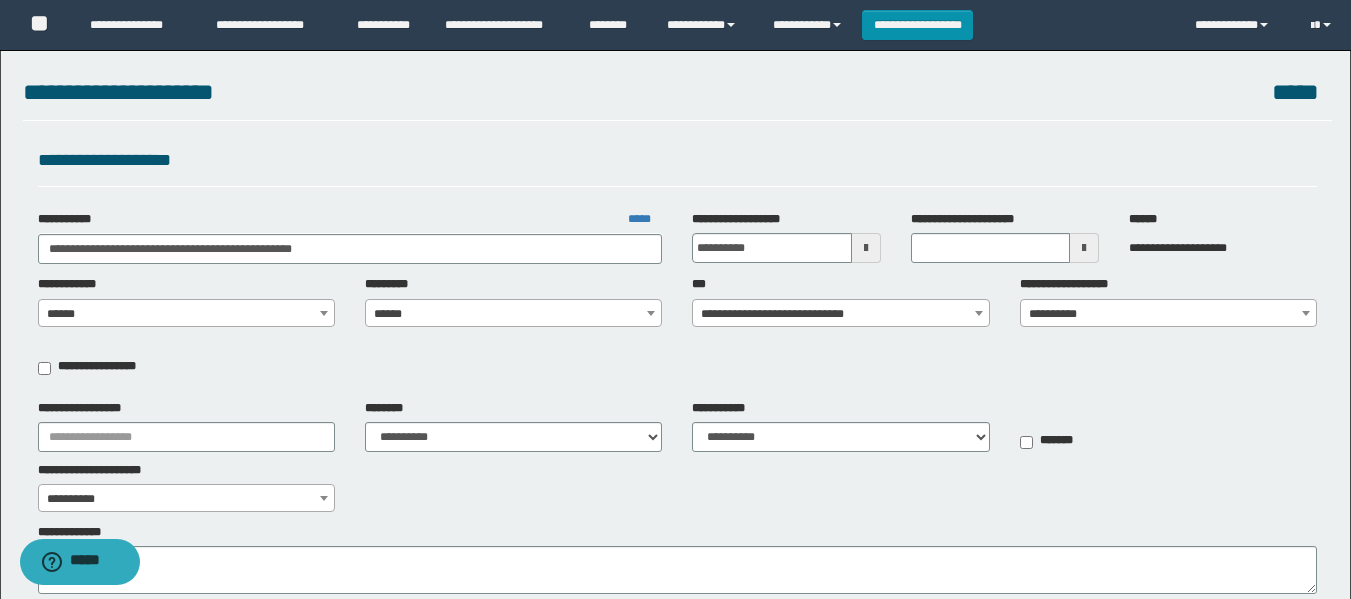 click on "**********" at bounding box center (840, 314) 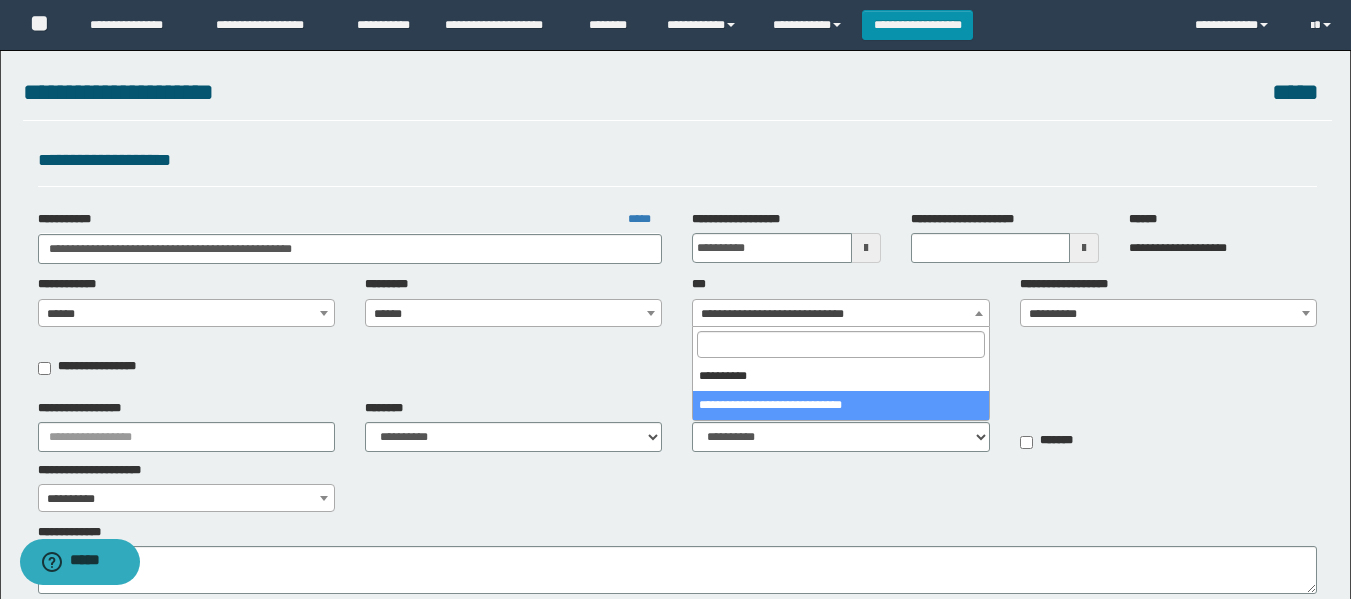 drag, startPoint x: 788, startPoint y: 393, endPoint x: 919, endPoint y: 355, distance: 136.40015 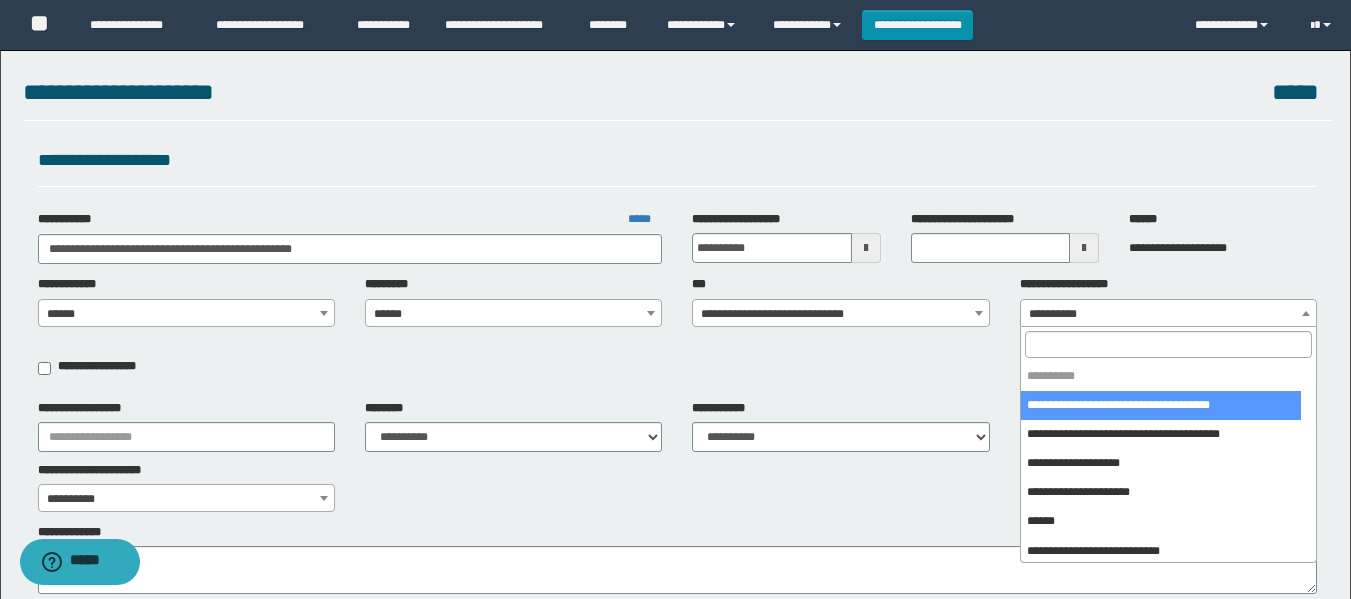 click on "**********" at bounding box center [1168, 314] 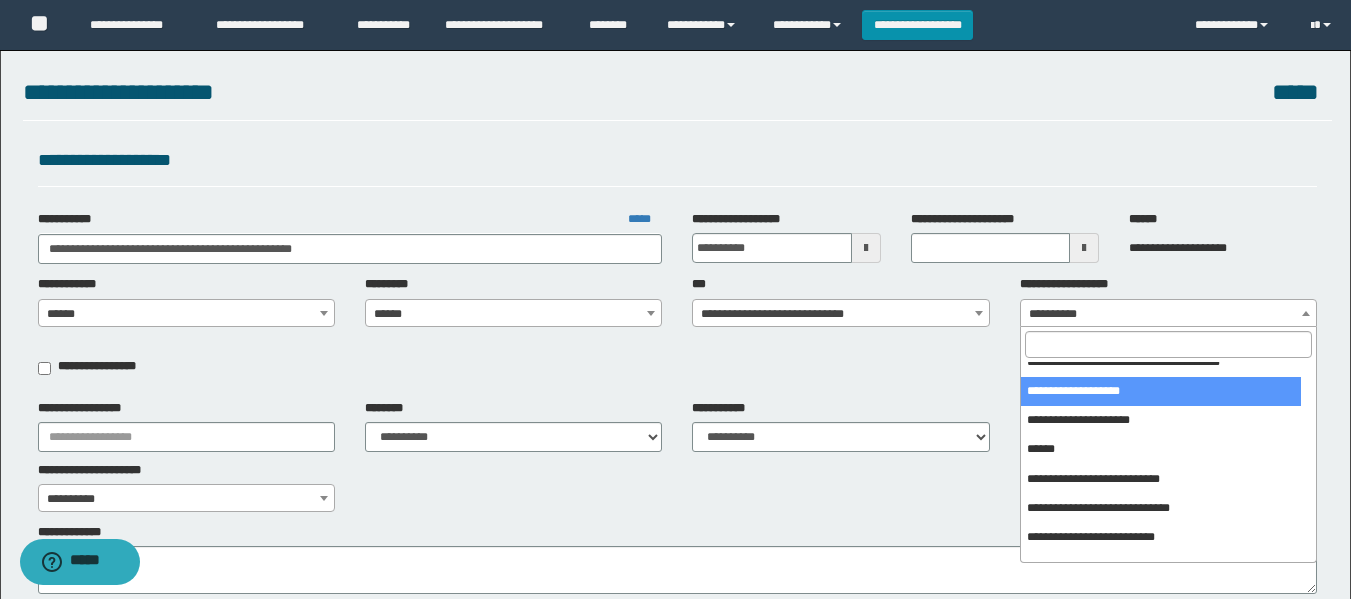 scroll, scrollTop: 100, scrollLeft: 0, axis: vertical 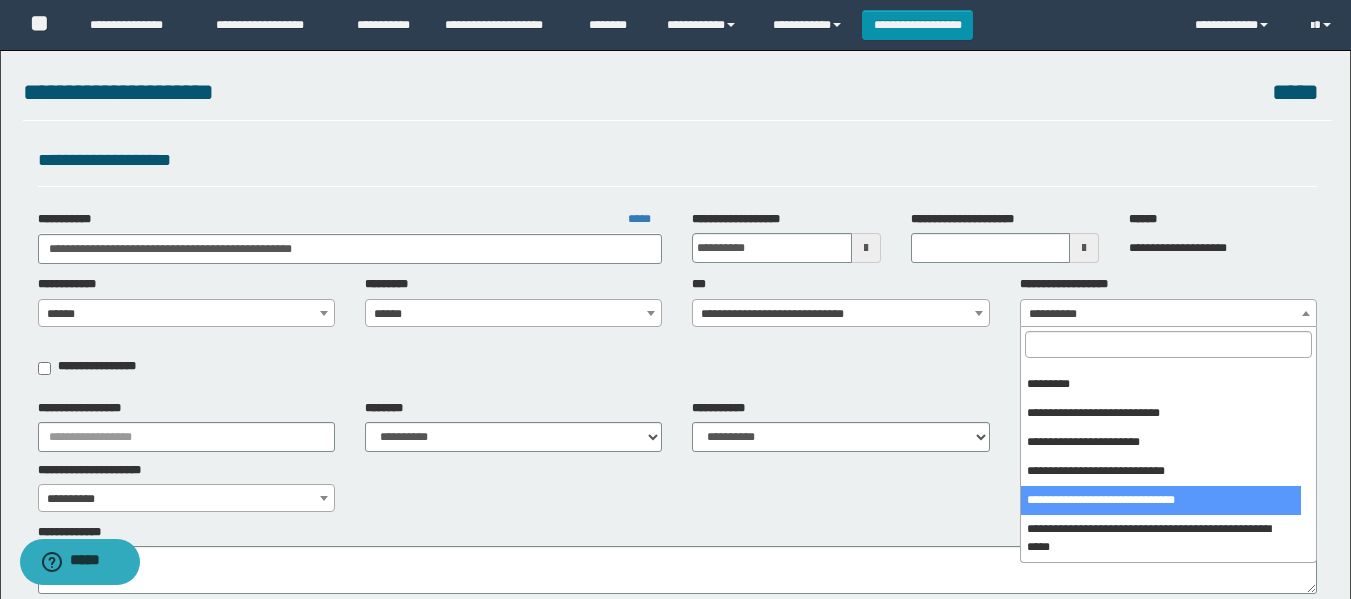 select on "***" 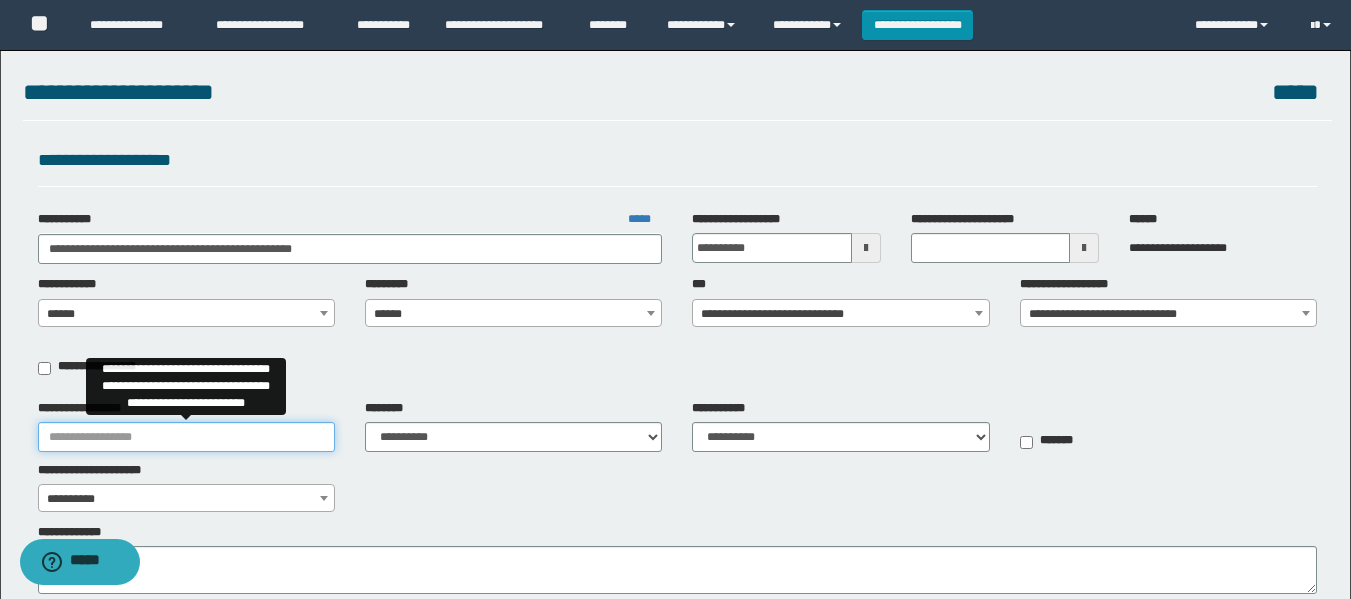 click on "**********" at bounding box center [186, 437] 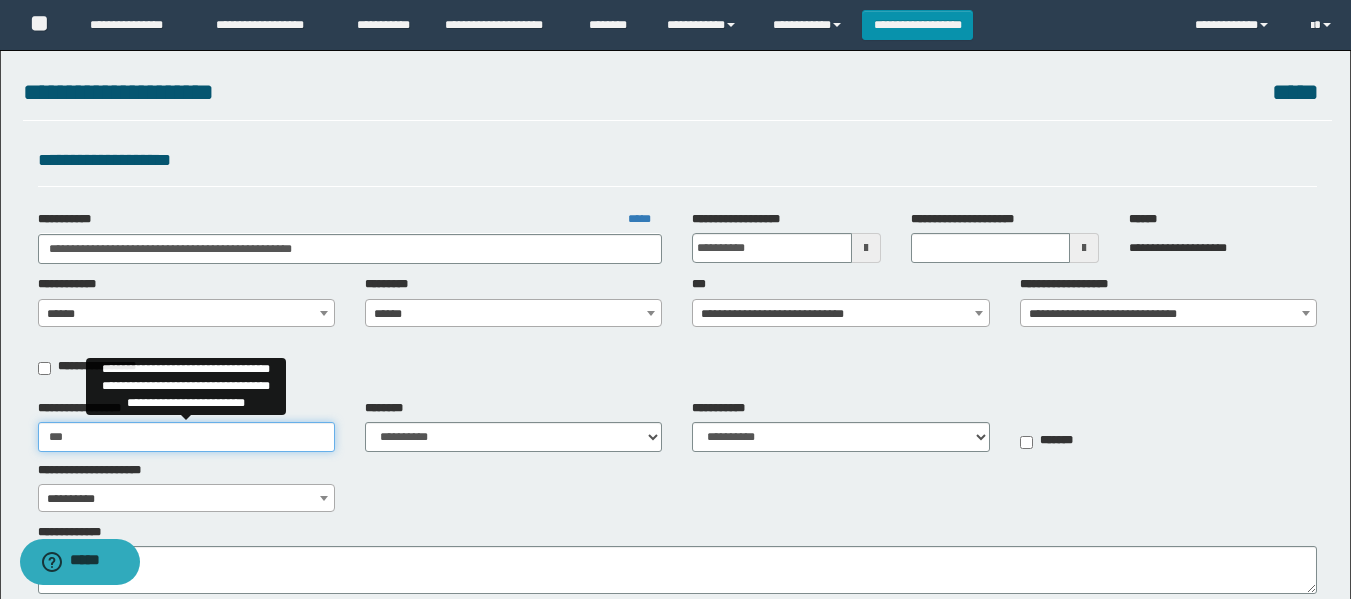 type on "**********" 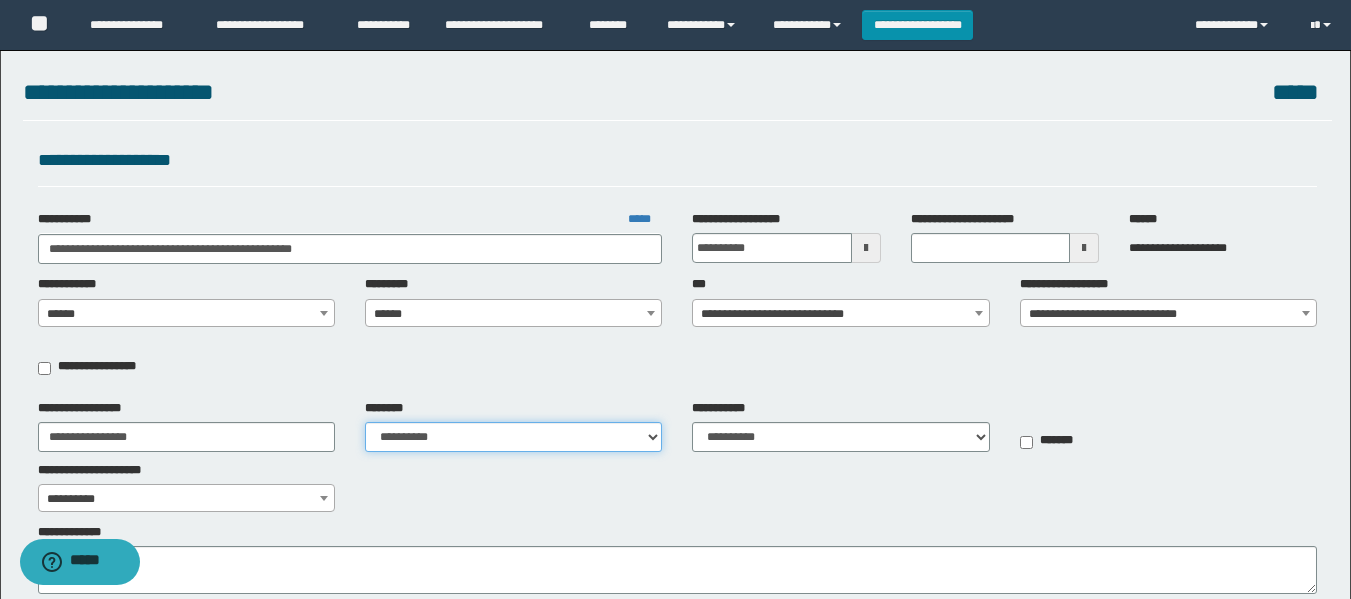 click on "**********" at bounding box center (513, 437) 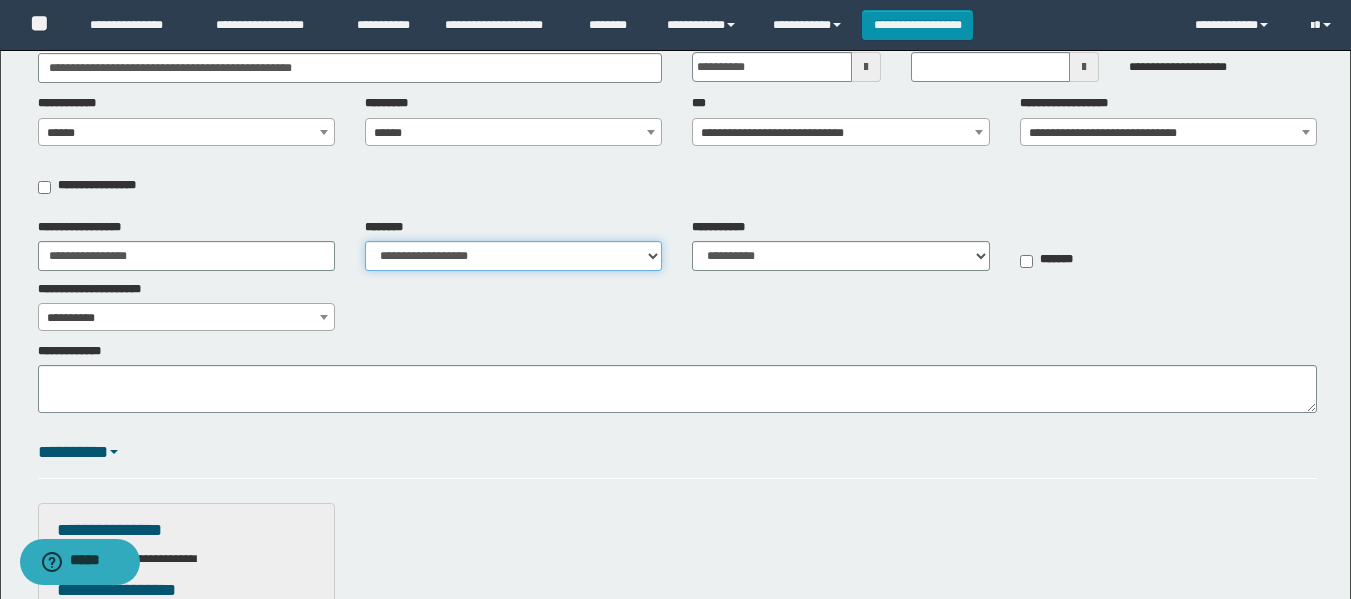 scroll, scrollTop: 200, scrollLeft: 0, axis: vertical 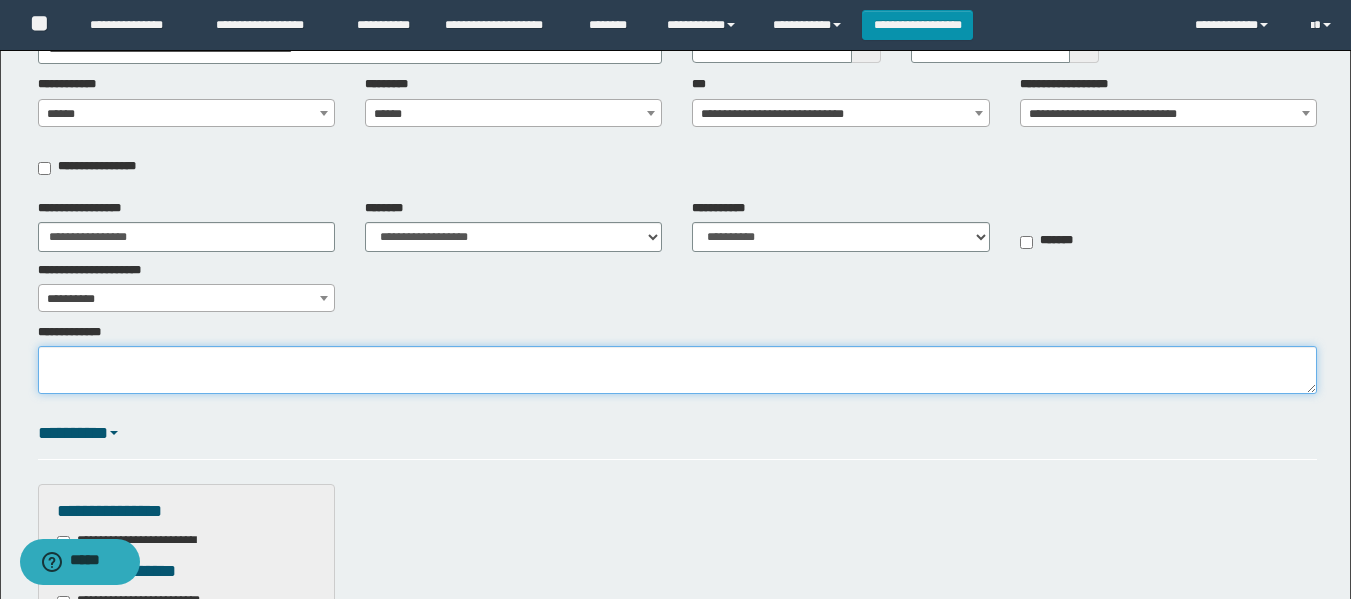 click on "**********" at bounding box center [677, 370] 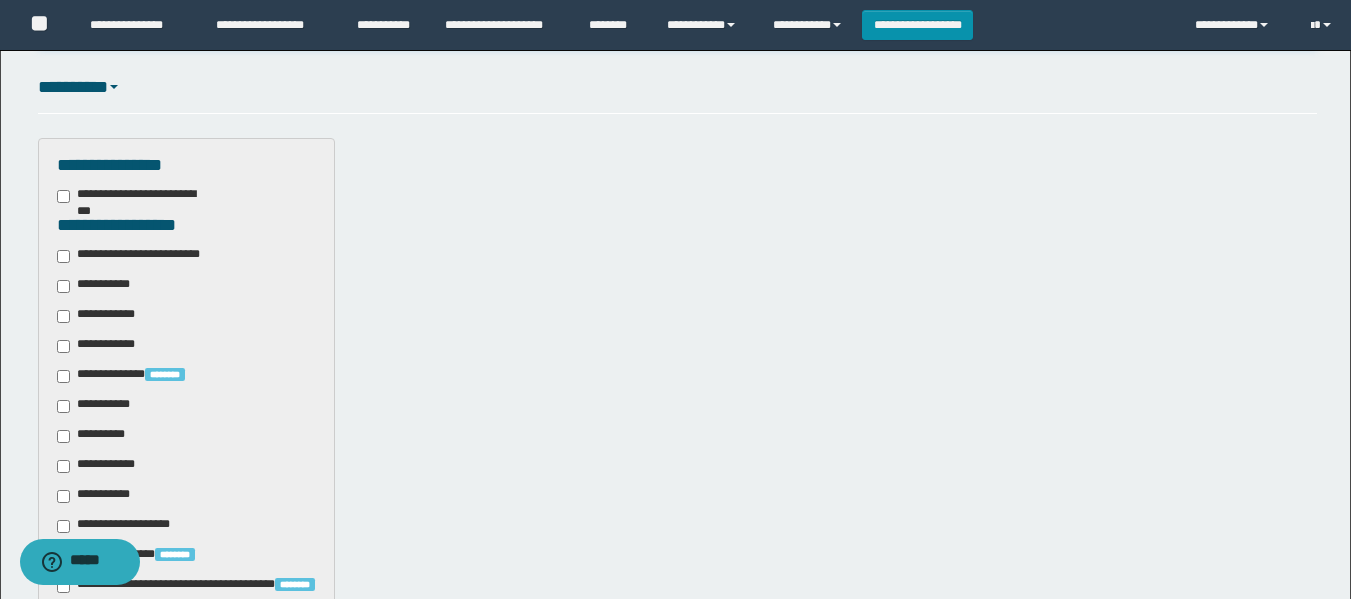 scroll, scrollTop: 600, scrollLeft: 0, axis: vertical 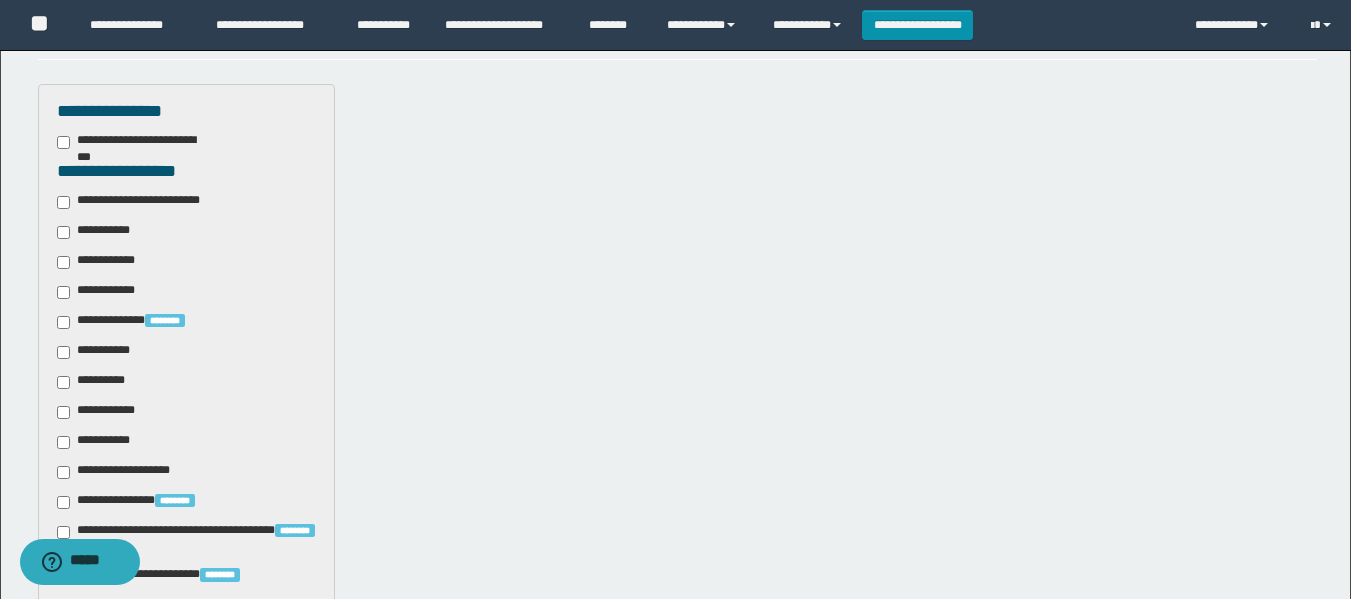 type on "**********" 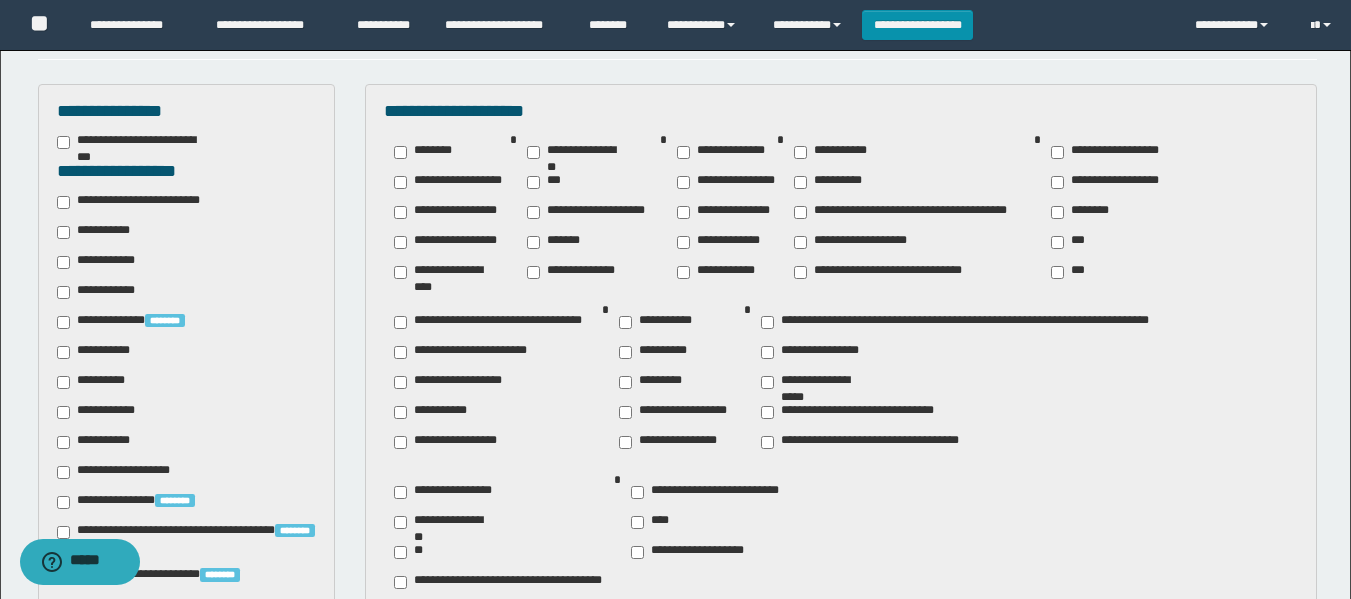 click on "********" at bounding box center (1084, 212) 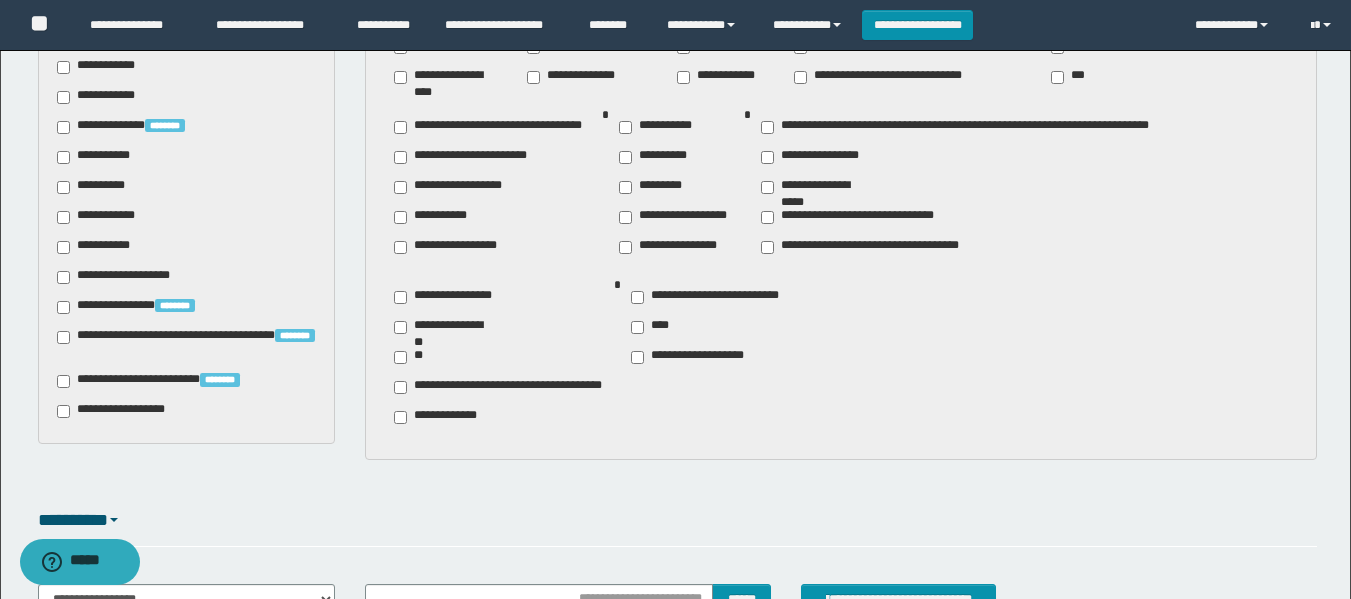 scroll, scrollTop: 786, scrollLeft: 0, axis: vertical 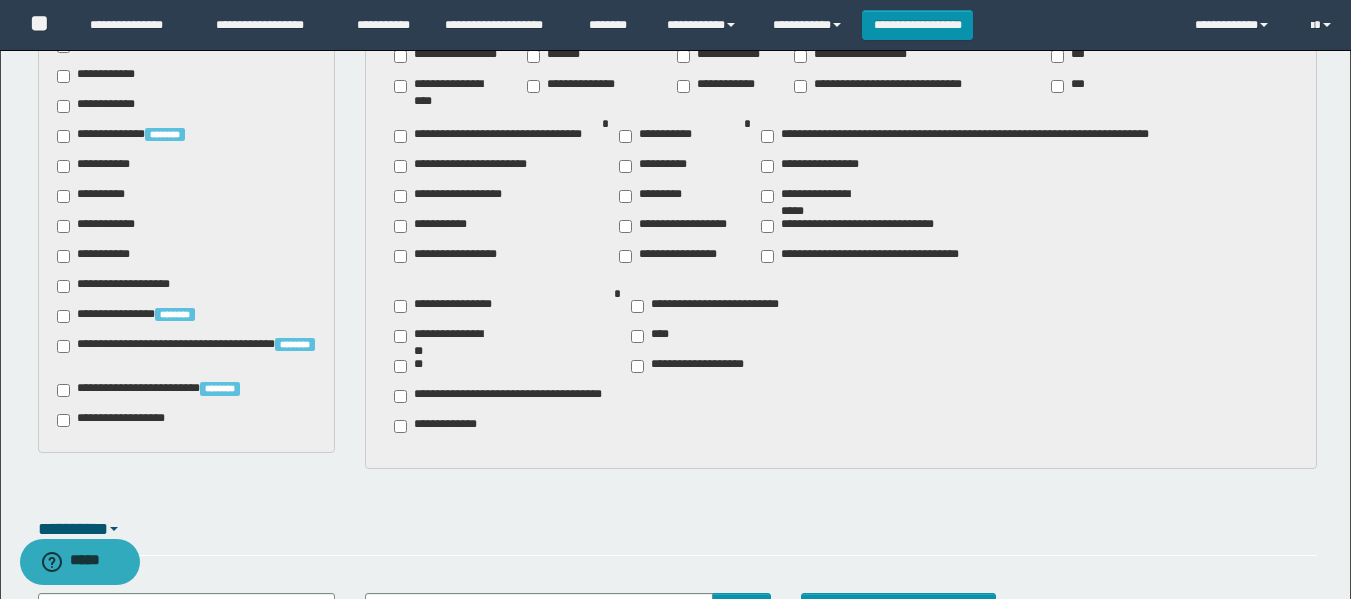 click on "**********" at bounding box center [97, 166] 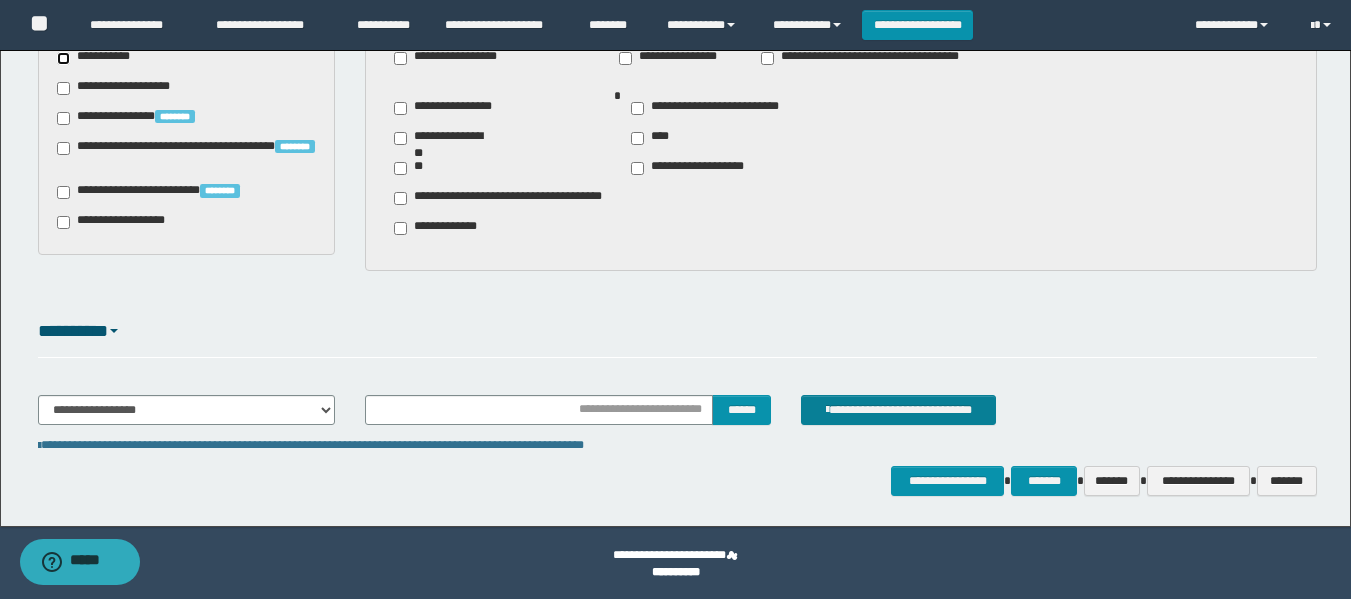scroll, scrollTop: 986, scrollLeft: 0, axis: vertical 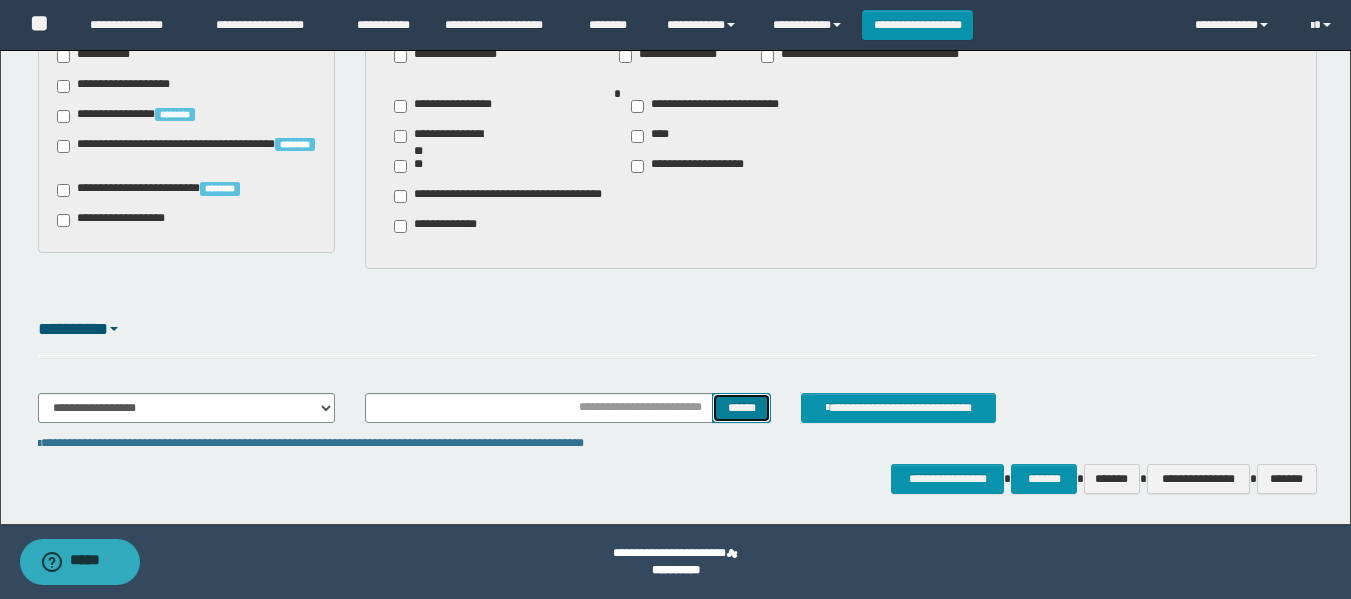 click on "******" at bounding box center (741, 408) 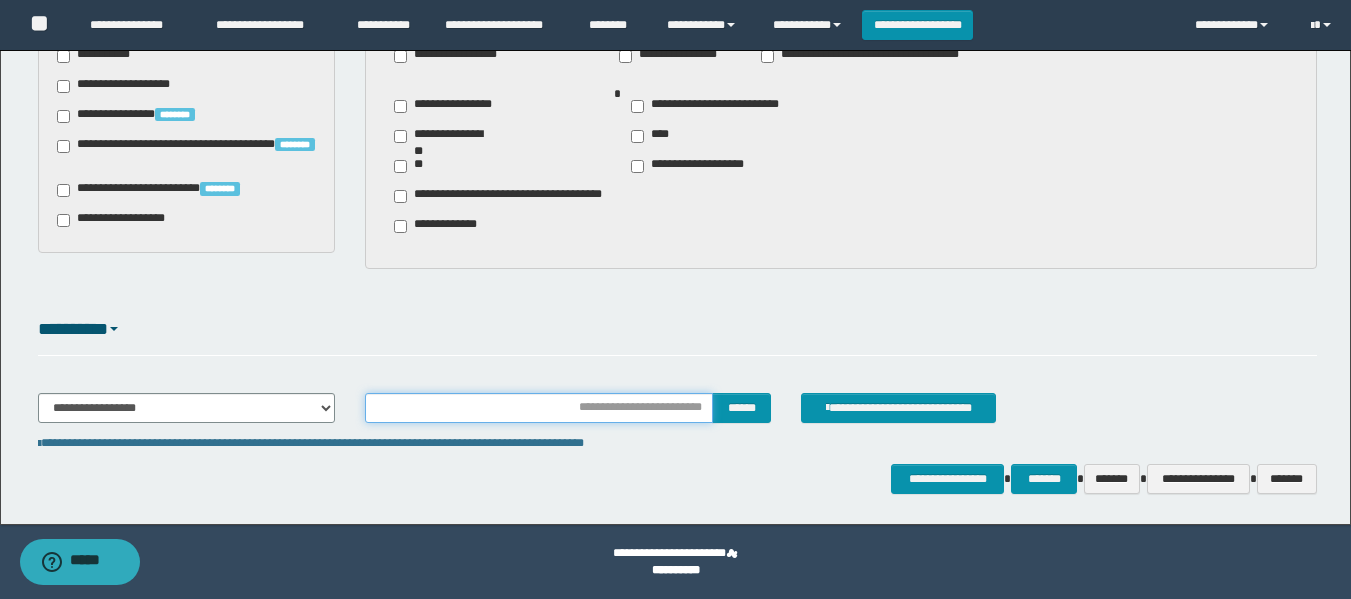 click at bounding box center [539, 408] 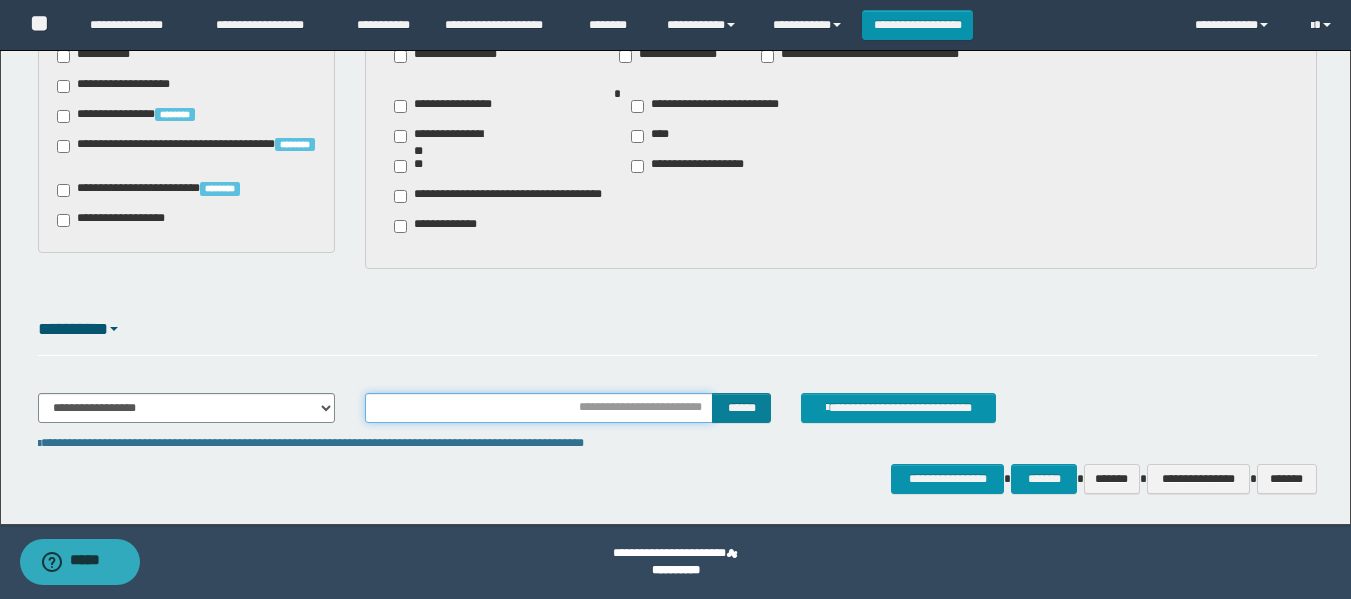 type on "**********" 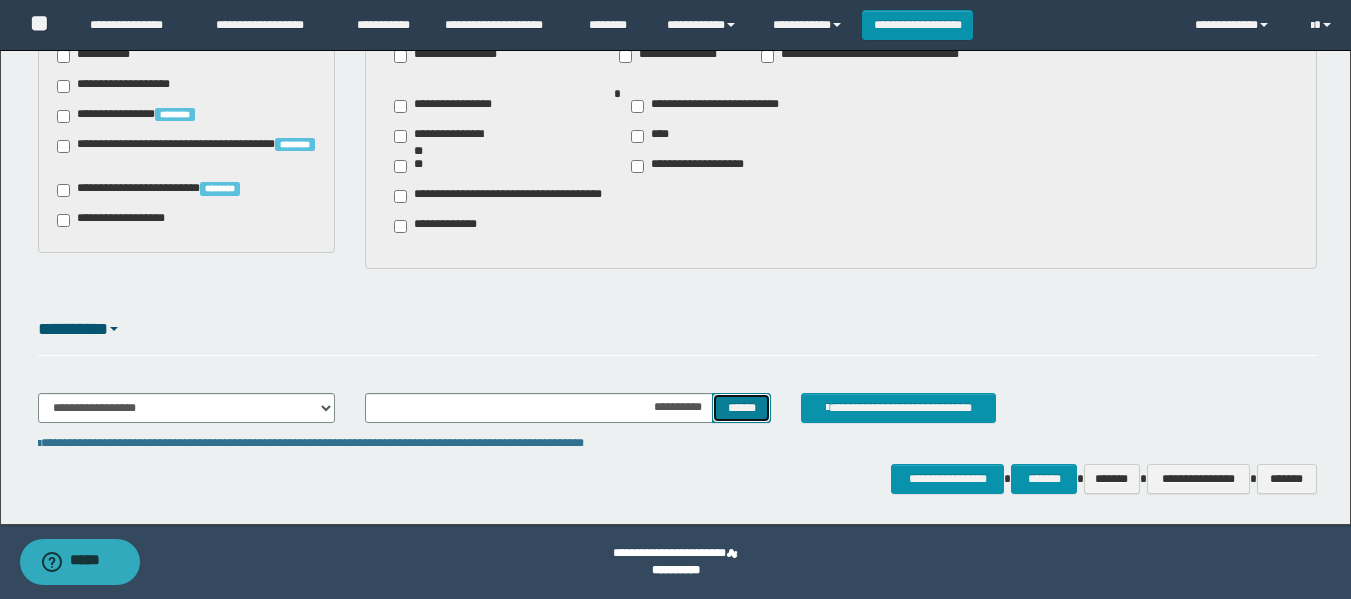 click on "******" at bounding box center (741, 408) 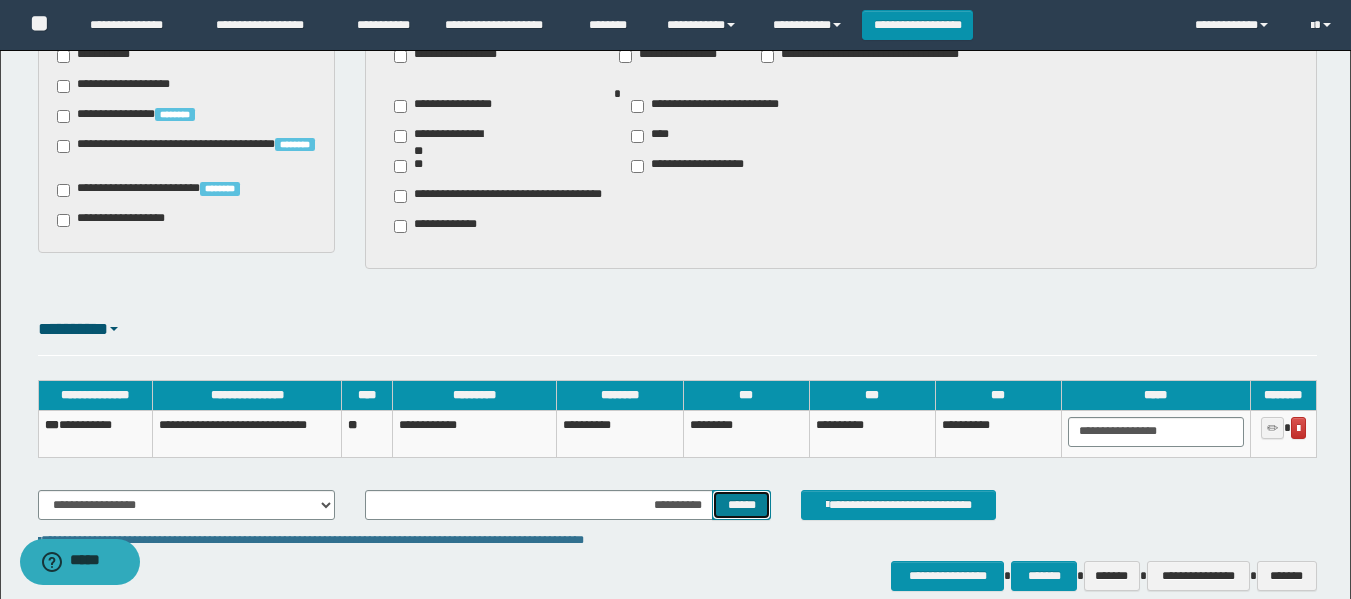 type 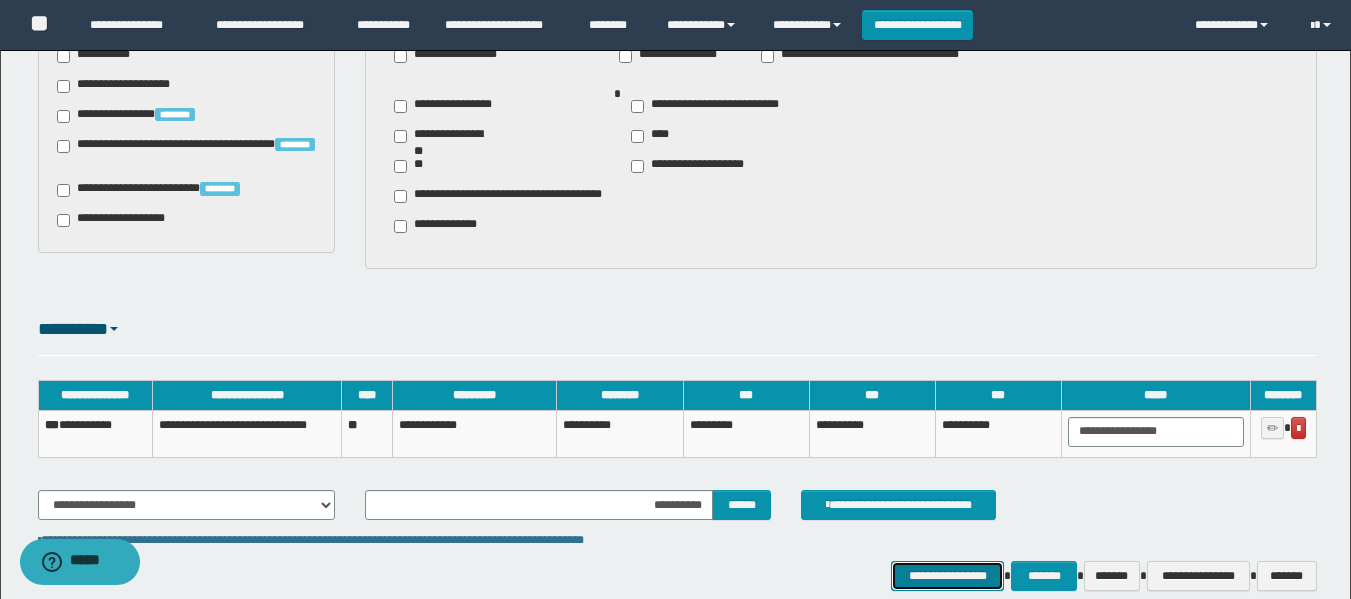 click on "**********" at bounding box center (947, 576) 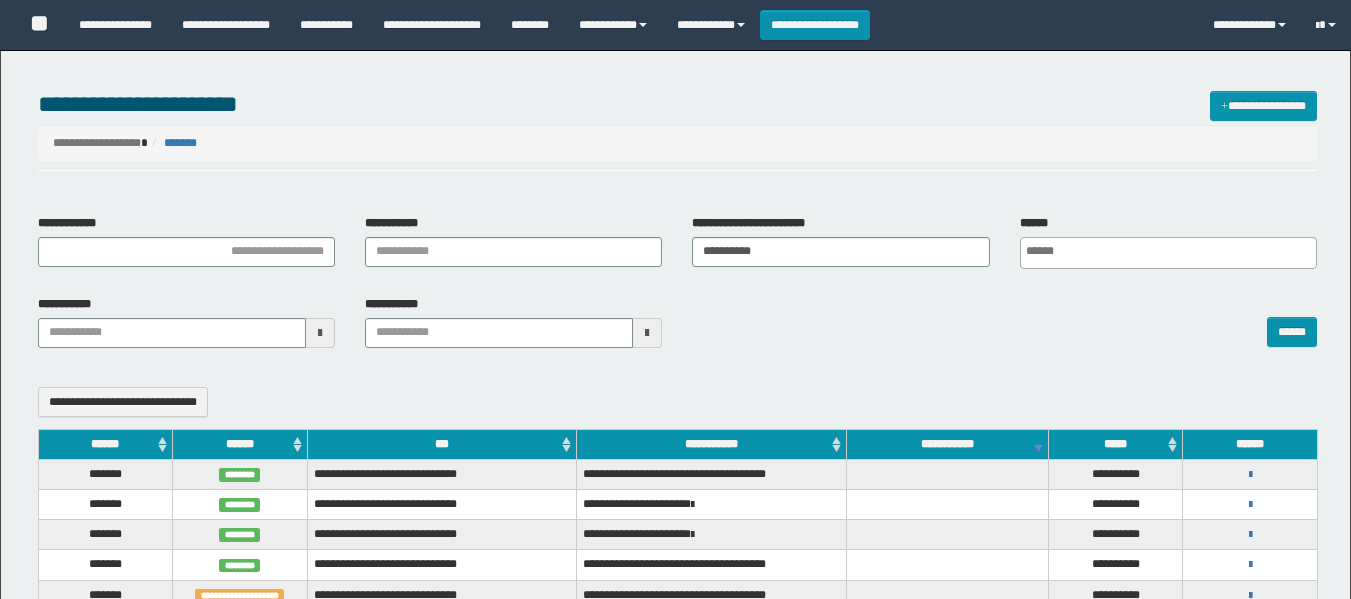 select 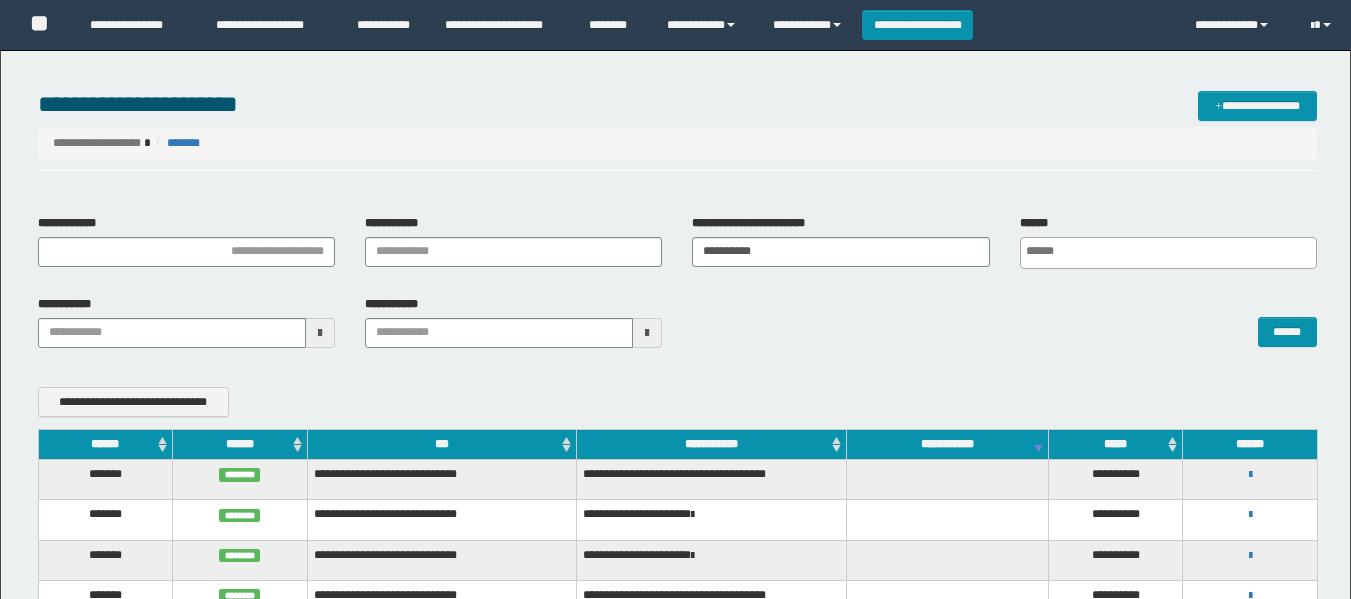 scroll, scrollTop: 0, scrollLeft: 0, axis: both 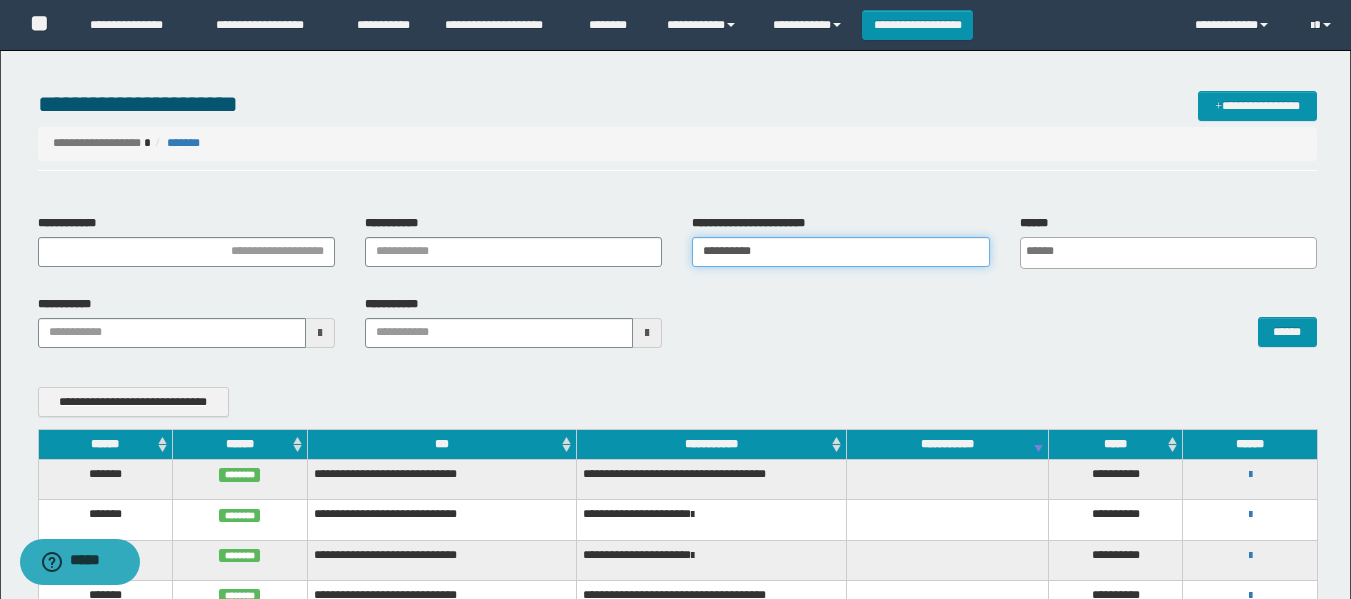 drag, startPoint x: 770, startPoint y: 252, endPoint x: 673, endPoint y: 267, distance: 98.15294 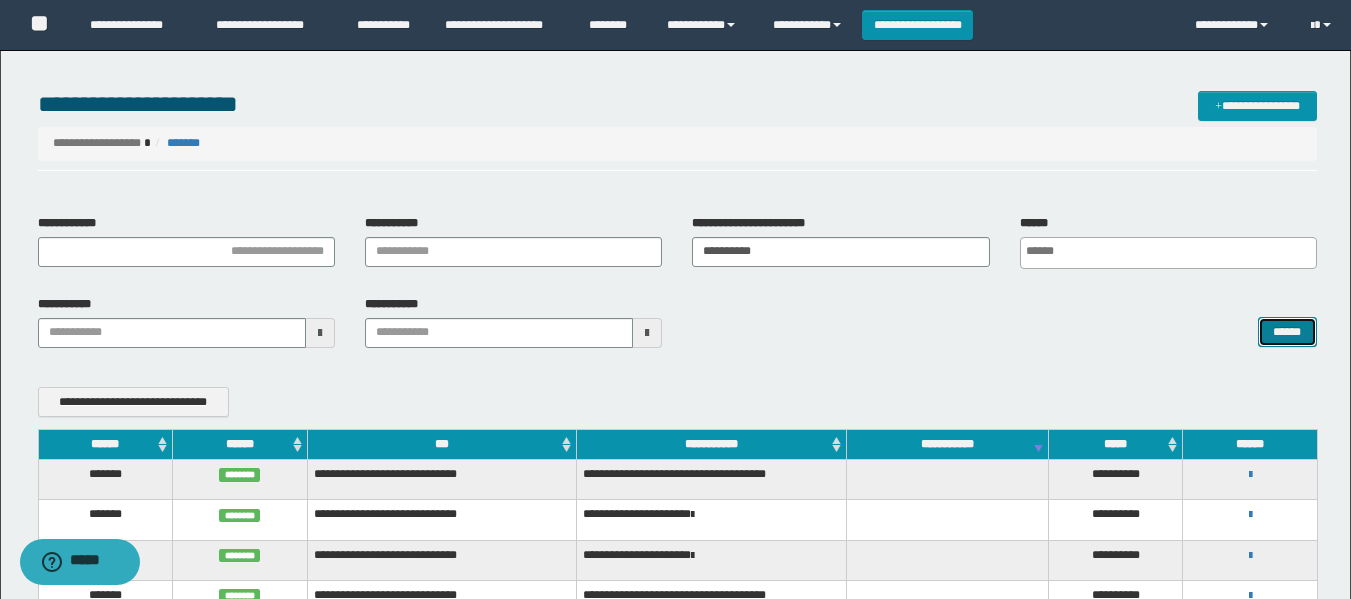 click on "******" at bounding box center [1287, 332] 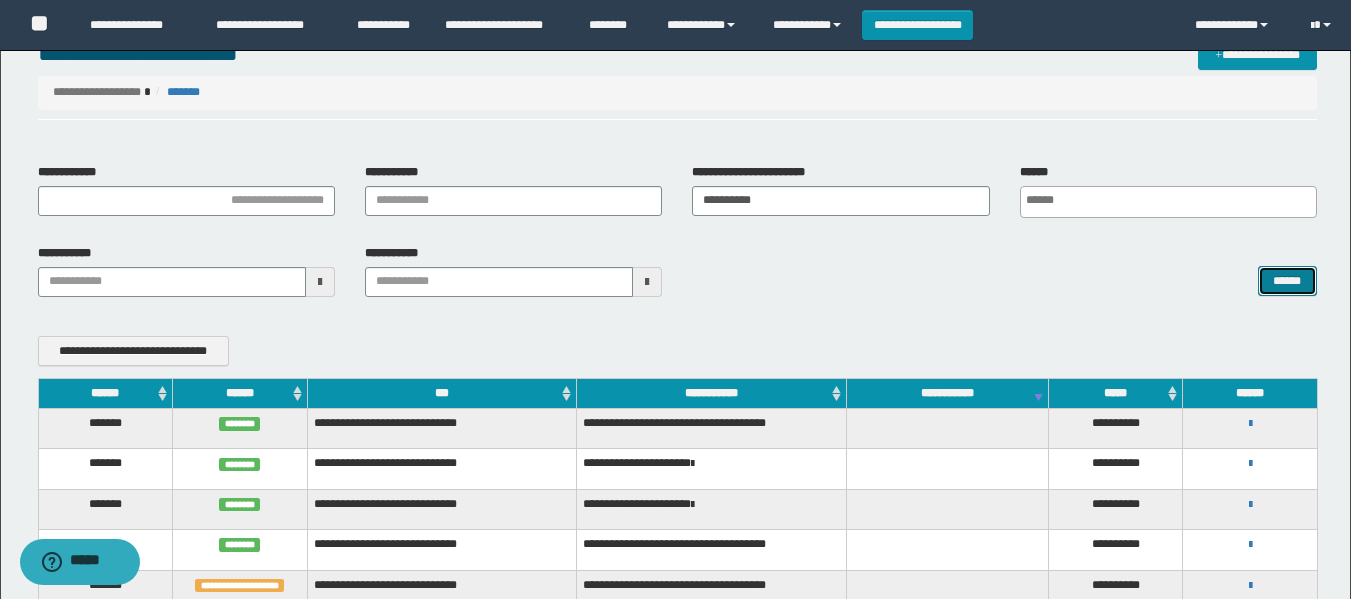 scroll, scrollTop: 100, scrollLeft: 0, axis: vertical 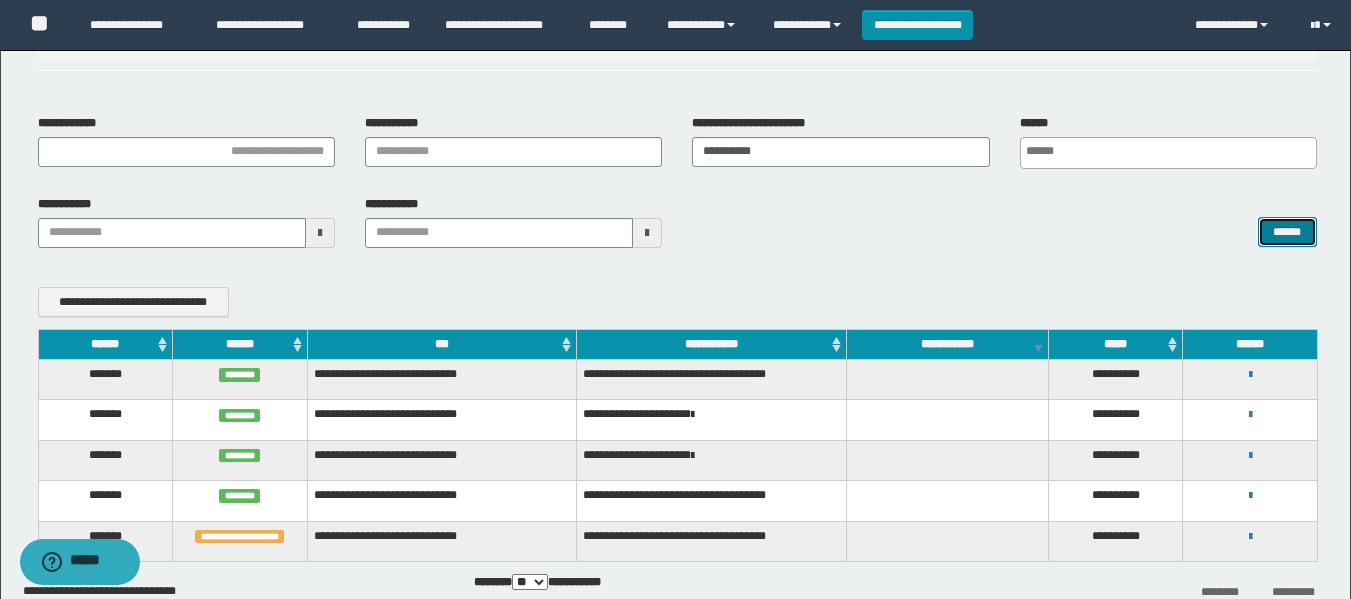 type 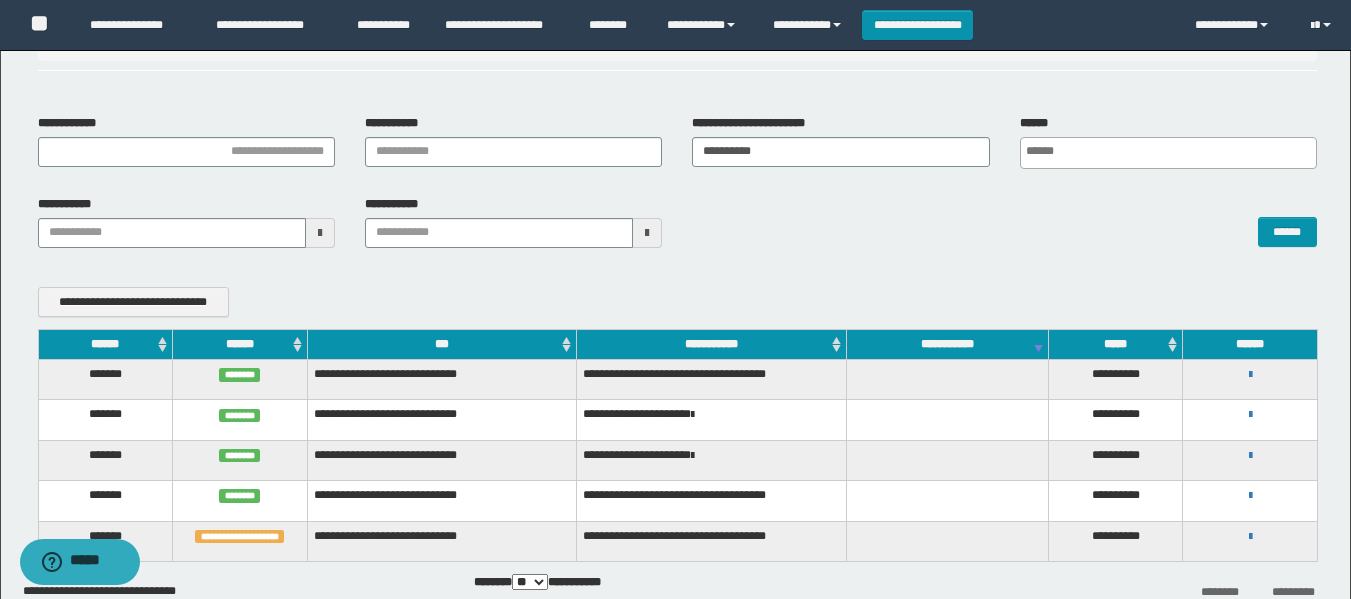 click on "**********" at bounding box center (917, 25) 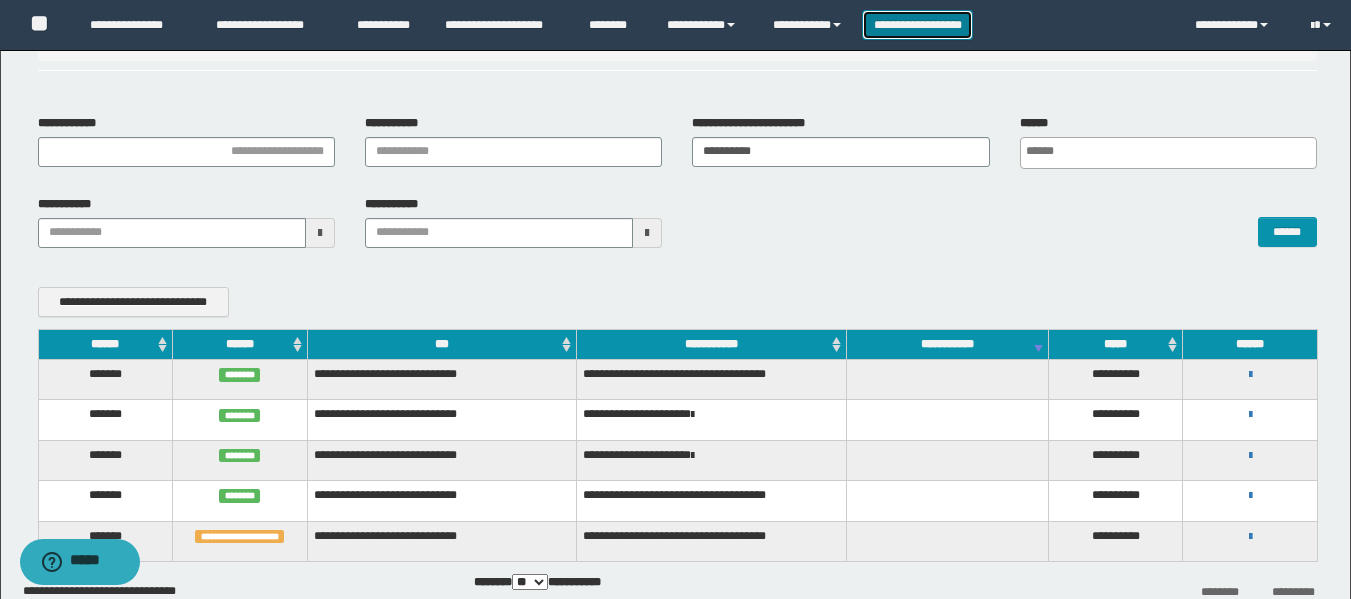 click on "**********" at bounding box center (917, 25) 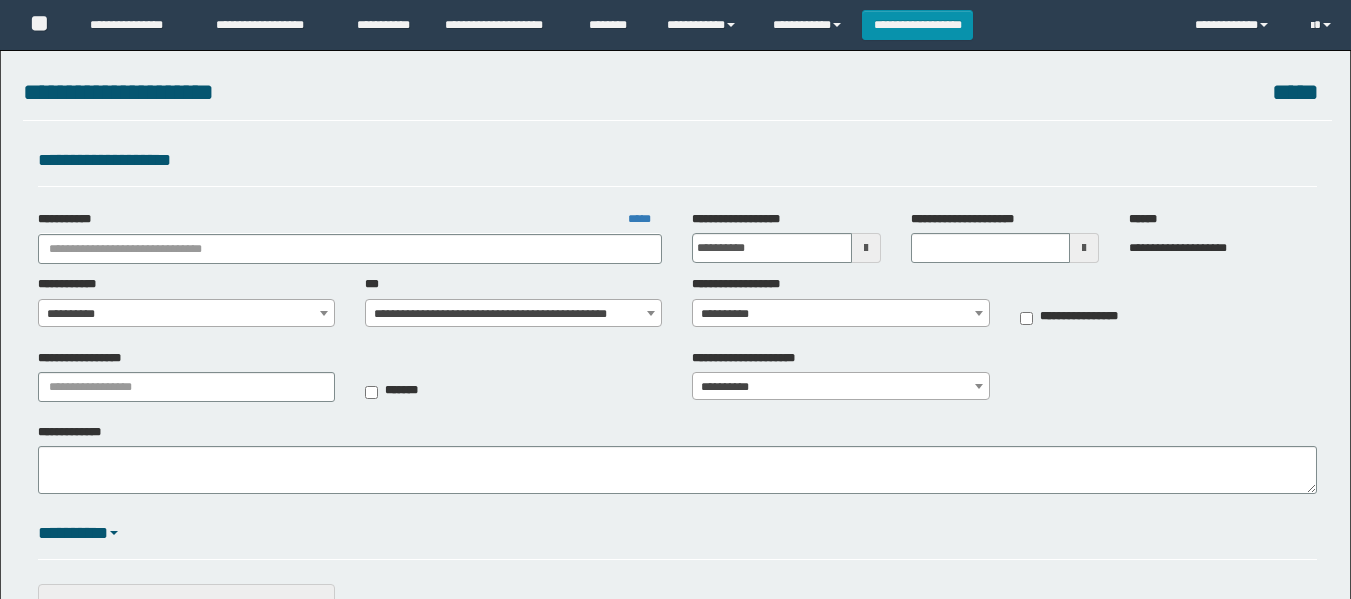 scroll, scrollTop: 0, scrollLeft: 0, axis: both 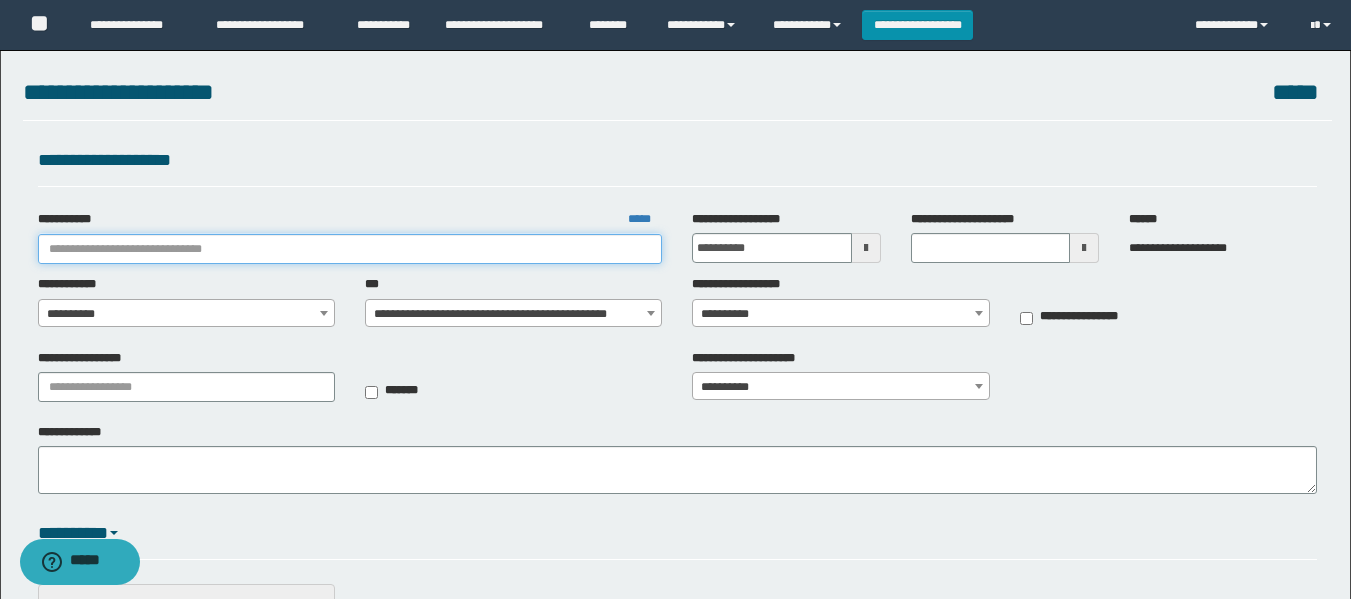 click on "**********" at bounding box center [350, 249] 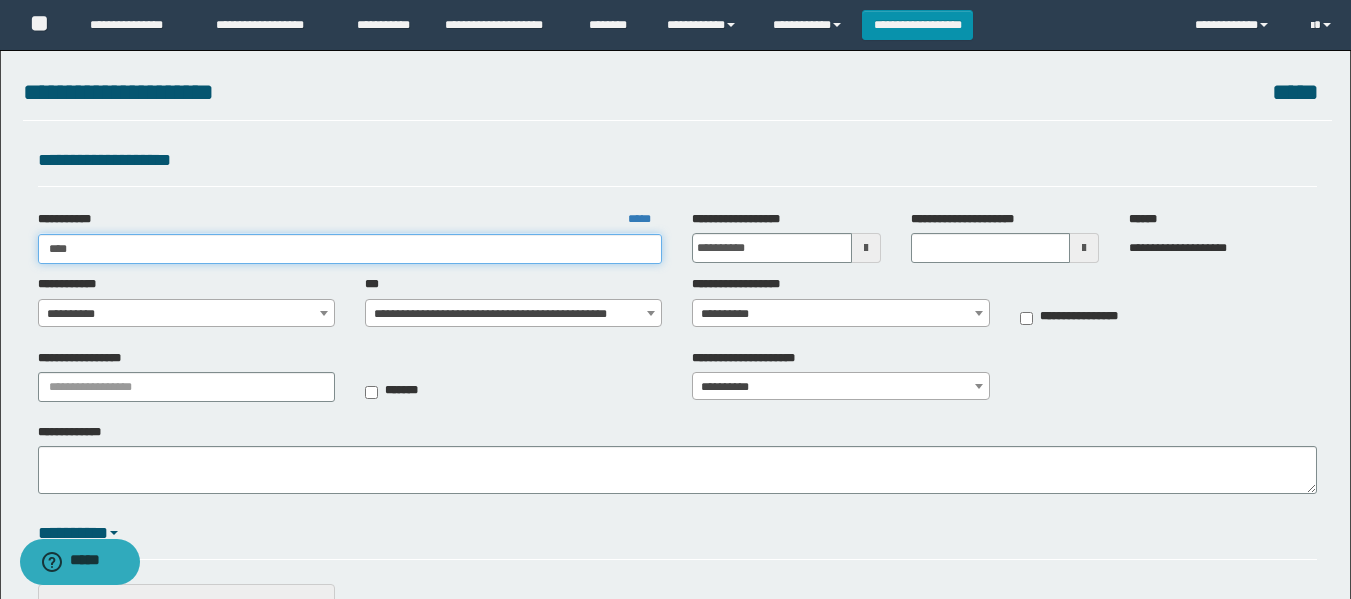 type on "*****" 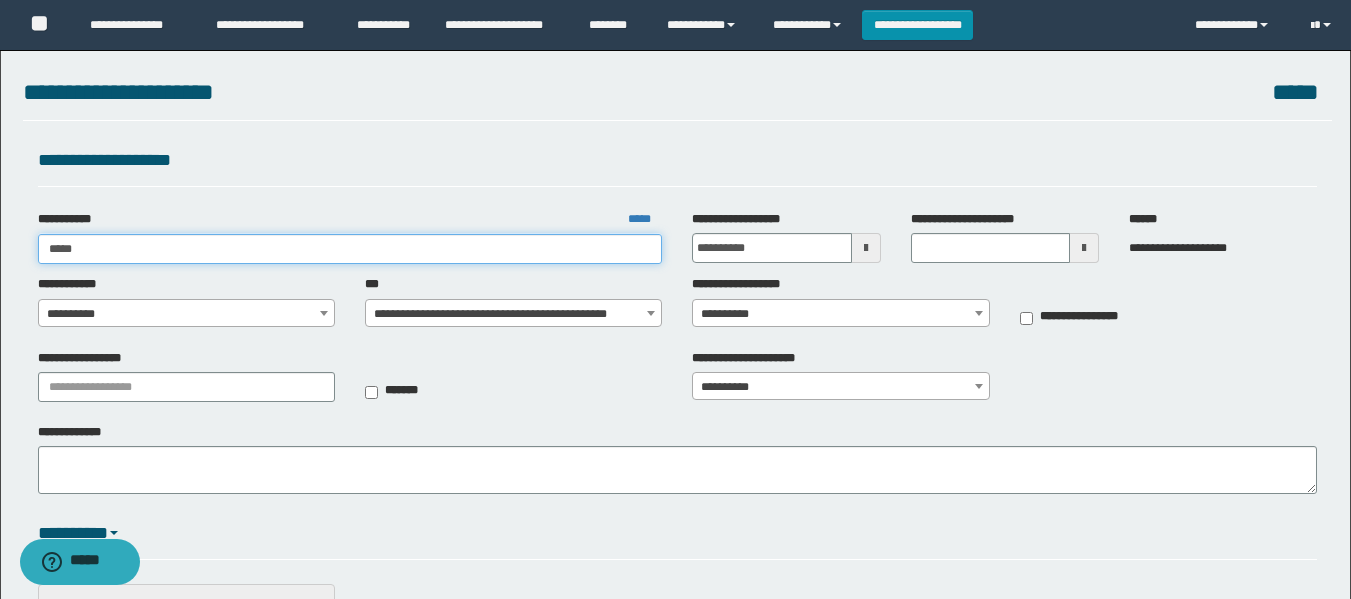 type on "*****" 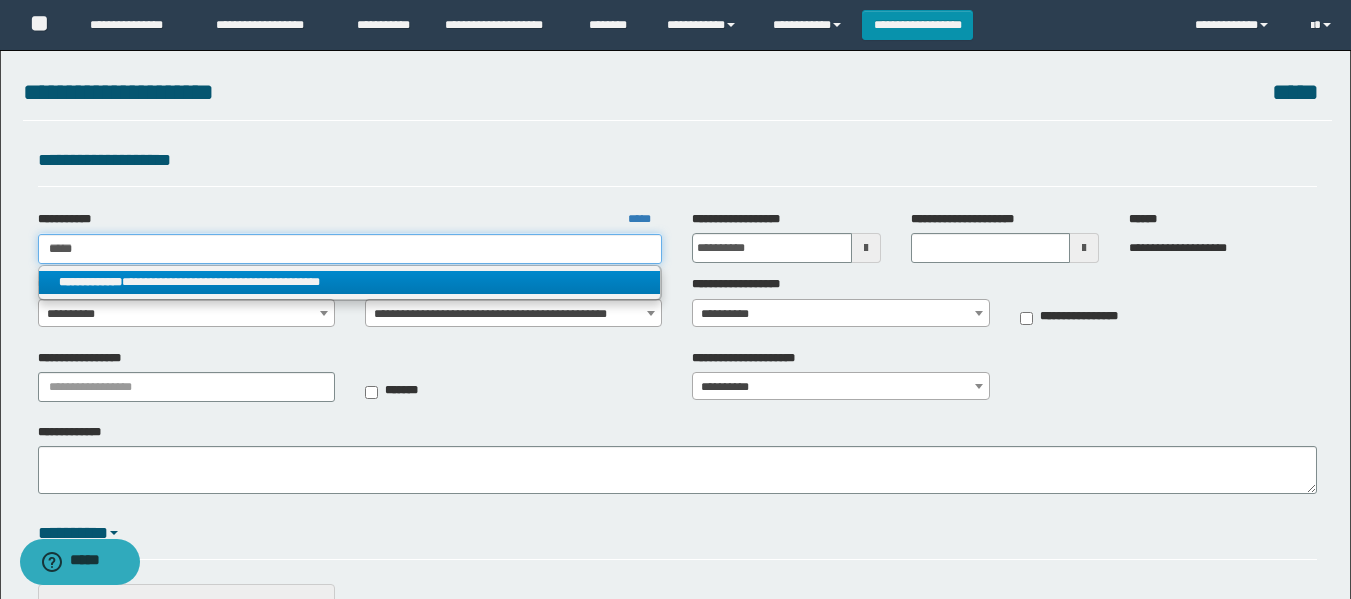 type on "*****" 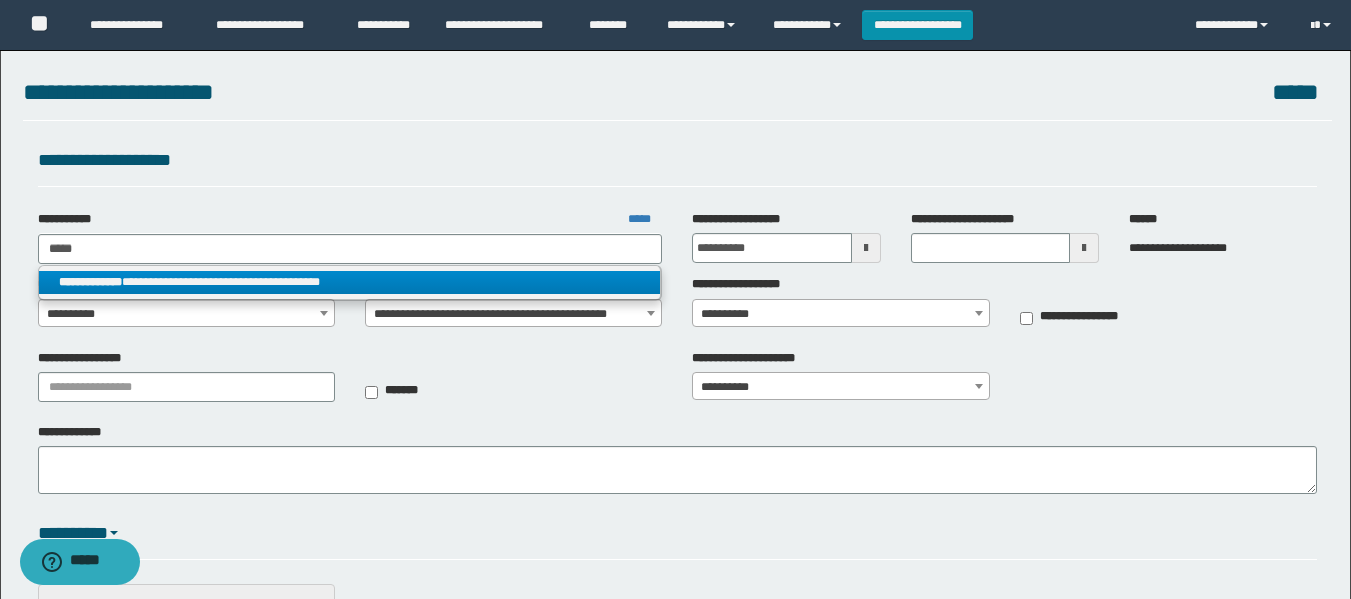 click on "**********" at bounding box center [350, 282] 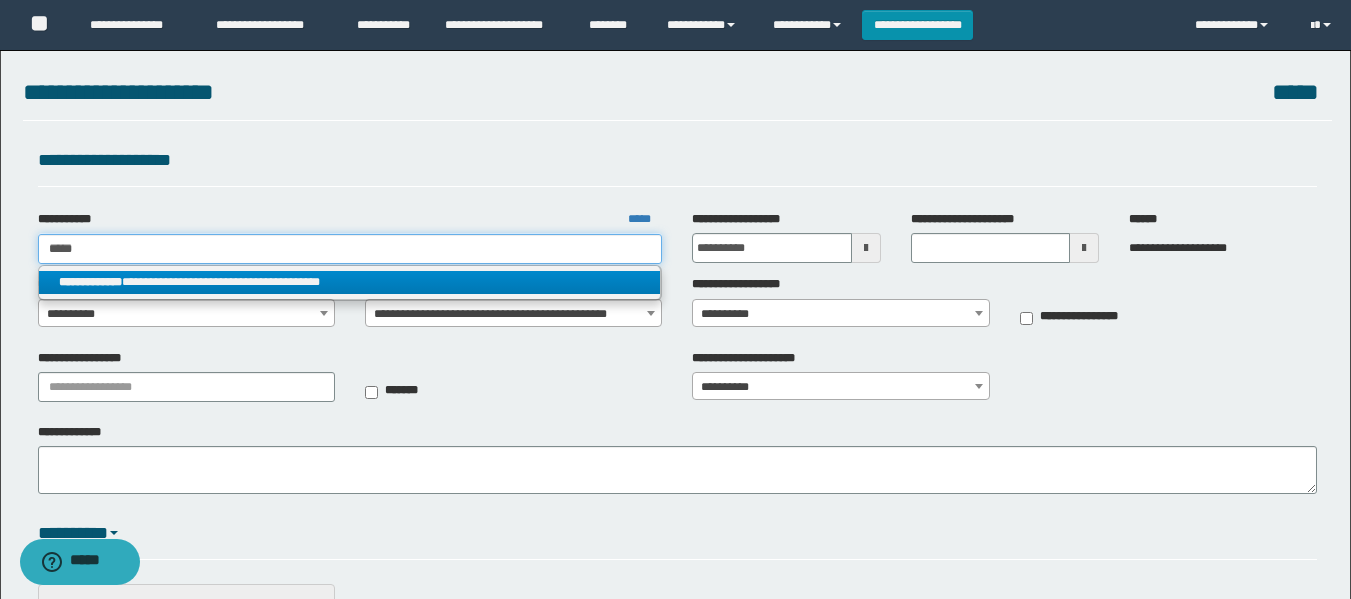 type 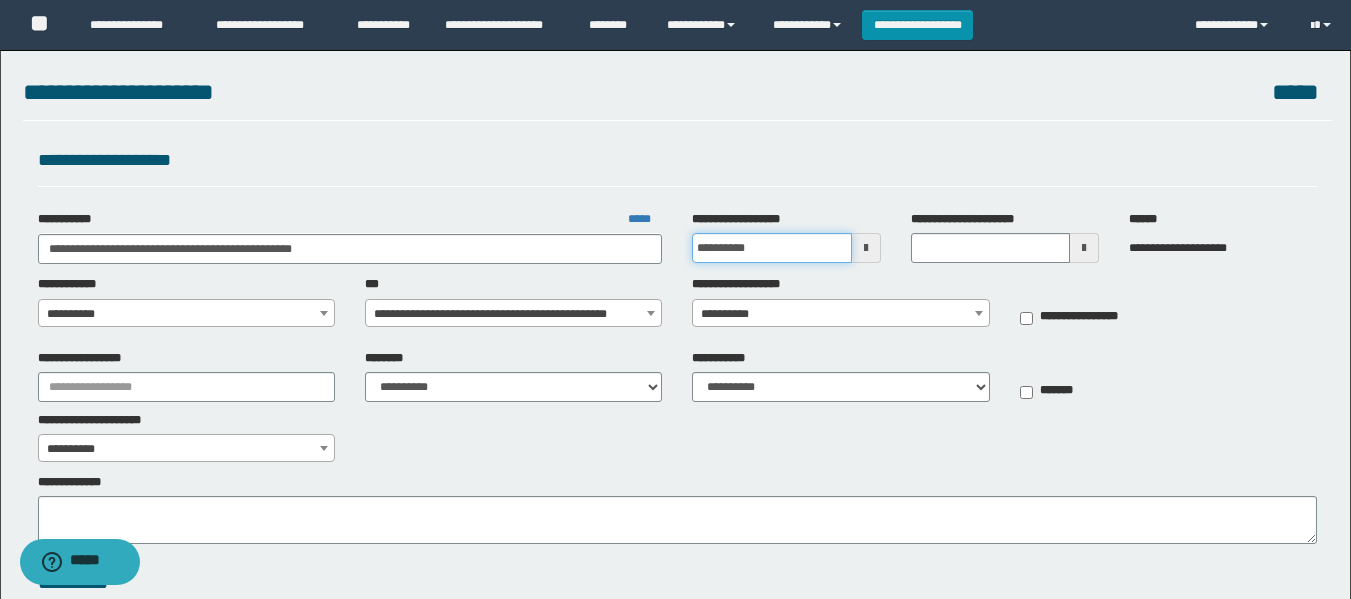 click on "**********" at bounding box center [771, 248] 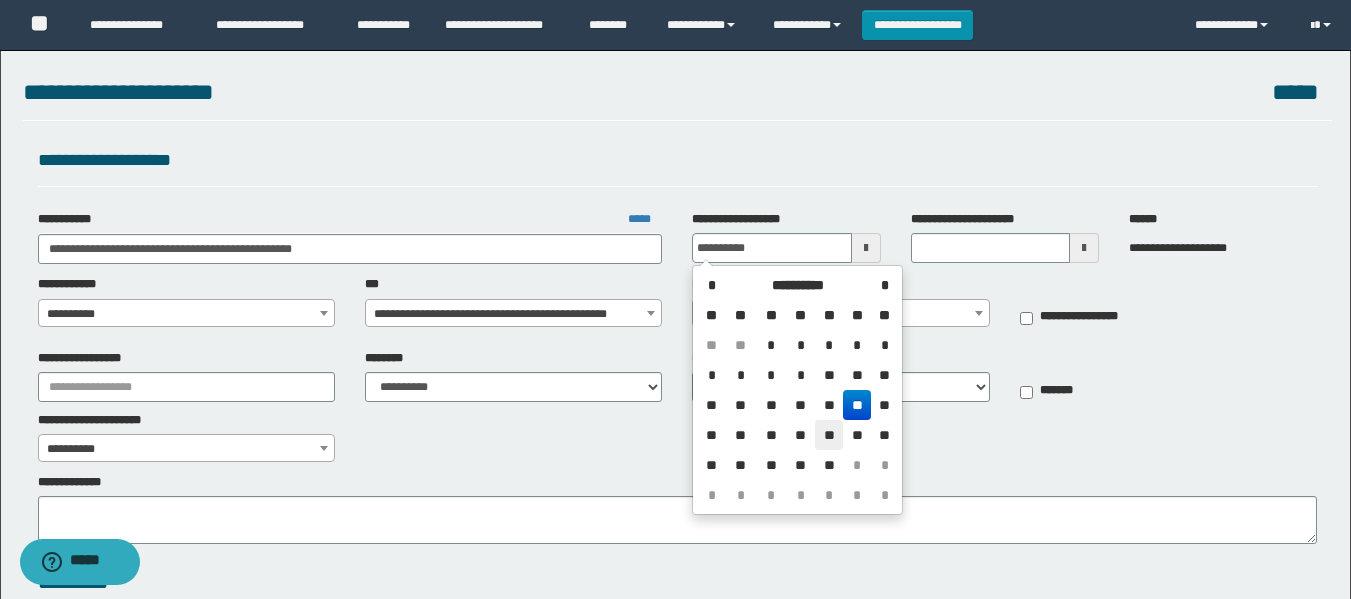 click on "**" at bounding box center (829, 435) 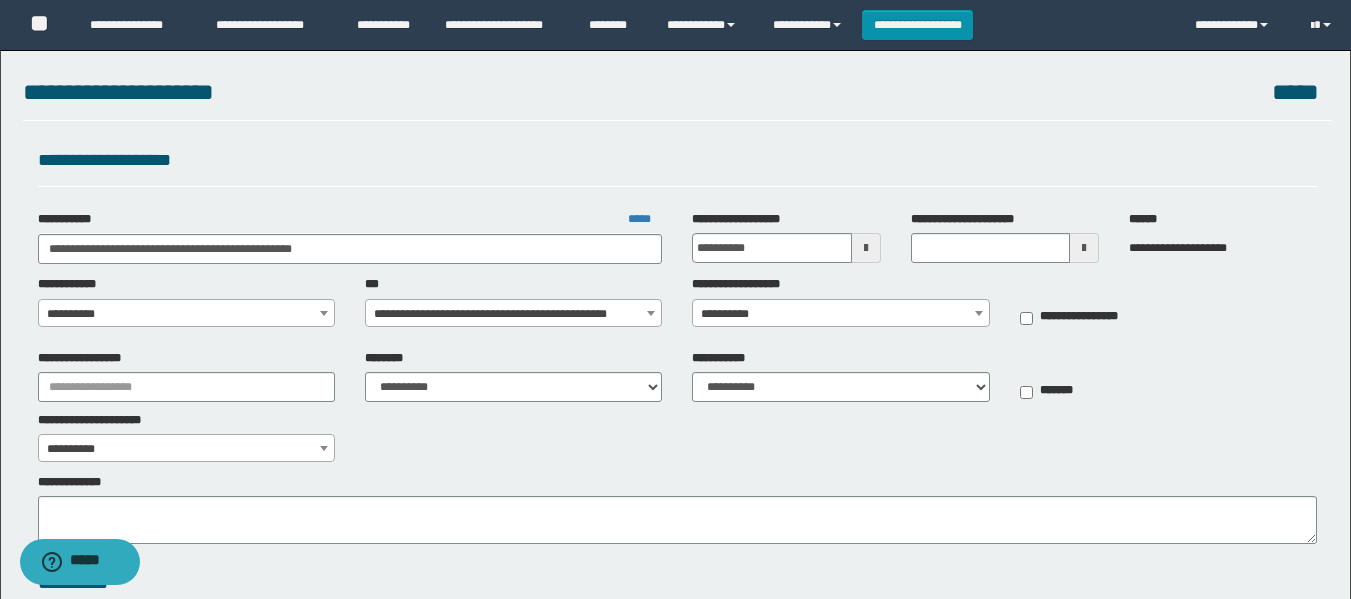 click on "**********" at bounding box center (186, 314) 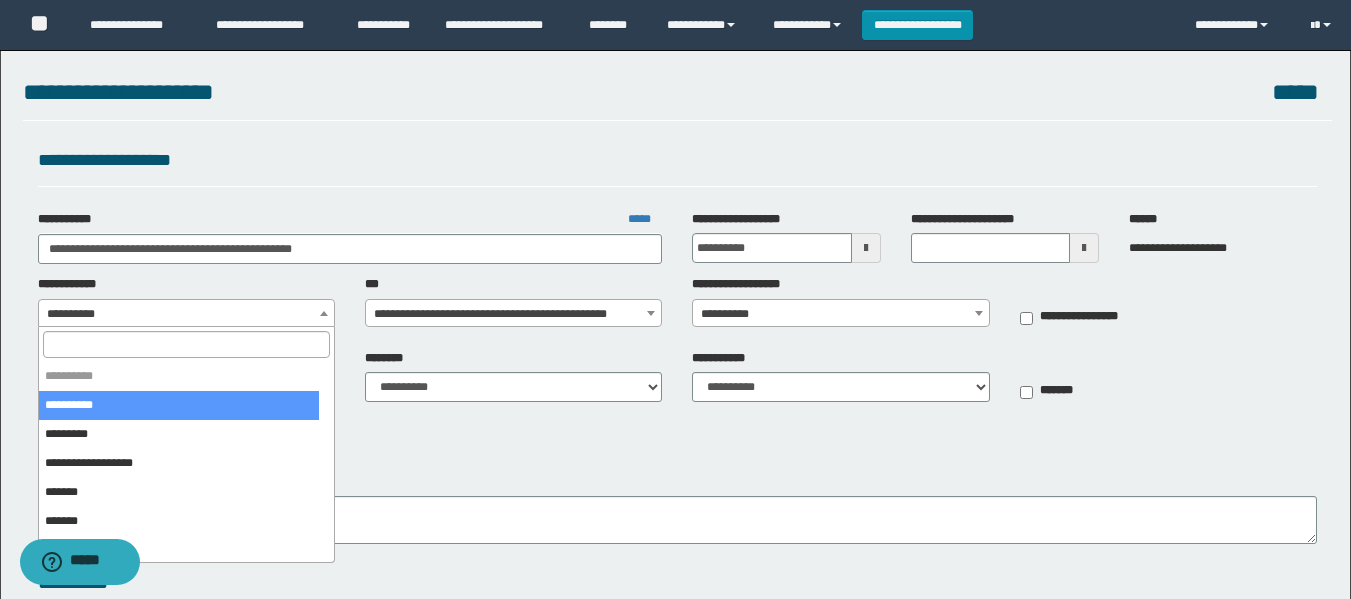 click at bounding box center [186, 344] 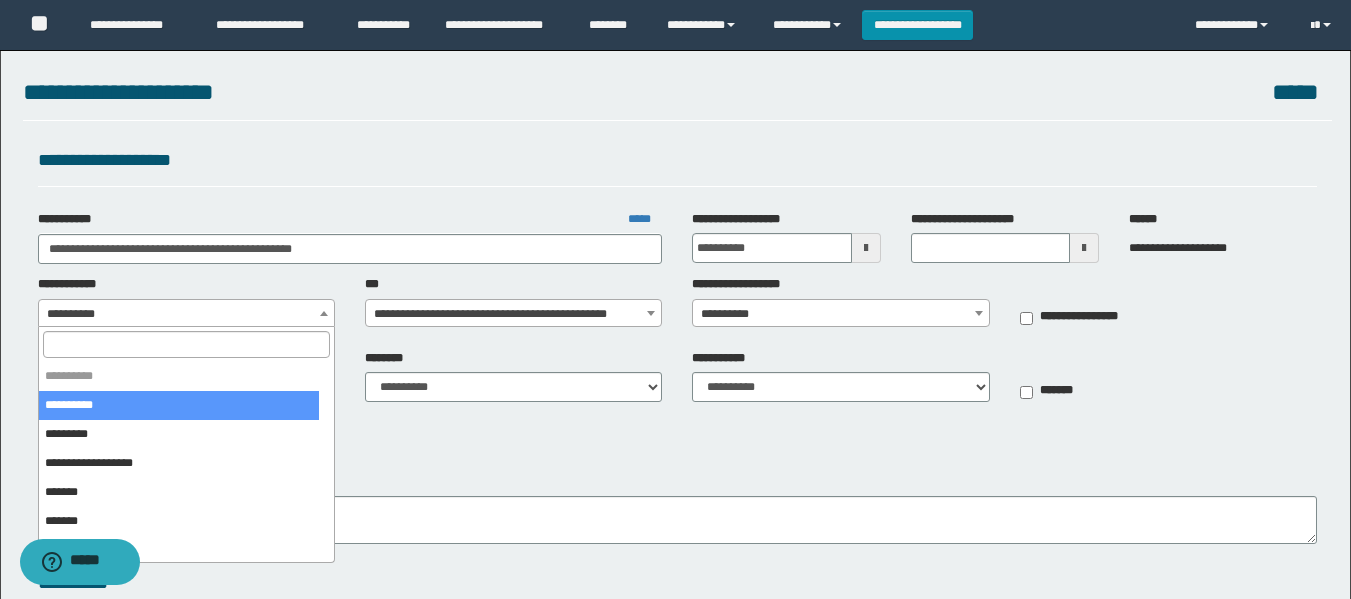 type on "*" 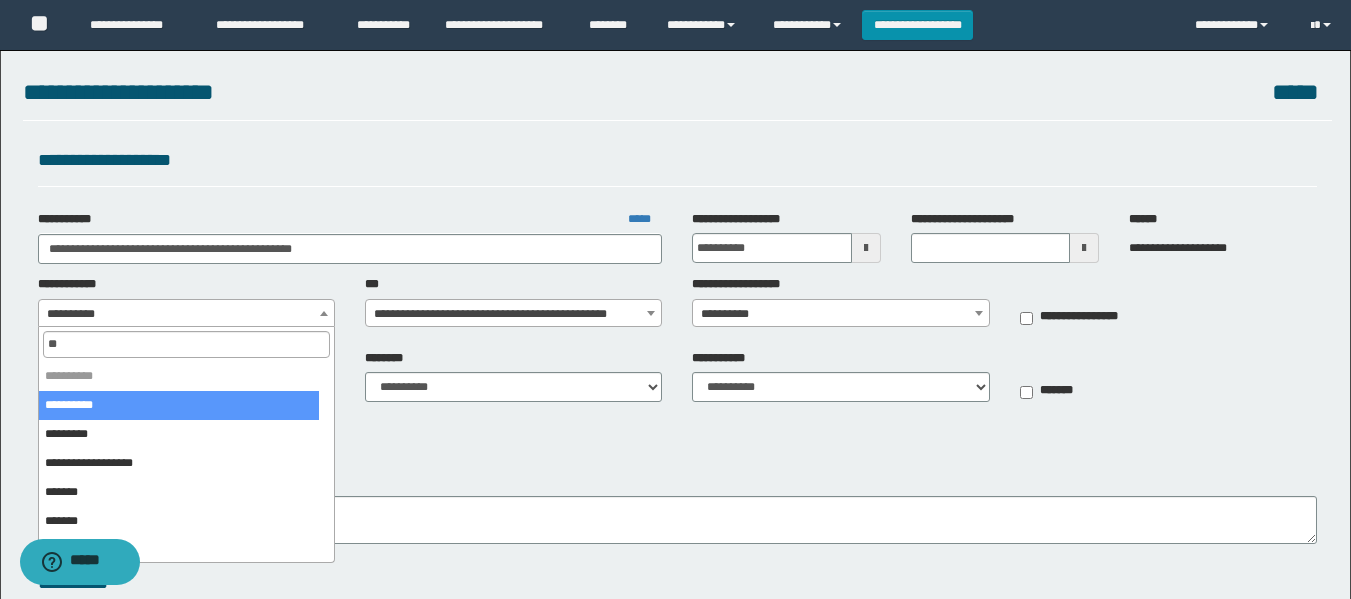 type on "***" 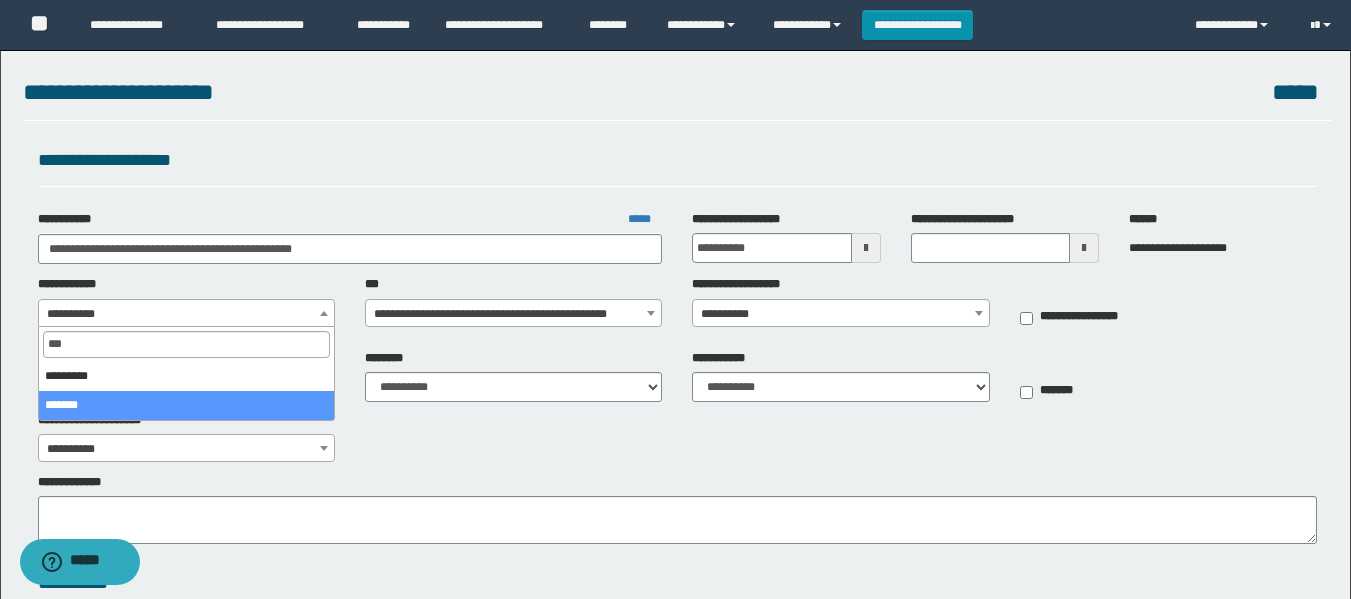 select on "**" 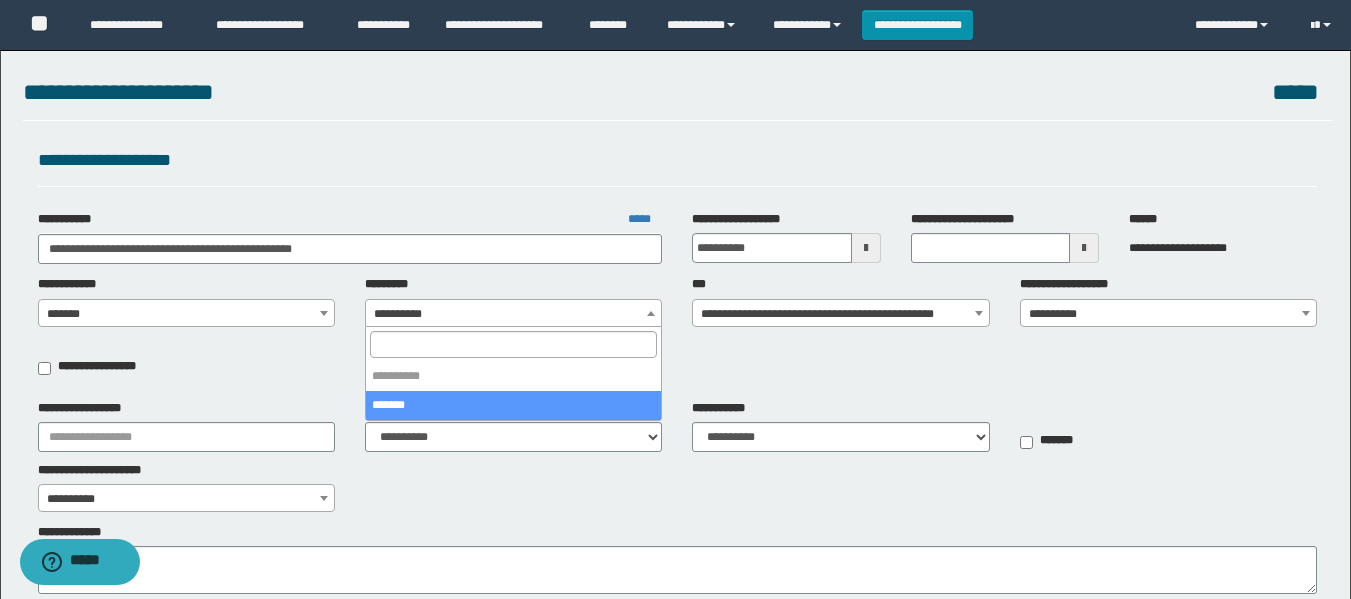 click on "**********" at bounding box center (513, 314) 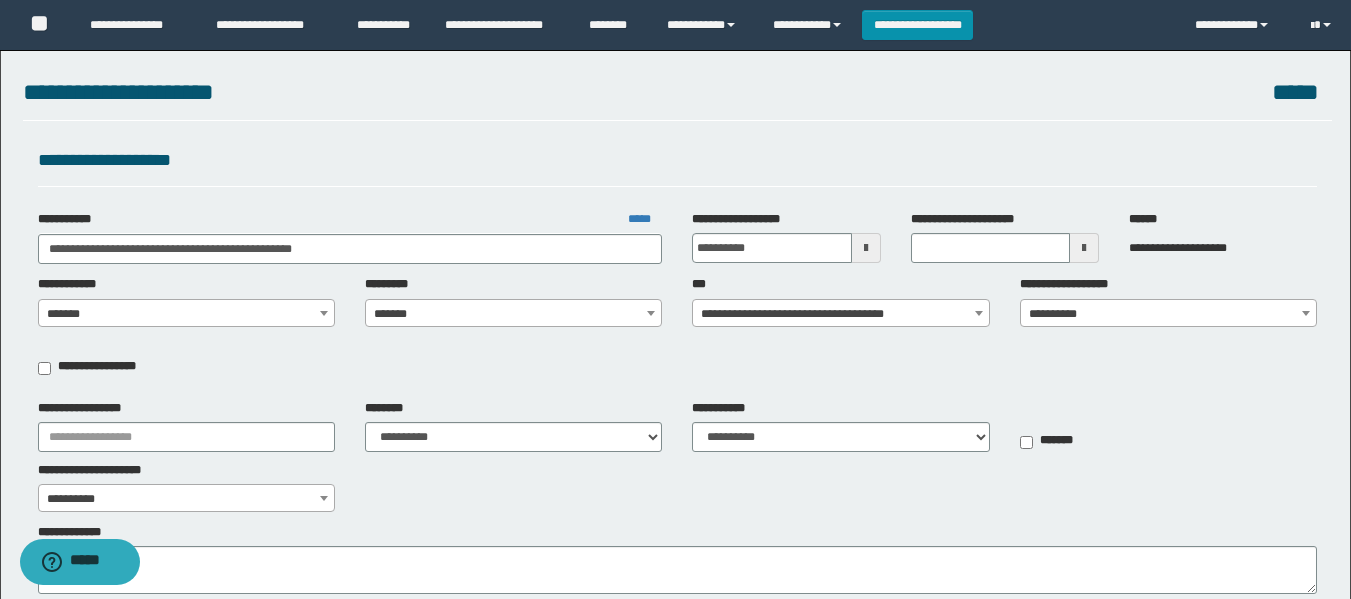 click on "**********" at bounding box center [1168, 314] 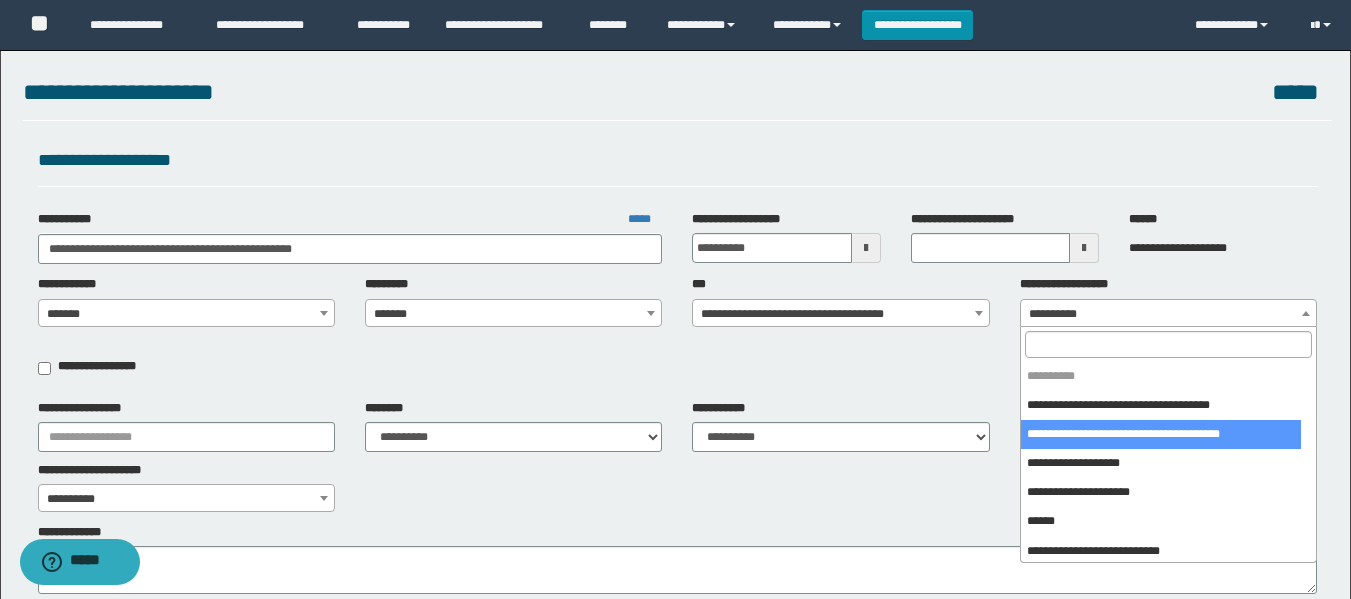 select on "***" 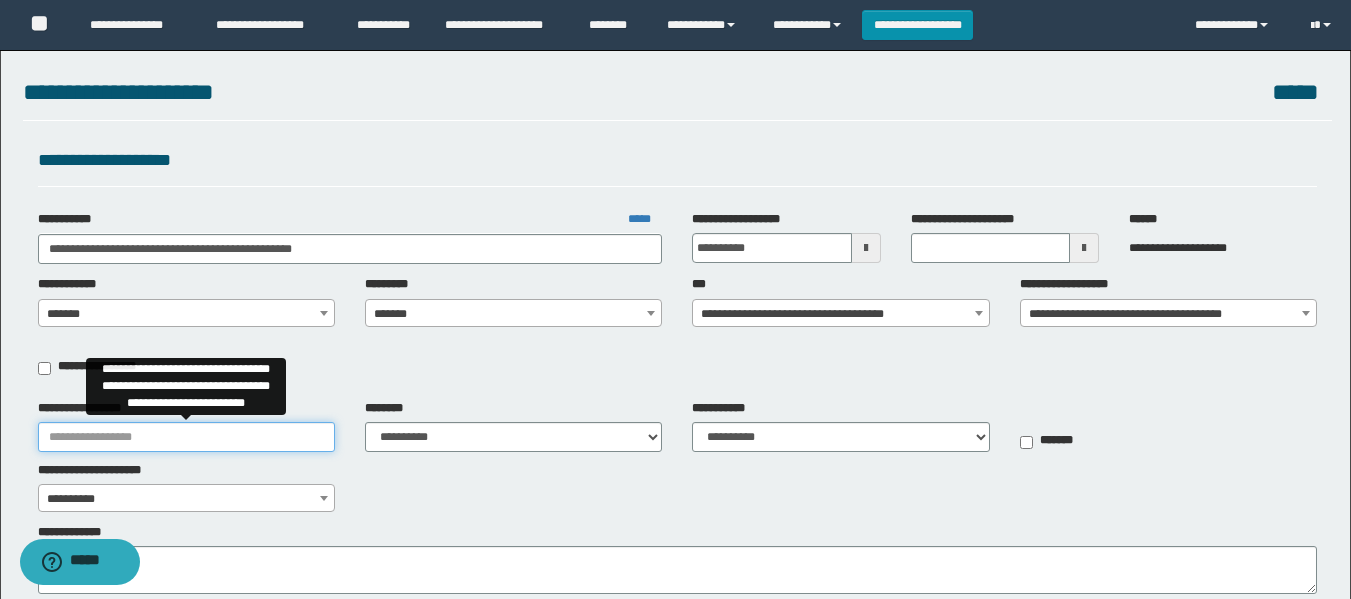 click on "**********" at bounding box center [186, 437] 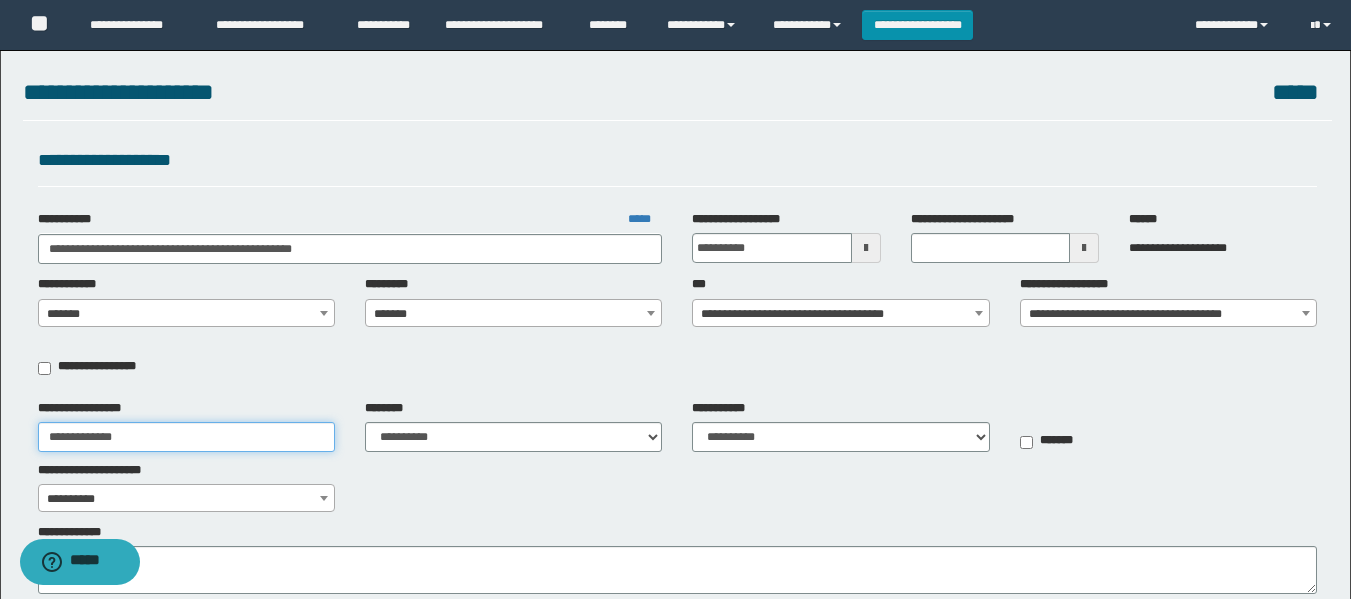 type on "**********" 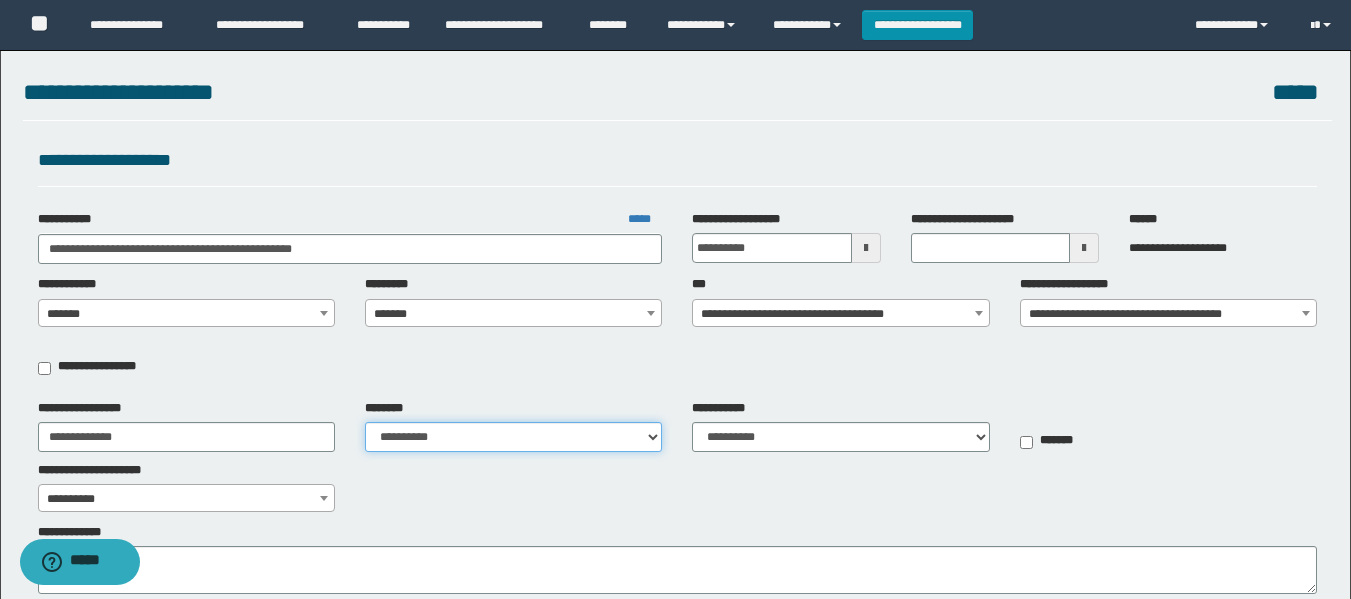 click on "**********" at bounding box center [513, 437] 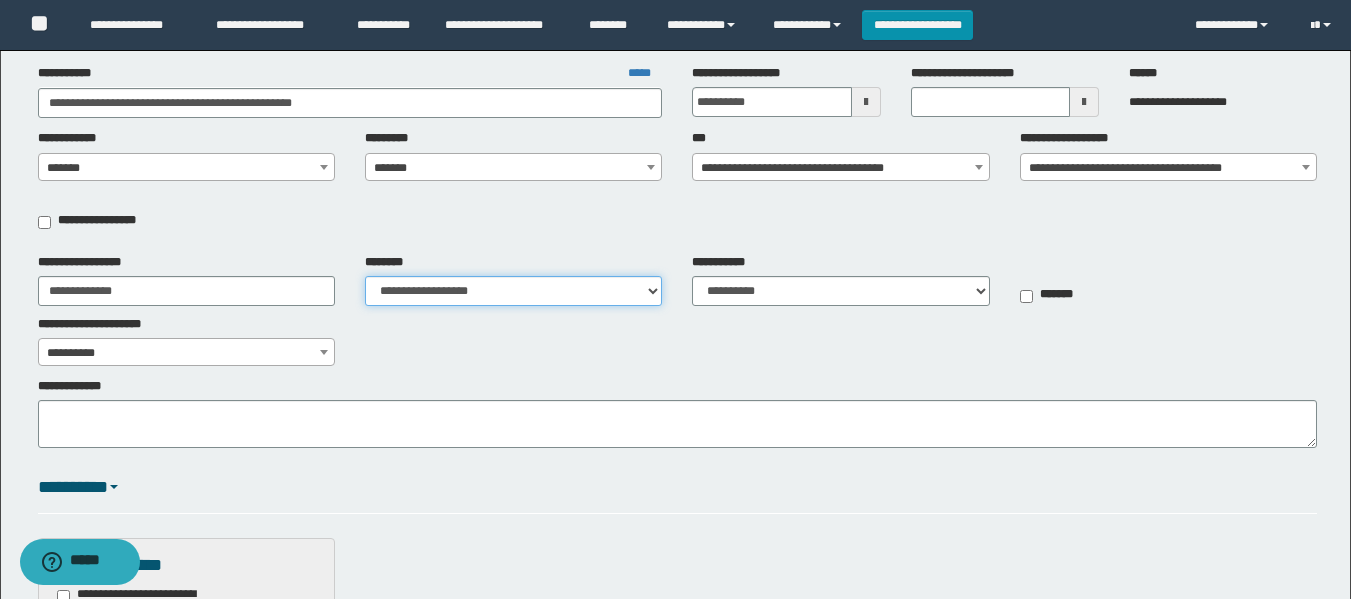 scroll, scrollTop: 200, scrollLeft: 0, axis: vertical 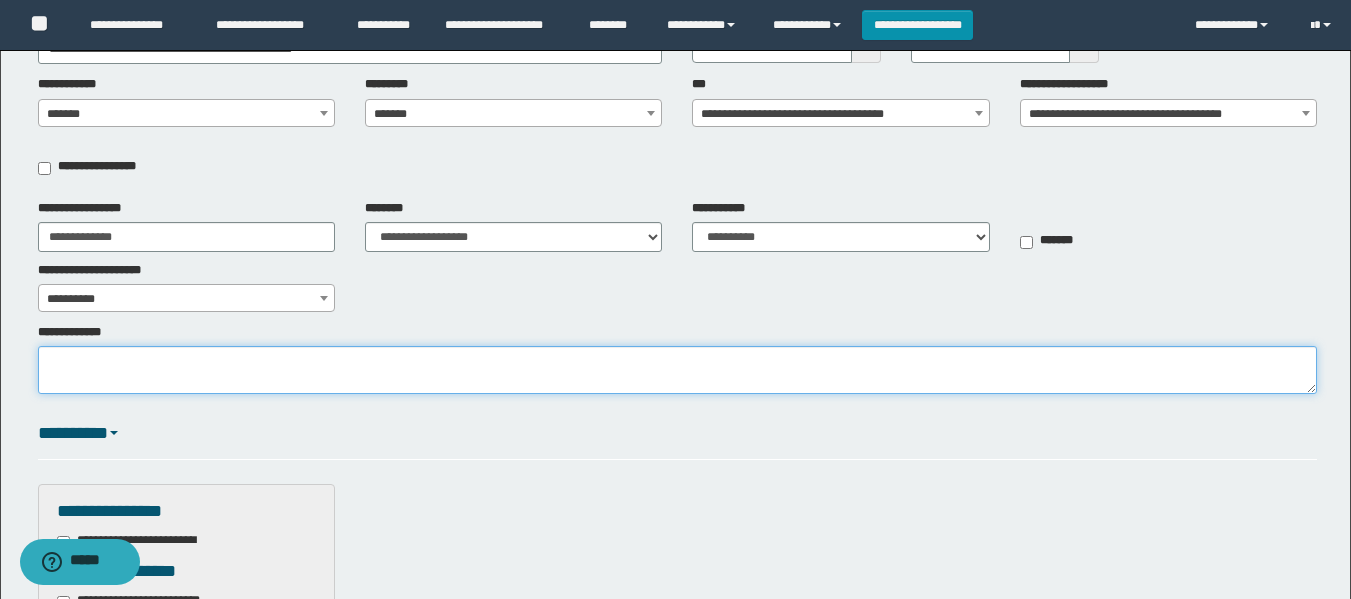 click on "**********" at bounding box center (677, 370) 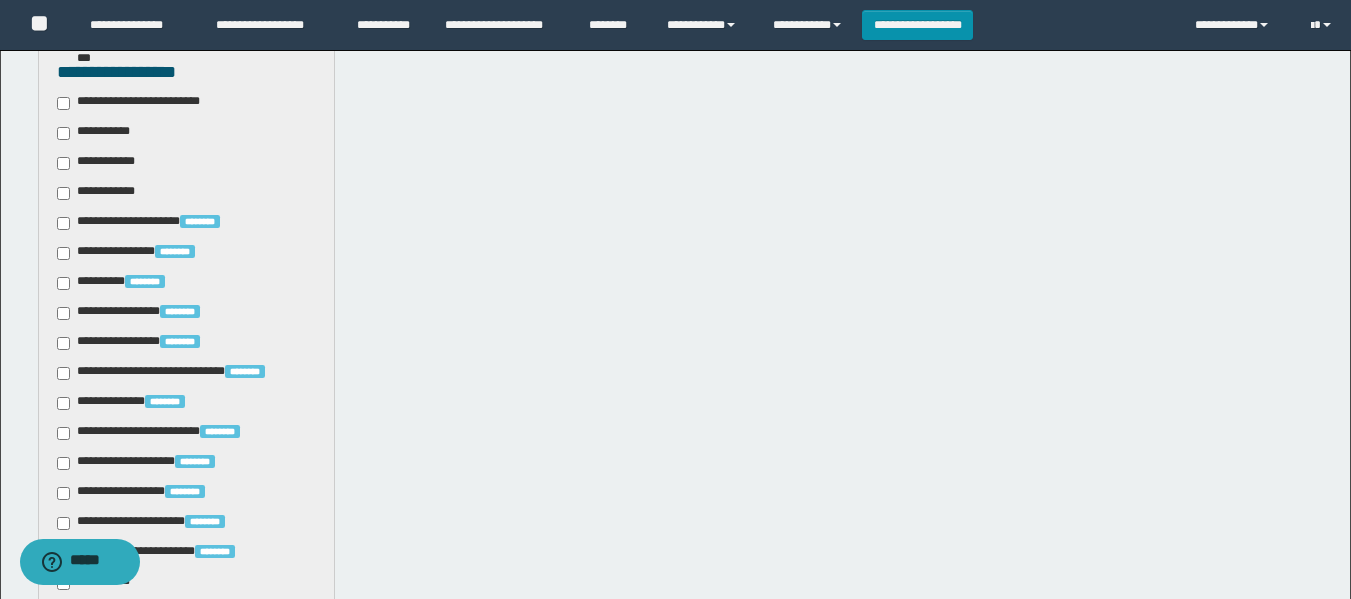 scroll, scrollTop: 700, scrollLeft: 0, axis: vertical 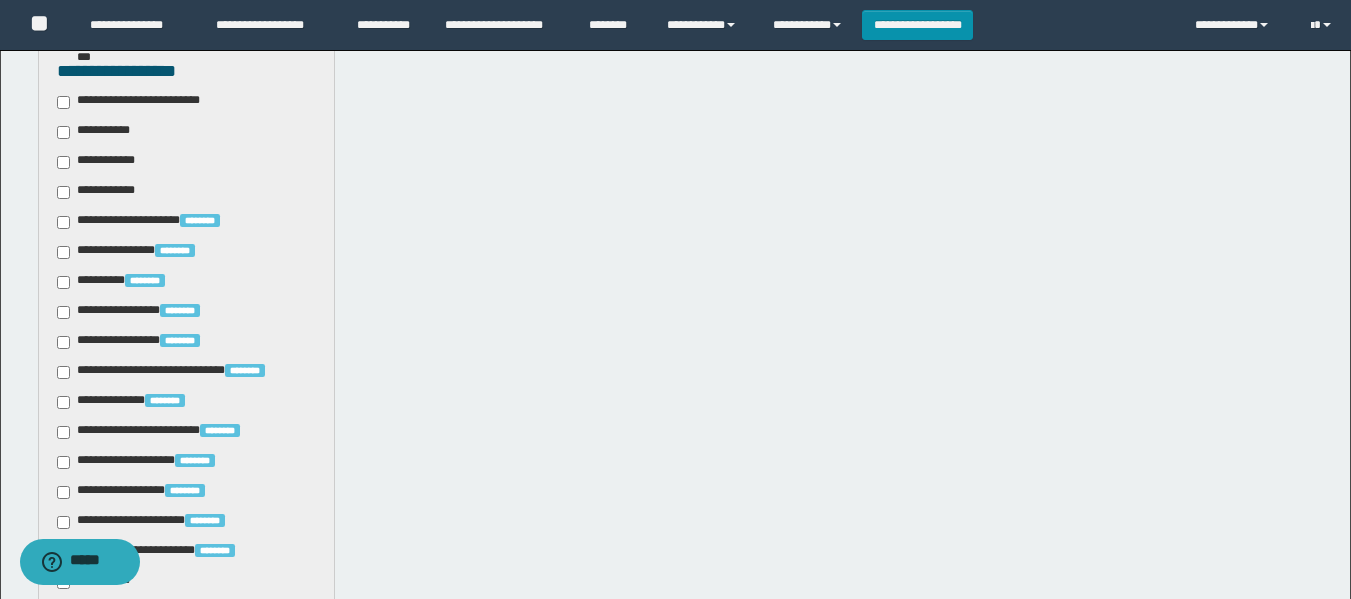 type on "**********" 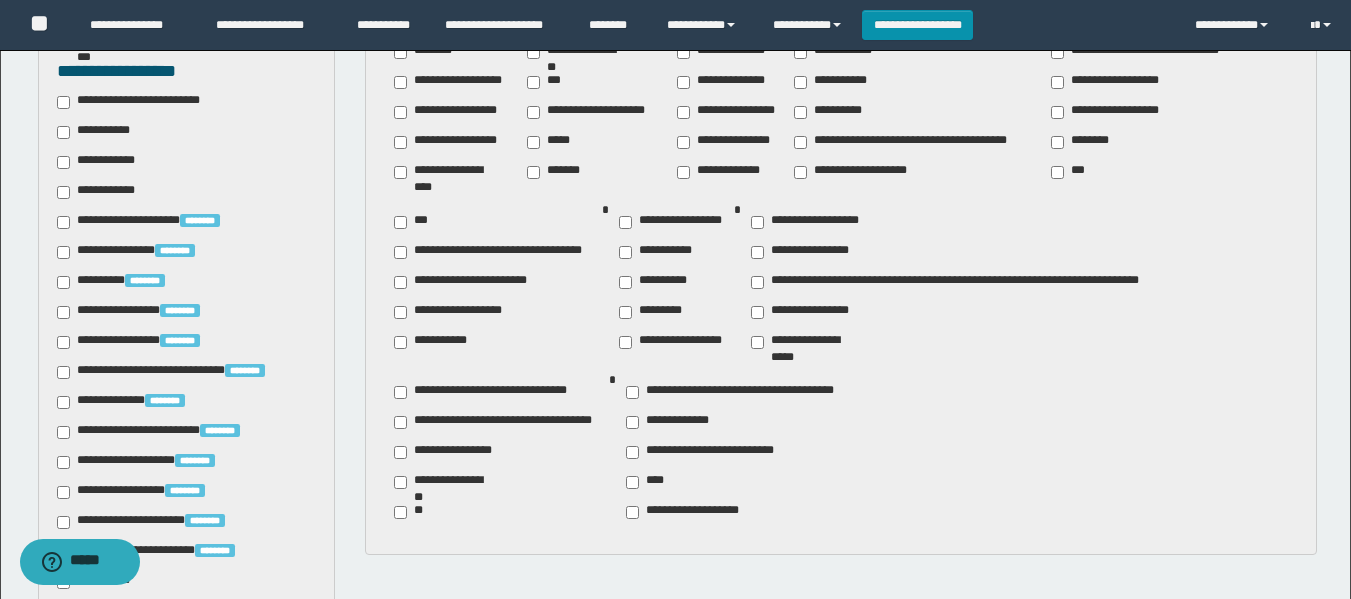 click on "********" at bounding box center [1084, 142] 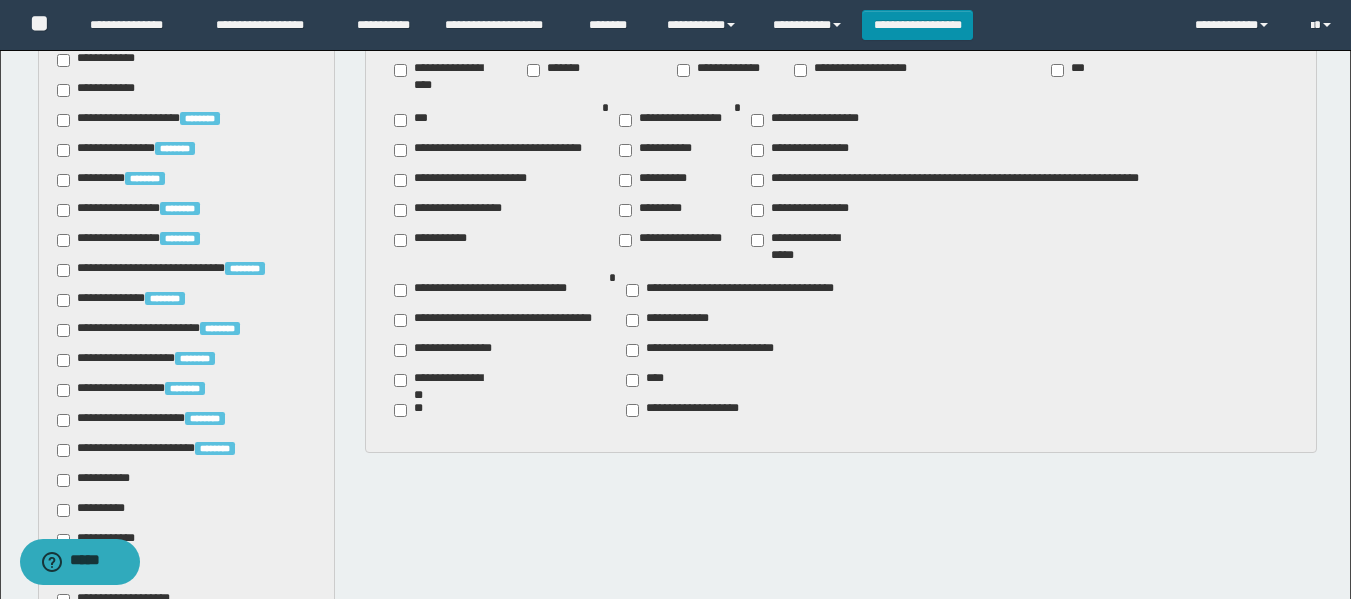scroll, scrollTop: 800, scrollLeft: 0, axis: vertical 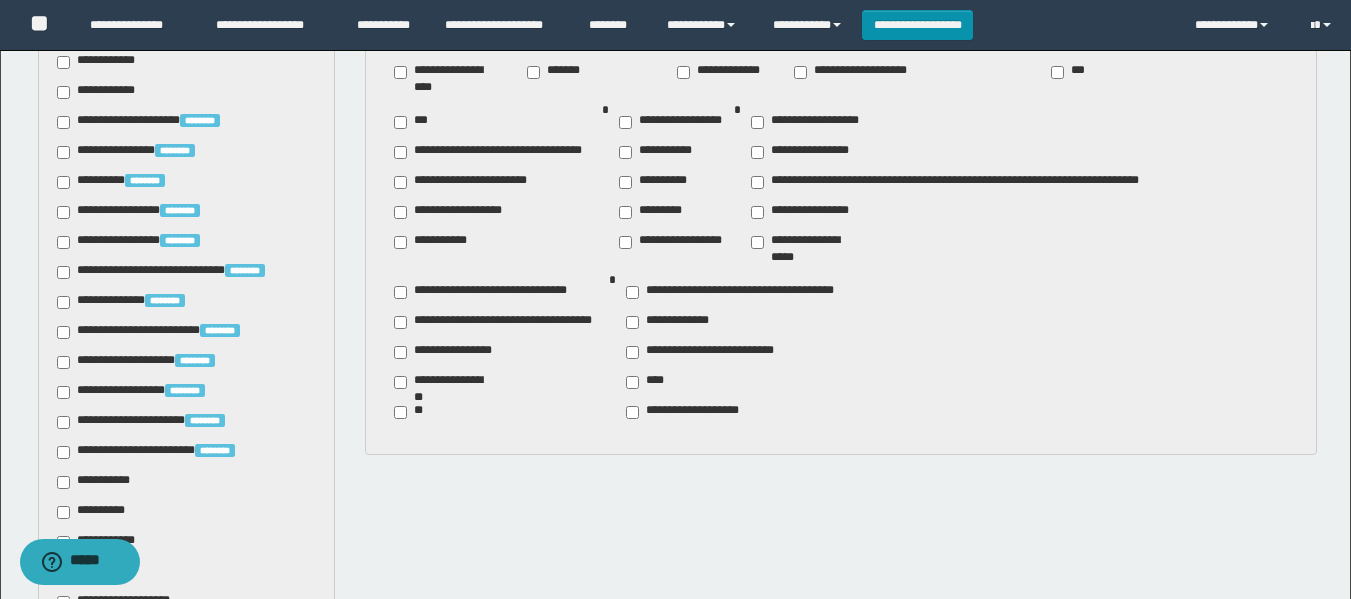 click on "**********" at bounding box center (463, 212) 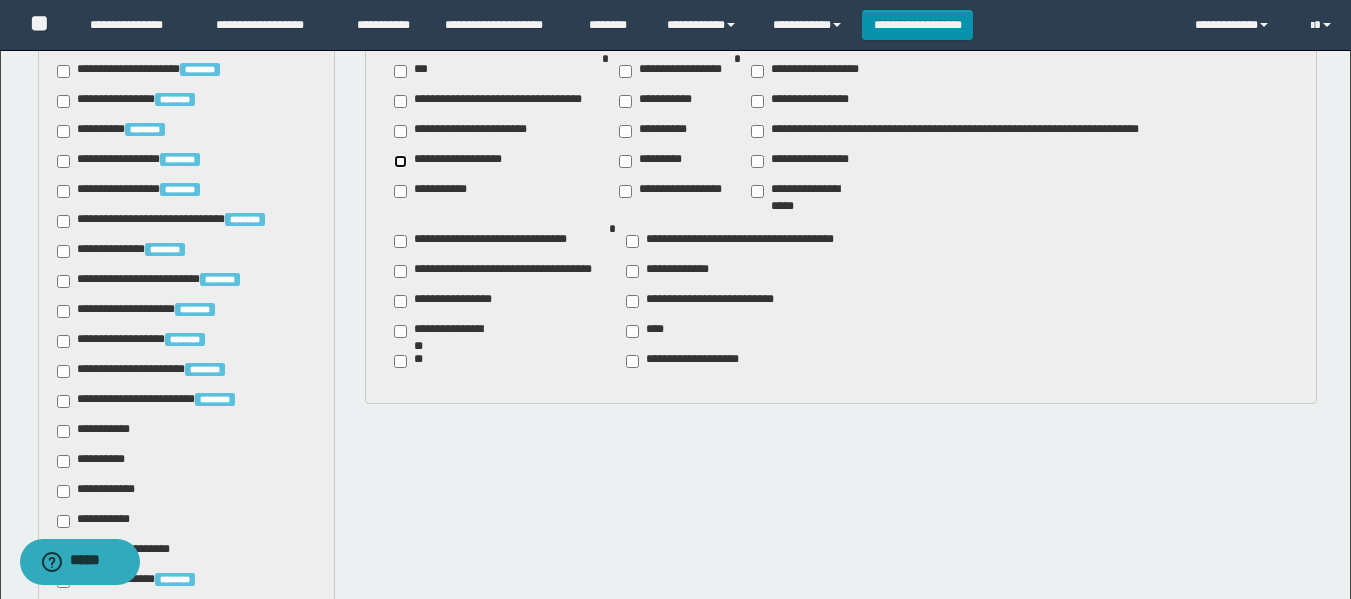 scroll, scrollTop: 900, scrollLeft: 0, axis: vertical 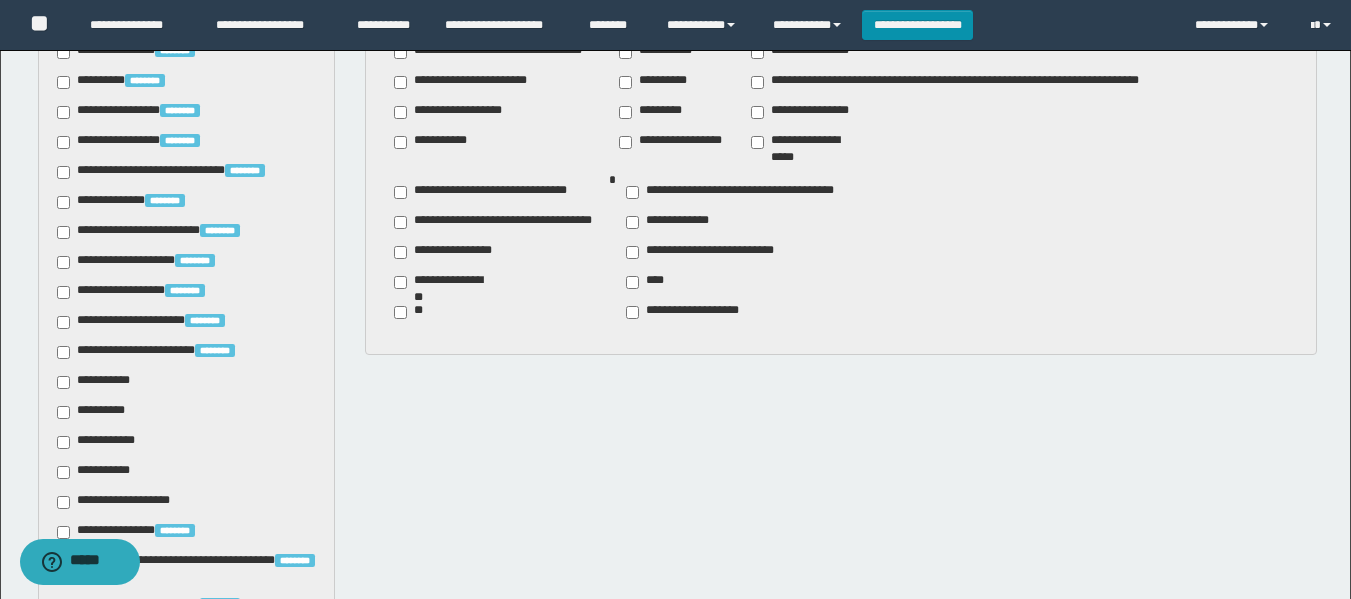 click on "**********" at bounding box center (97, 382) 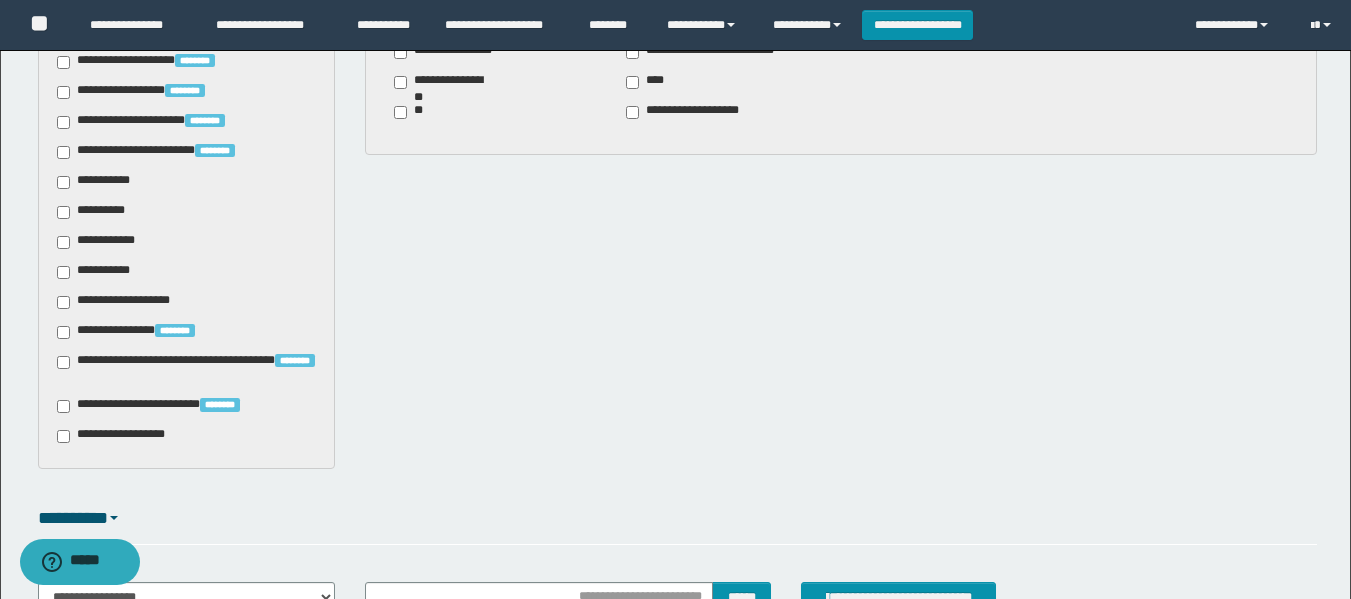 click on "**********" at bounding box center (117, 436) 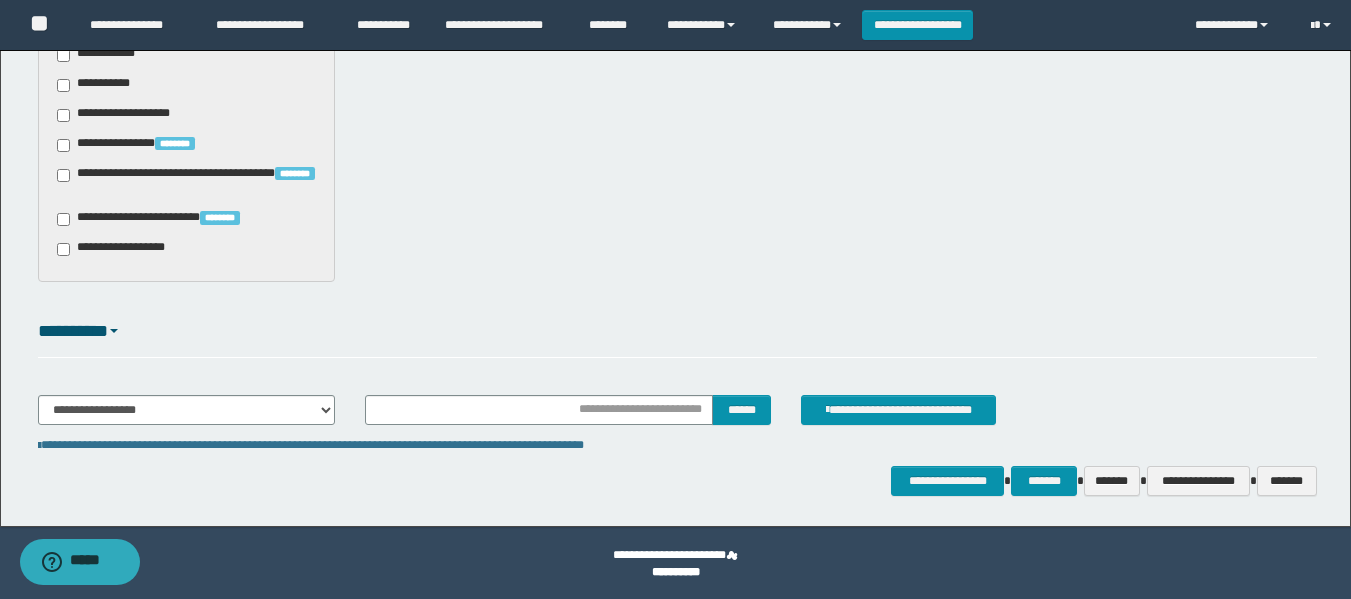 scroll, scrollTop: 1289, scrollLeft: 0, axis: vertical 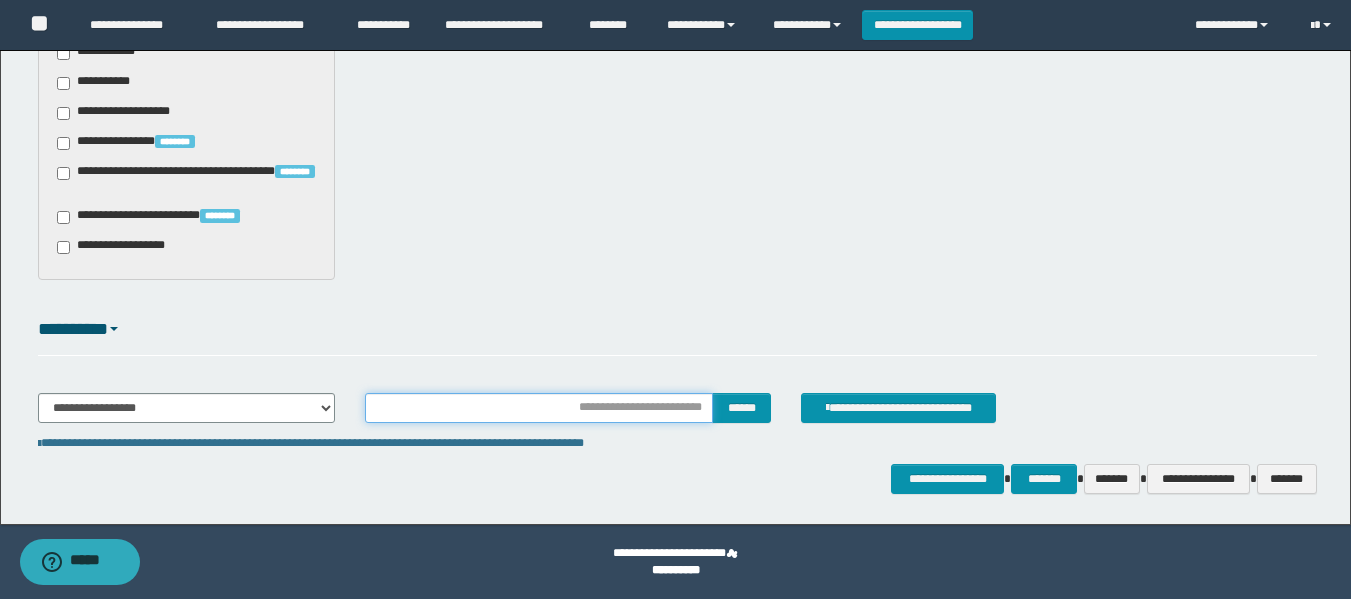drag, startPoint x: 665, startPoint y: 403, endPoint x: 677, endPoint y: 405, distance: 12.165525 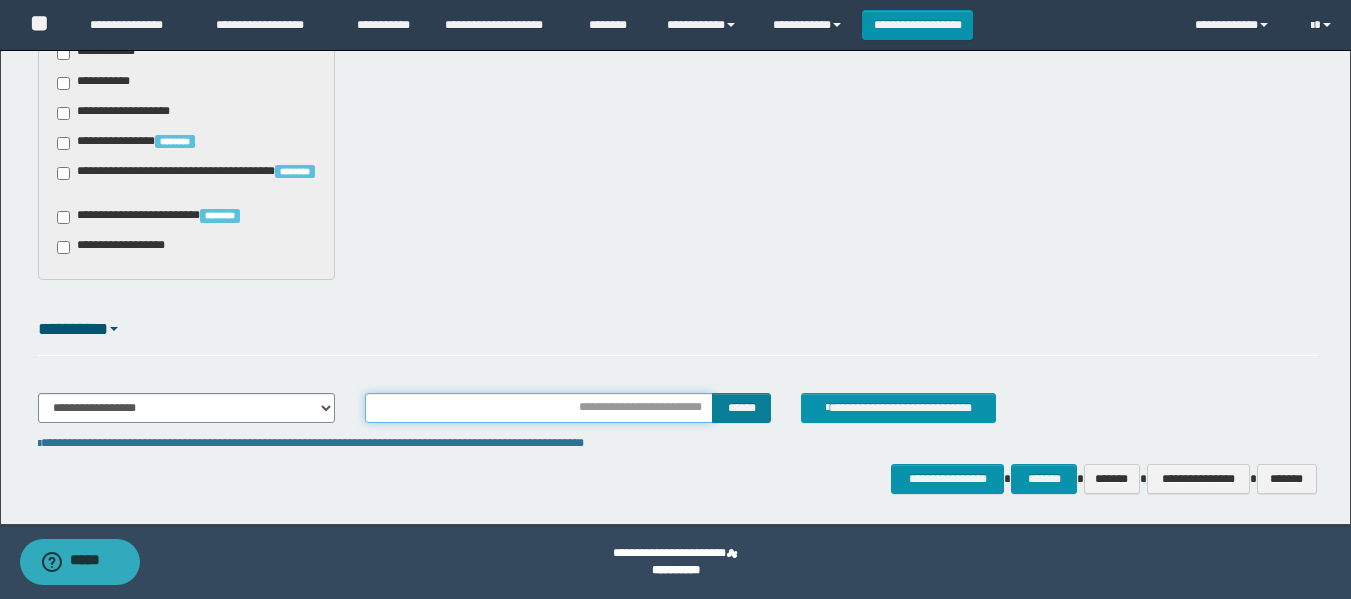 type on "**********" 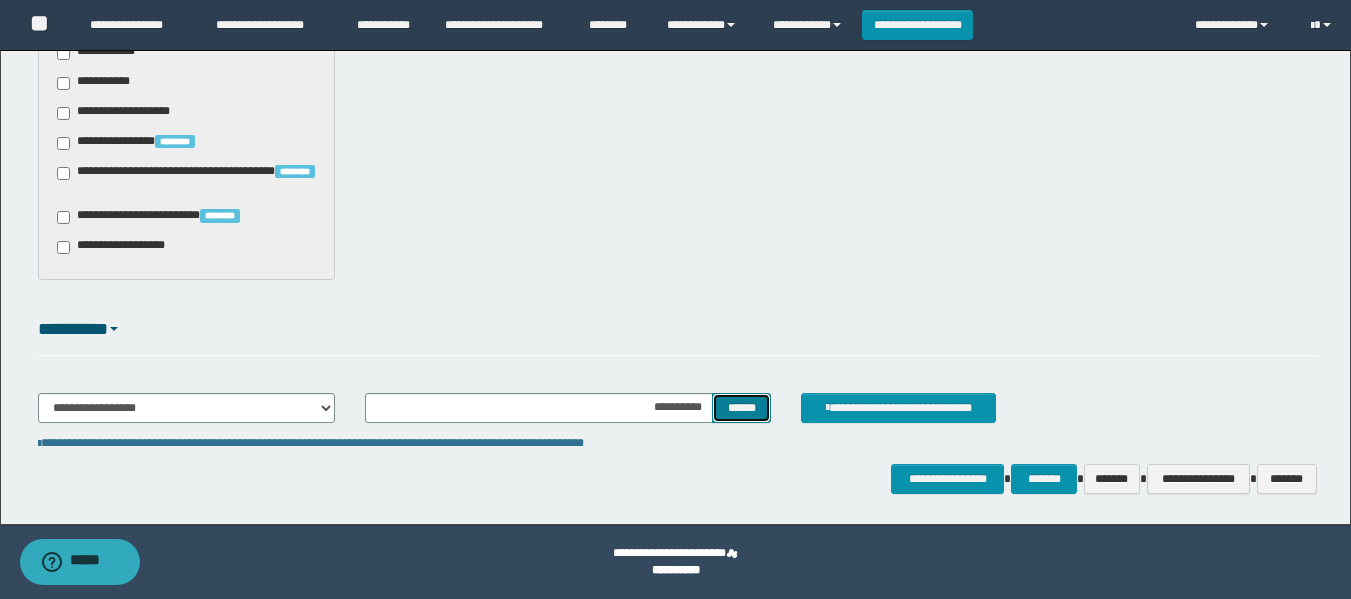 click on "******" at bounding box center [741, 408] 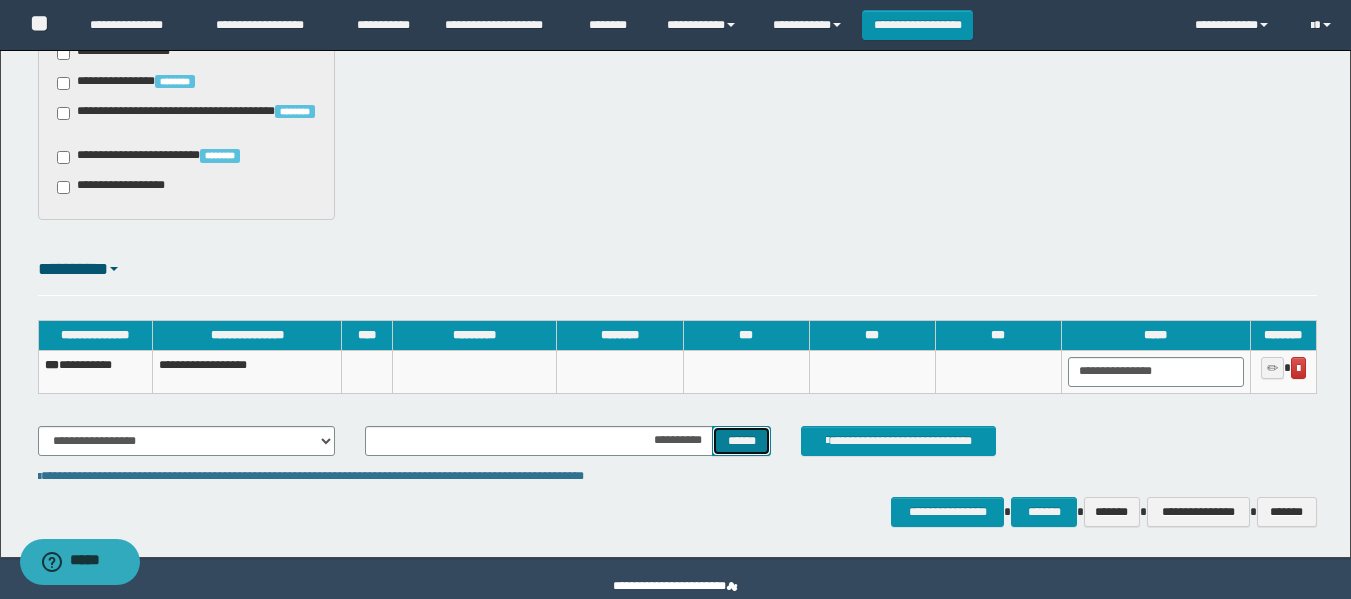 scroll, scrollTop: 1382, scrollLeft: 0, axis: vertical 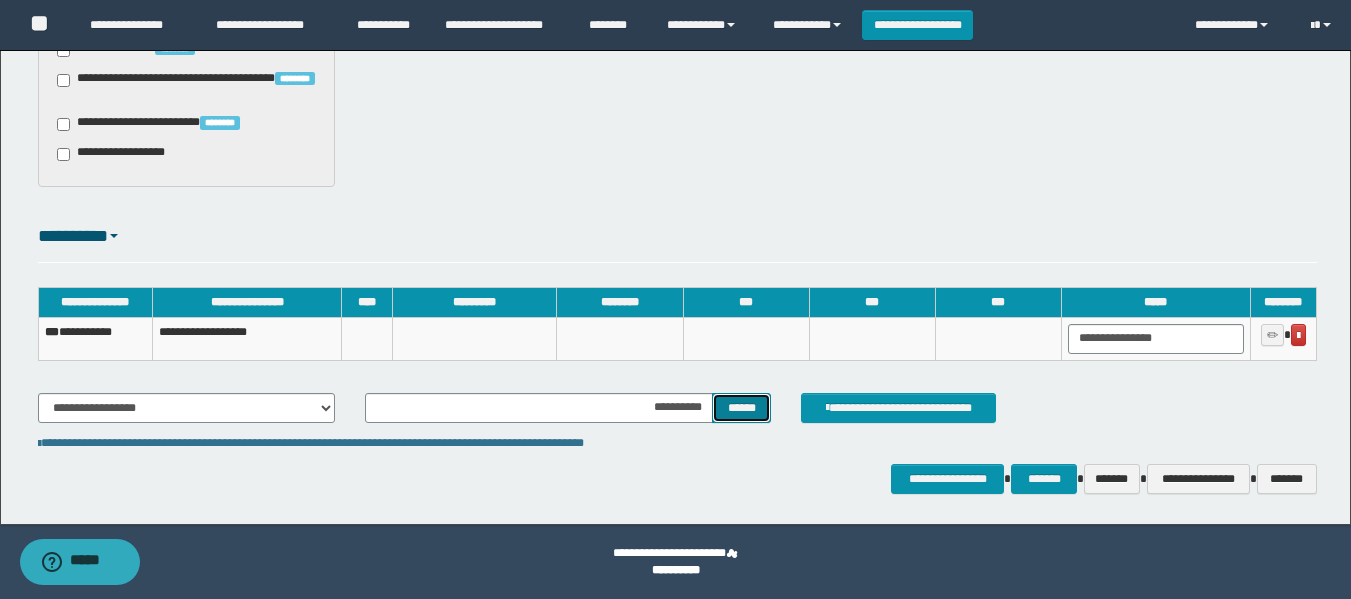 type 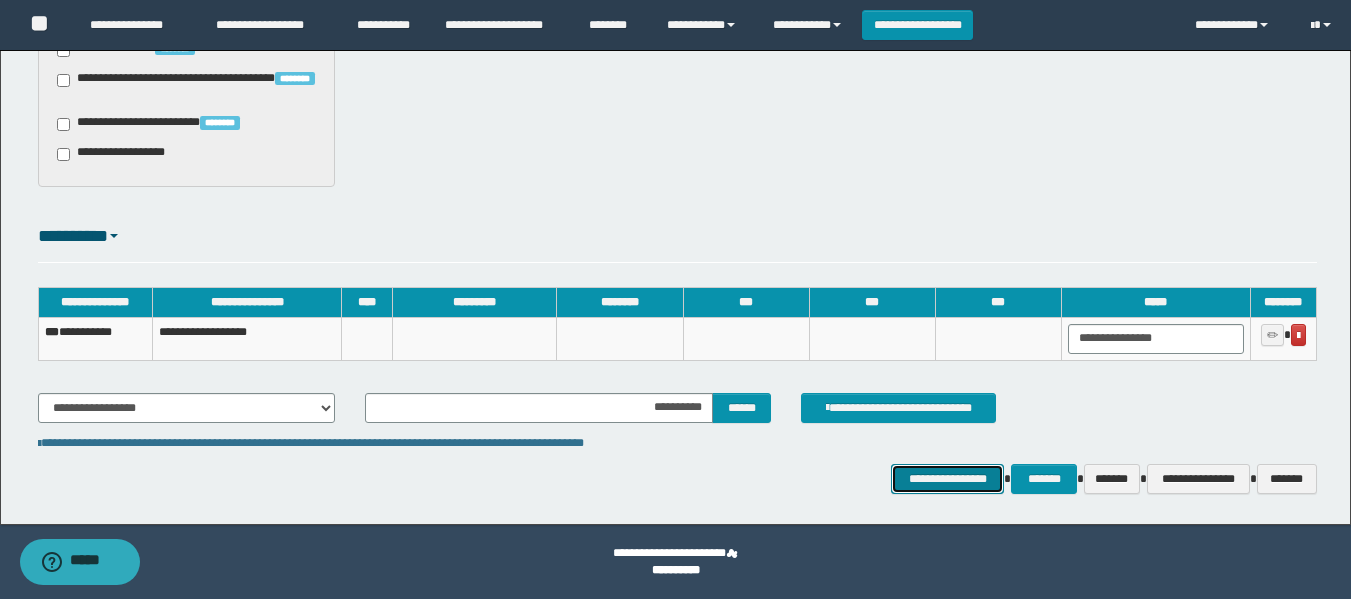 click on "**********" at bounding box center [947, 479] 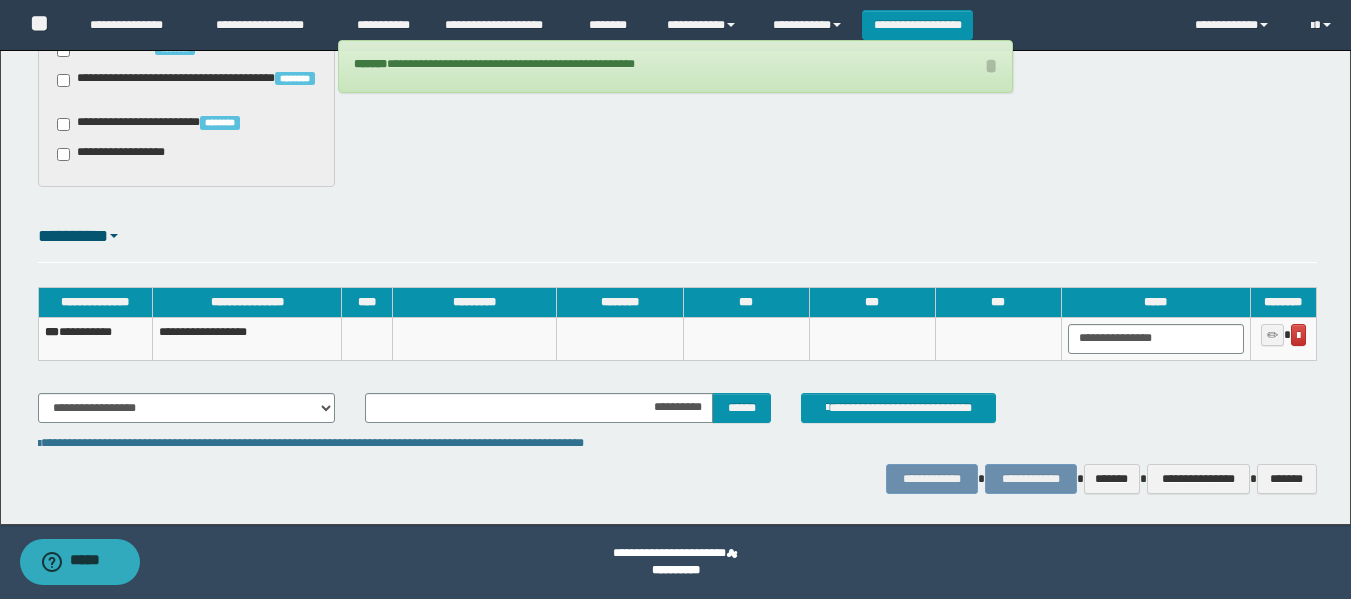 click on "**********" at bounding box center (95, 338) 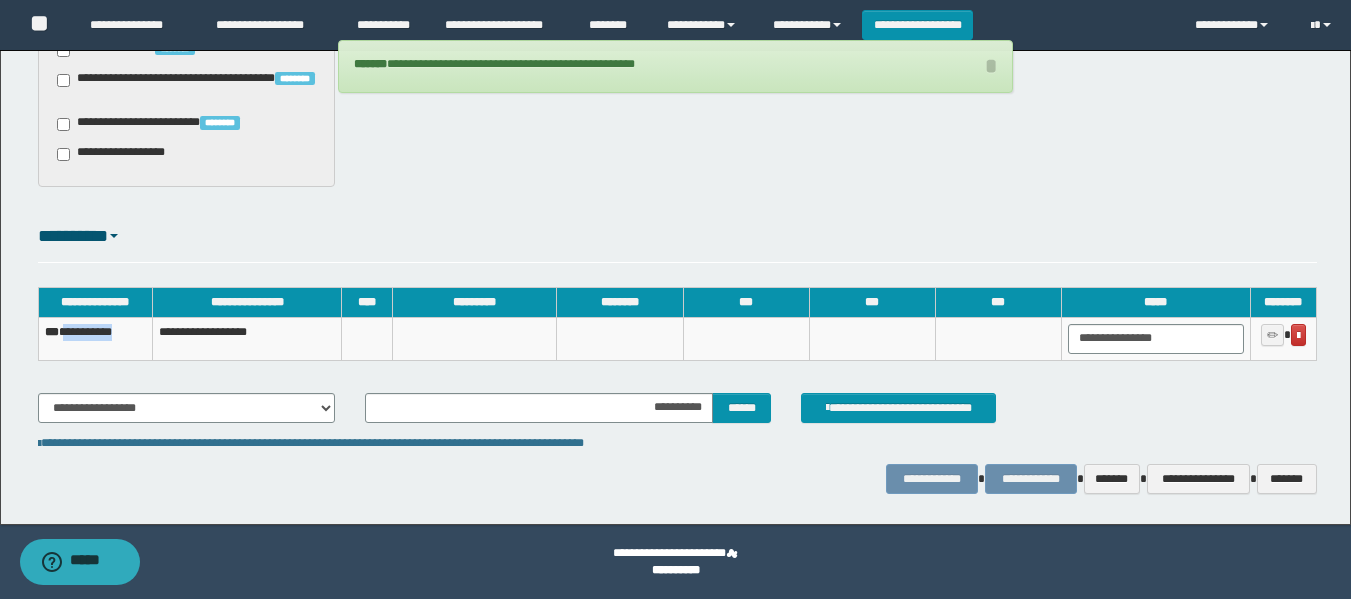 click on "**********" at bounding box center [95, 338] 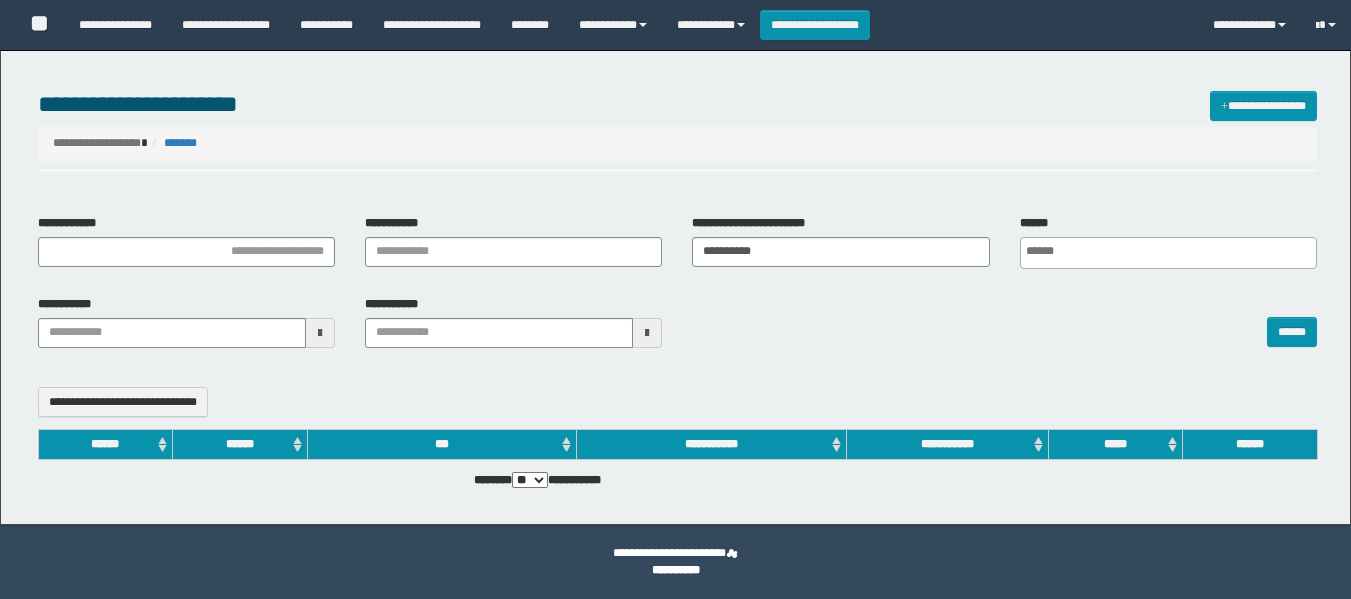 select 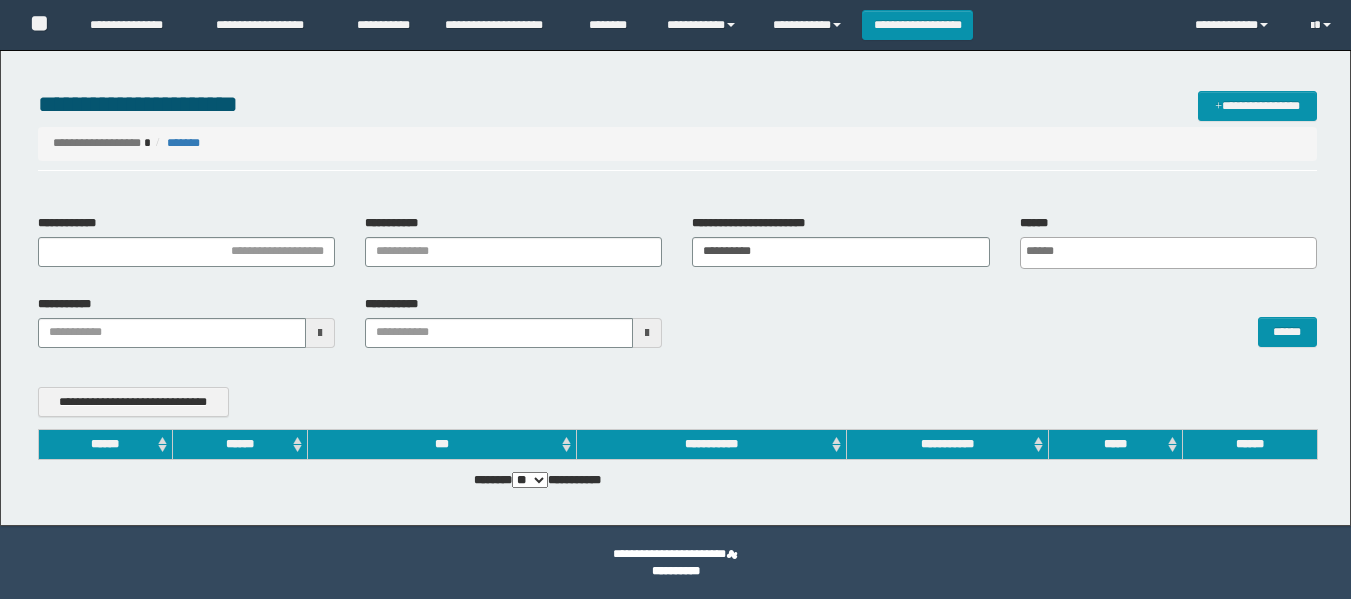 scroll, scrollTop: 0, scrollLeft: 0, axis: both 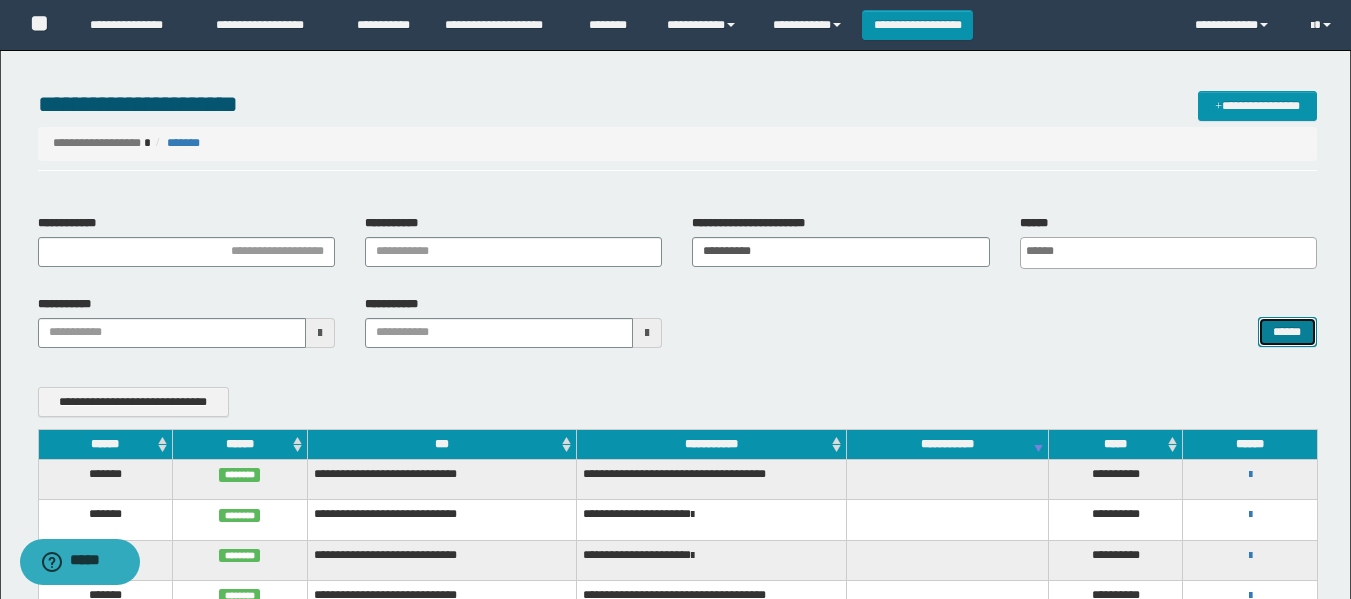 click on "******" at bounding box center (1287, 332) 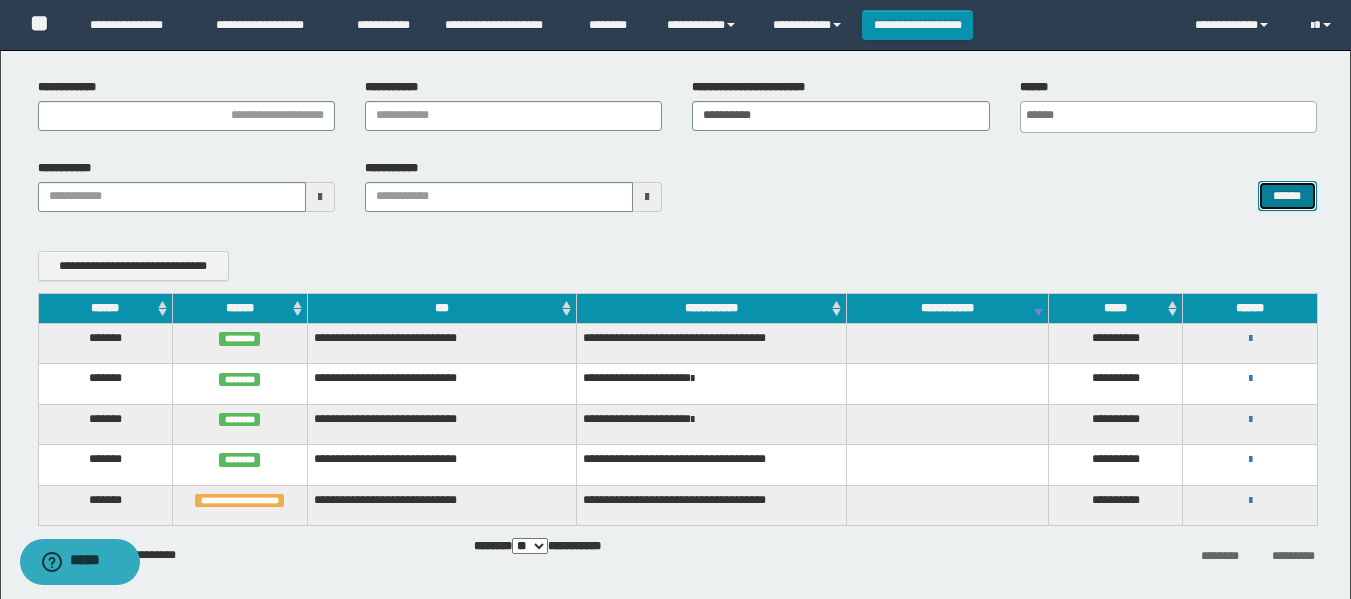 scroll, scrollTop: 100, scrollLeft: 0, axis: vertical 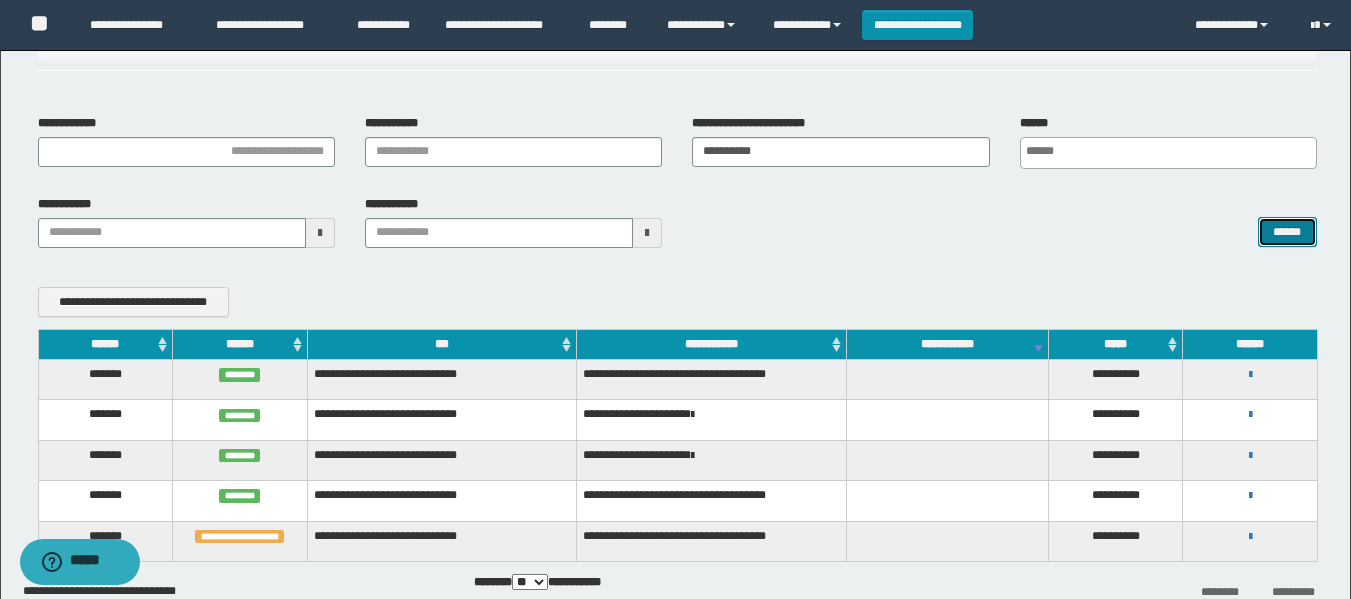 type 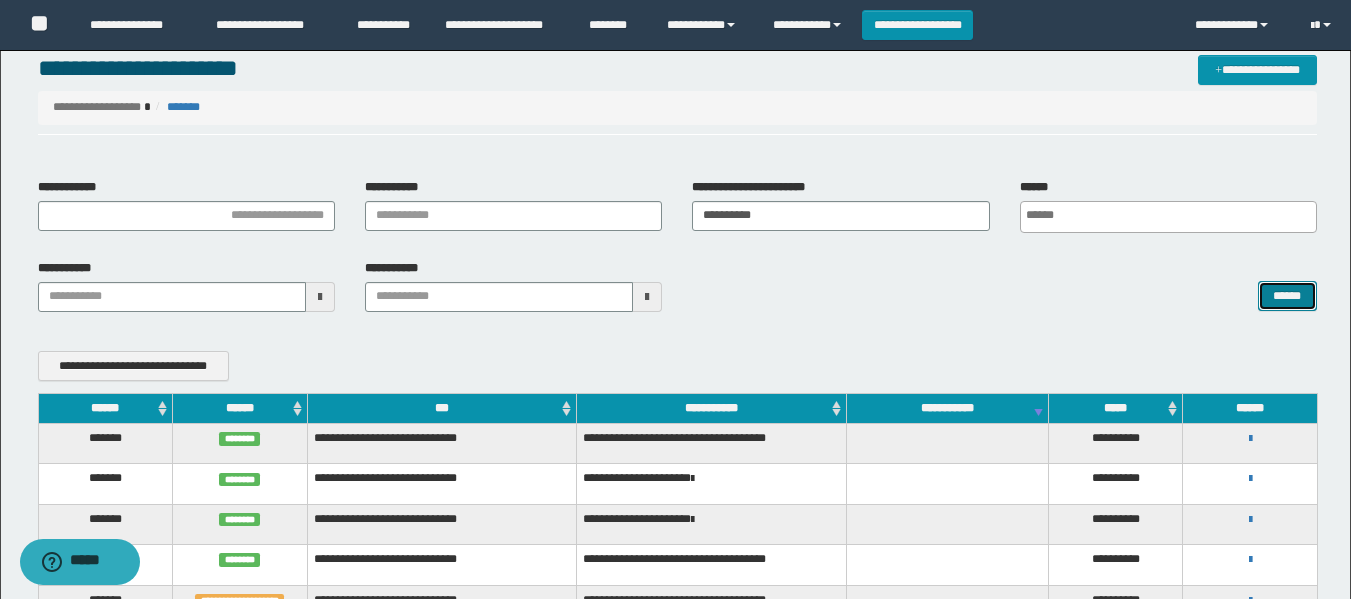 scroll, scrollTop: 0, scrollLeft: 0, axis: both 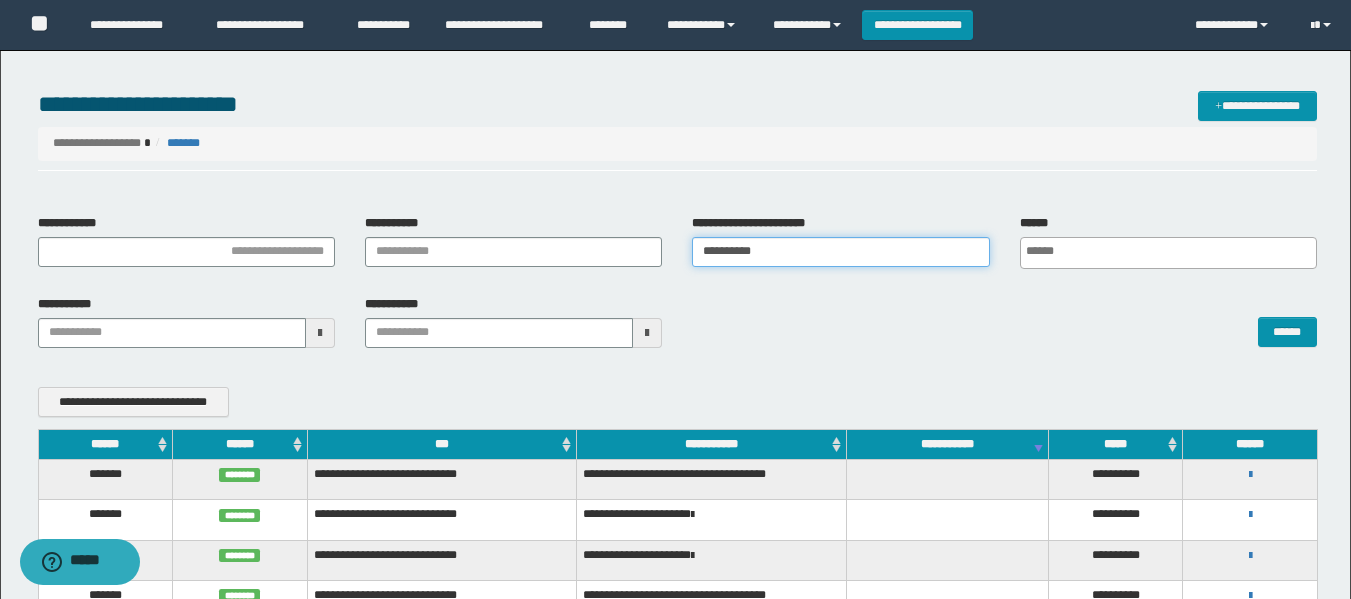 drag, startPoint x: 752, startPoint y: 256, endPoint x: 623, endPoint y: 265, distance: 129.31357 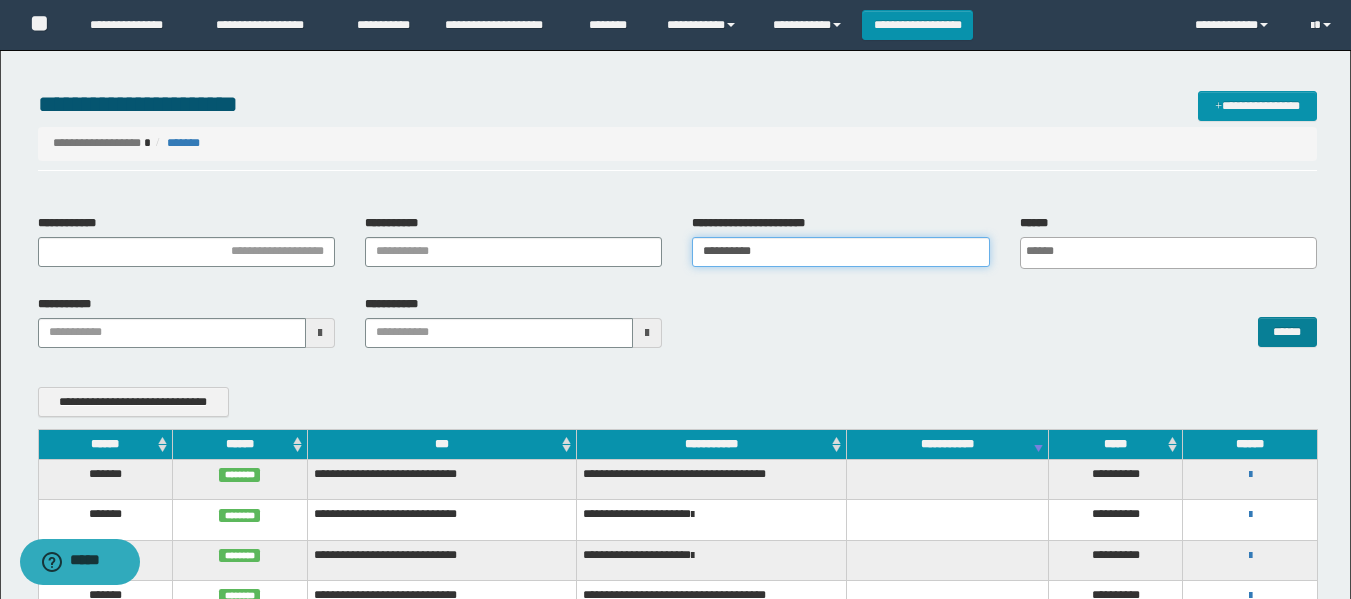 type on "**********" 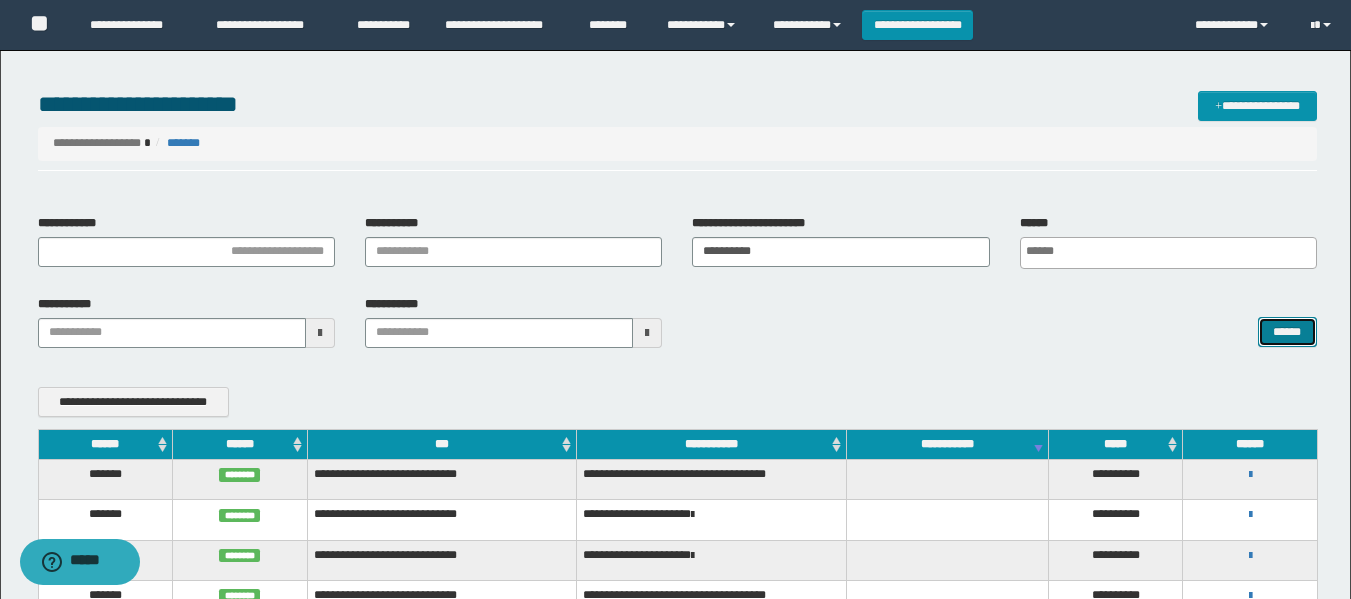 click on "******" at bounding box center [1287, 332] 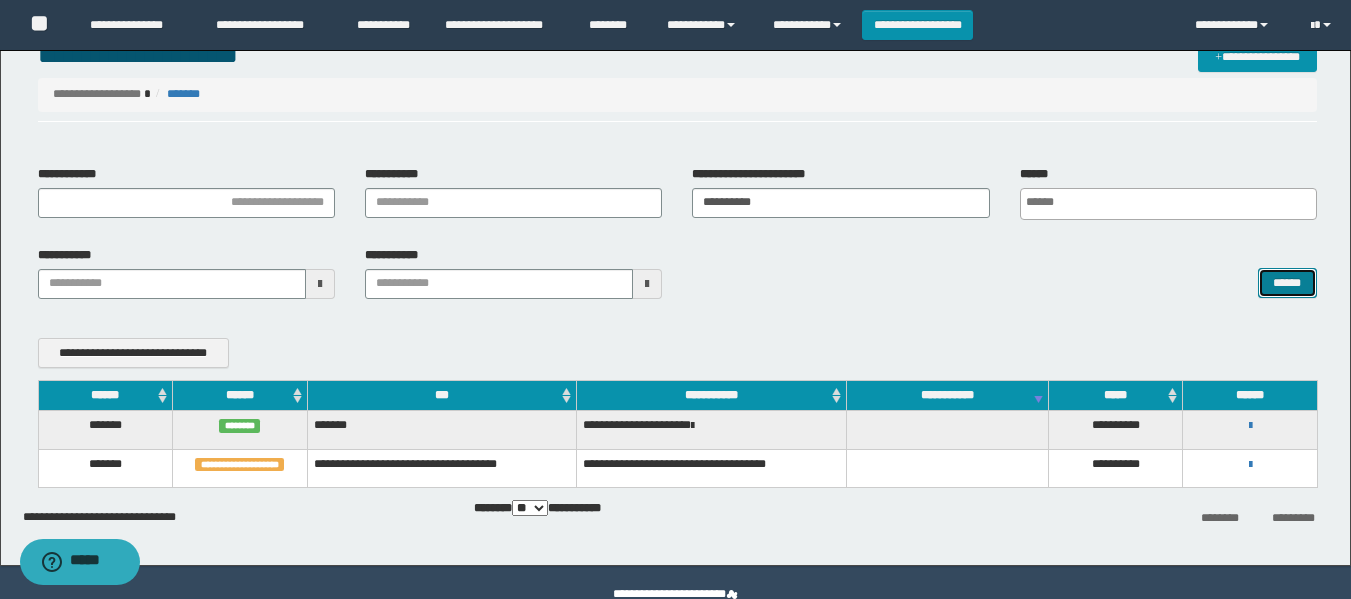scroll, scrollTop: 90, scrollLeft: 0, axis: vertical 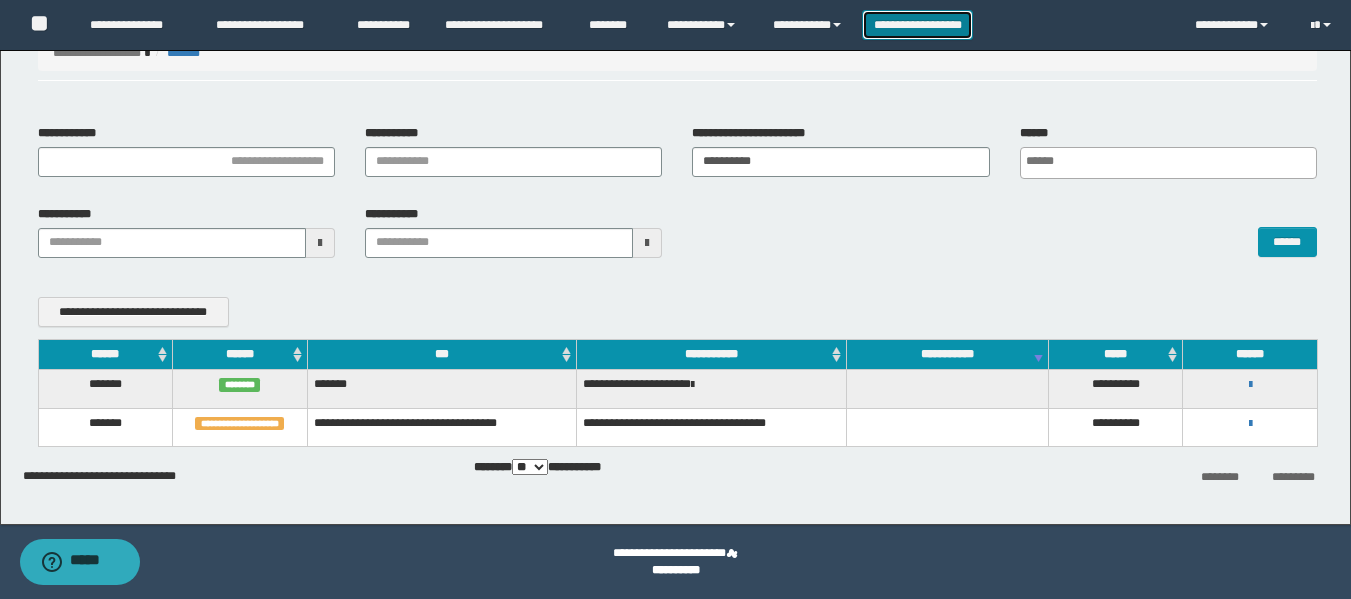 click on "**********" at bounding box center (917, 25) 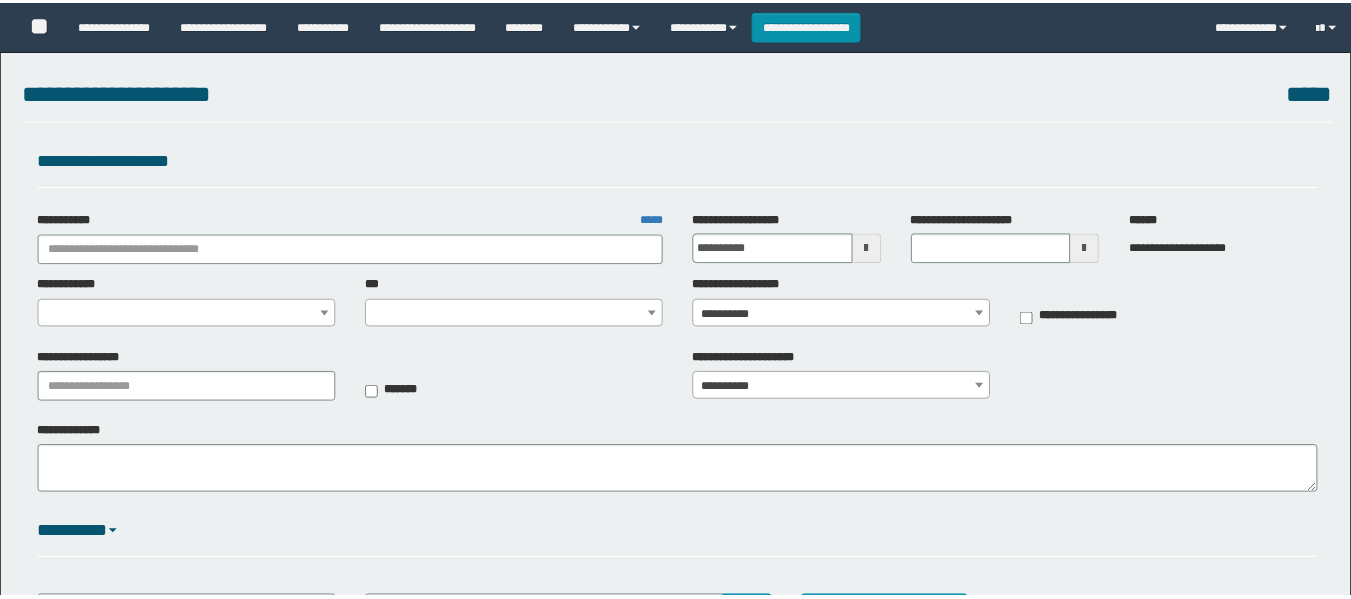 scroll, scrollTop: 0, scrollLeft: 0, axis: both 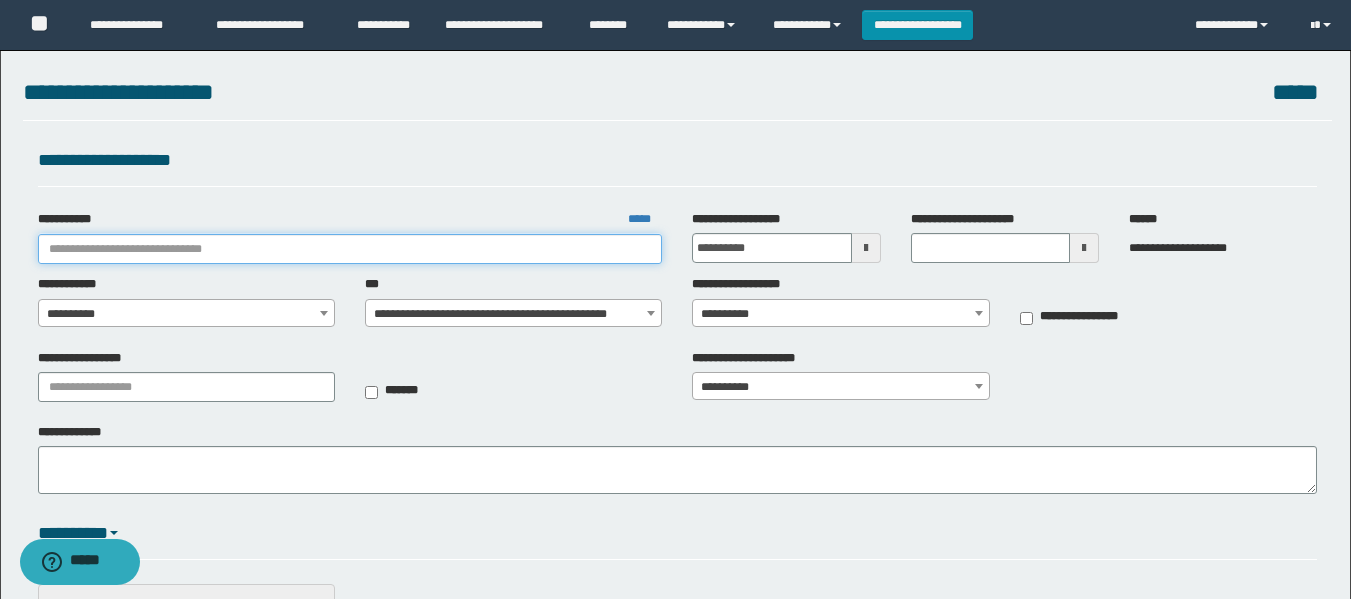 click on "**********" at bounding box center (350, 249) 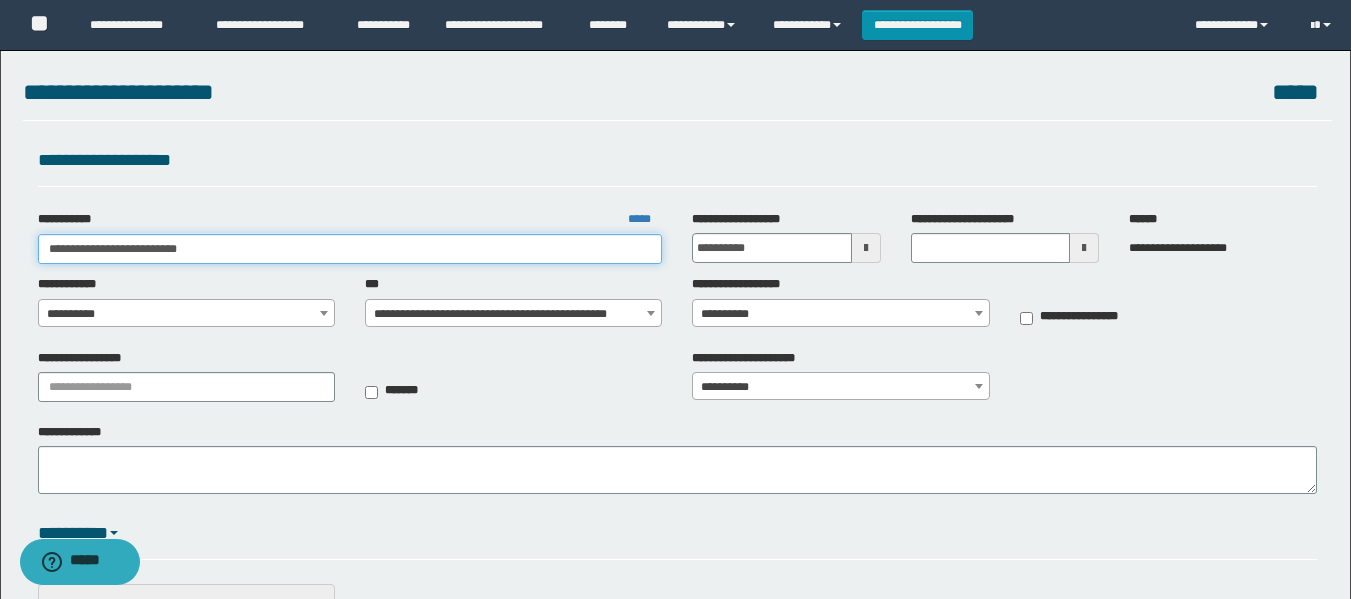 type on "**********" 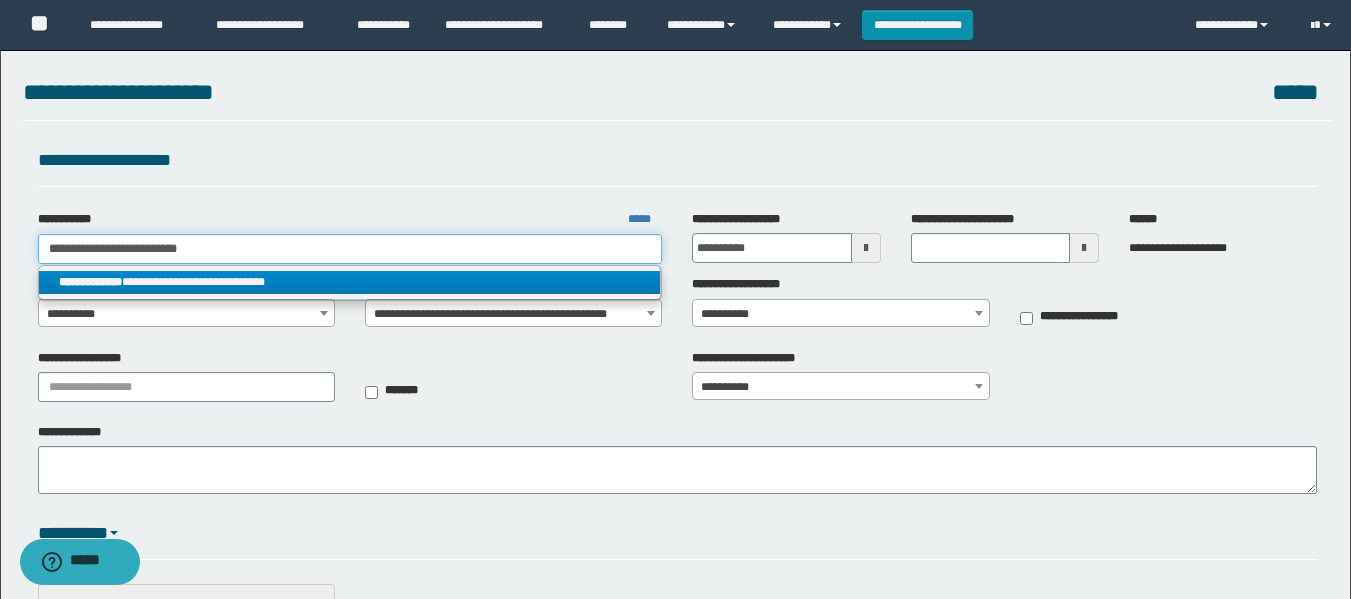 type on "**********" 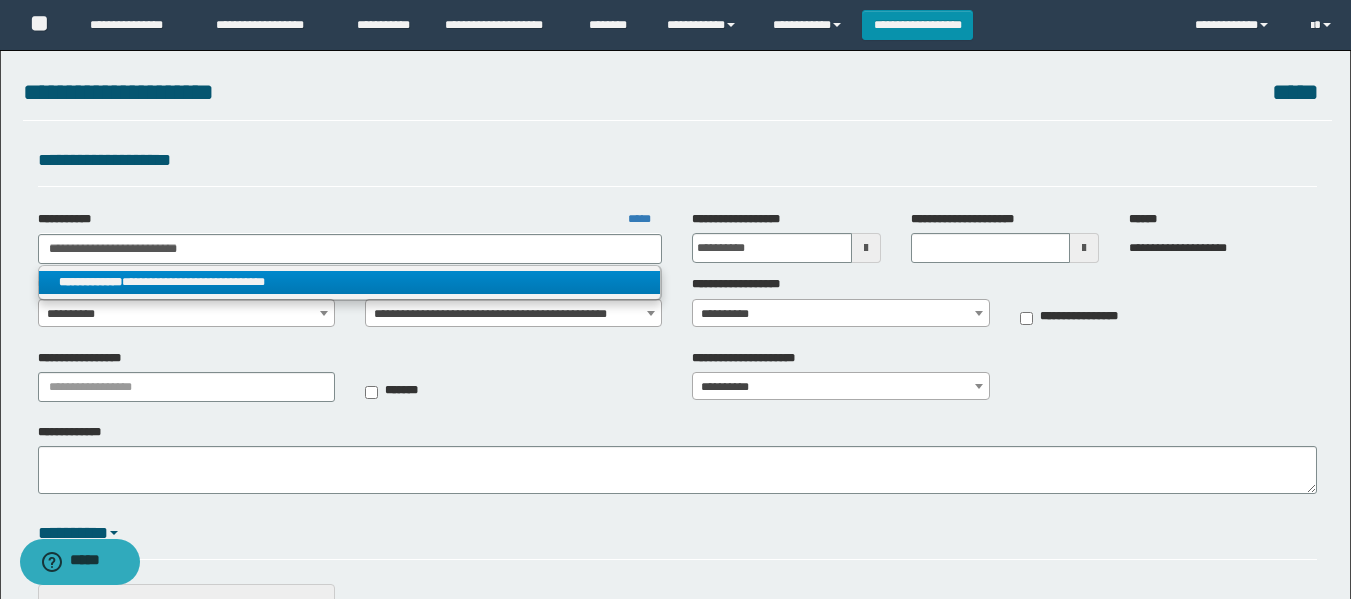 click on "**********" at bounding box center (350, 282) 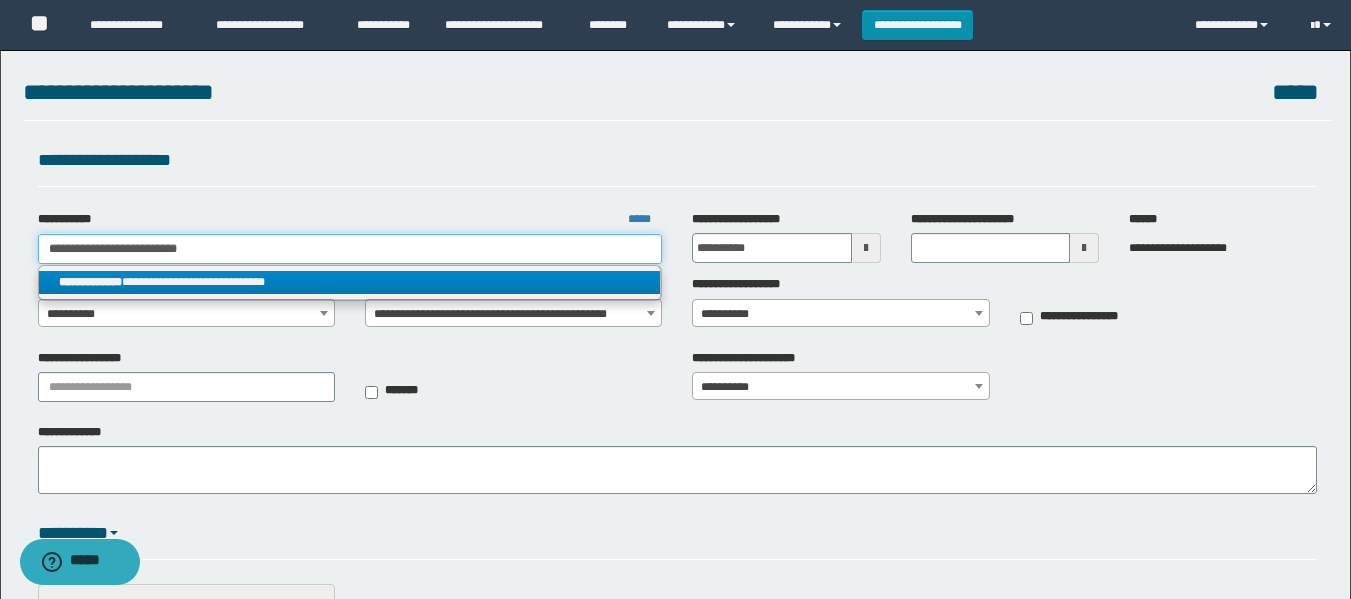 type 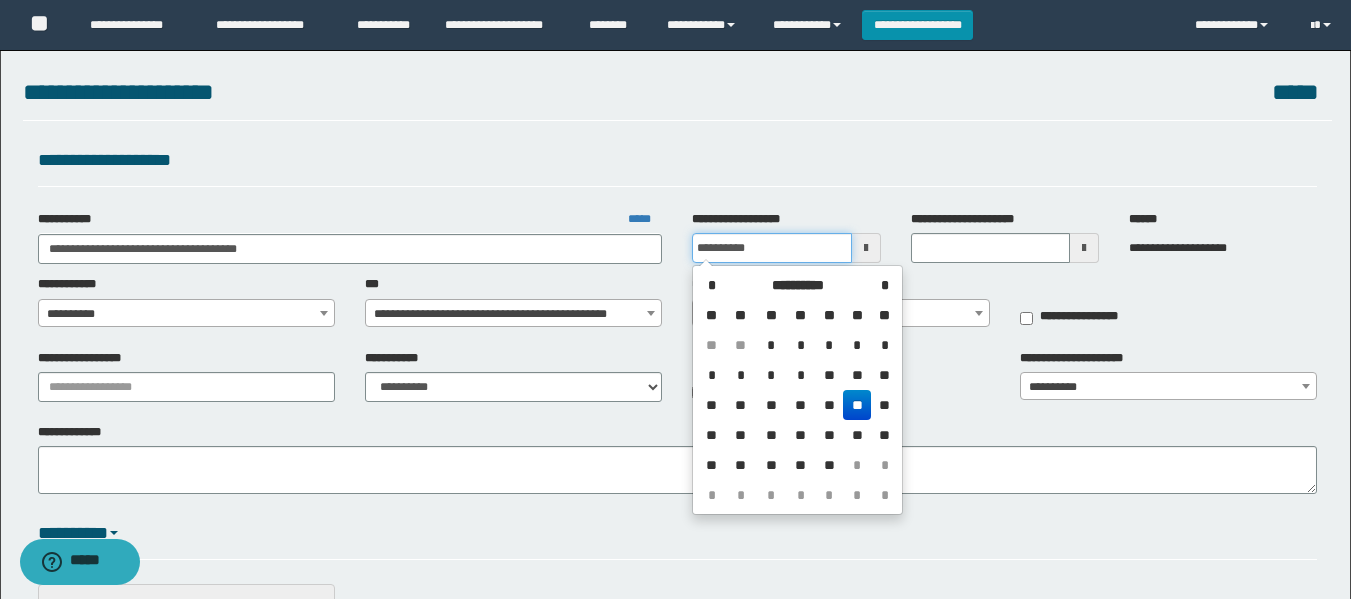 click on "**********" at bounding box center (771, 248) 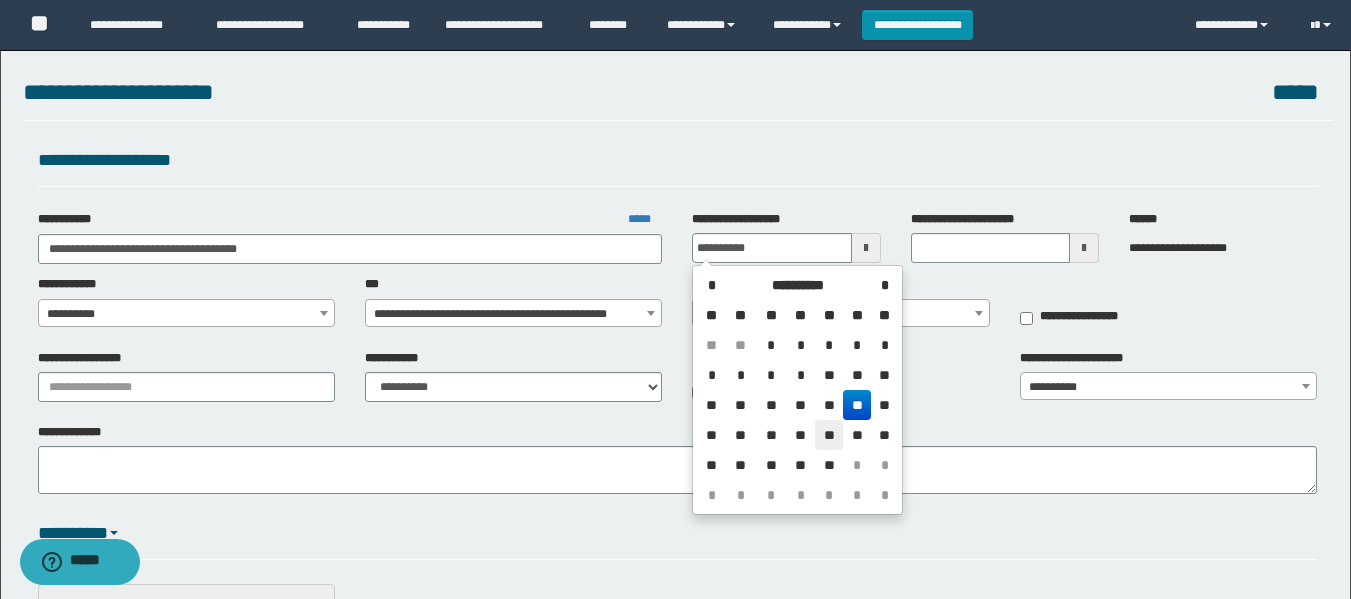 click on "**" at bounding box center [829, 435] 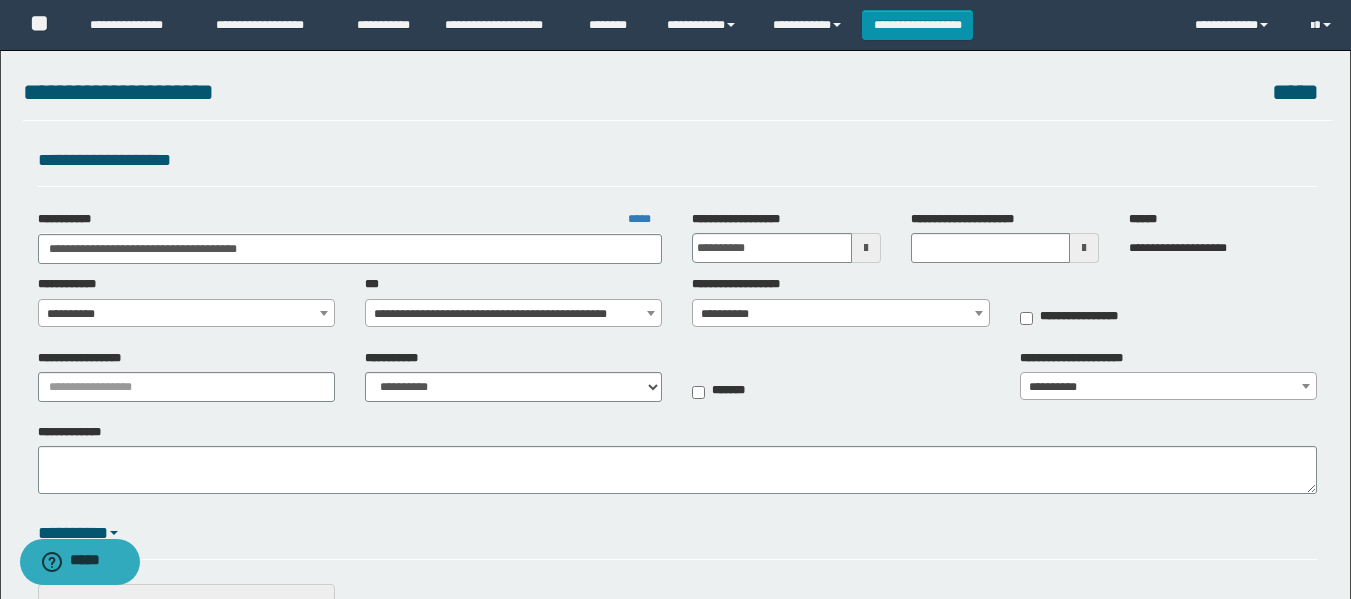 click on "**********" at bounding box center [186, 314] 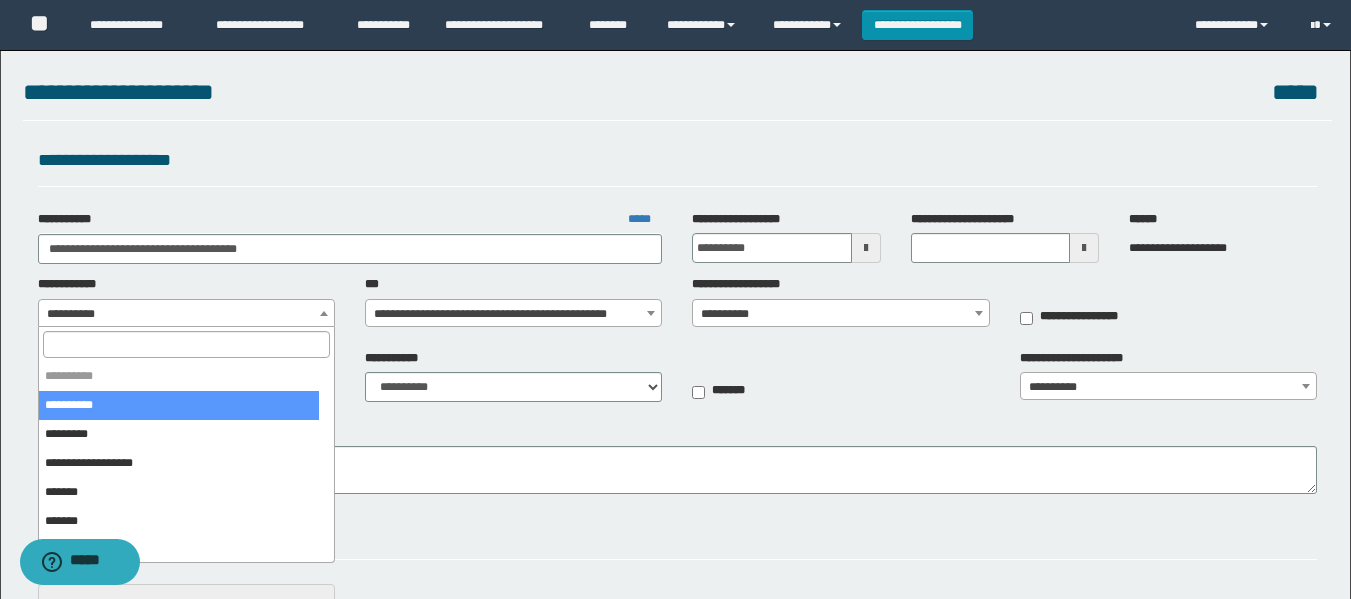 click at bounding box center (186, 344) 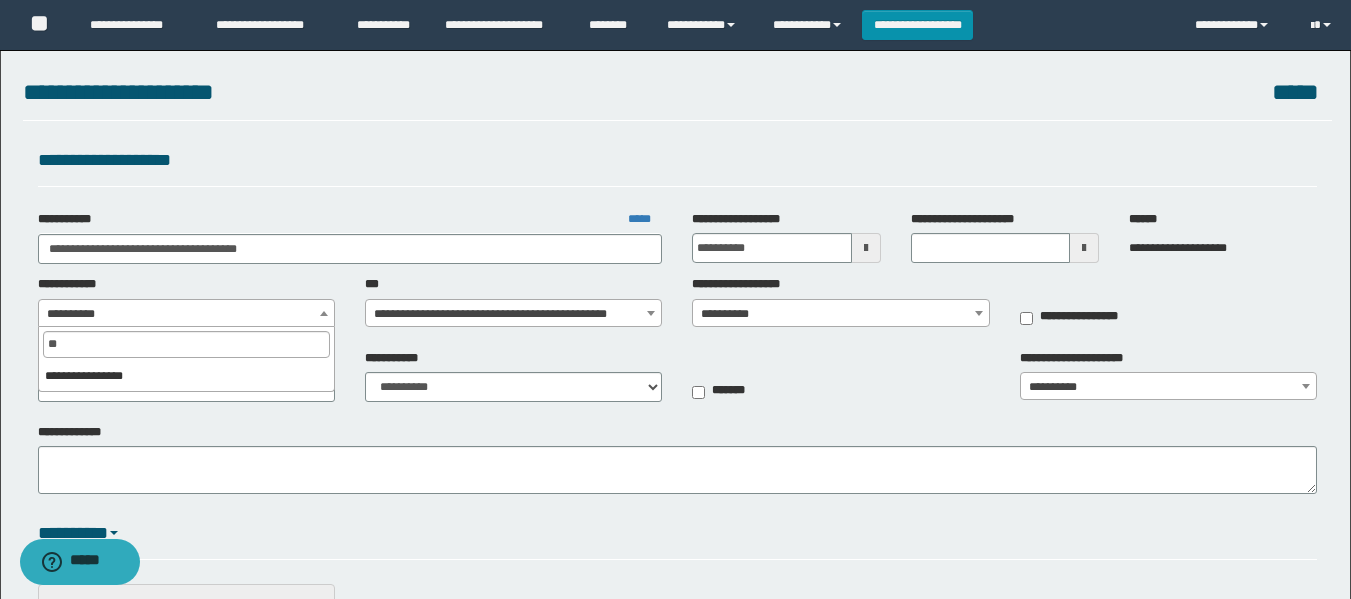 type on "*" 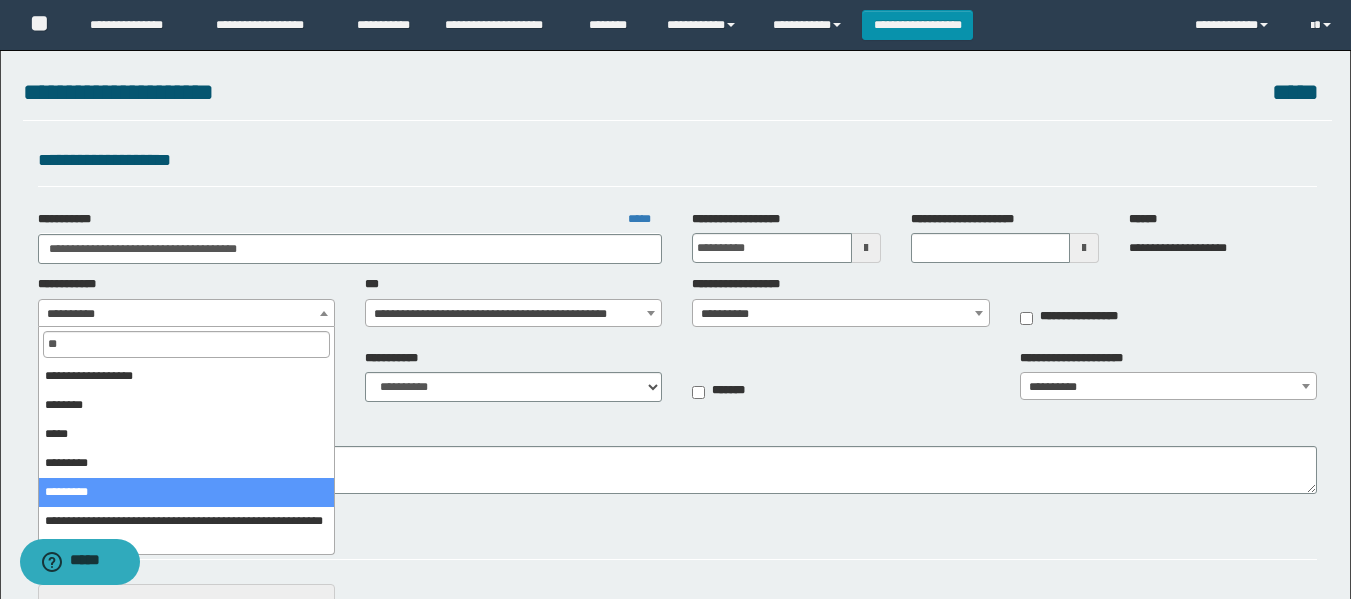 type on "**" 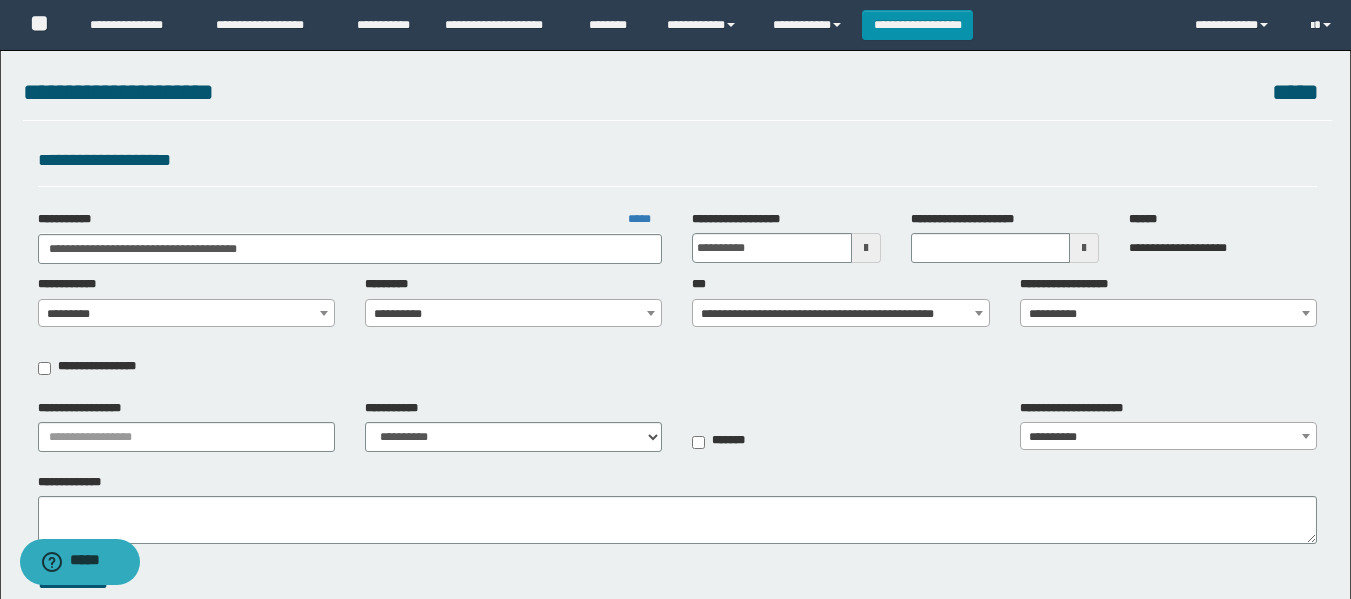 click on "**********" at bounding box center [513, 314] 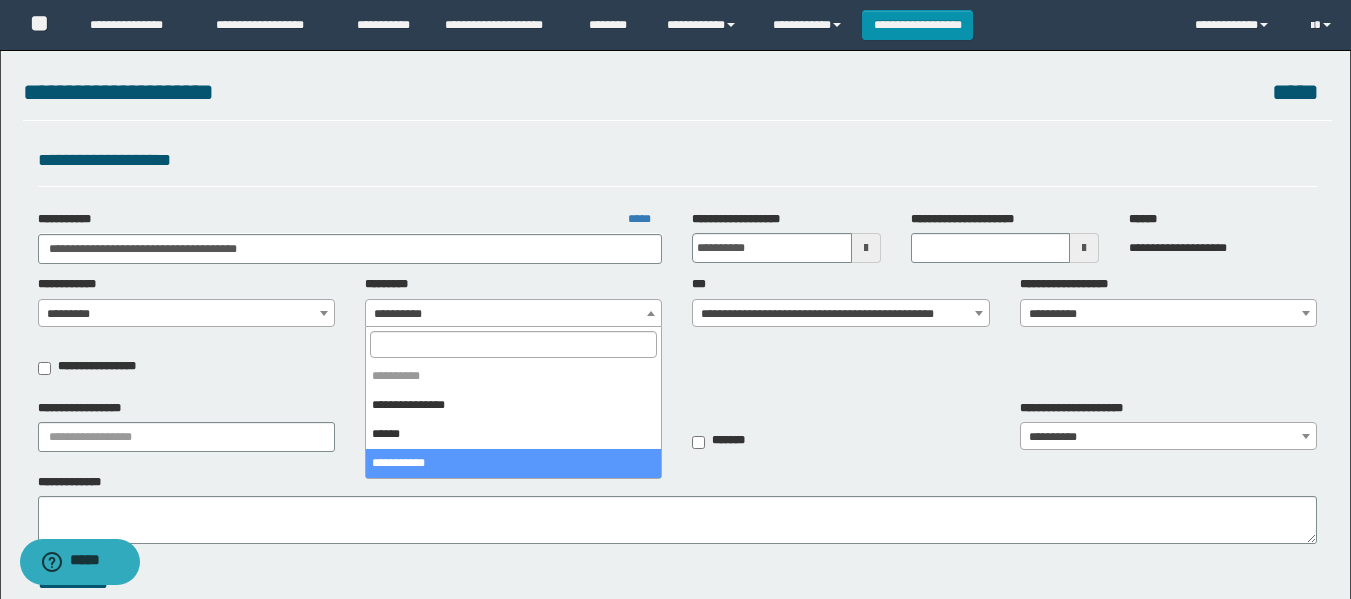 select on "****" 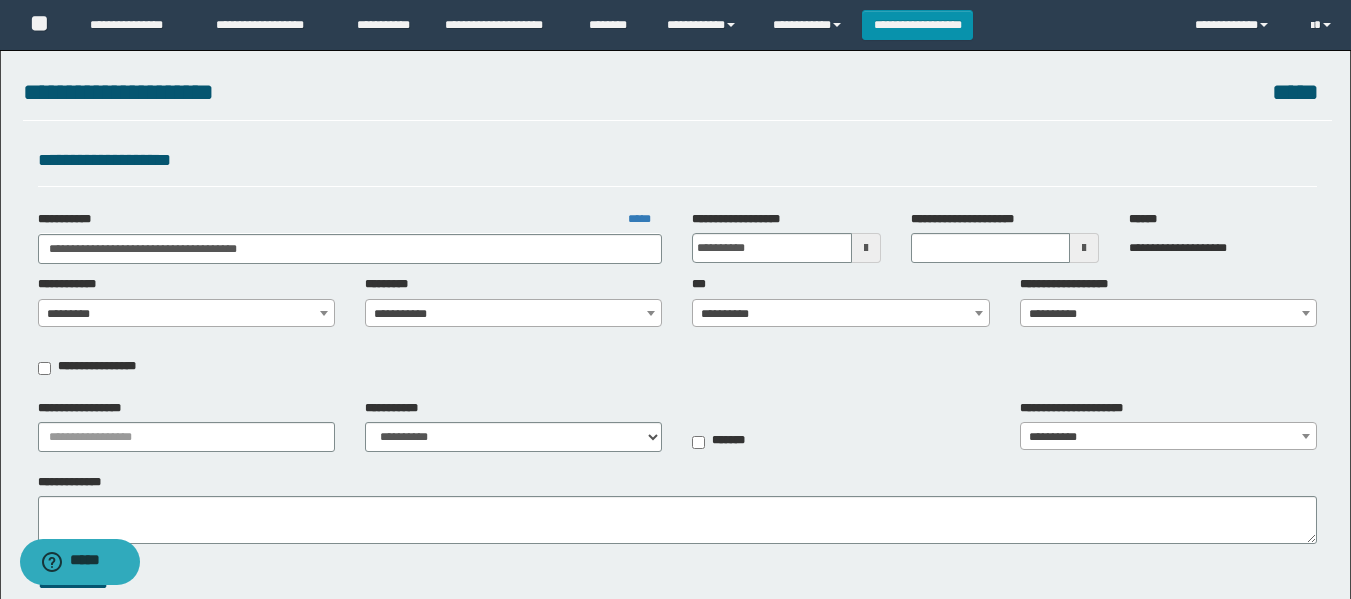 click on "**********" at bounding box center [840, 314] 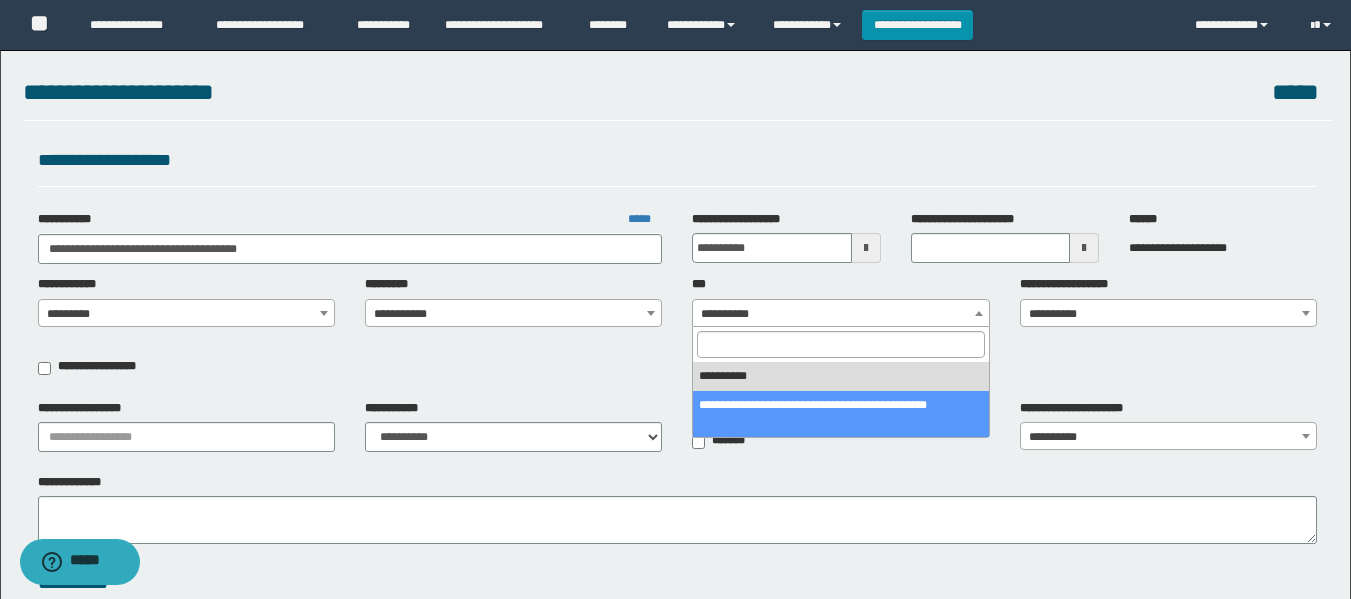 select on "***" 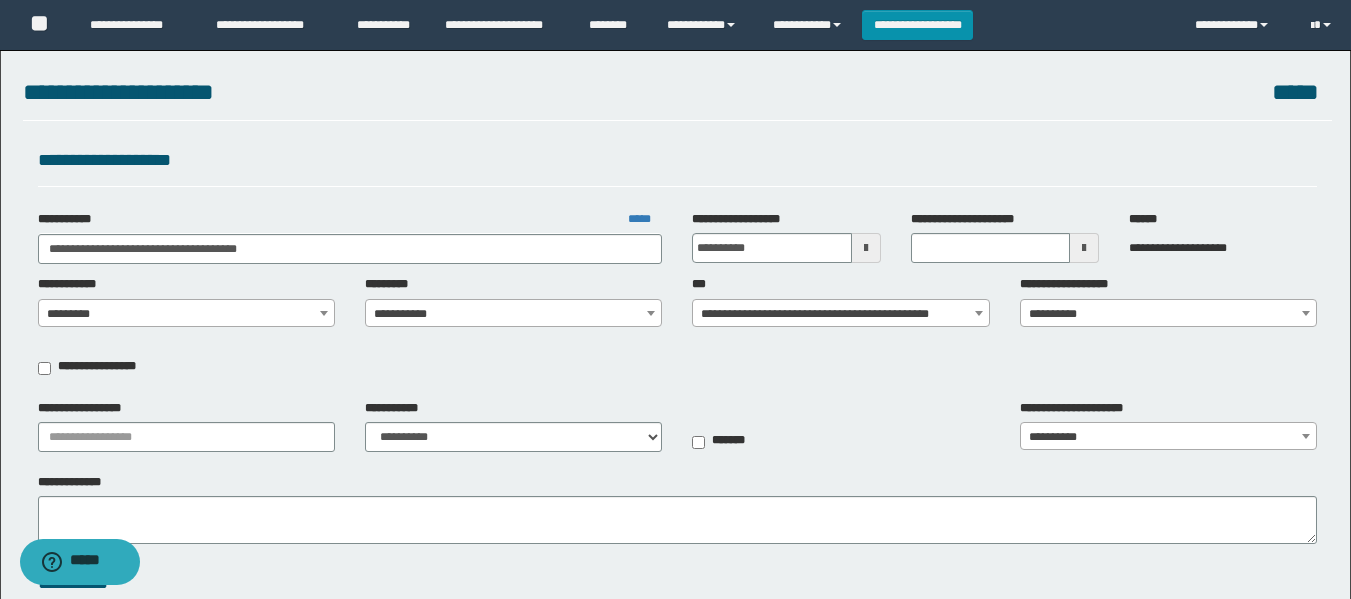 click on "**********" at bounding box center (1168, 314) 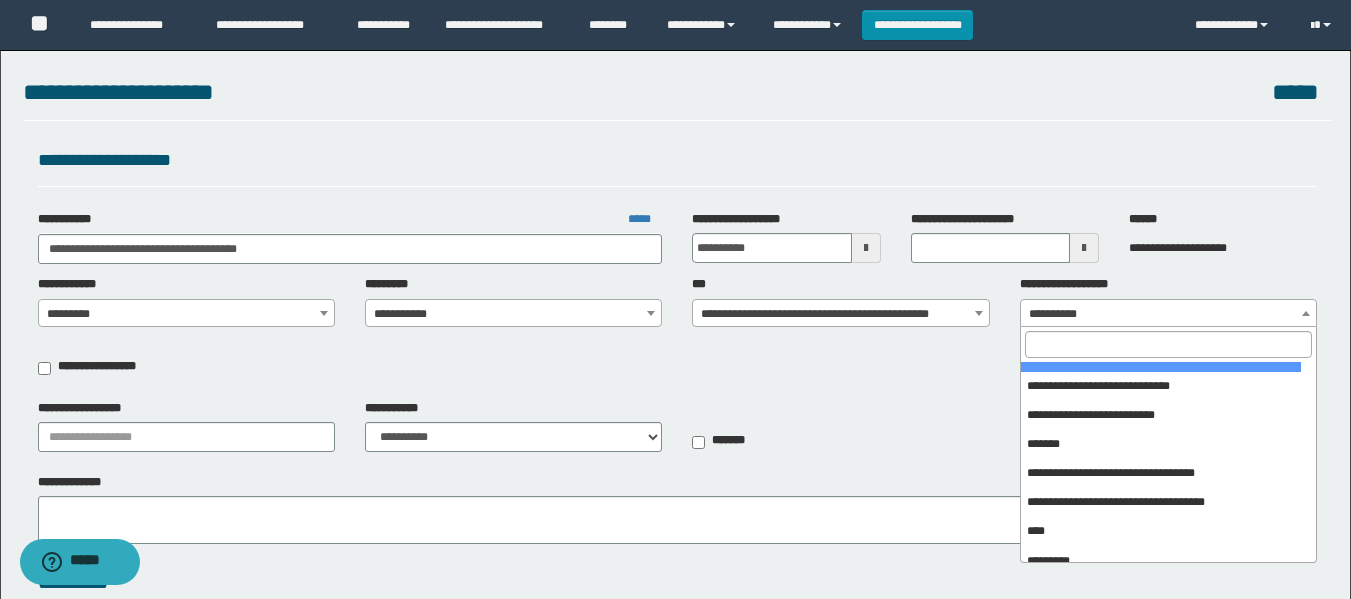 scroll, scrollTop: 200, scrollLeft: 0, axis: vertical 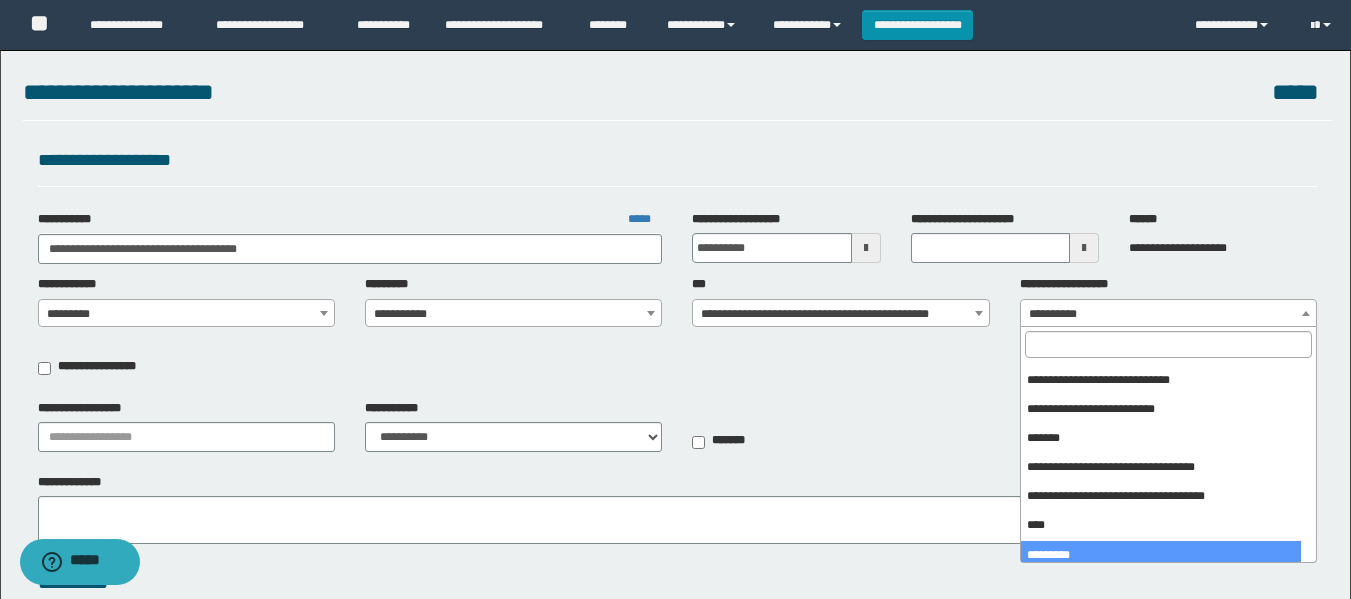 select on "***" 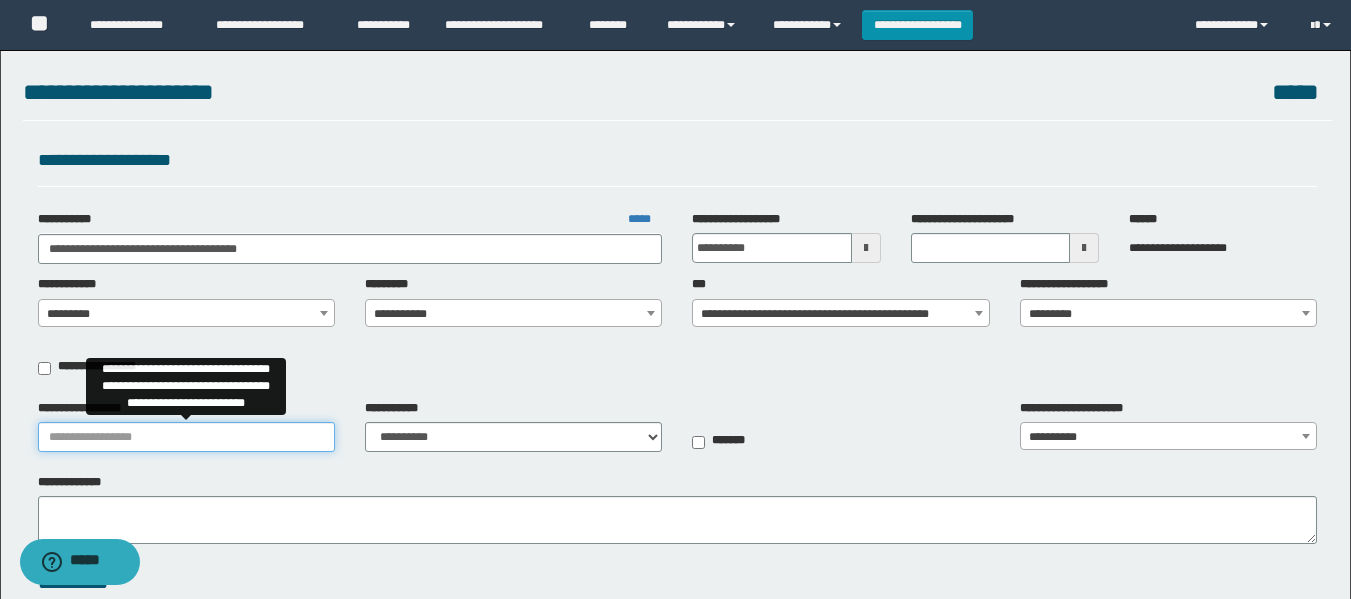 click on "**********" at bounding box center [186, 437] 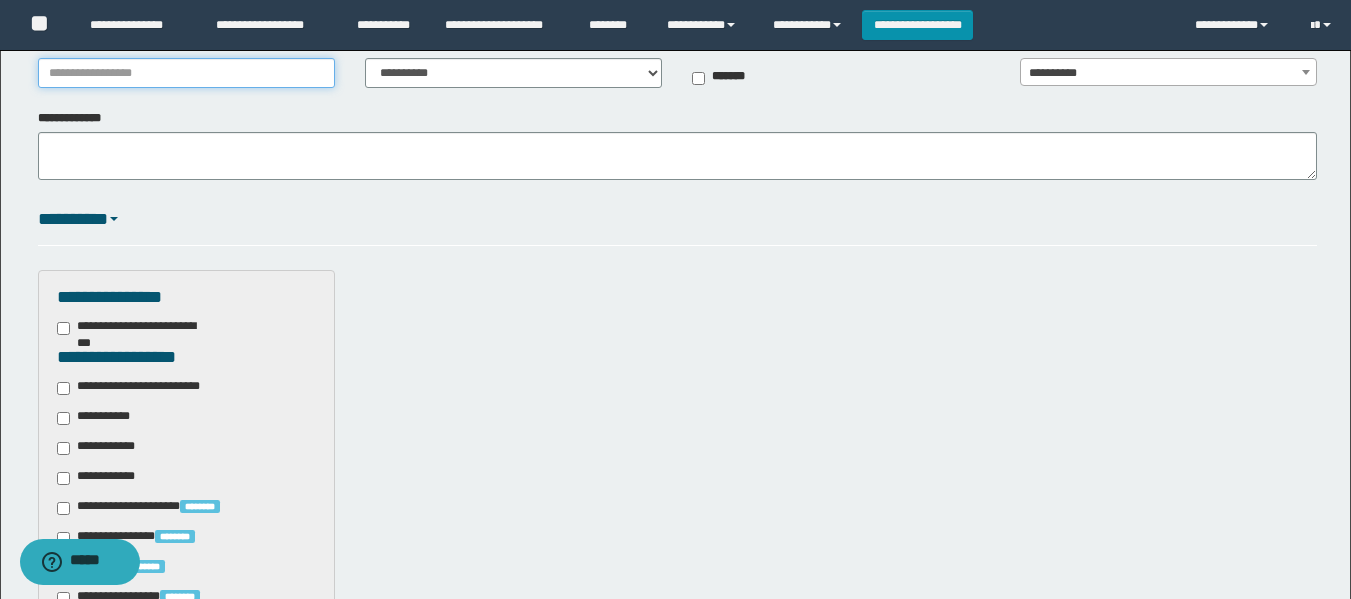 scroll, scrollTop: 400, scrollLeft: 0, axis: vertical 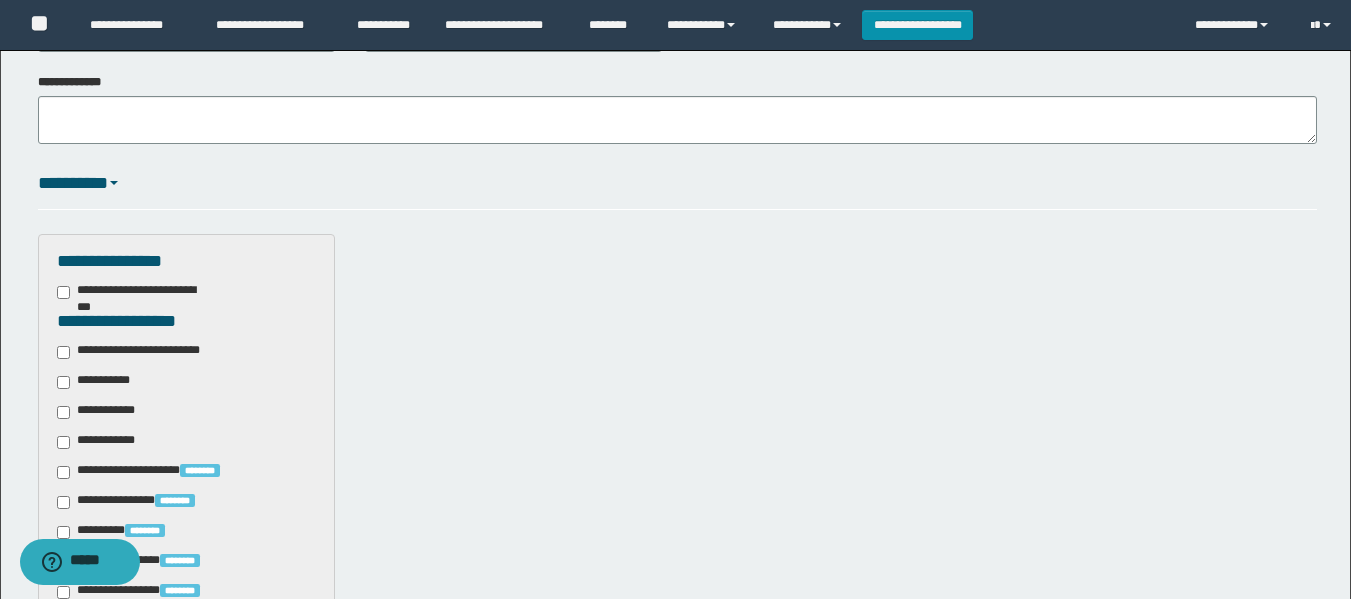 click on "**********" at bounding box center (97, 382) 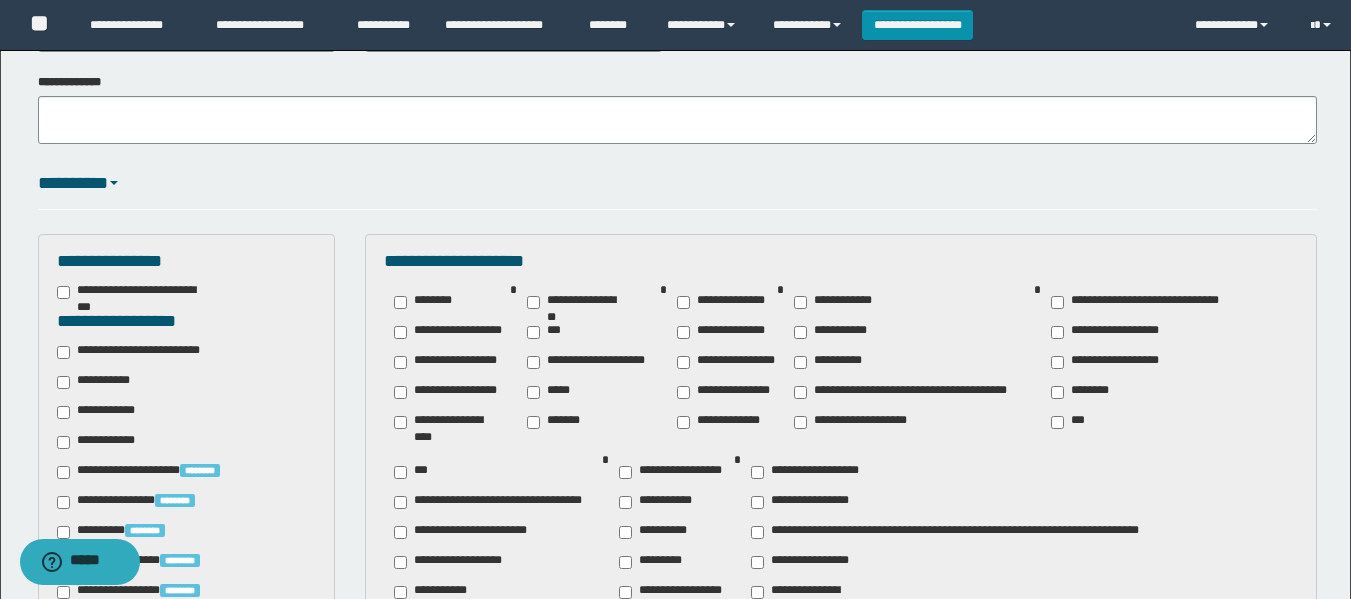 click on "**********" at bounding box center [97, 382] 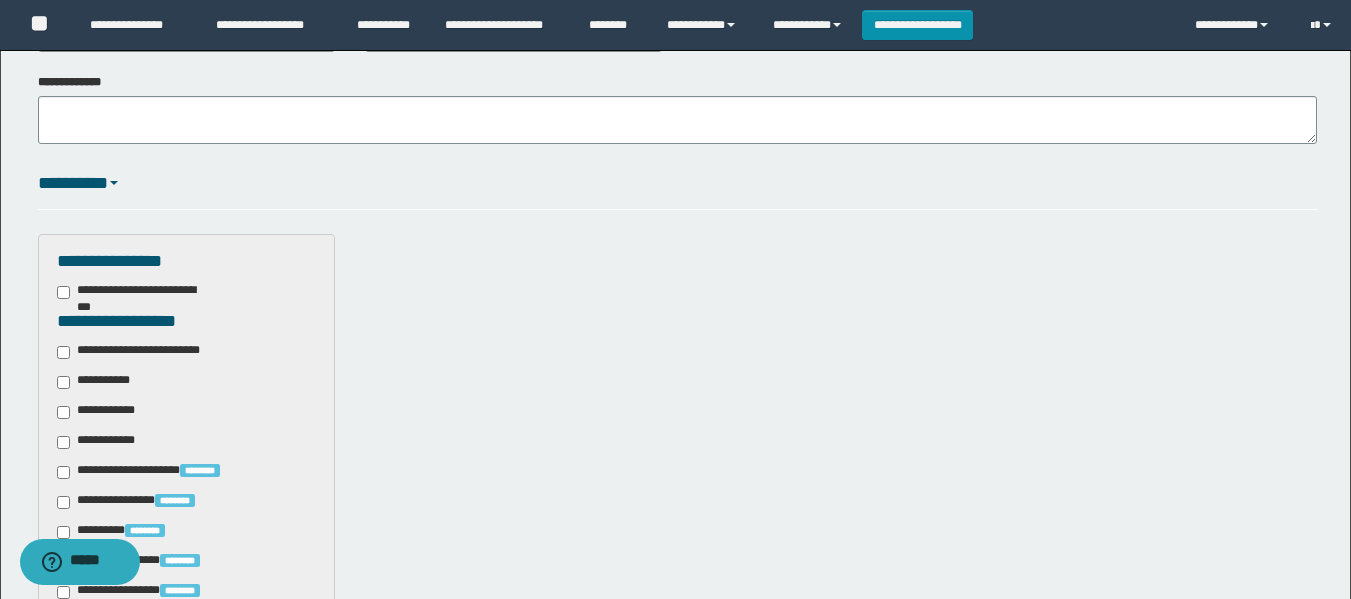 click on "**********" at bounding box center [143, 352] 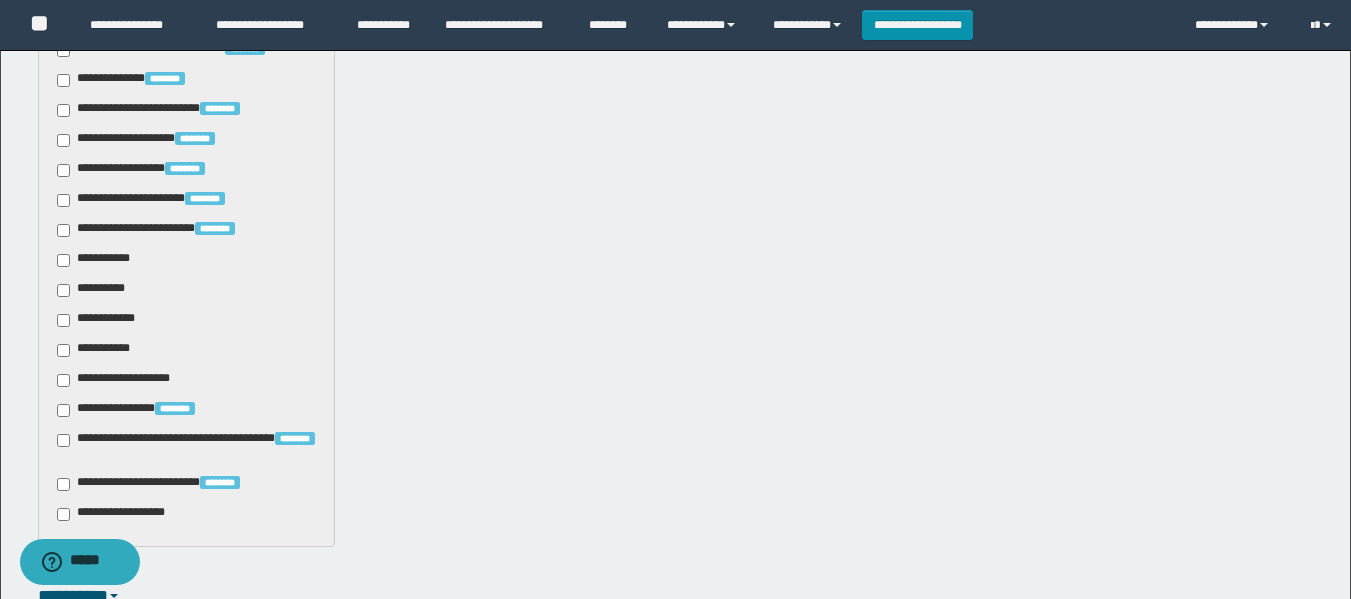 scroll, scrollTop: 1000, scrollLeft: 0, axis: vertical 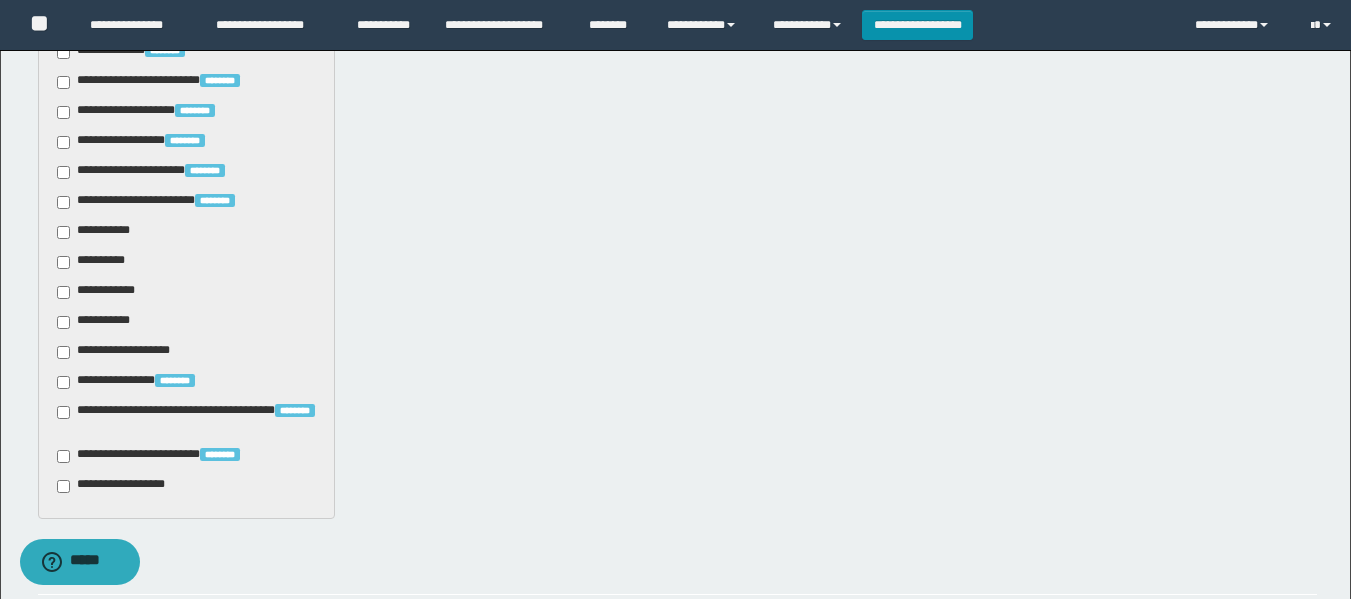 click on "**********" at bounding box center [97, 232] 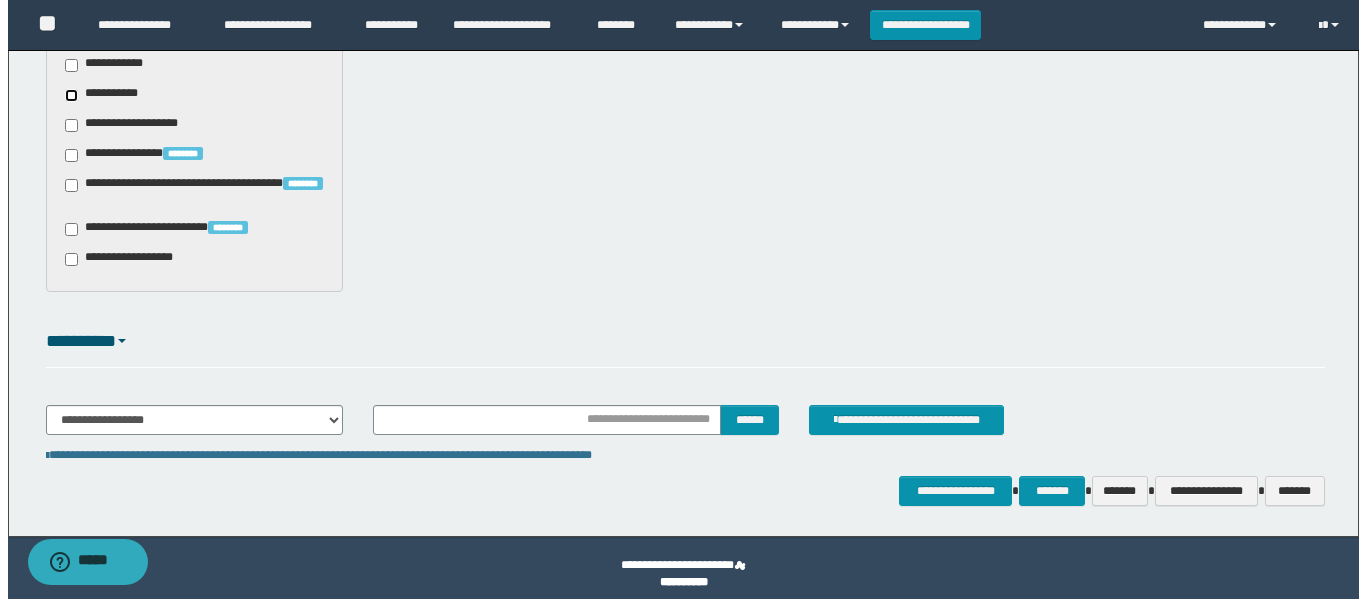 scroll, scrollTop: 1239, scrollLeft: 0, axis: vertical 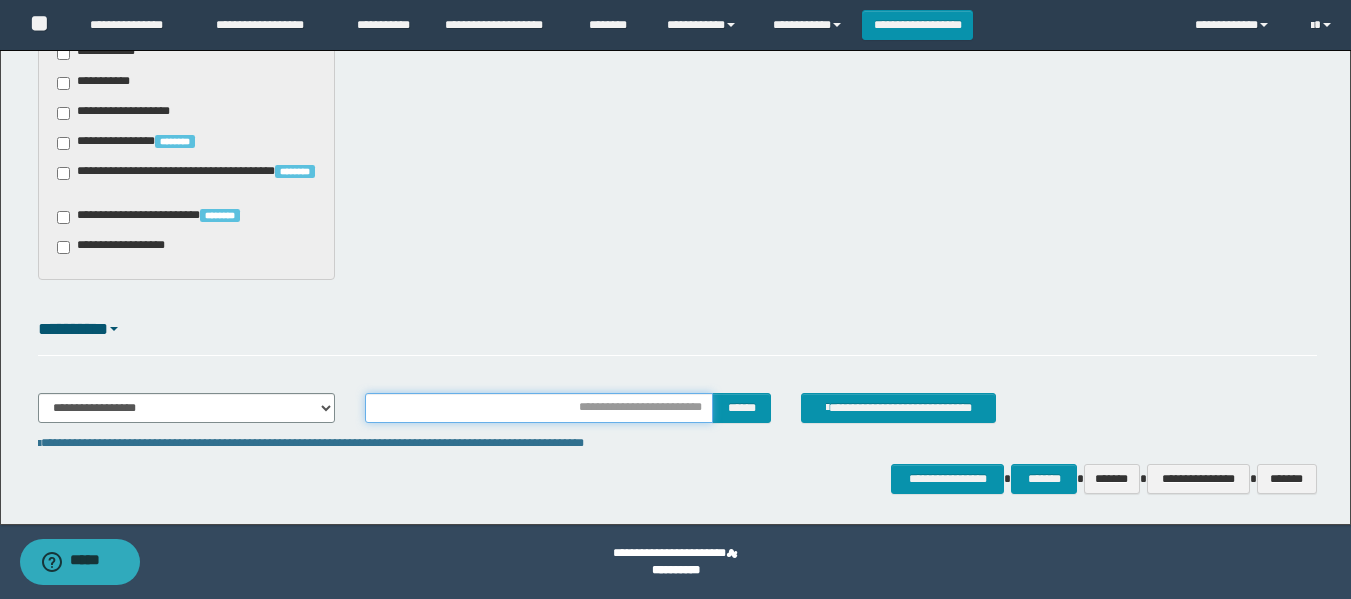 drag, startPoint x: 685, startPoint y: 417, endPoint x: 708, endPoint y: 421, distance: 23.345236 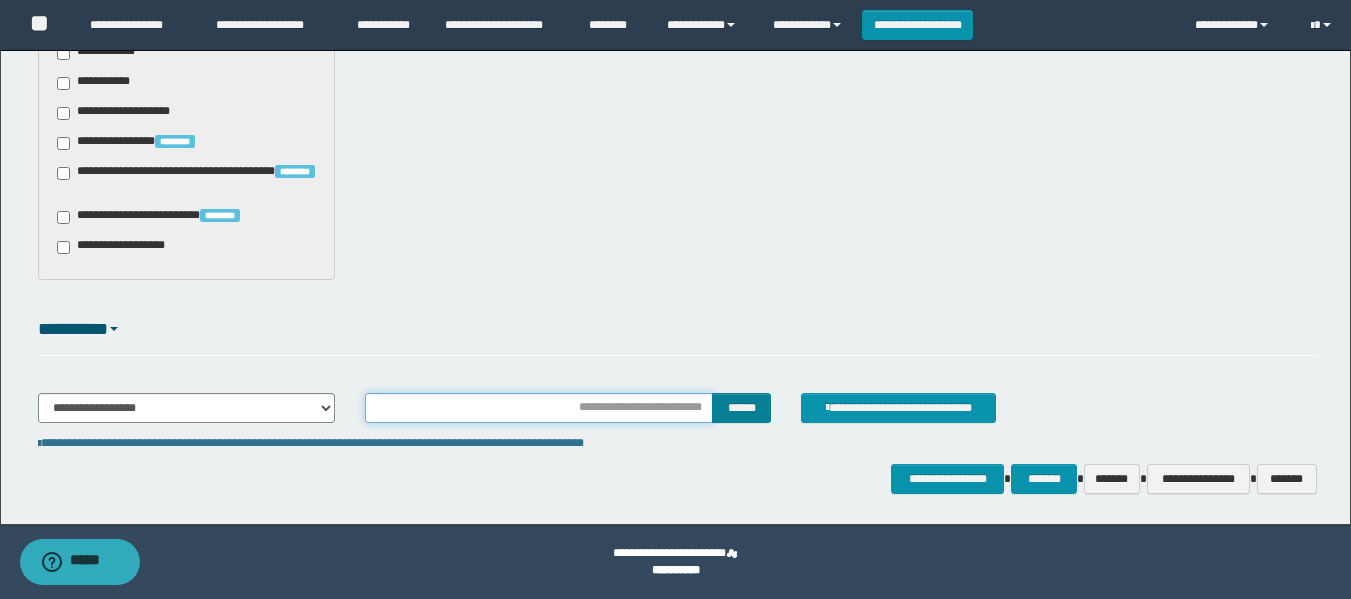 type on "**********" 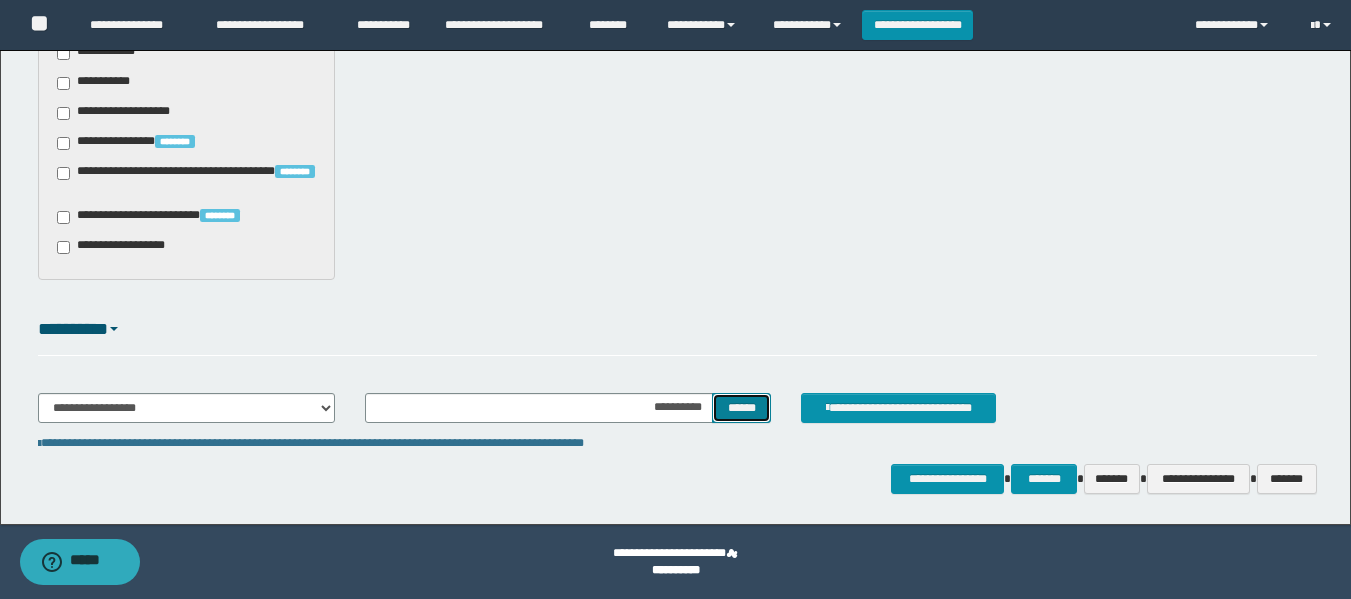 click on "******" at bounding box center (741, 408) 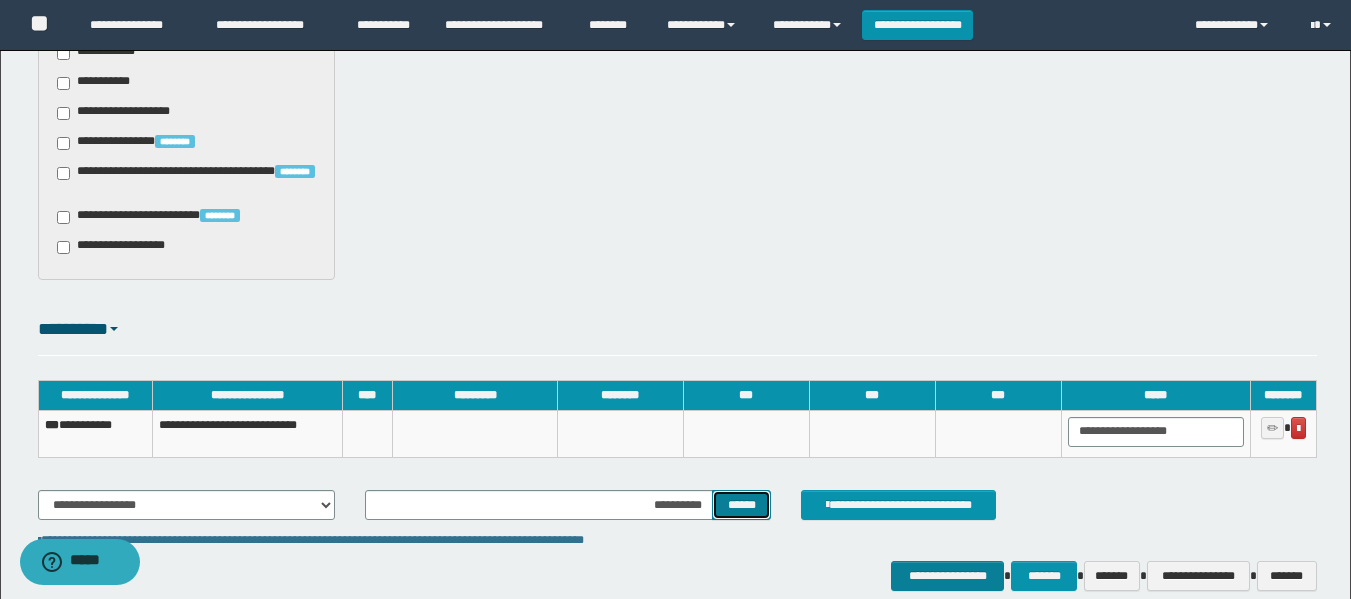type 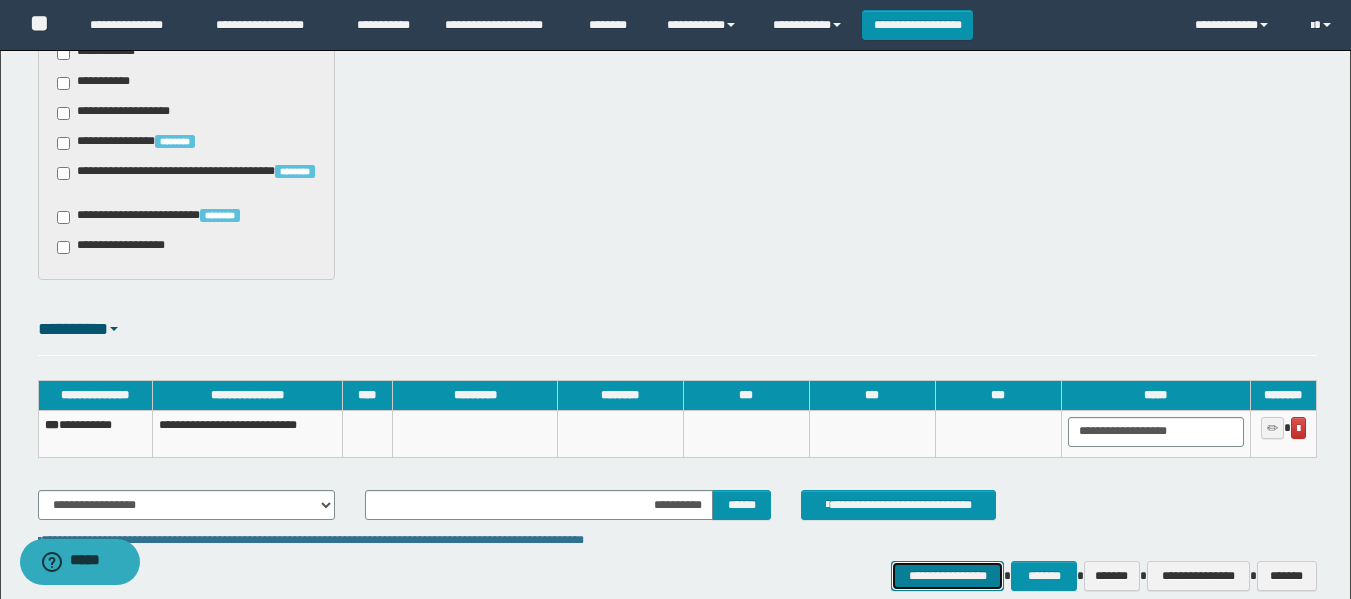 click on "**********" at bounding box center [947, 576] 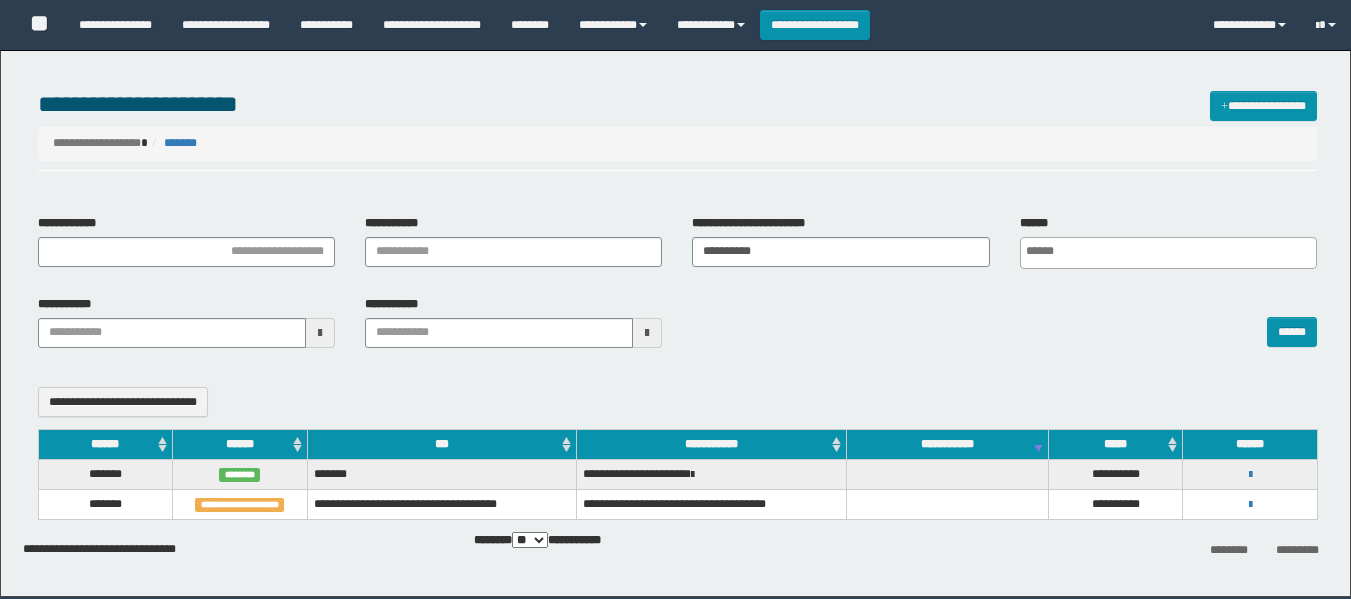 select 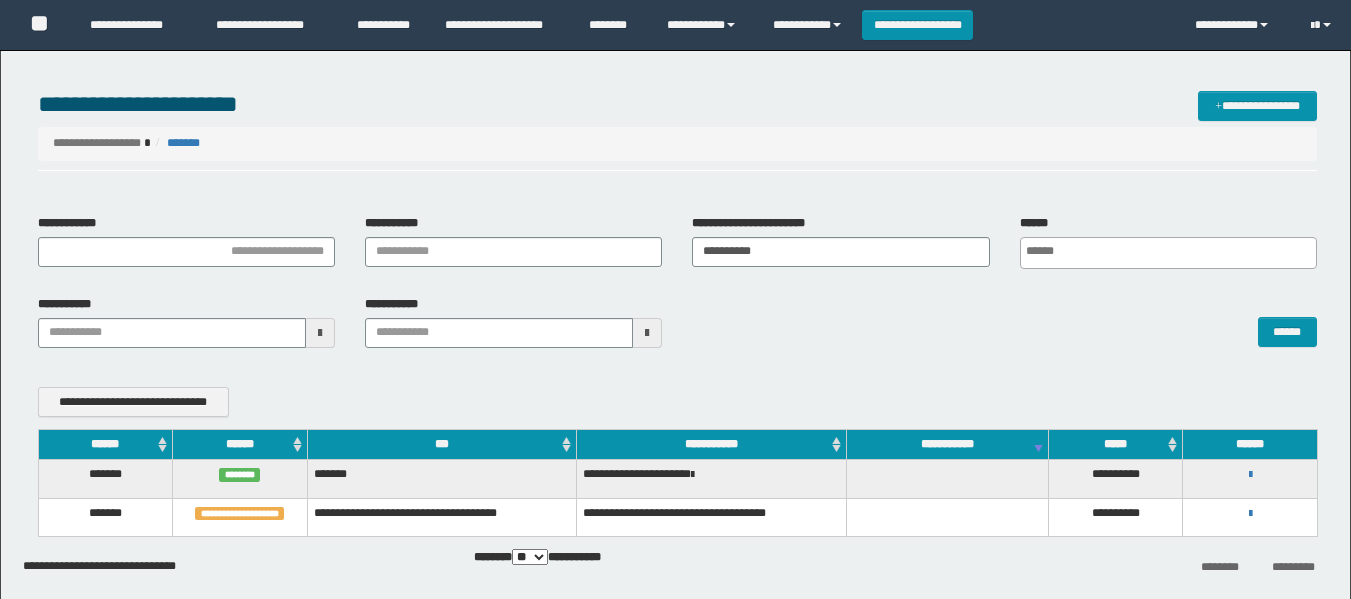 scroll, scrollTop: 0, scrollLeft: 0, axis: both 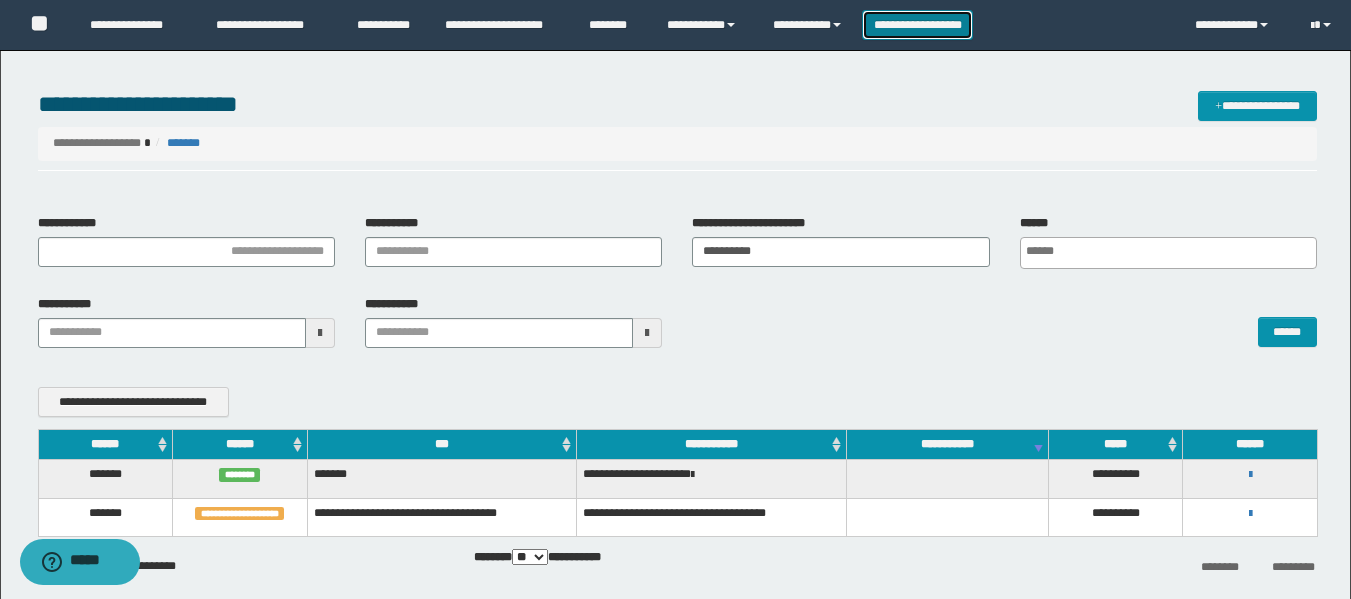 click on "**********" at bounding box center (917, 25) 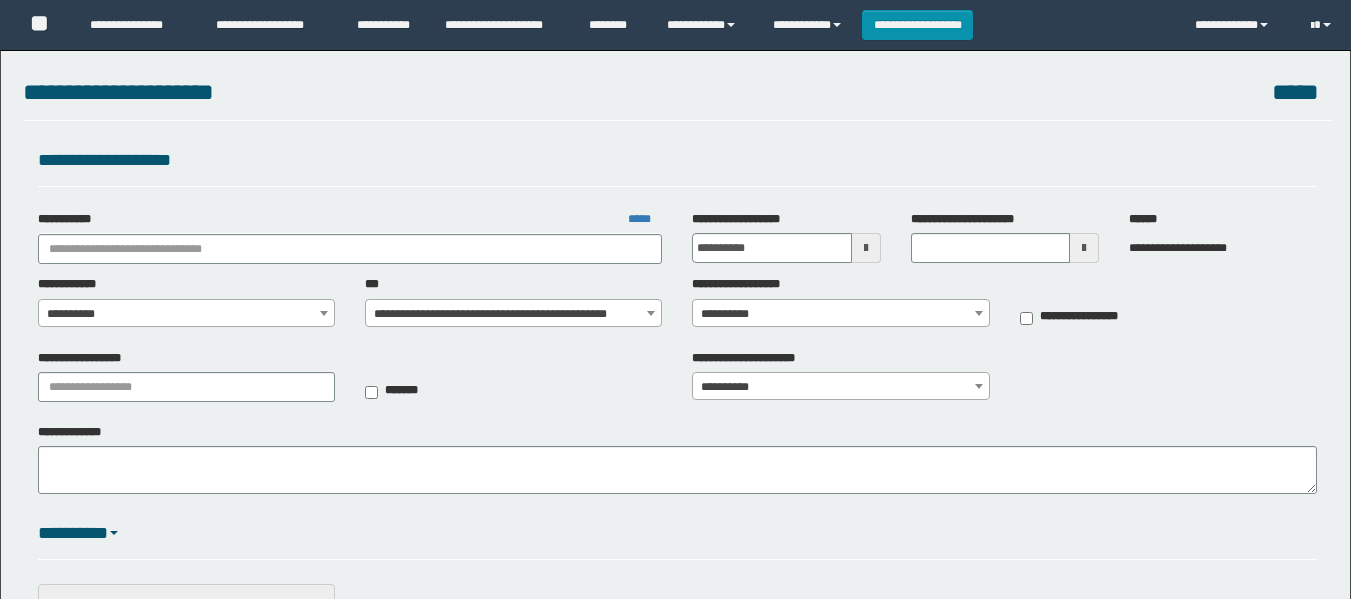 scroll, scrollTop: 0, scrollLeft: 0, axis: both 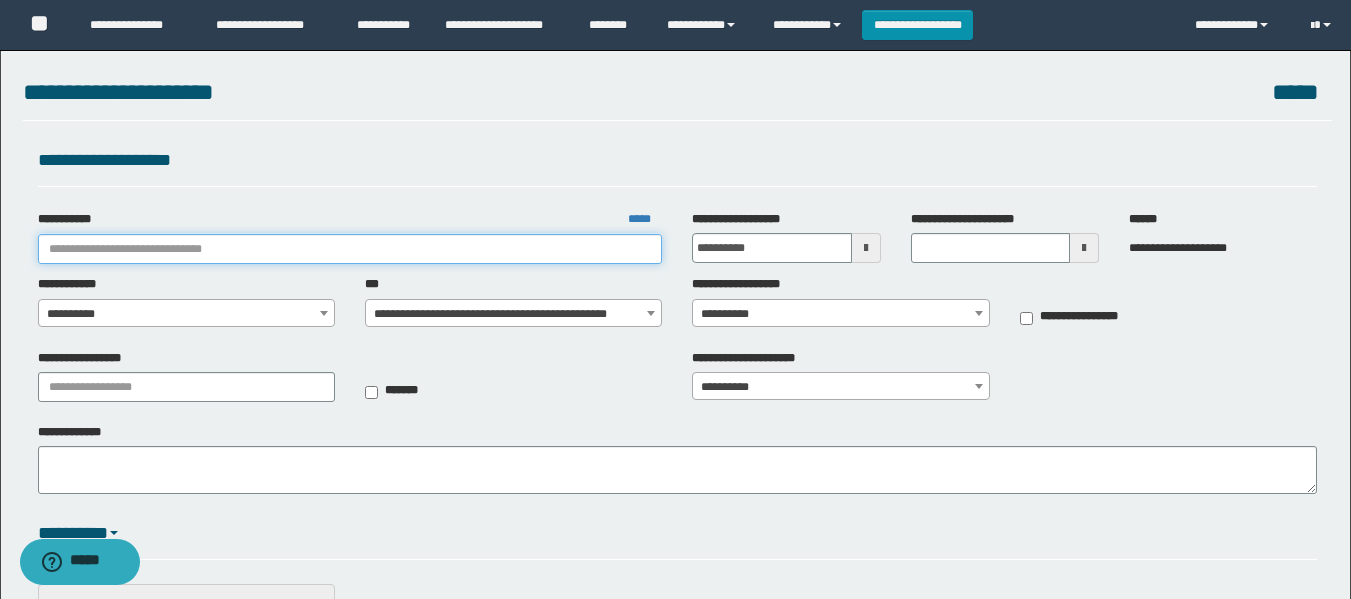click on "**********" at bounding box center [350, 249] 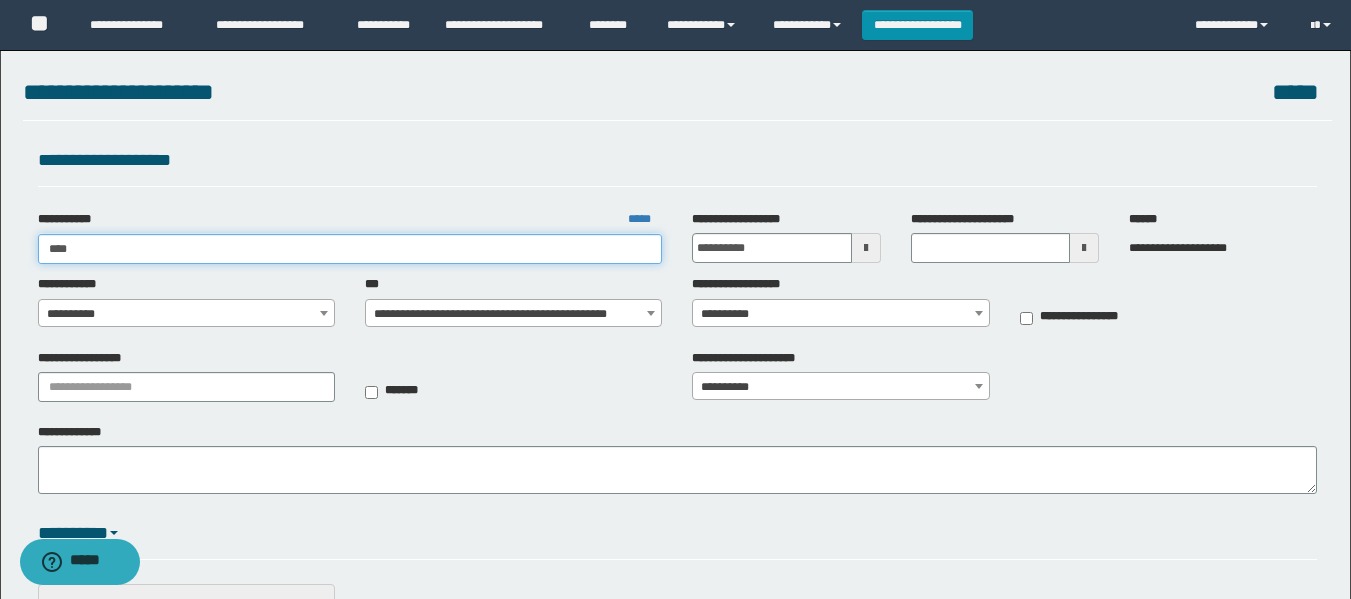 type on "*****" 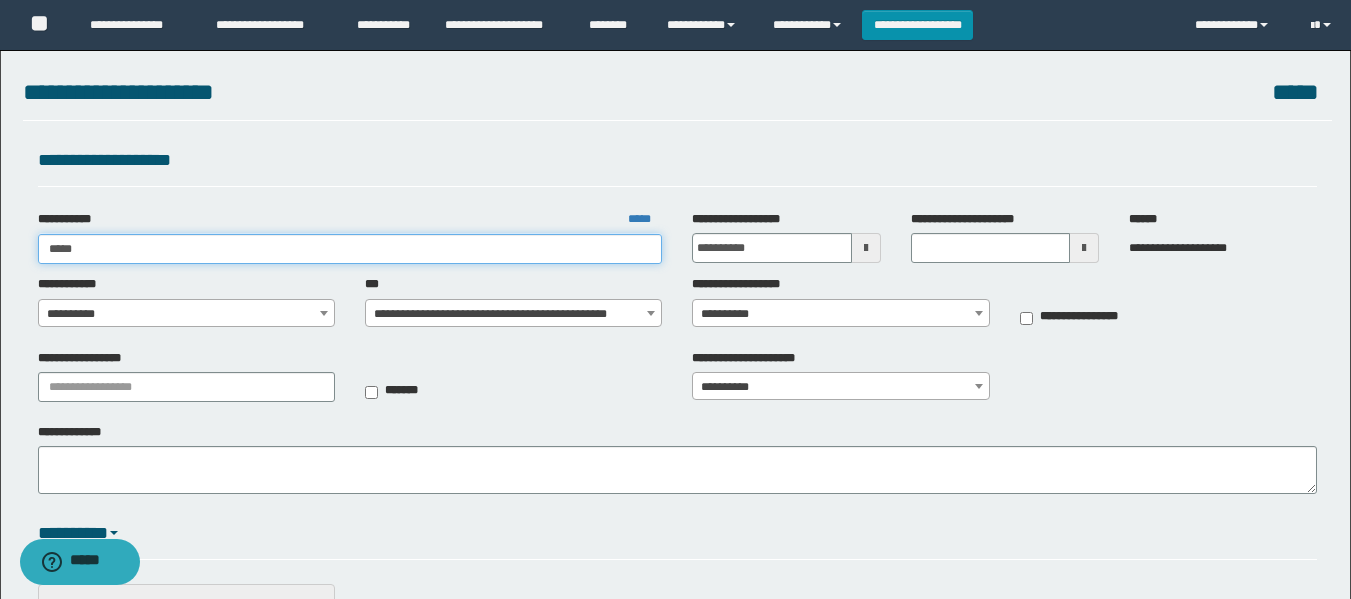type on "*****" 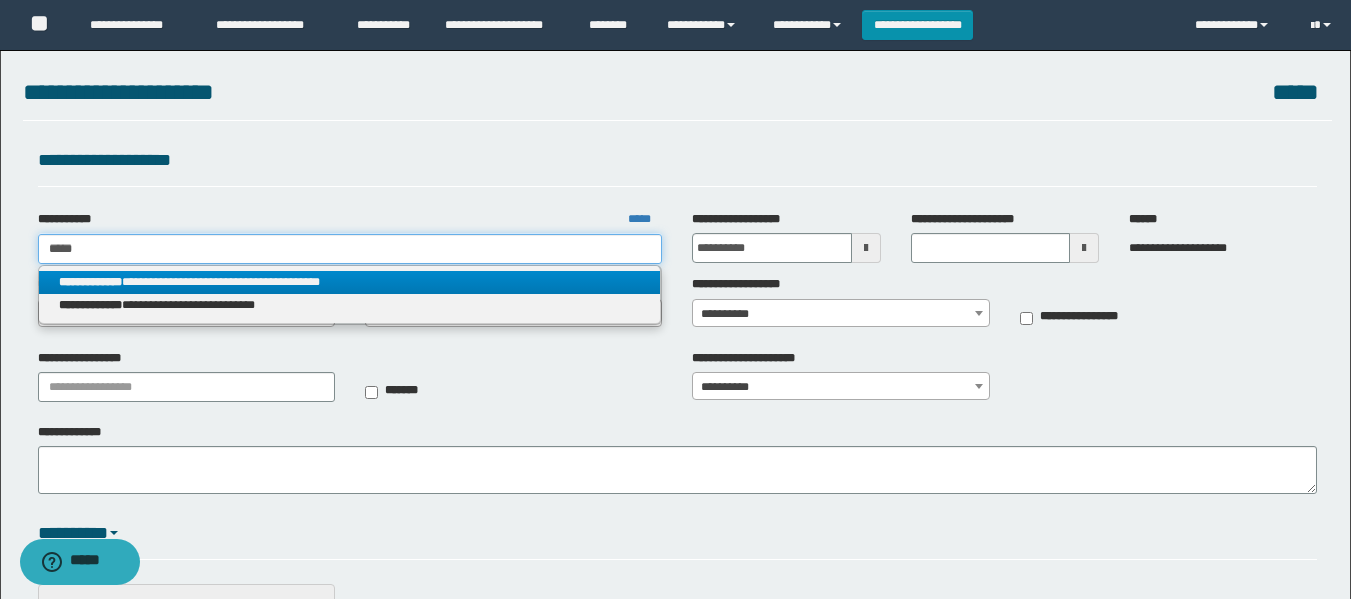 type on "*****" 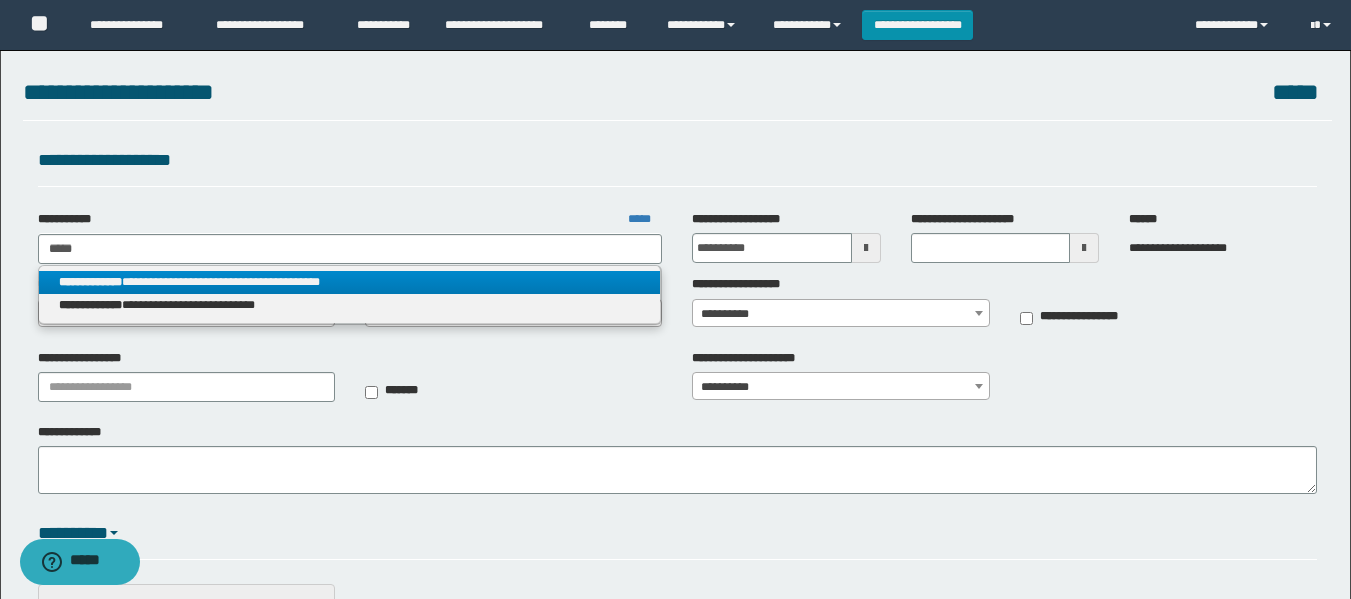 click on "**********" at bounding box center [350, 282] 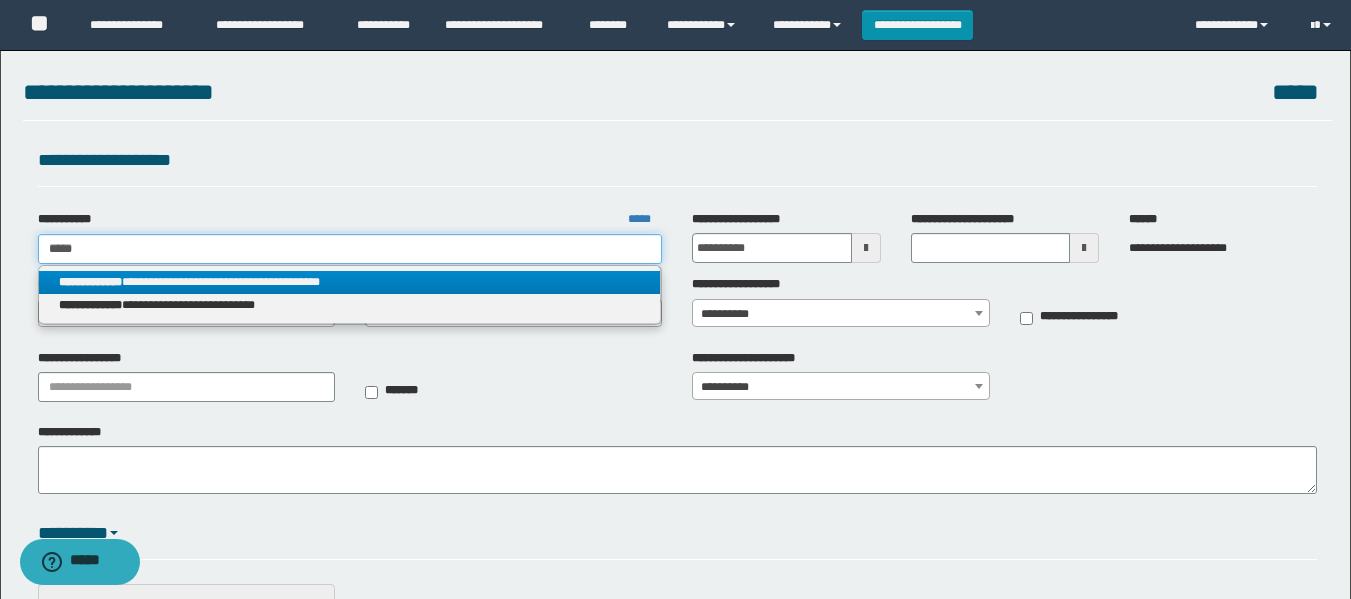 type 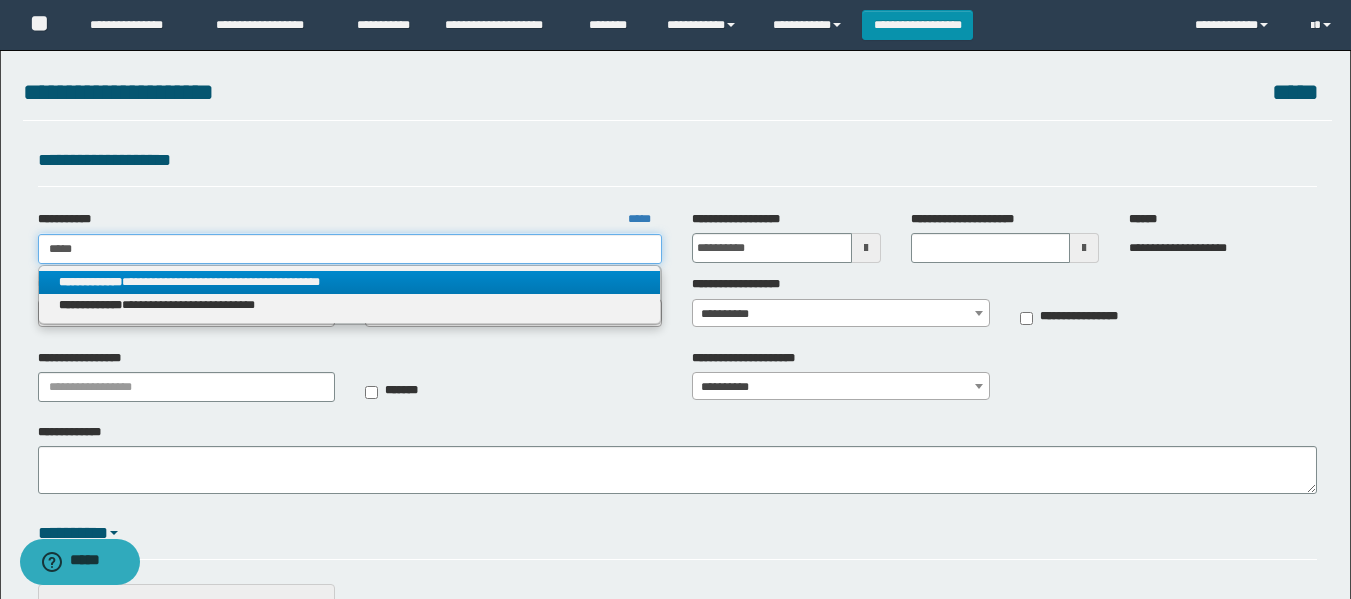 type on "**********" 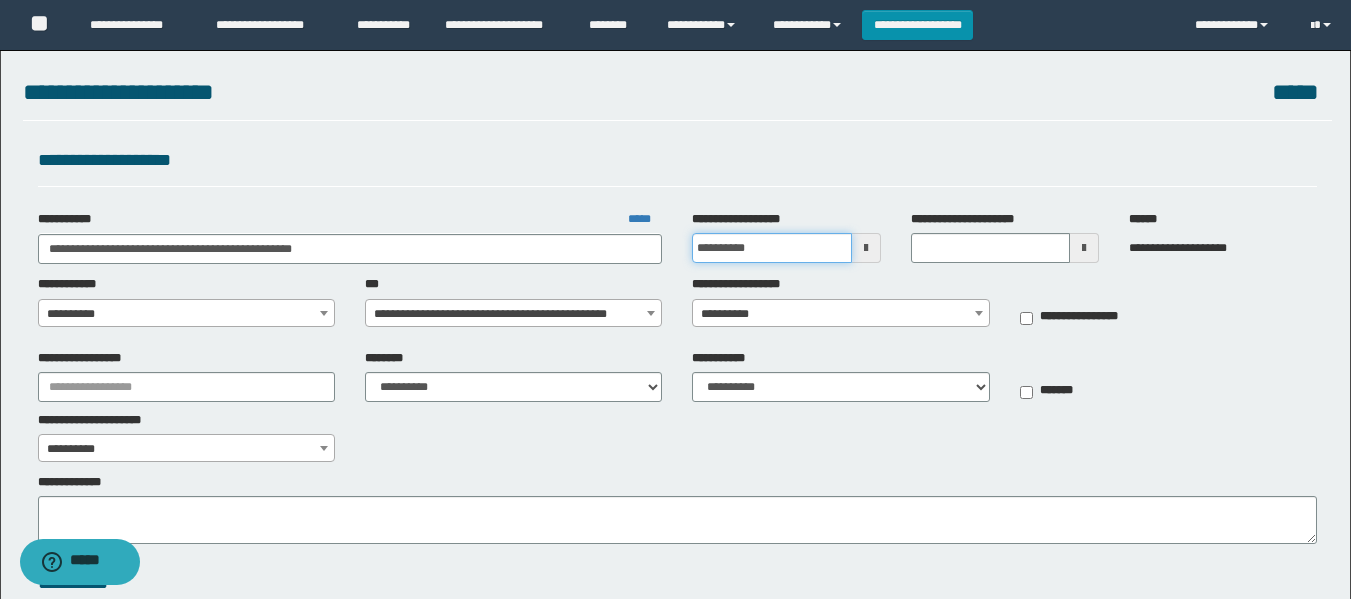 click on "**********" at bounding box center (771, 248) 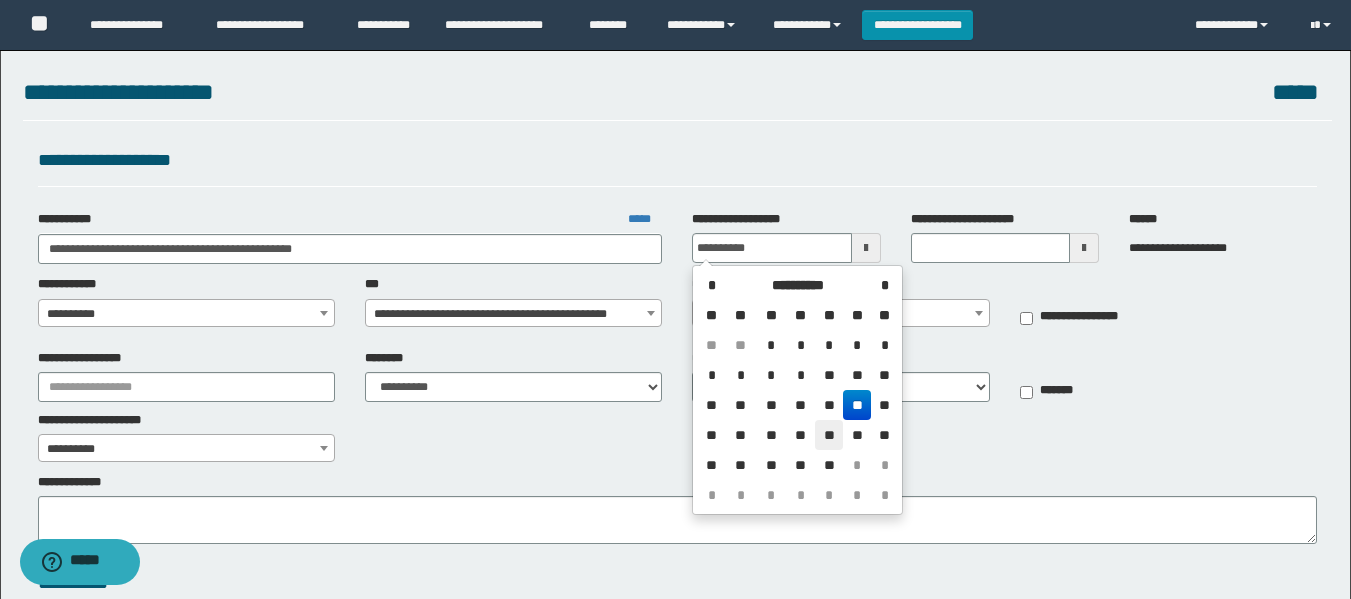 click on "**" at bounding box center (829, 435) 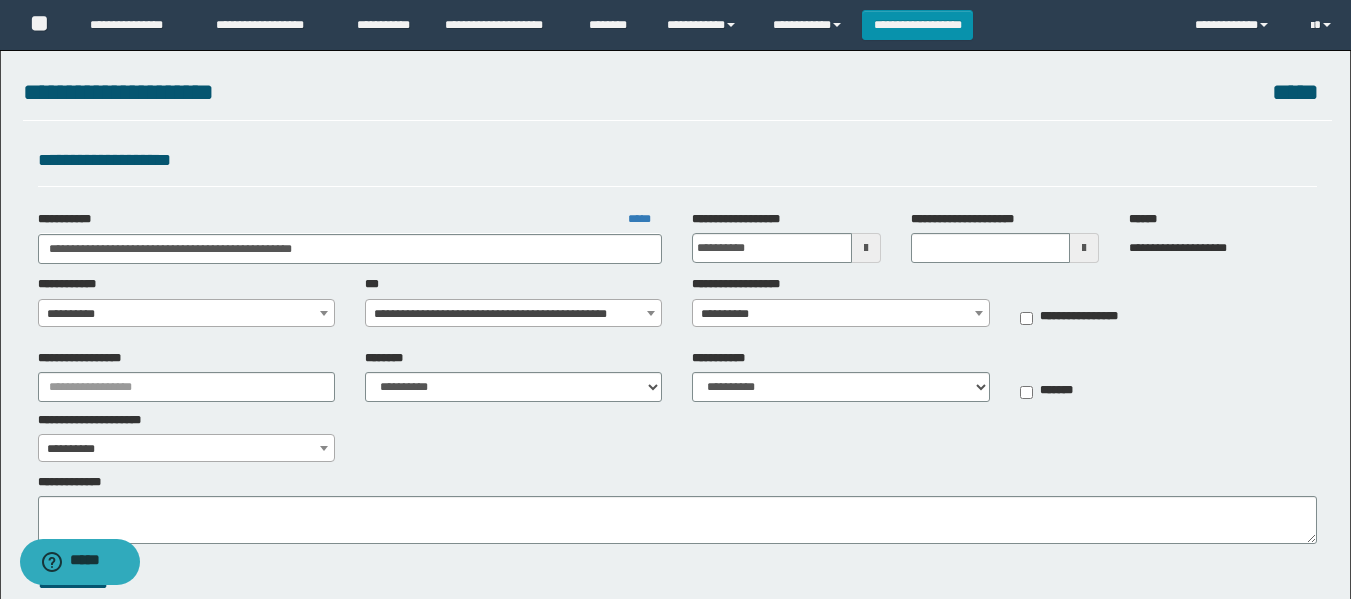 click on "**********" at bounding box center (186, 314) 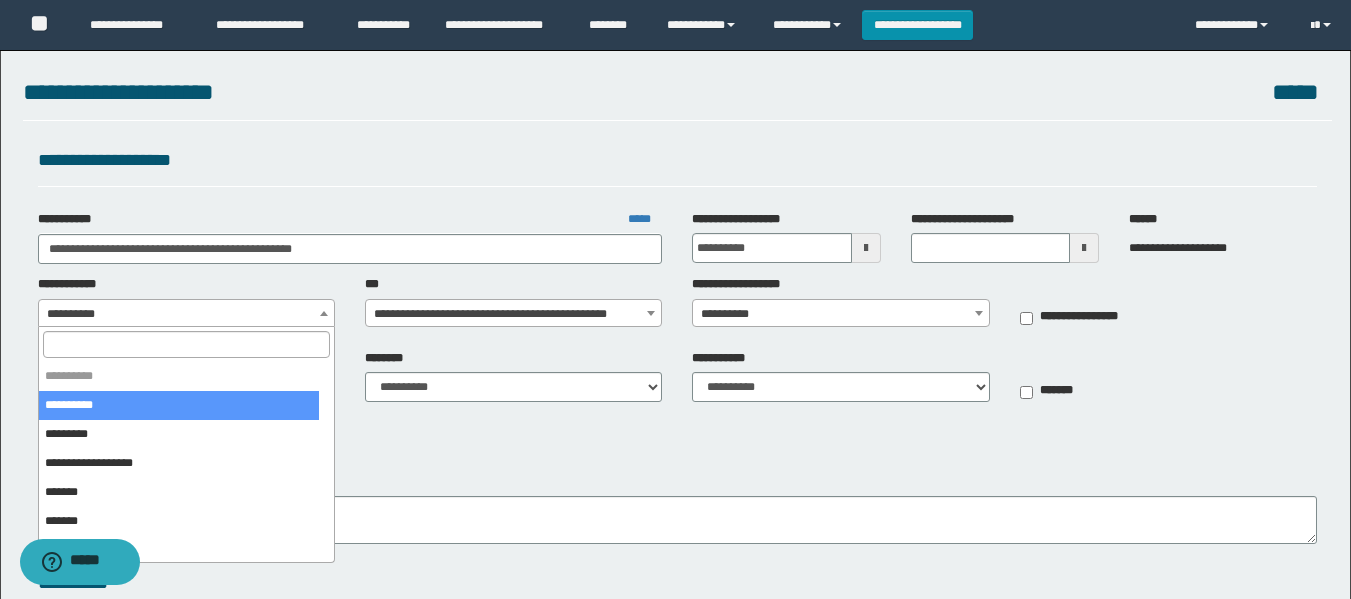 click at bounding box center [186, 344] 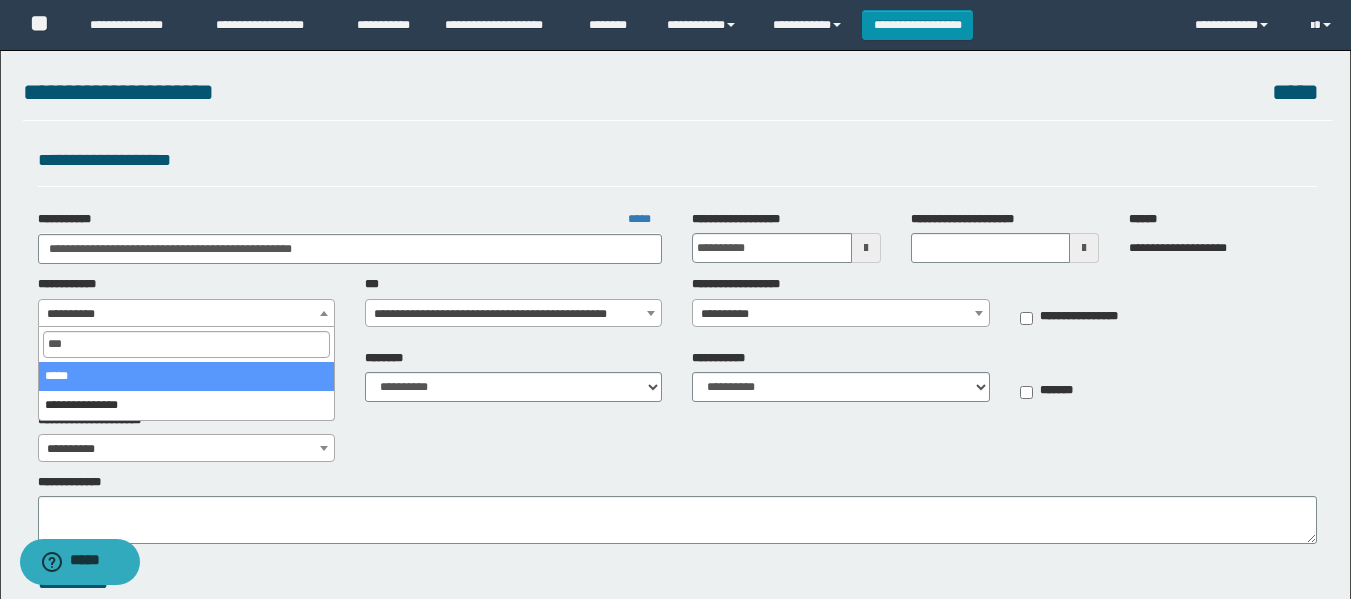 type on "***" 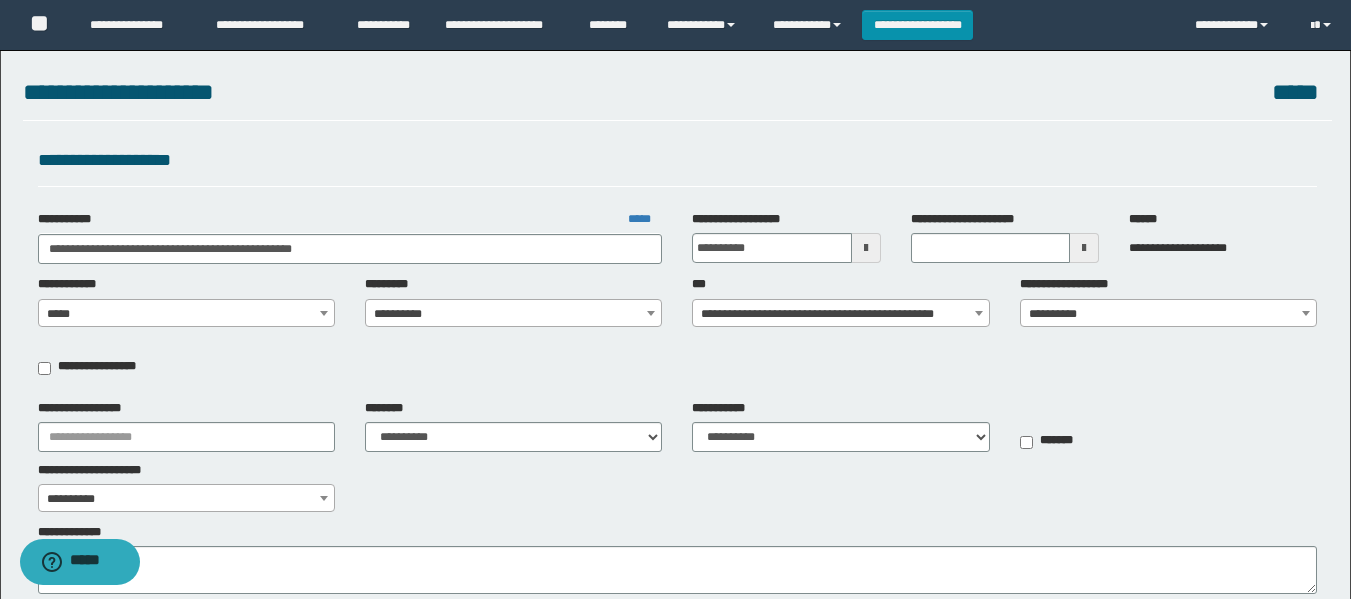 click on "**********" at bounding box center (513, 314) 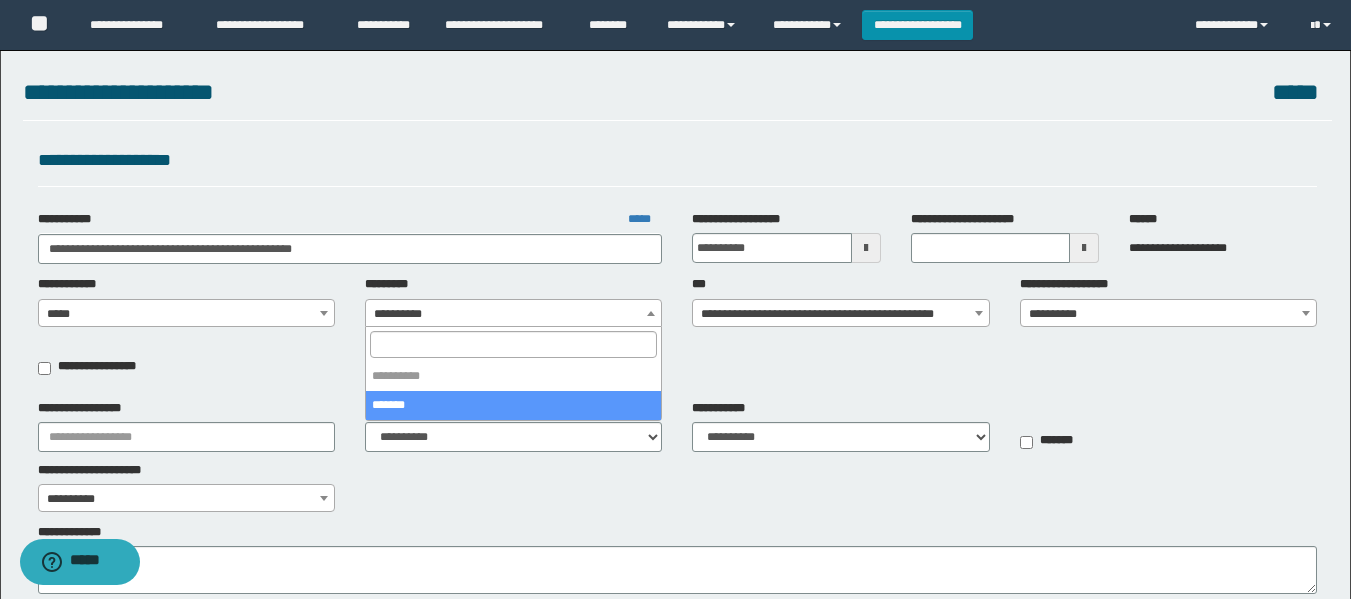 select on "****" 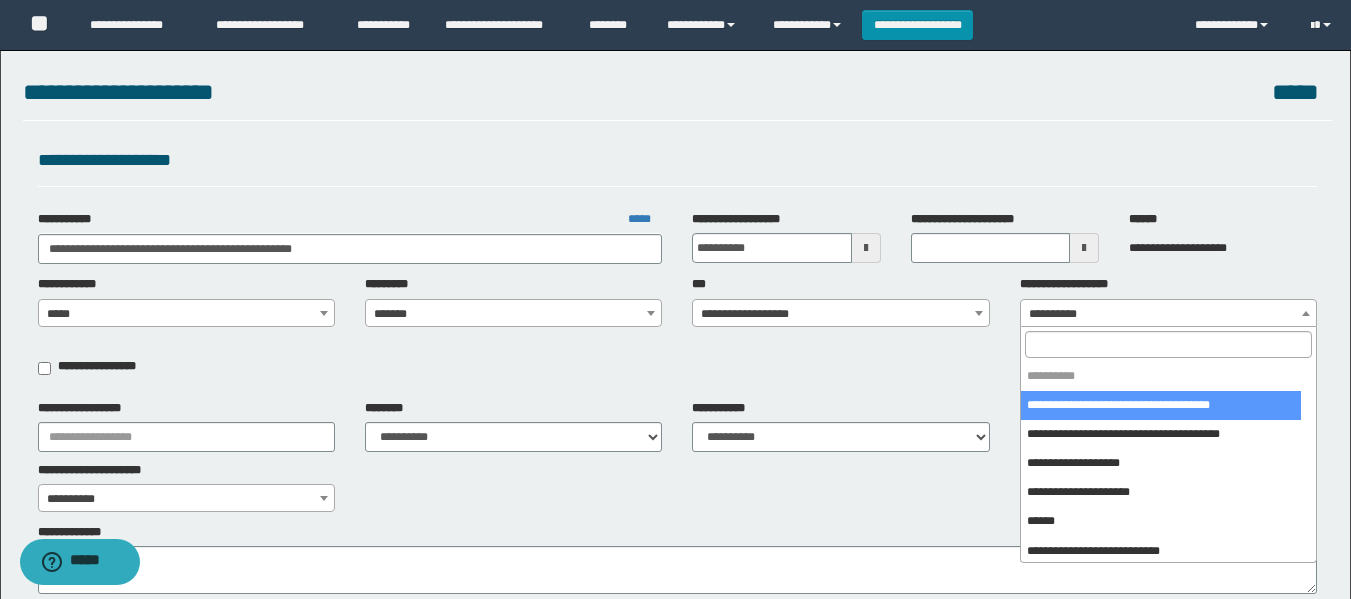 click on "**********" at bounding box center (1168, 314) 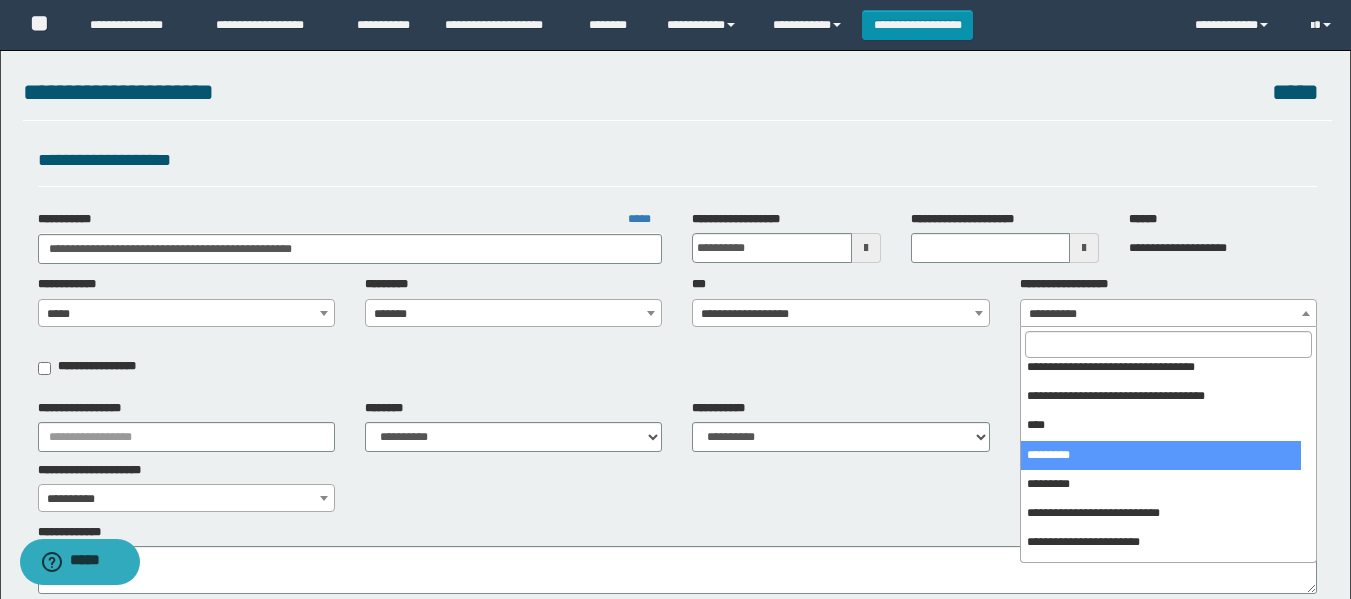 scroll, scrollTop: 400, scrollLeft: 0, axis: vertical 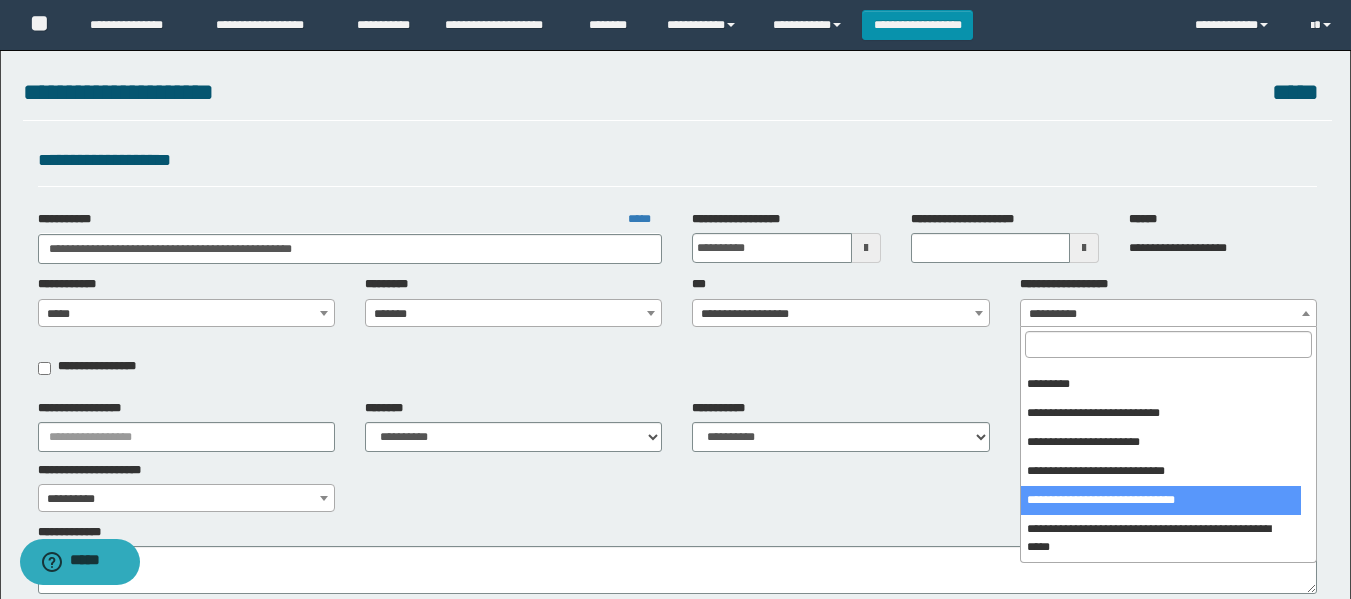 select on "***" 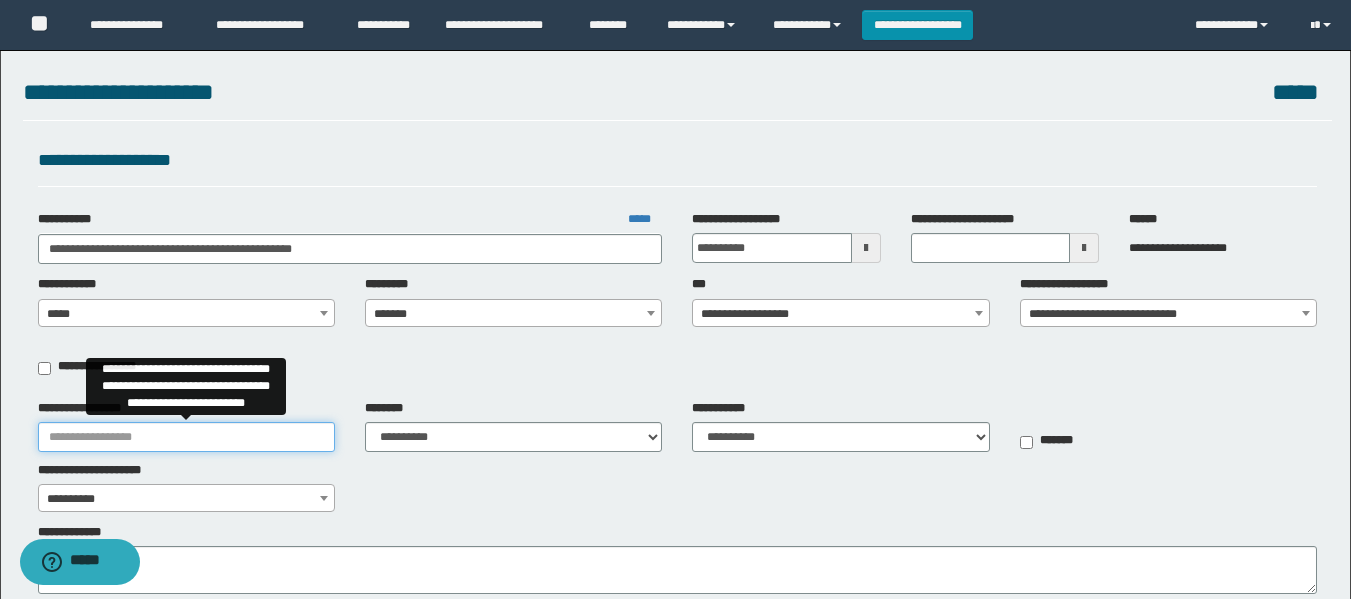 click on "**********" at bounding box center (186, 437) 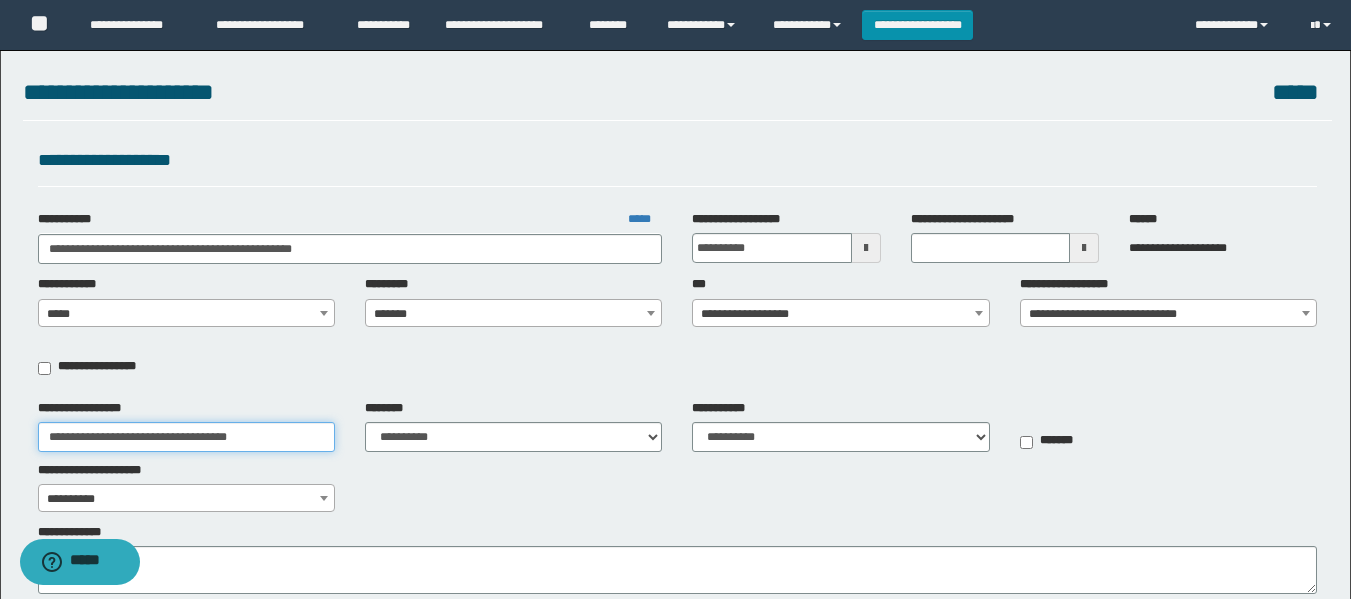 type on "**********" 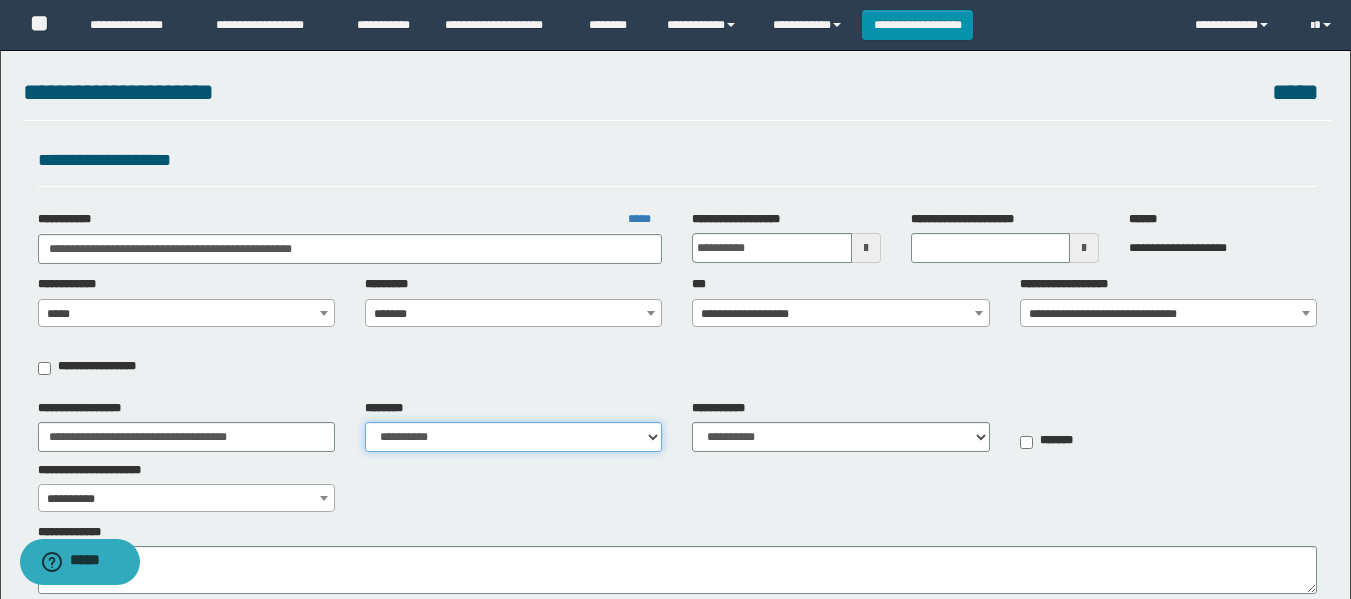 click on "**********" at bounding box center [513, 437] 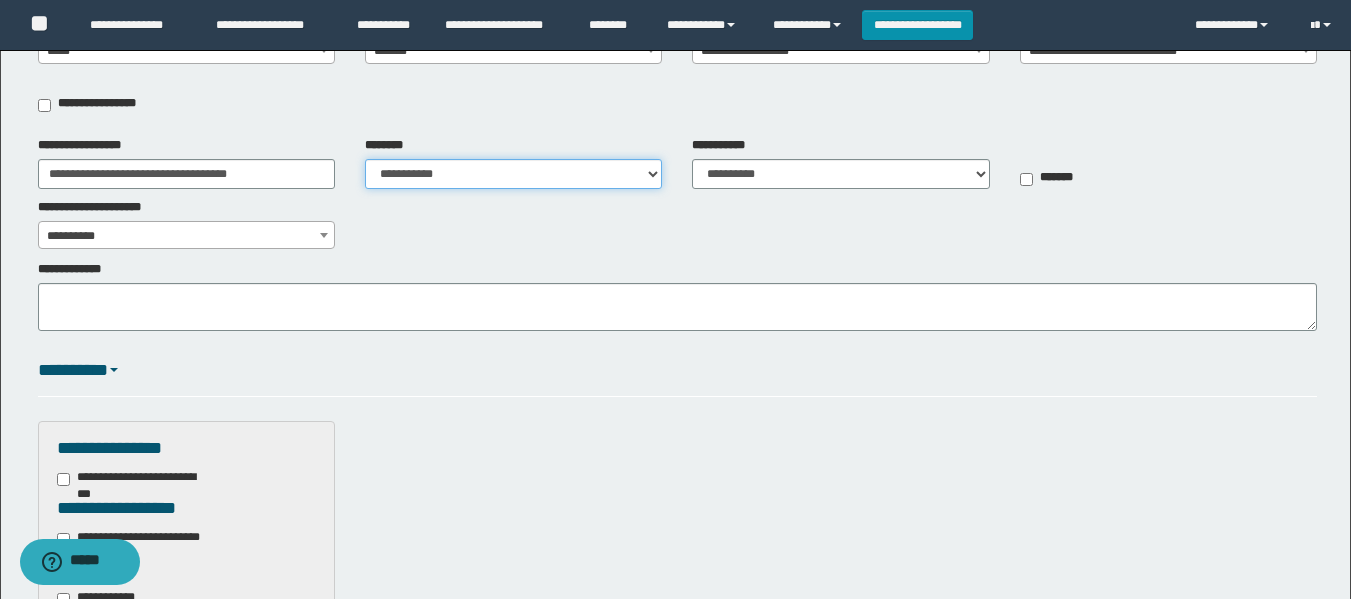 scroll, scrollTop: 300, scrollLeft: 0, axis: vertical 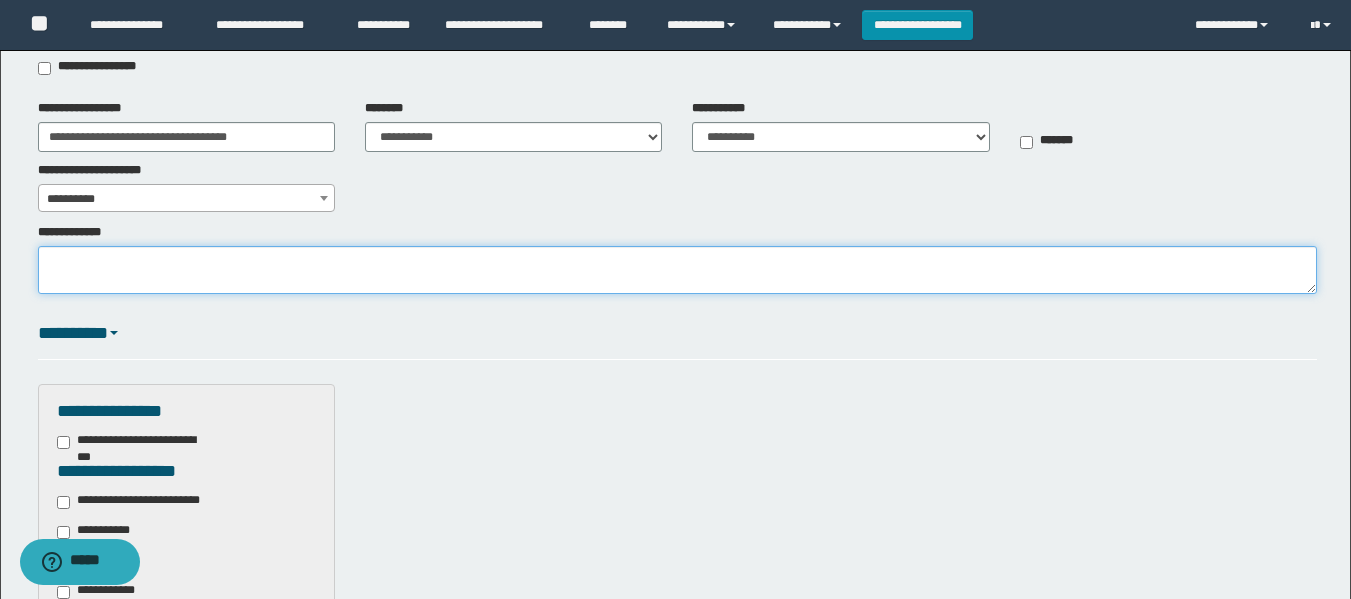 click on "**********" at bounding box center (677, 270) 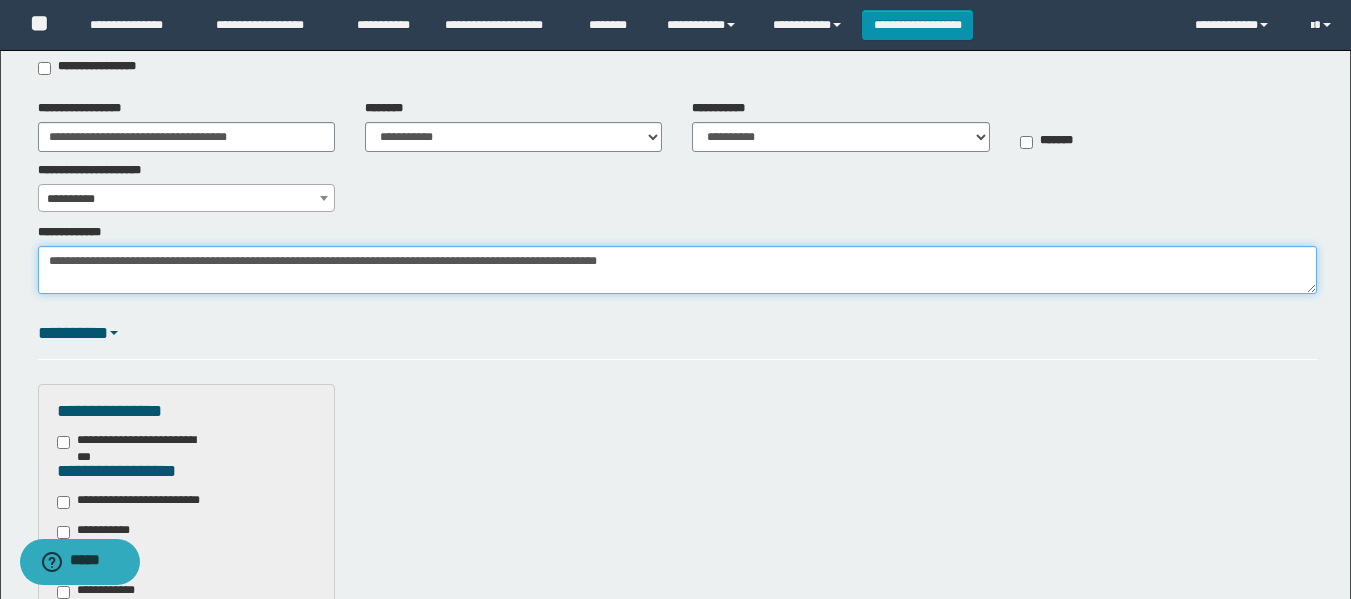 click on "**********" at bounding box center [677, 270] 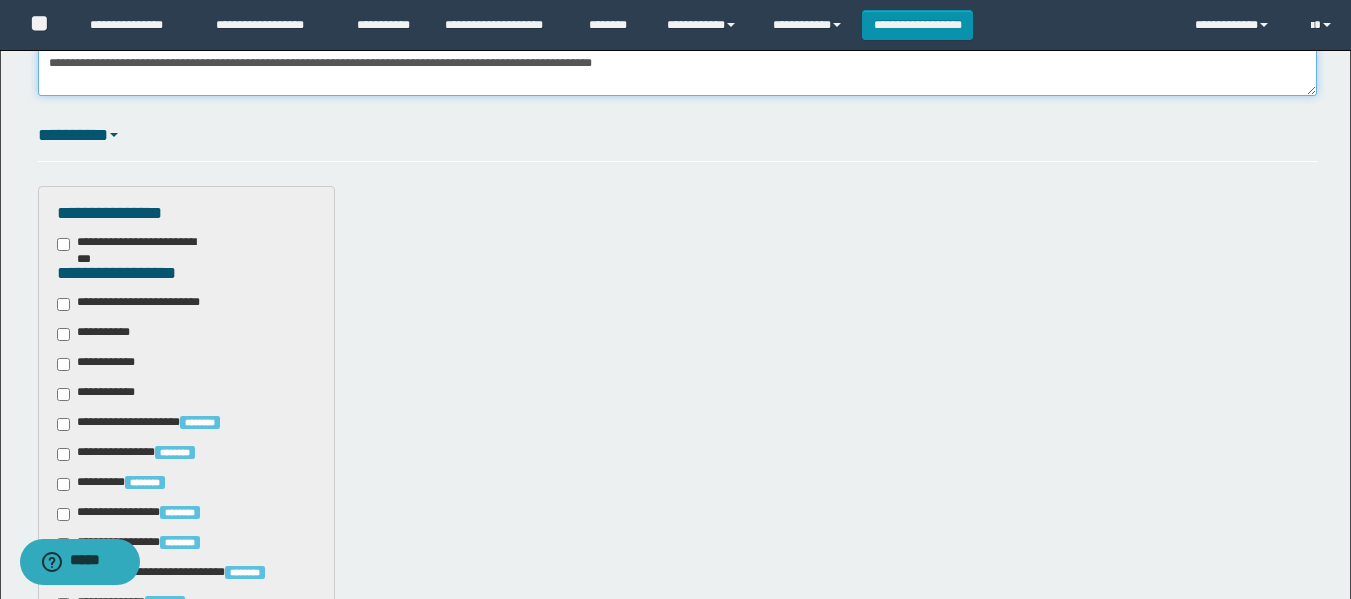 scroll, scrollTop: 500, scrollLeft: 0, axis: vertical 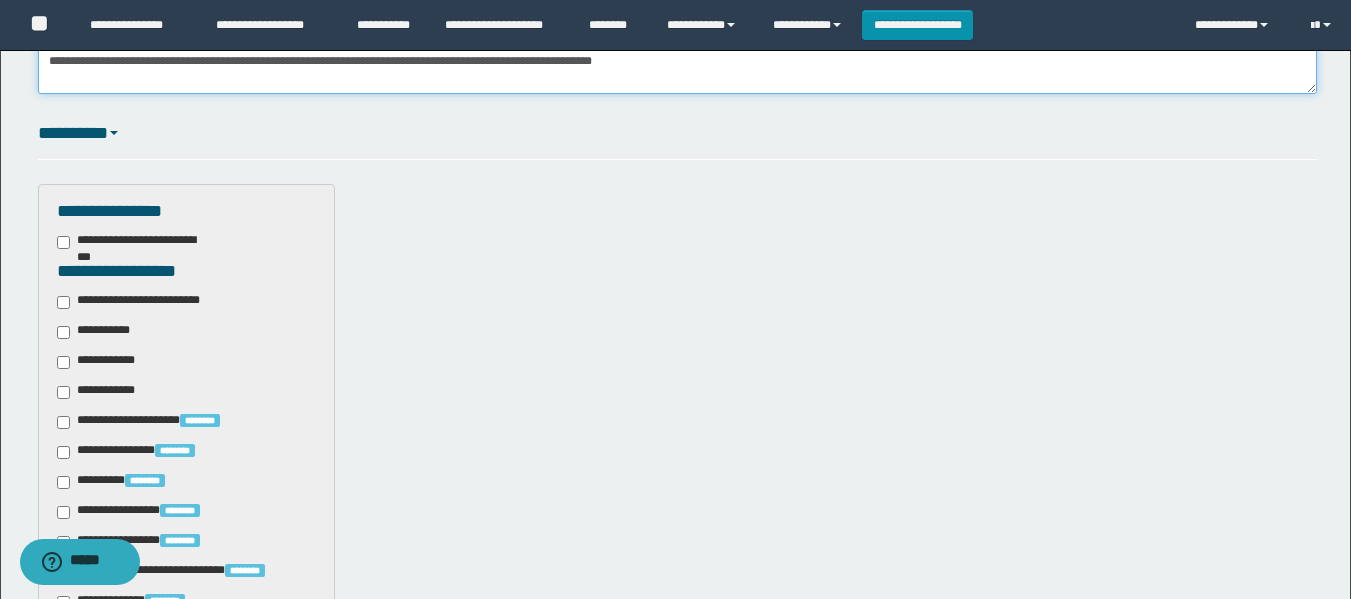 type on "**********" 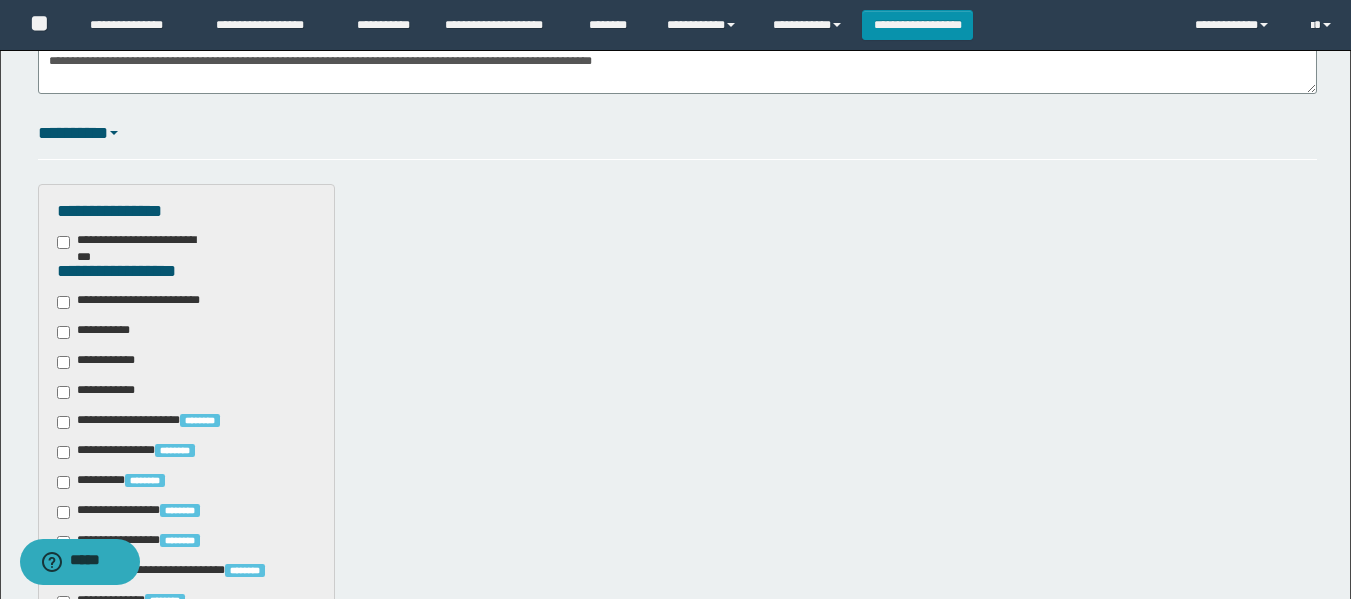 drag, startPoint x: 111, startPoint y: 324, endPoint x: 294, endPoint y: 316, distance: 183.17477 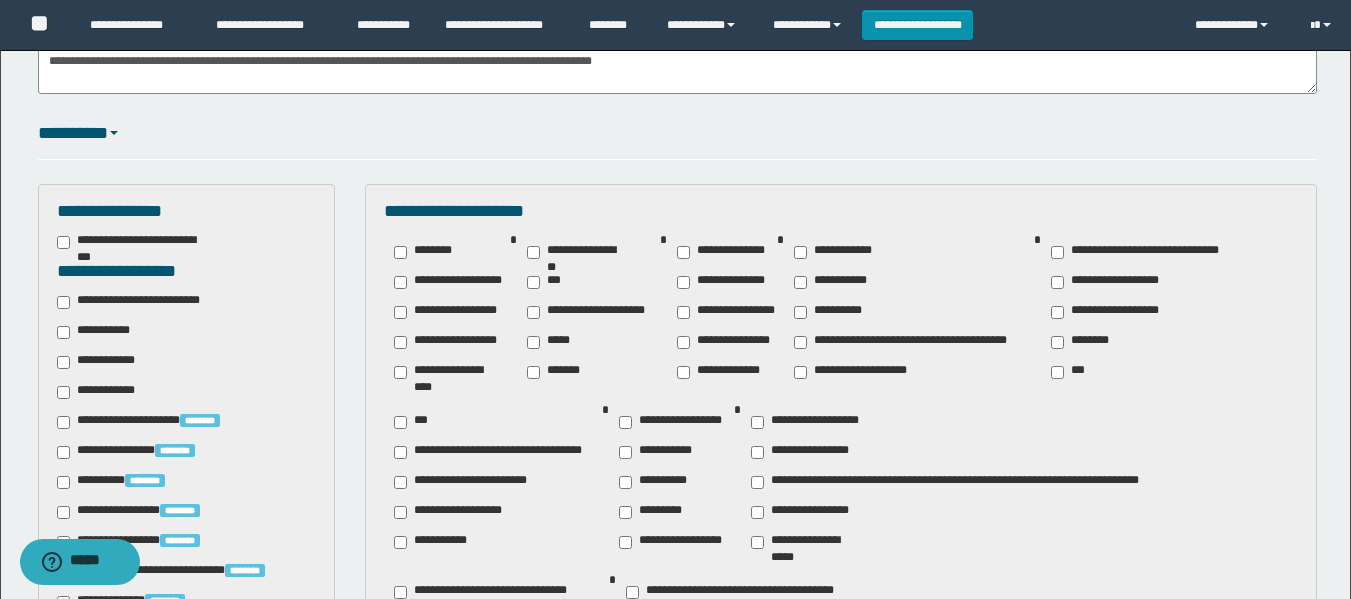 click on "********" at bounding box center [1084, 342] 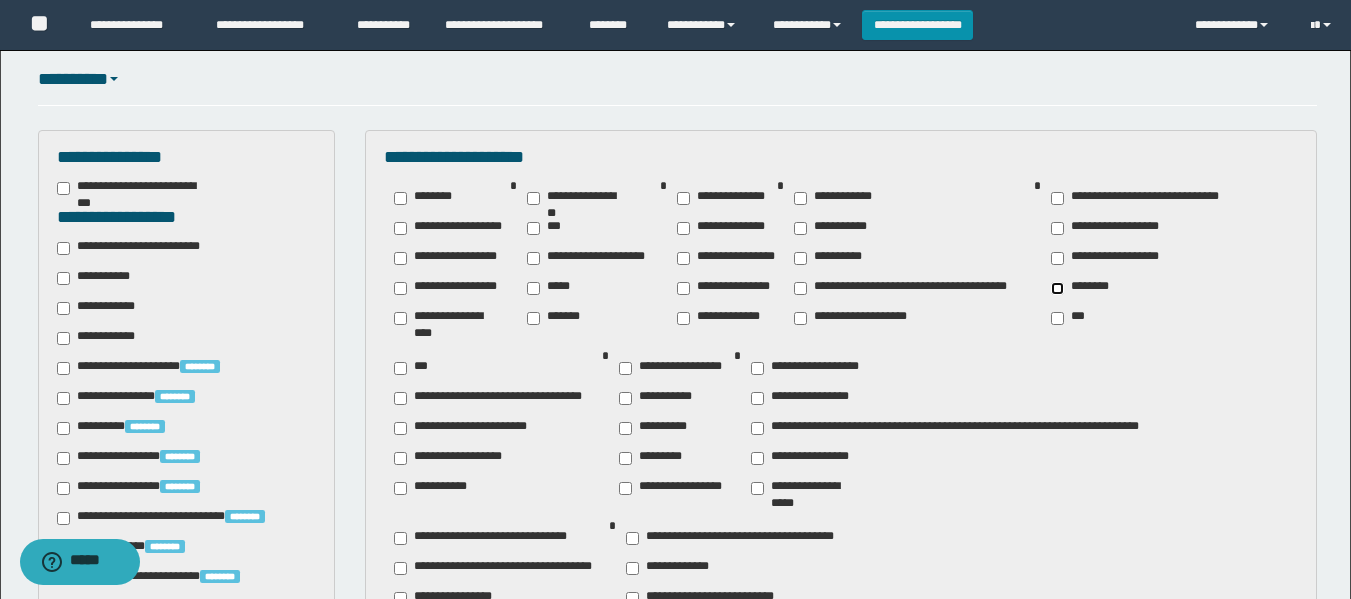 scroll, scrollTop: 600, scrollLeft: 0, axis: vertical 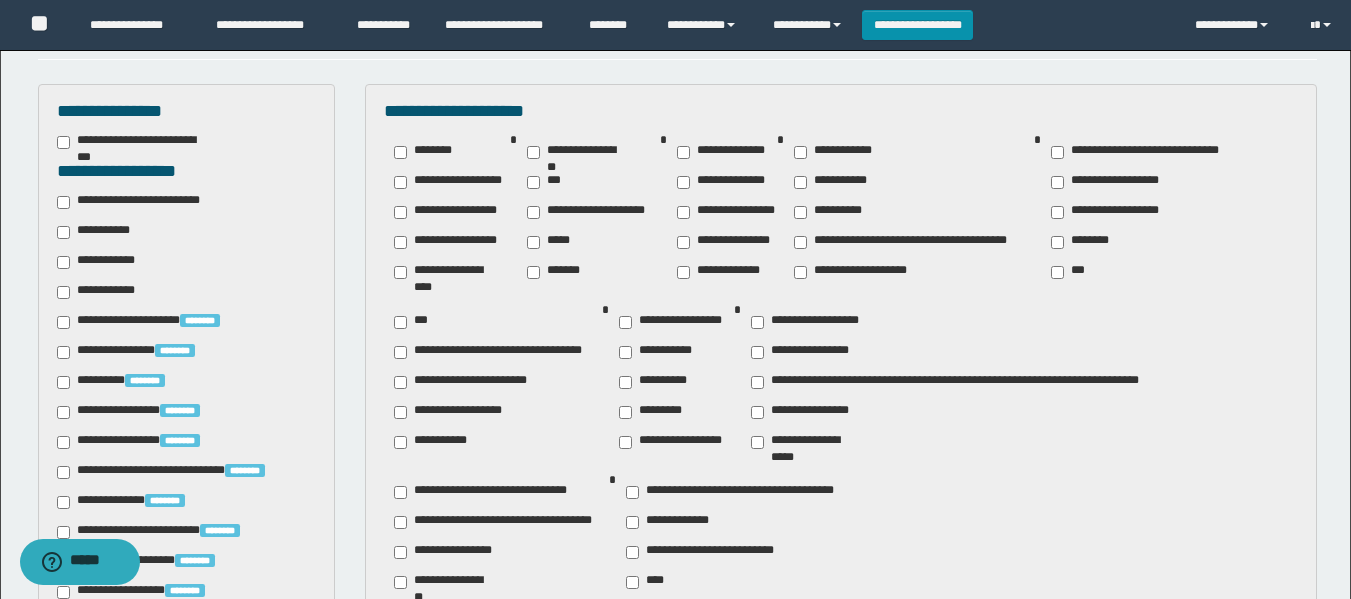 click on "**********" at bounding box center (806, 442) 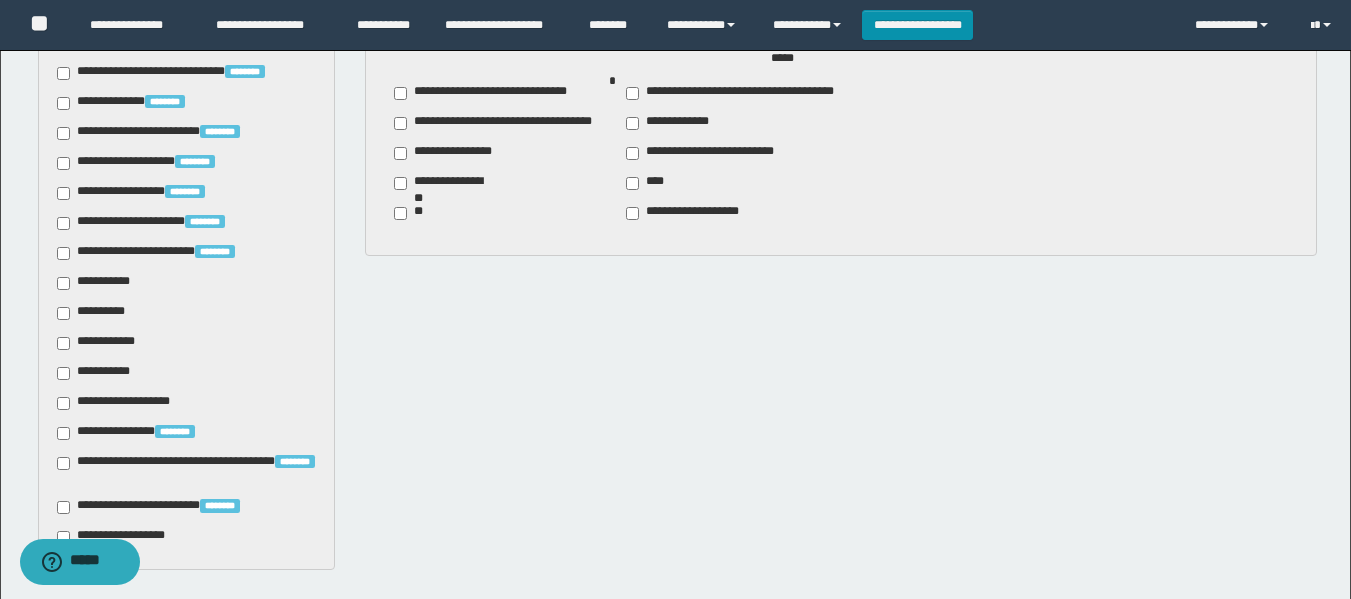 scroll, scrollTop: 1000, scrollLeft: 0, axis: vertical 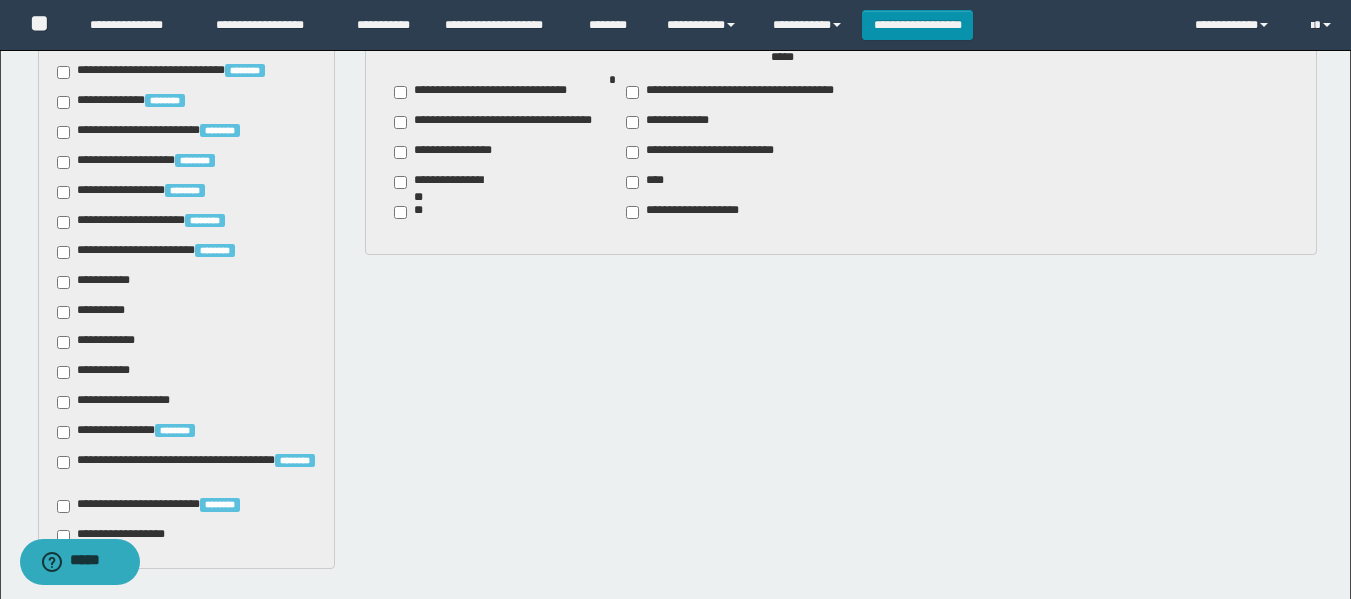 click on "**********" at bounding box center (97, 282) 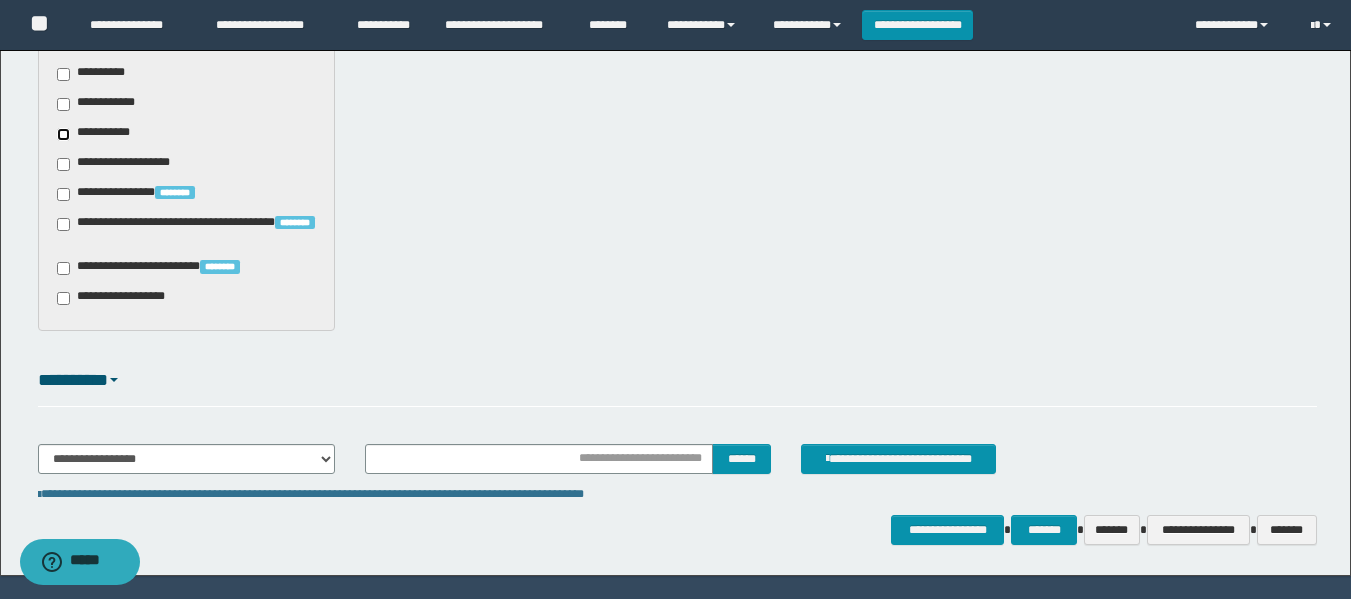 scroll, scrollTop: 1289, scrollLeft: 0, axis: vertical 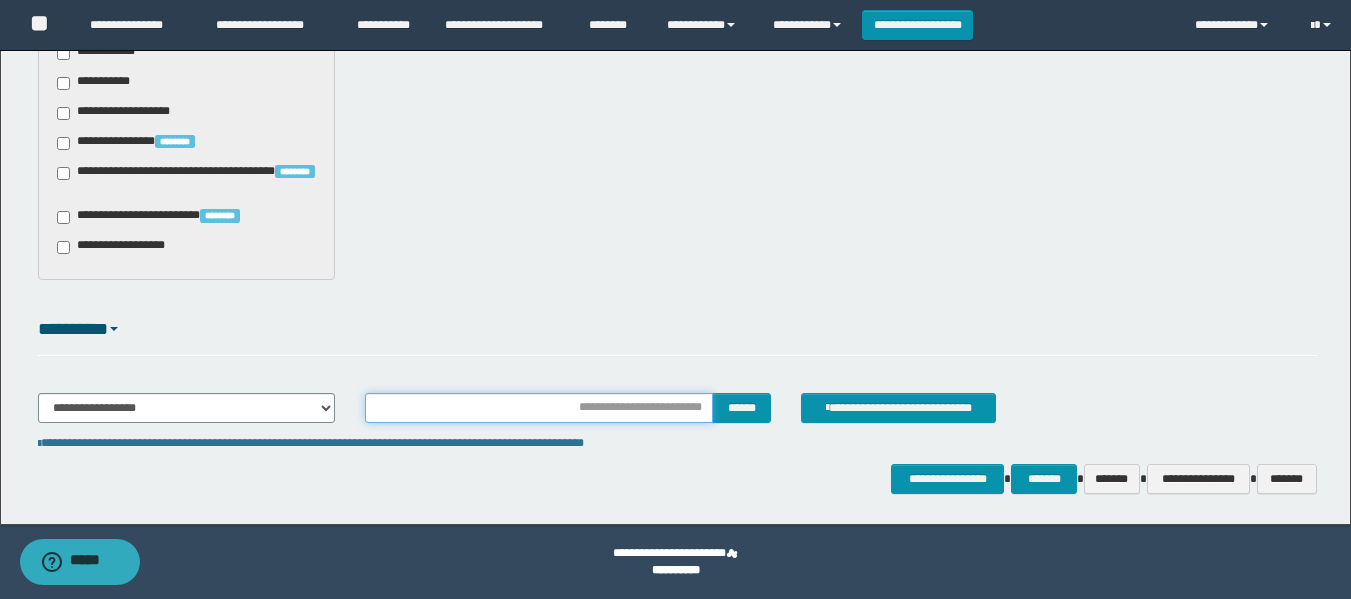 click at bounding box center [539, 408] 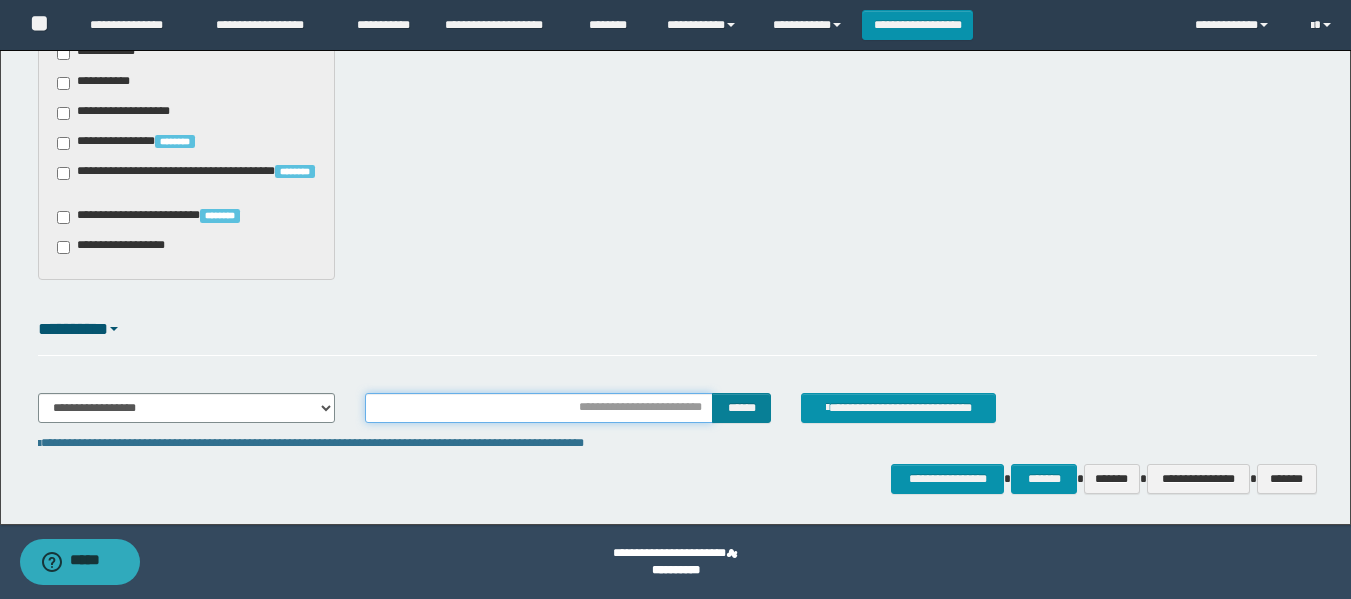 type on "********" 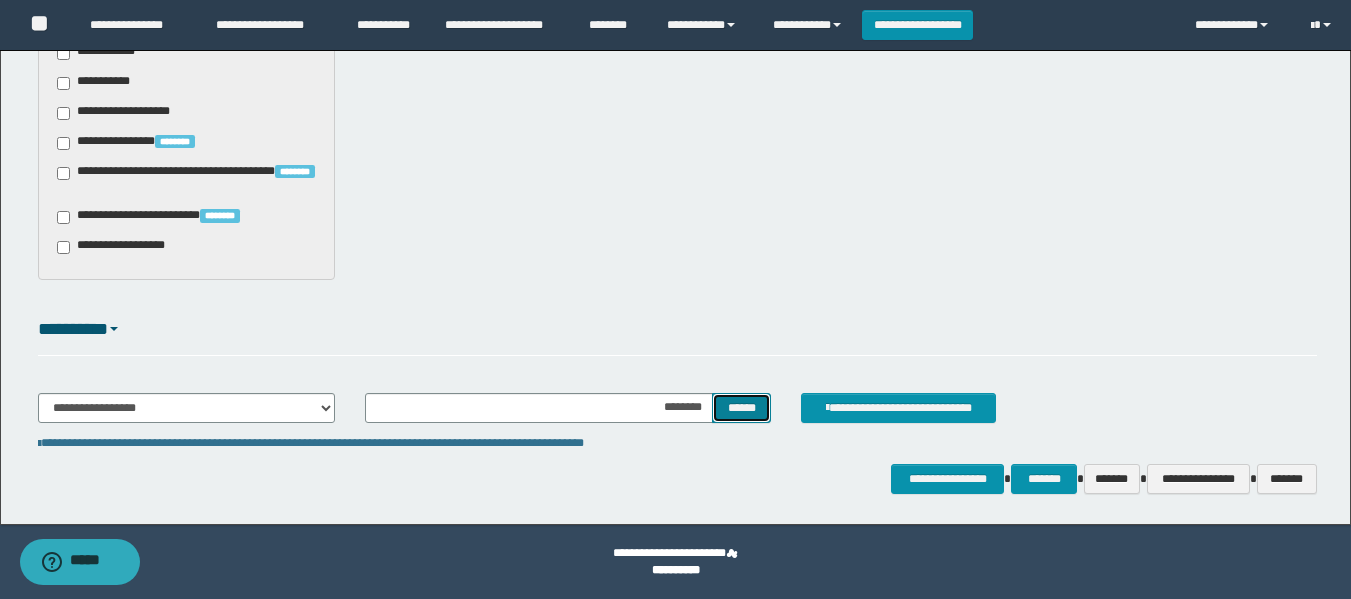 click on "******" at bounding box center (741, 408) 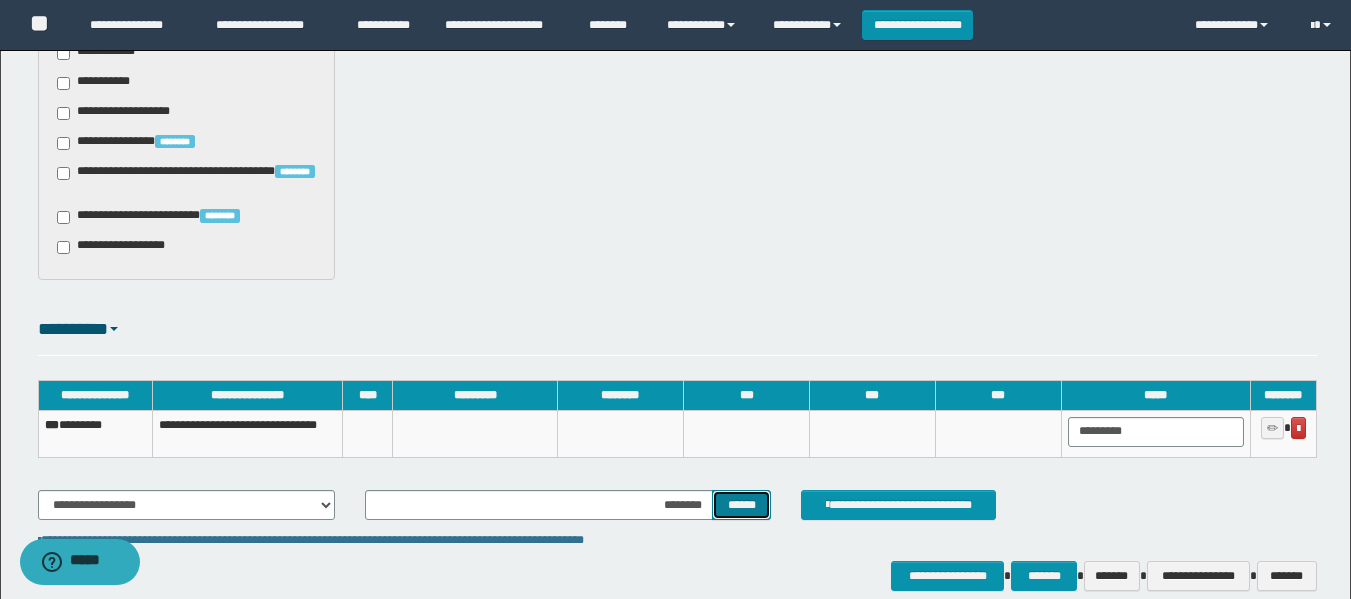 type 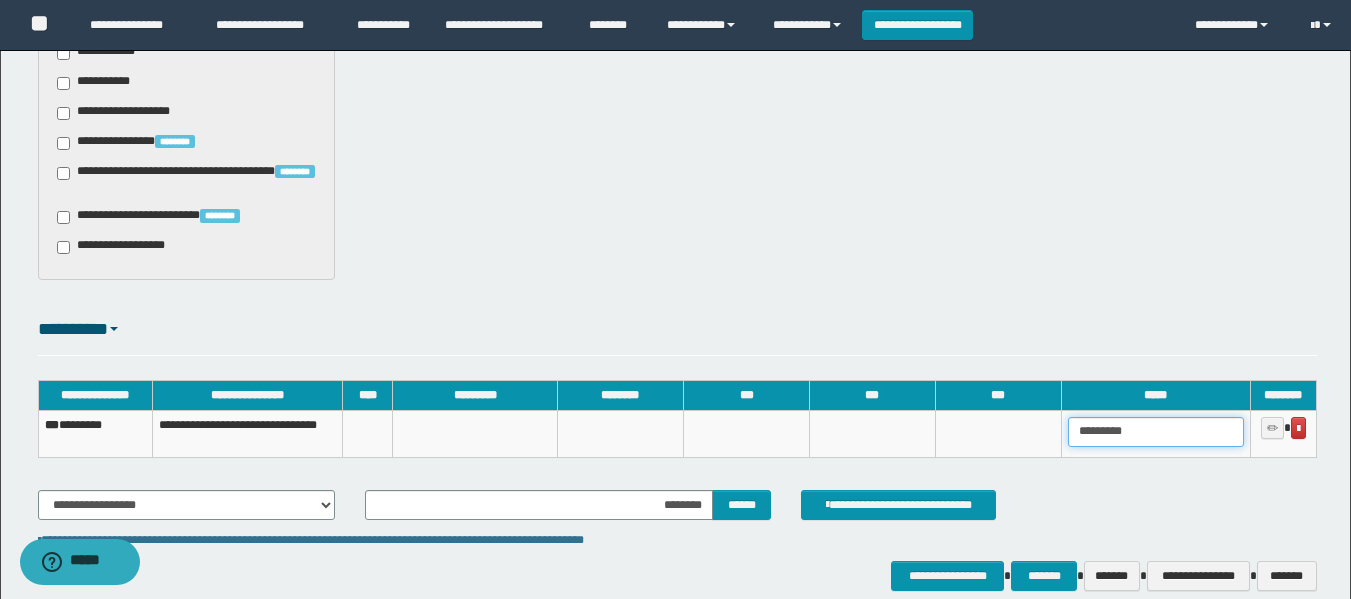 drag, startPoint x: 1055, startPoint y: 439, endPoint x: 997, endPoint y: 447, distance: 58.549126 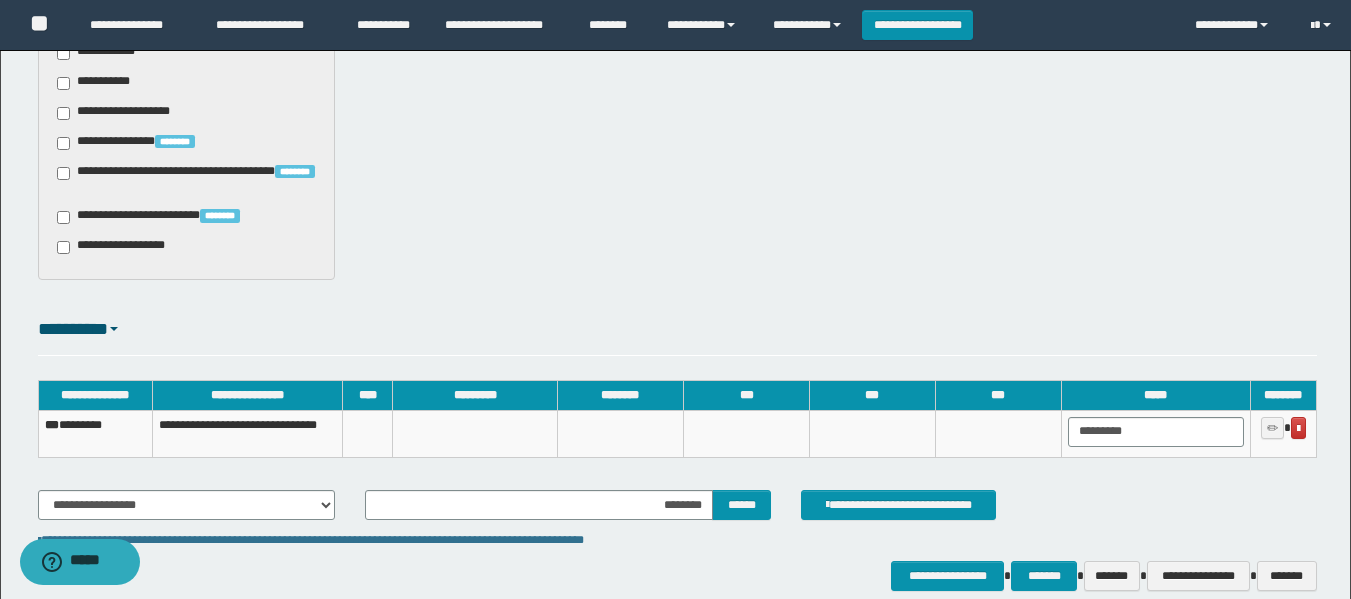 click on "*** ********" at bounding box center (95, 433) 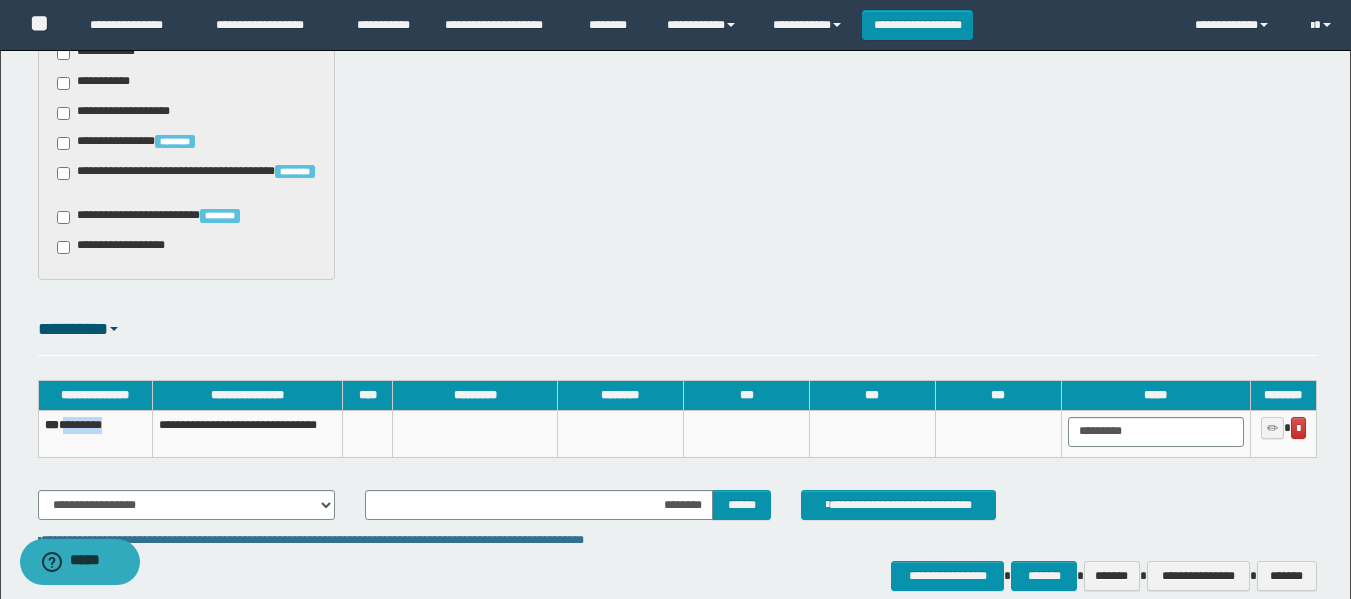click on "*** ********" at bounding box center [95, 433] 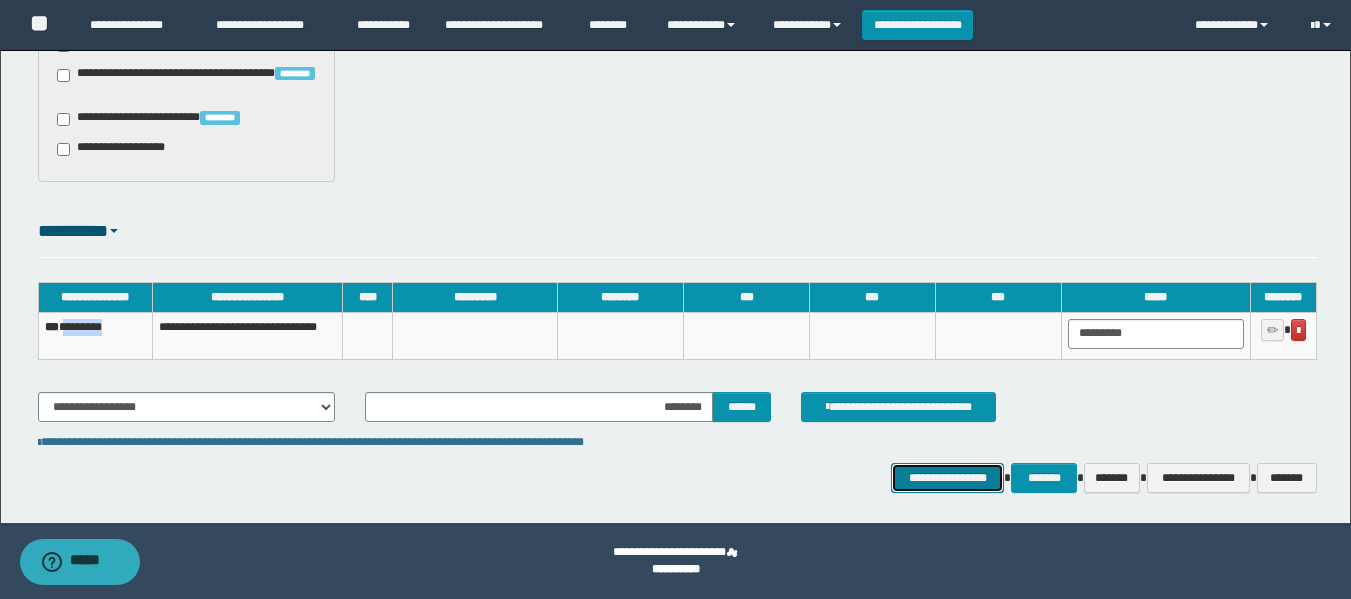 click on "**********" at bounding box center (947, 478) 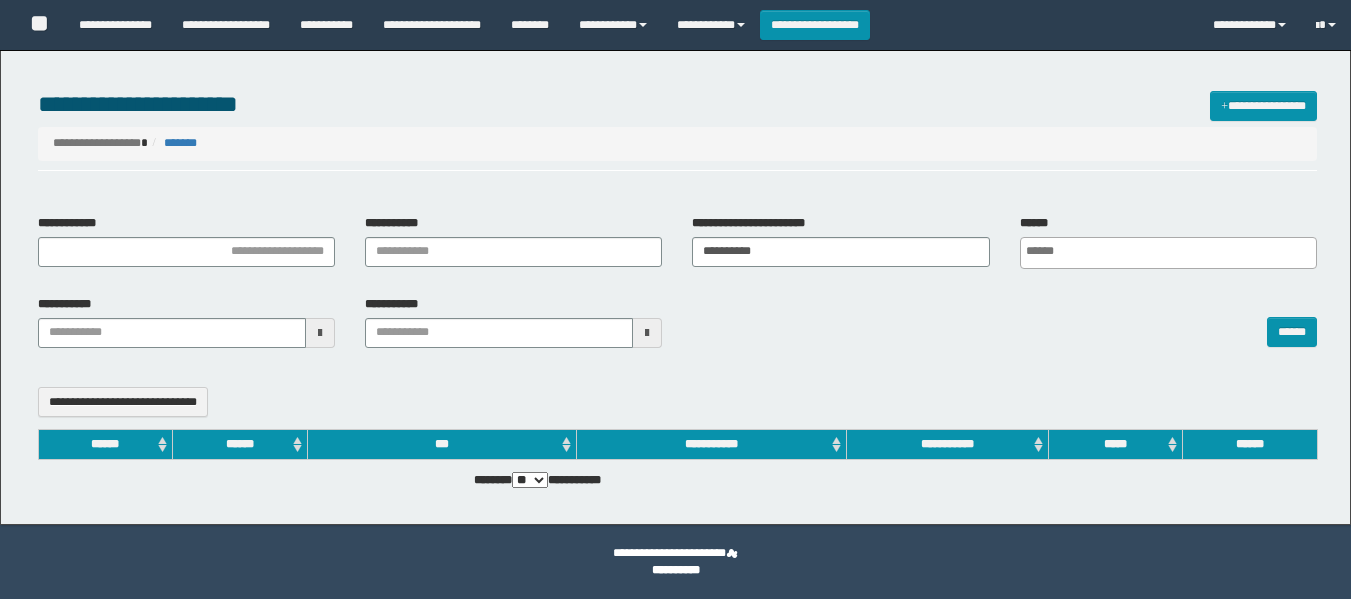 select 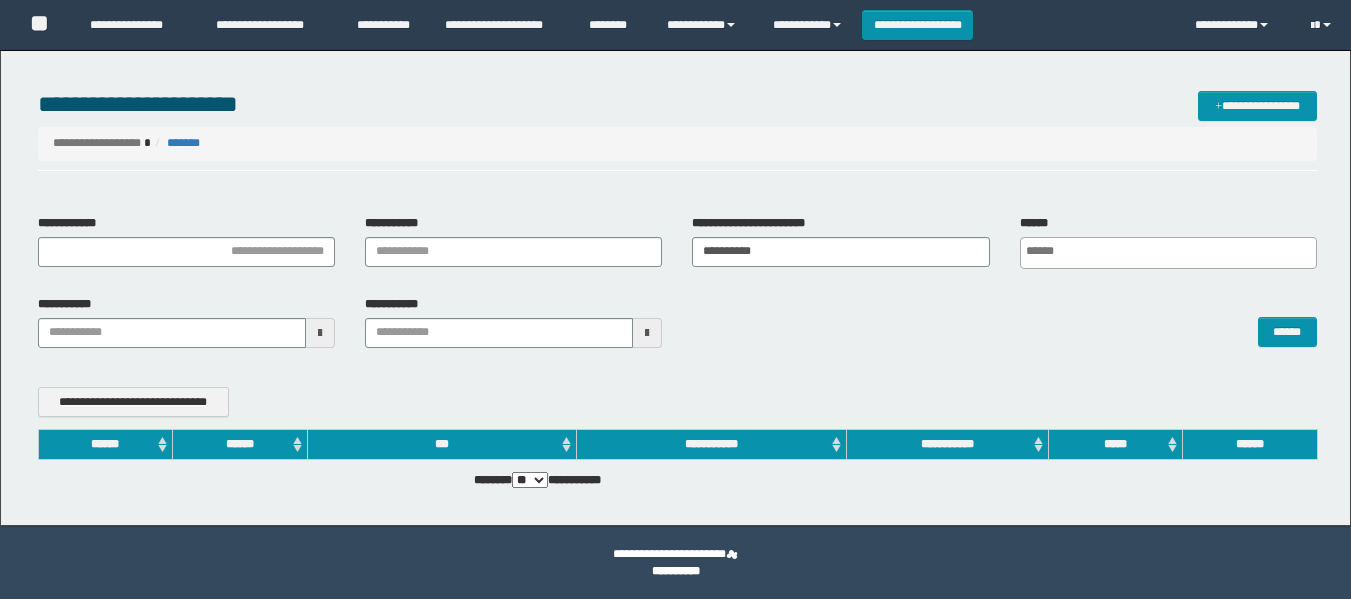 scroll, scrollTop: 0, scrollLeft: 0, axis: both 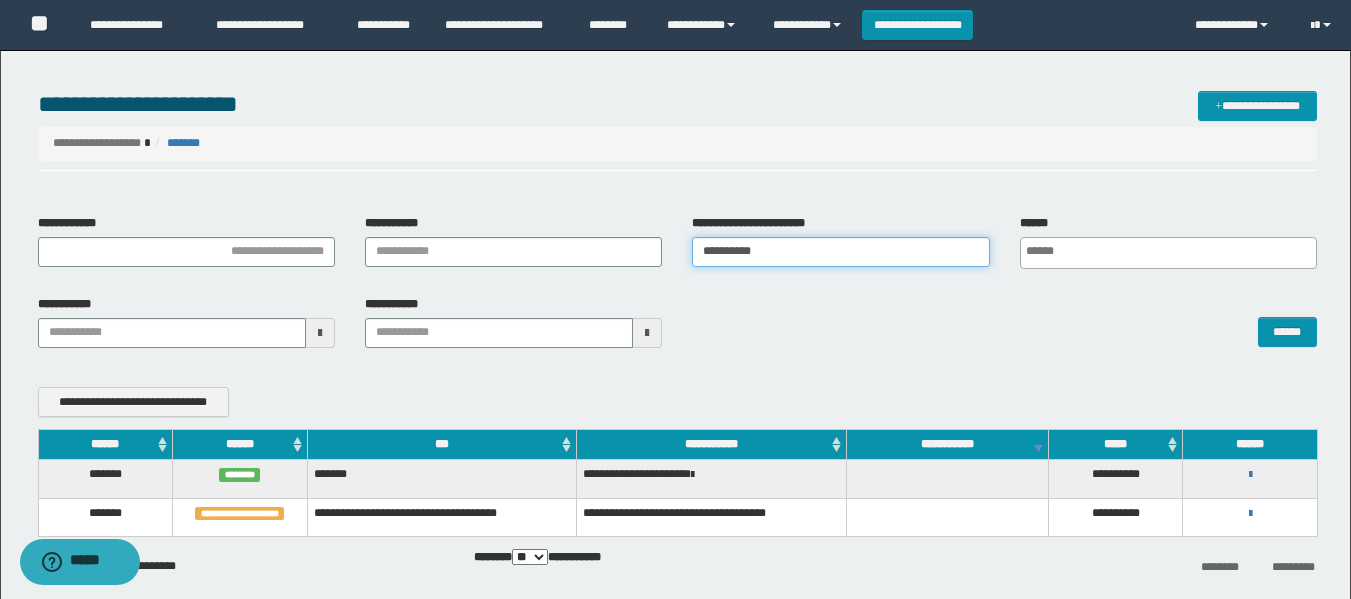 drag, startPoint x: 802, startPoint y: 266, endPoint x: 559, endPoint y: 277, distance: 243.24884 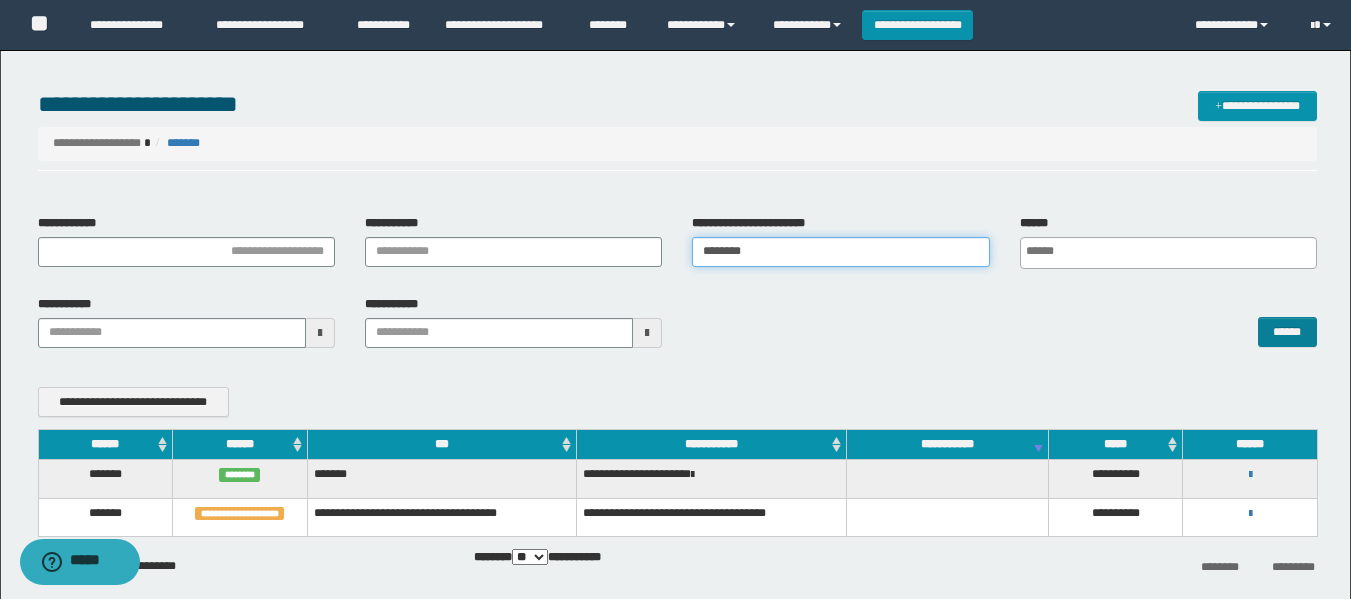 type on "********" 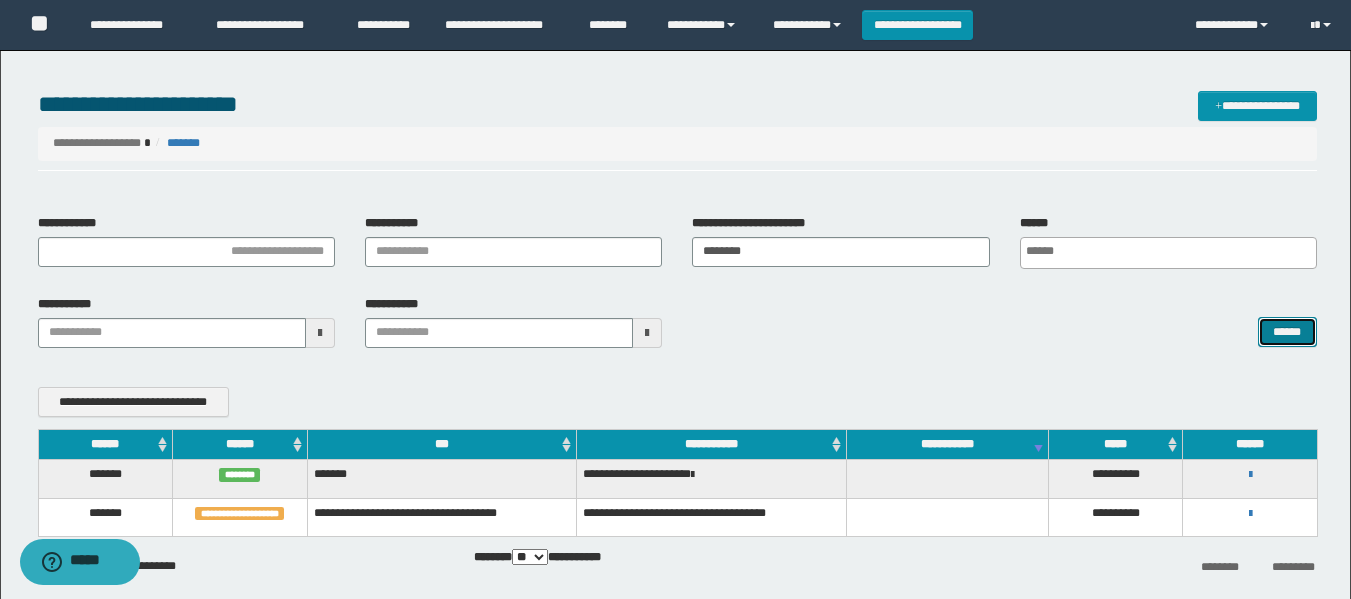 click on "******" at bounding box center (1287, 332) 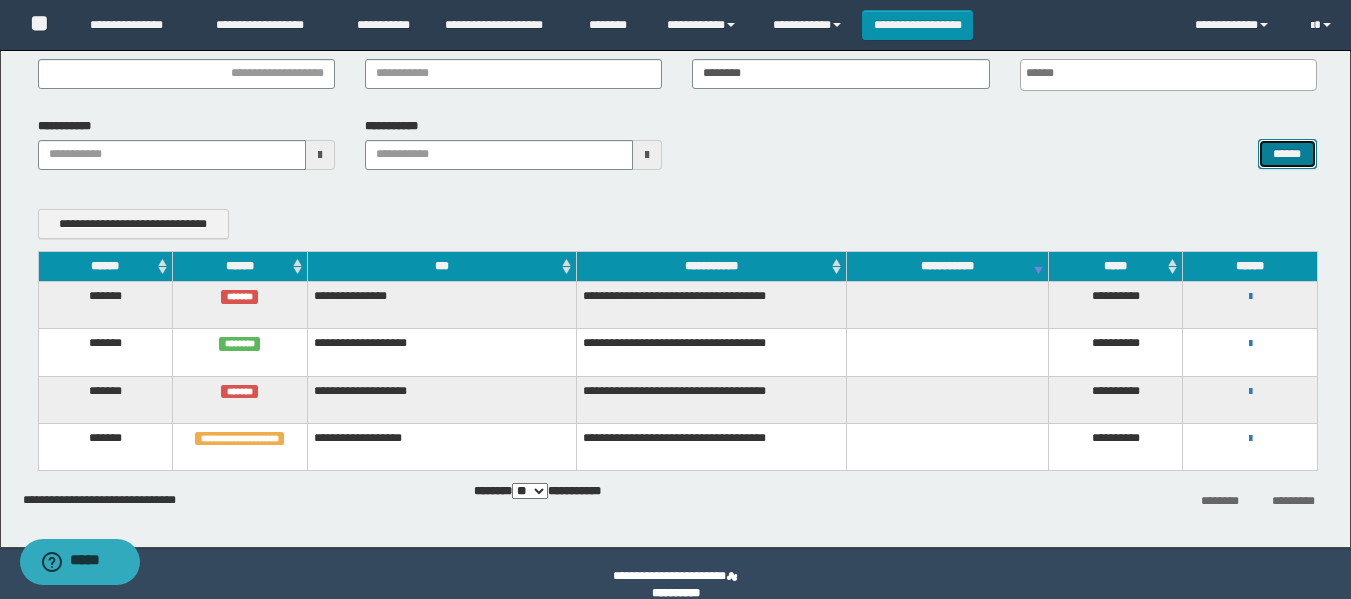 scroll, scrollTop: 200, scrollLeft: 0, axis: vertical 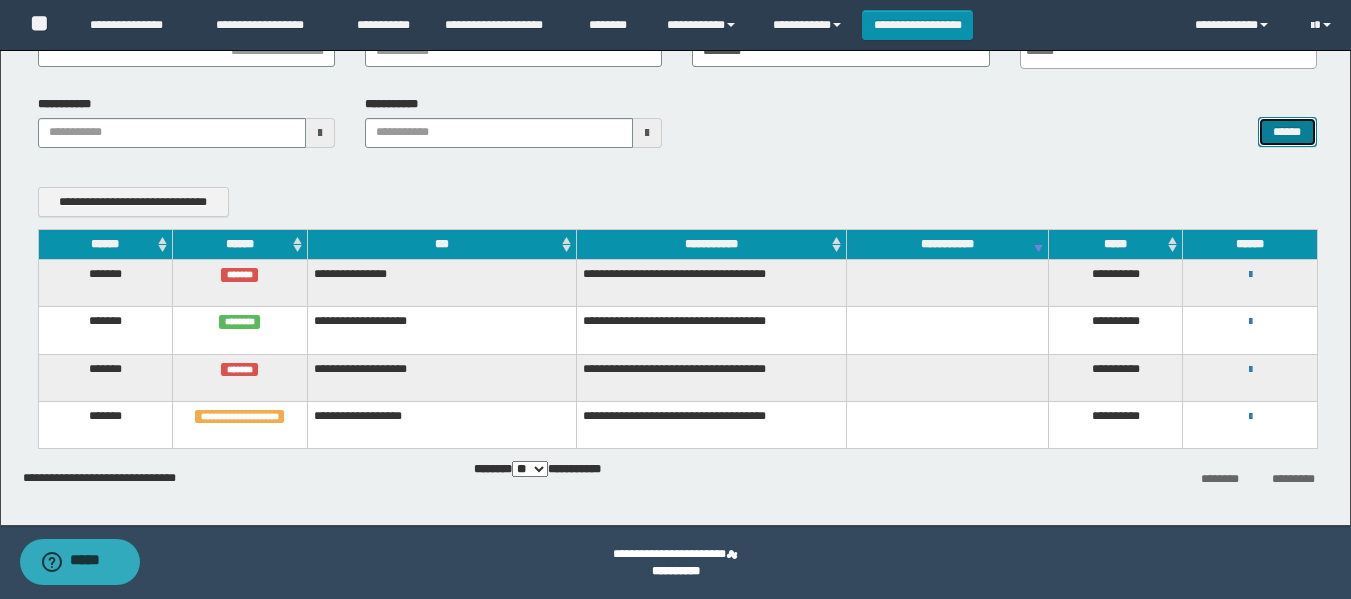 type 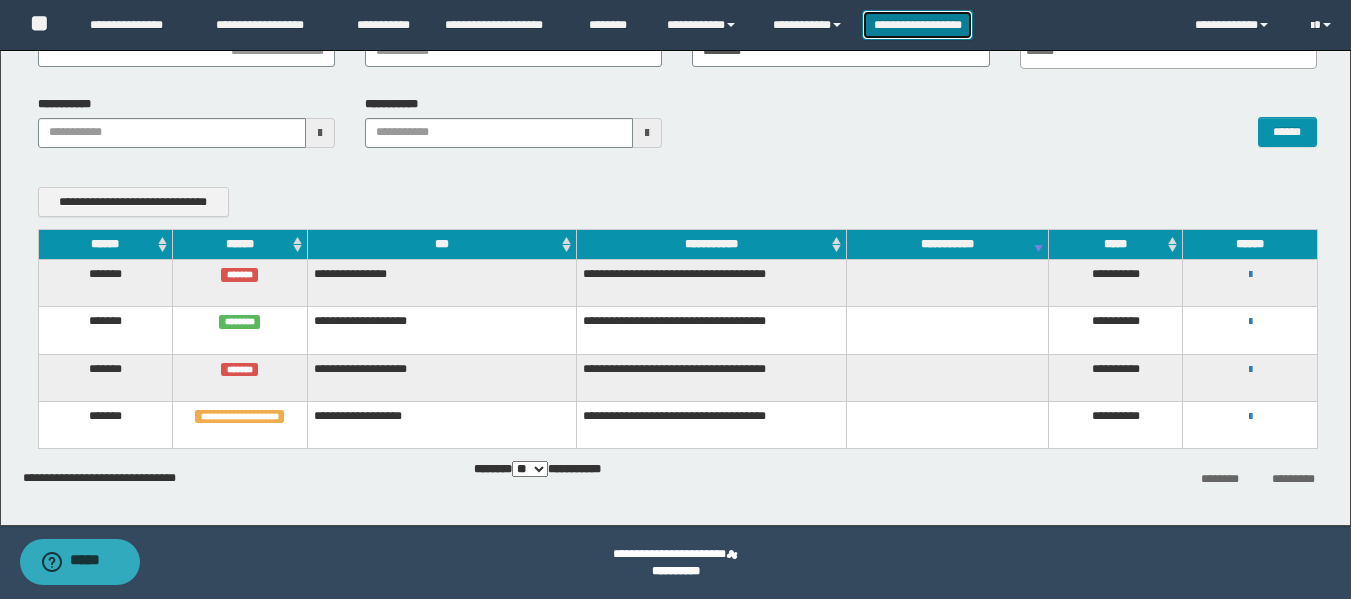 click on "**********" at bounding box center [917, 25] 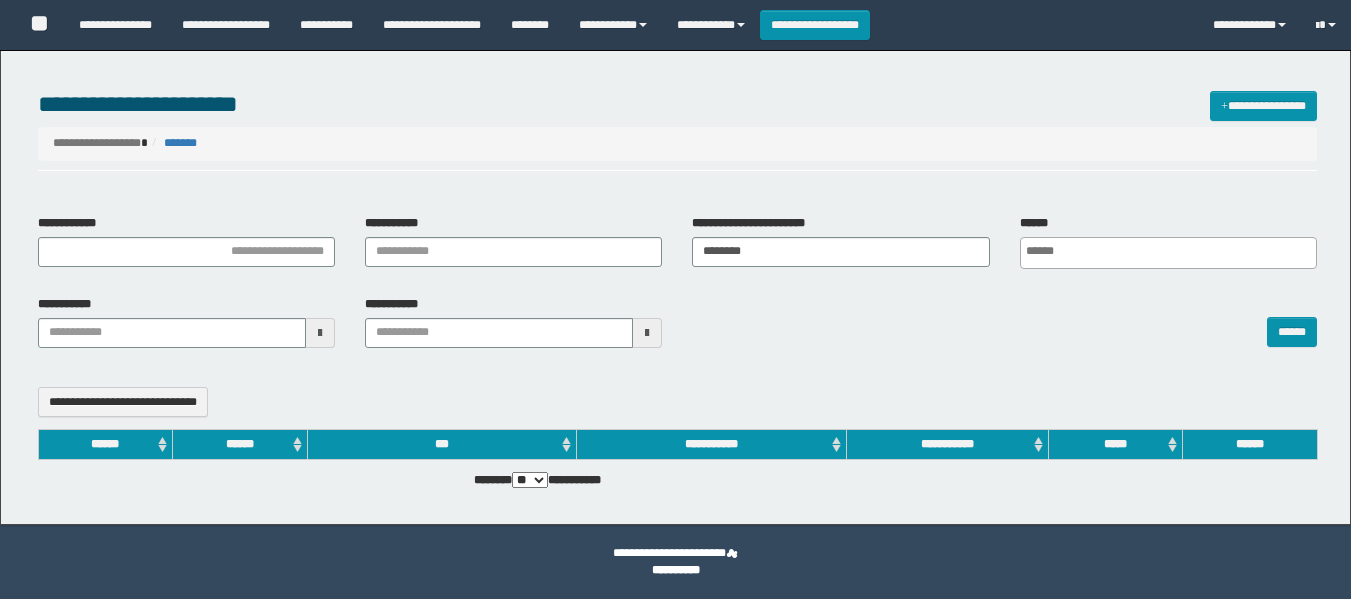 select 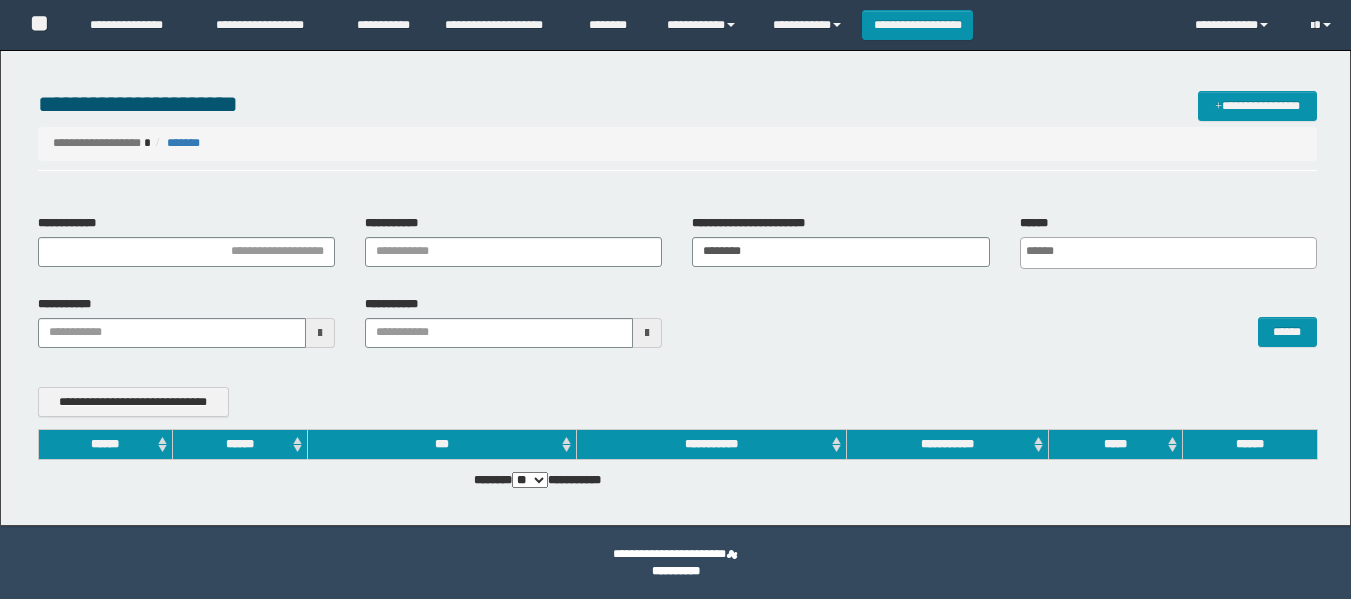 scroll, scrollTop: 0, scrollLeft: 0, axis: both 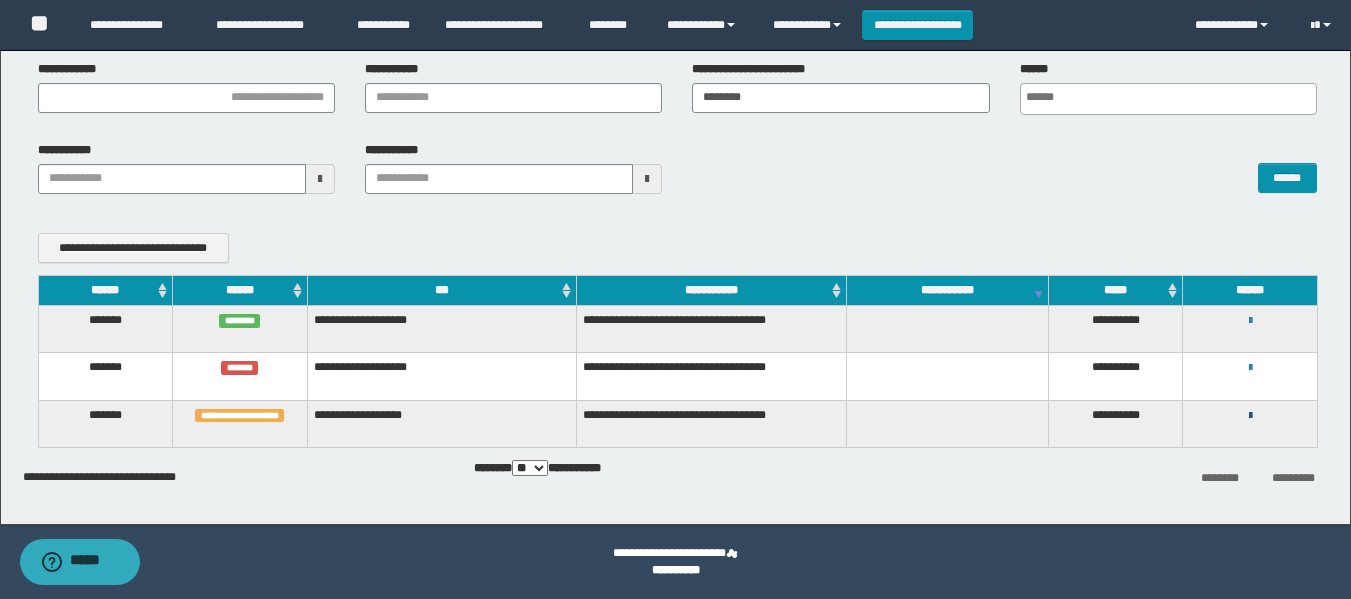click at bounding box center (1250, 416) 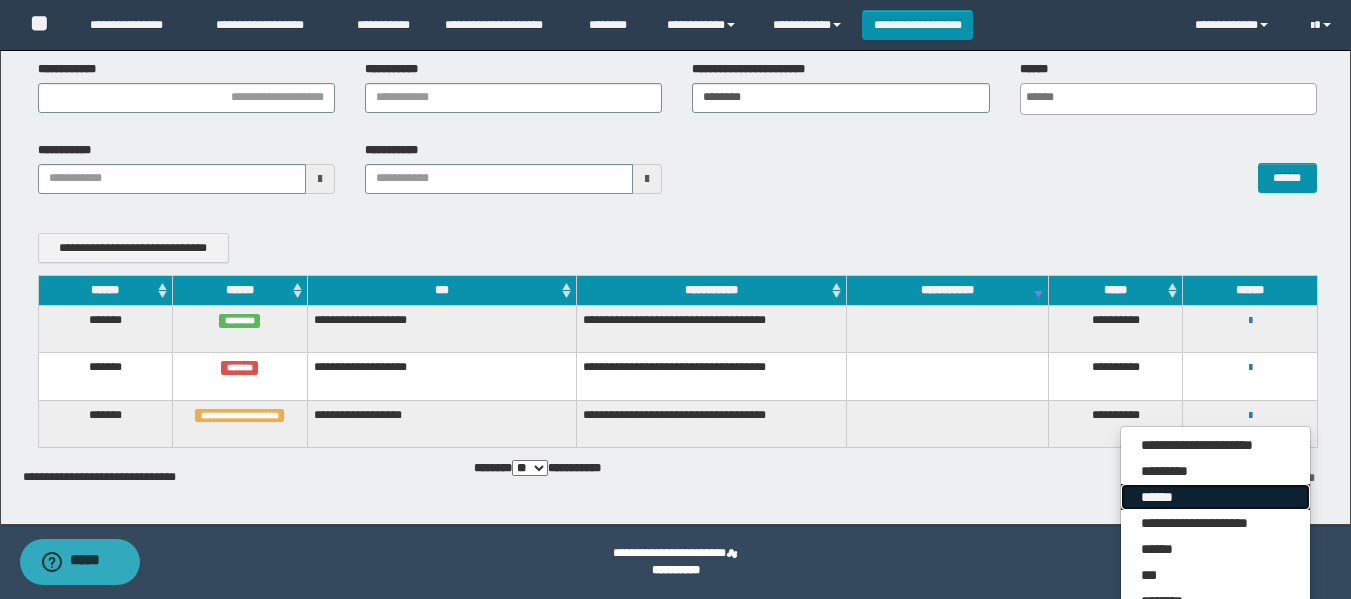 click on "******" at bounding box center (1215, 497) 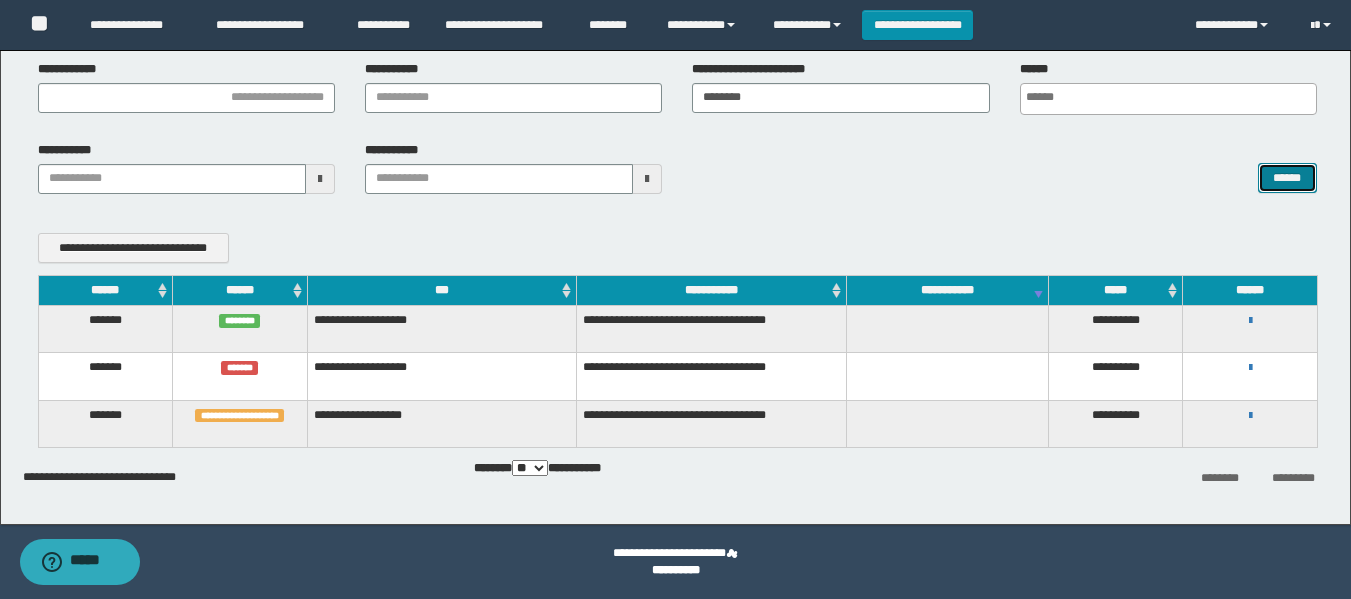 click on "******" at bounding box center (1287, 178) 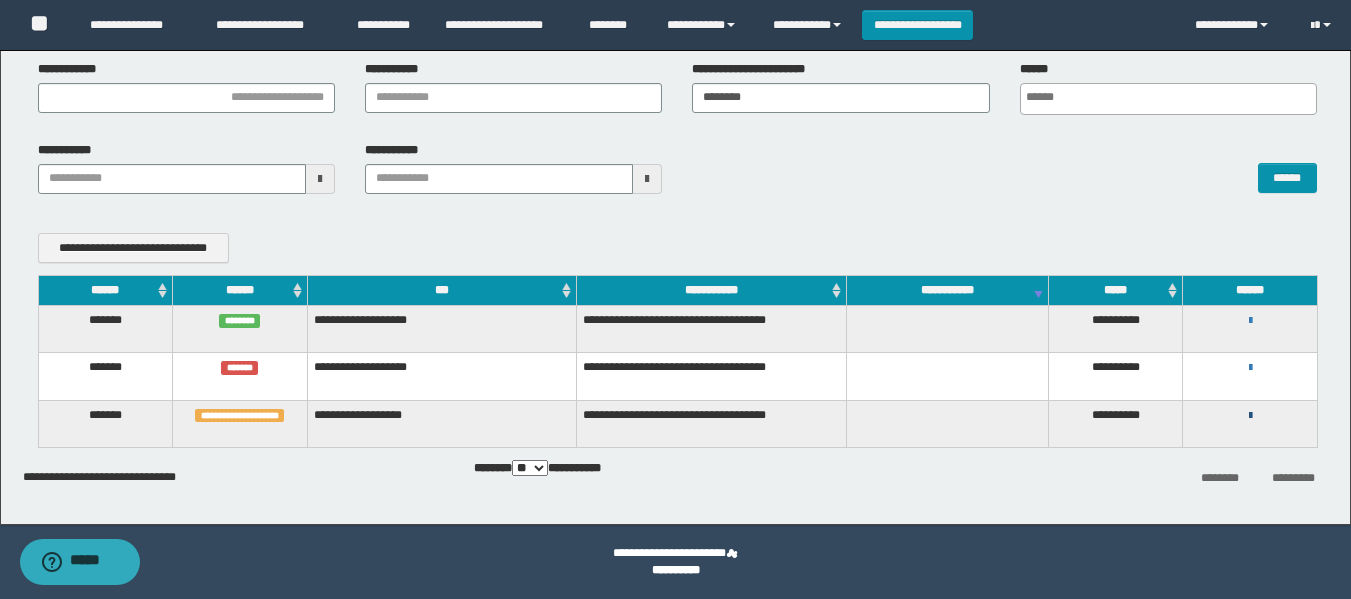 click at bounding box center [1250, 416] 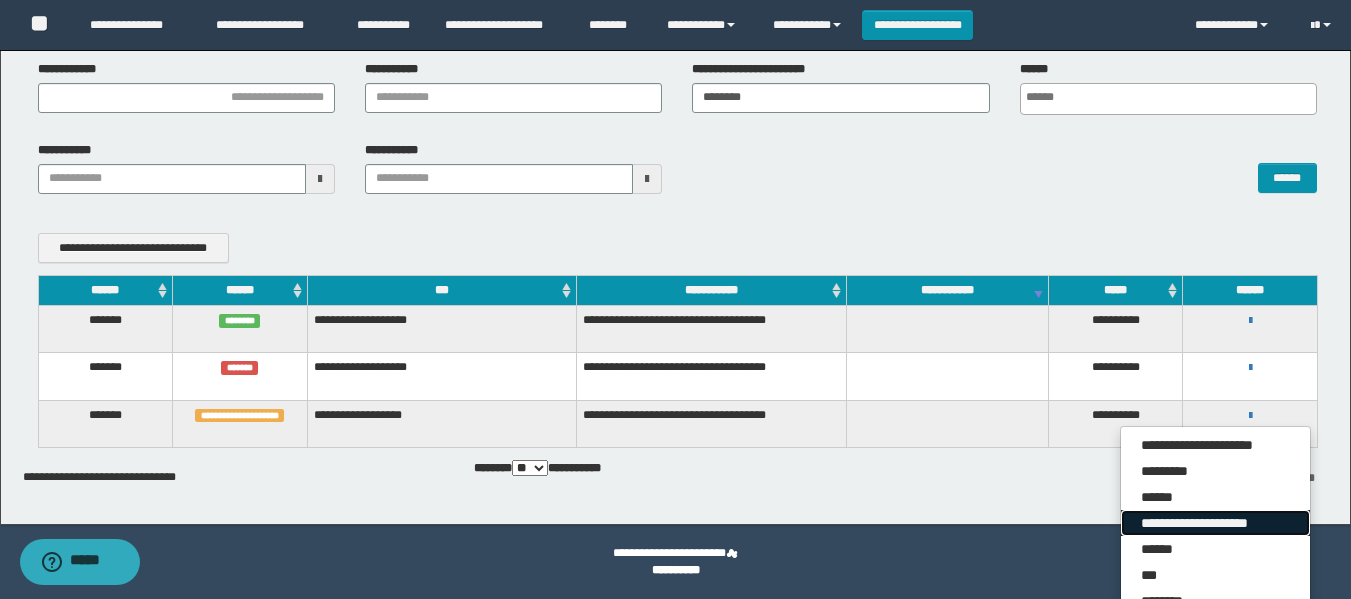 click on "**********" at bounding box center [1215, 523] 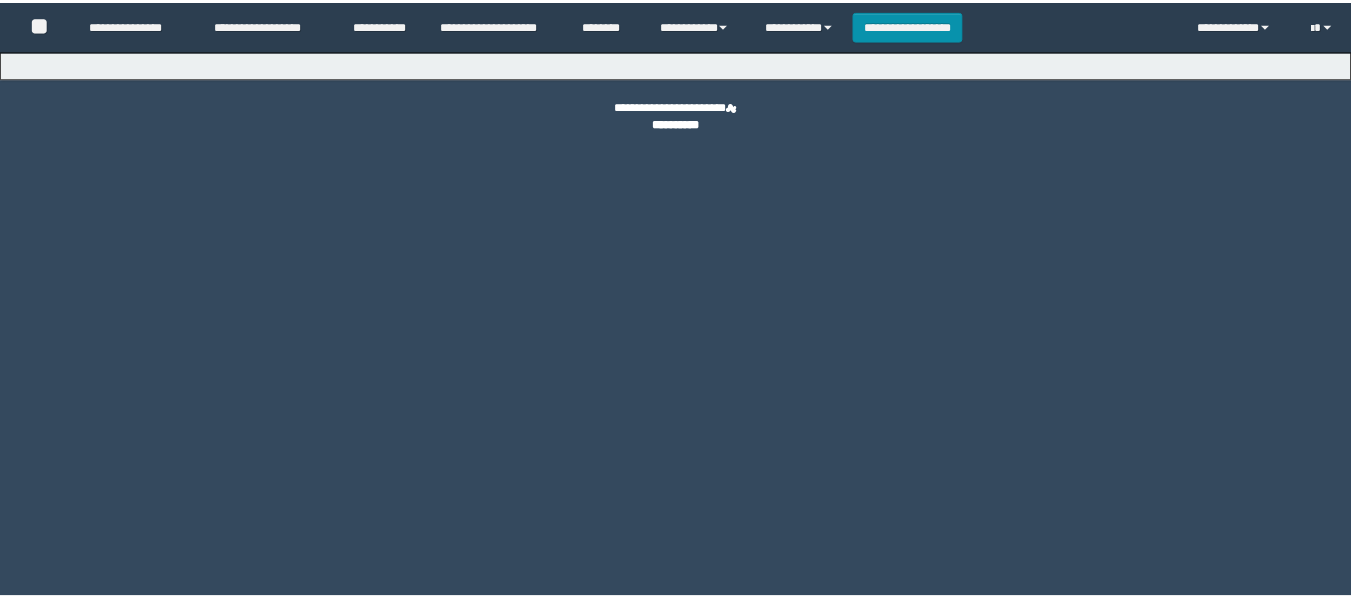 scroll, scrollTop: 0, scrollLeft: 0, axis: both 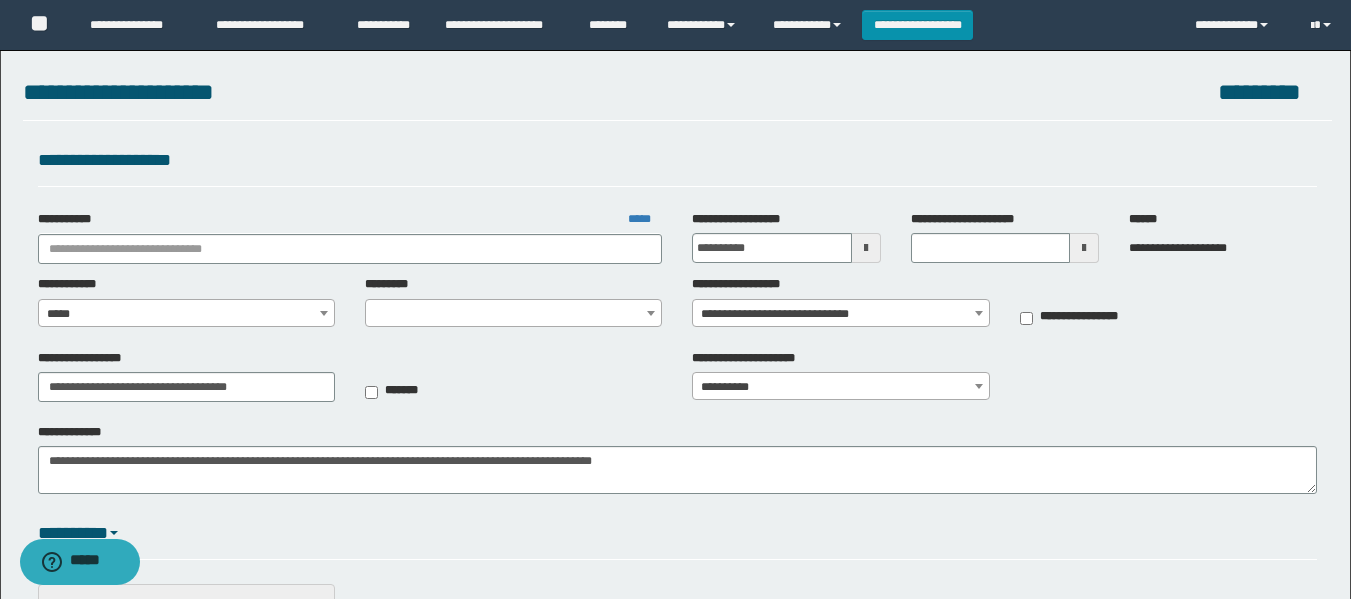 type on "**********" 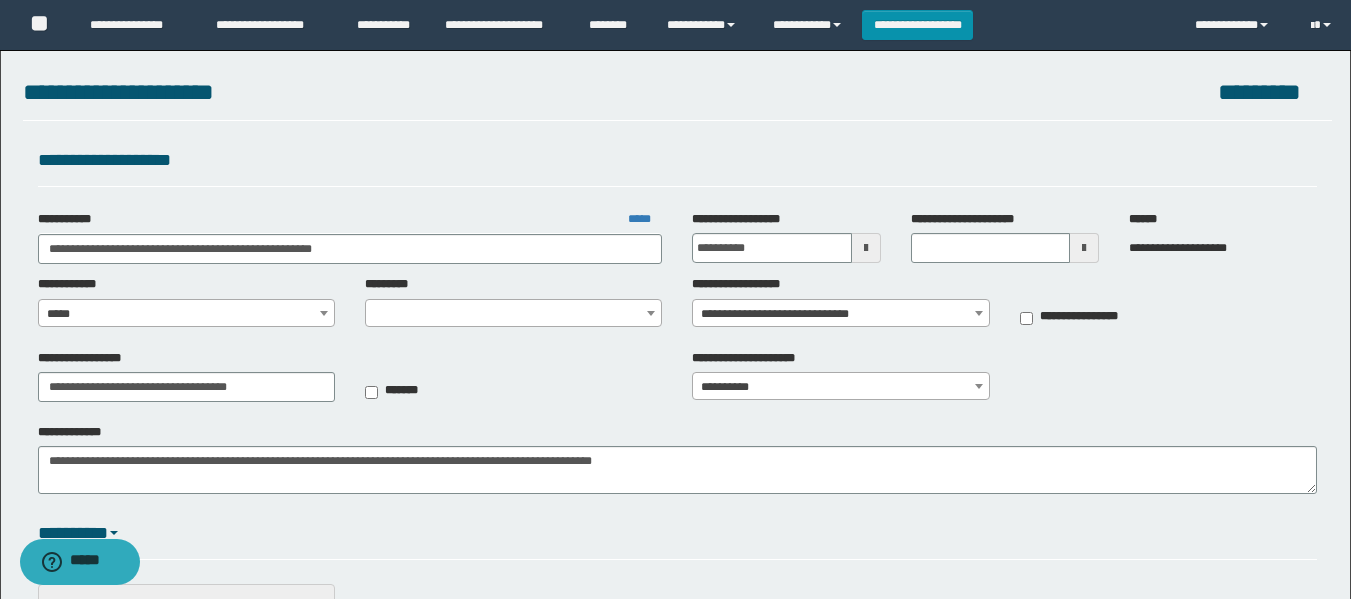 select on "****" 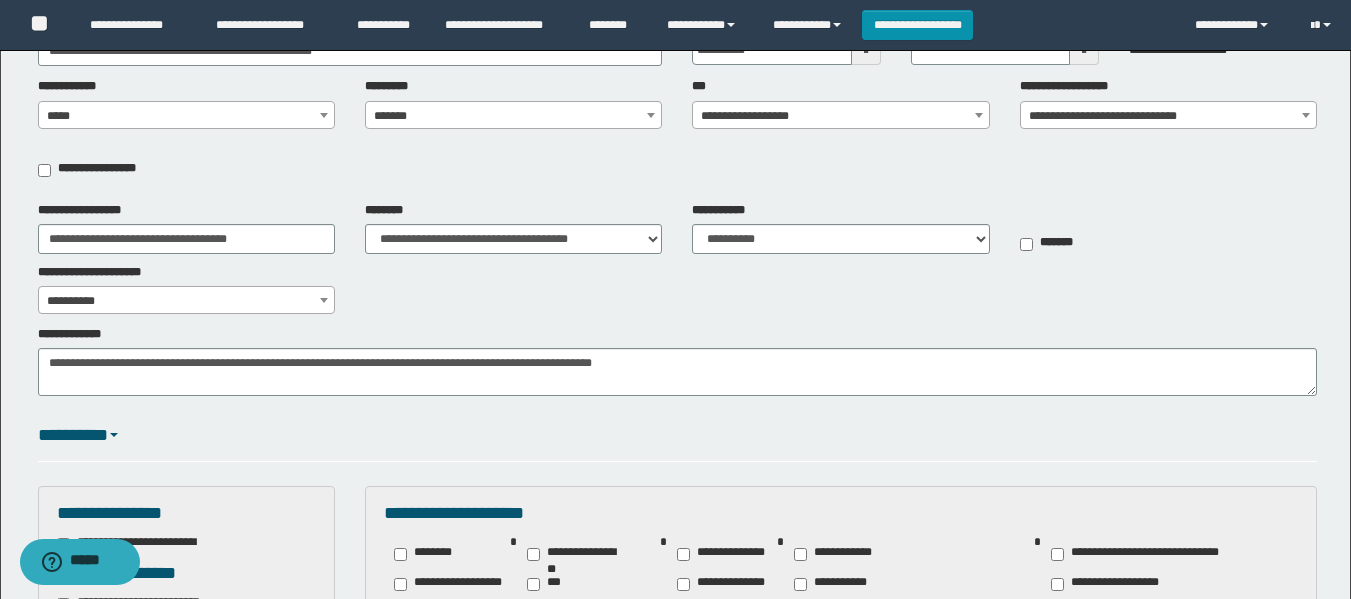 scroll, scrollTop: 200, scrollLeft: 0, axis: vertical 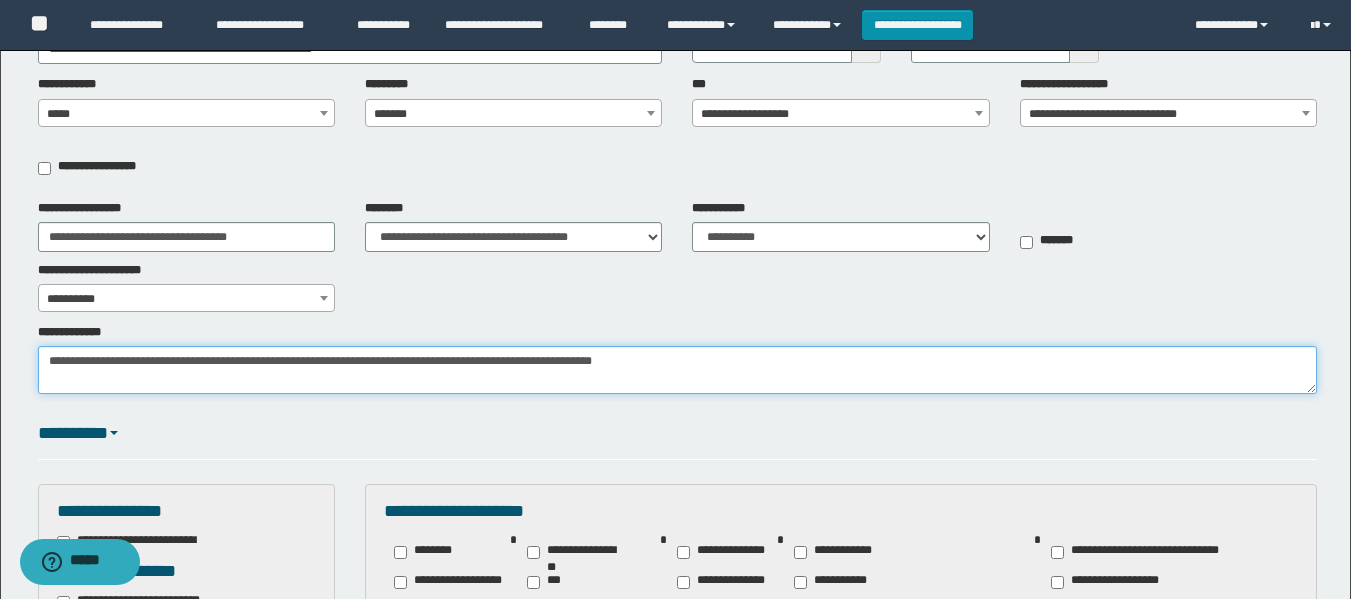 click on "**********" at bounding box center (677, 370) 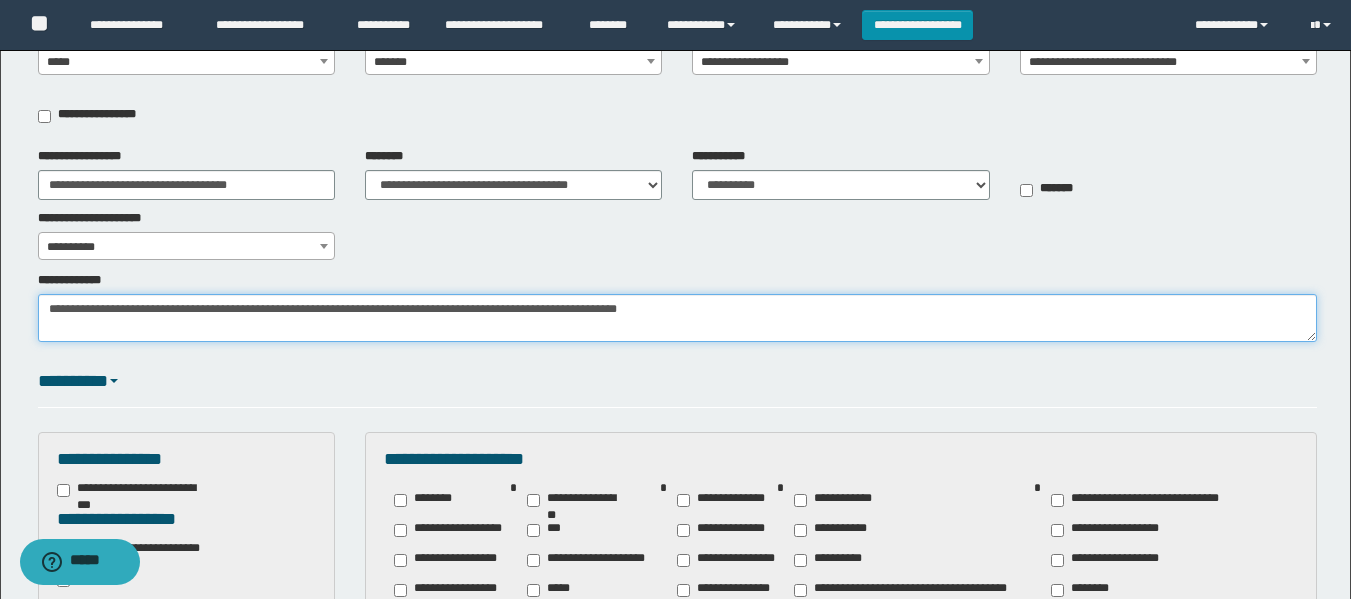 scroll, scrollTop: 300, scrollLeft: 0, axis: vertical 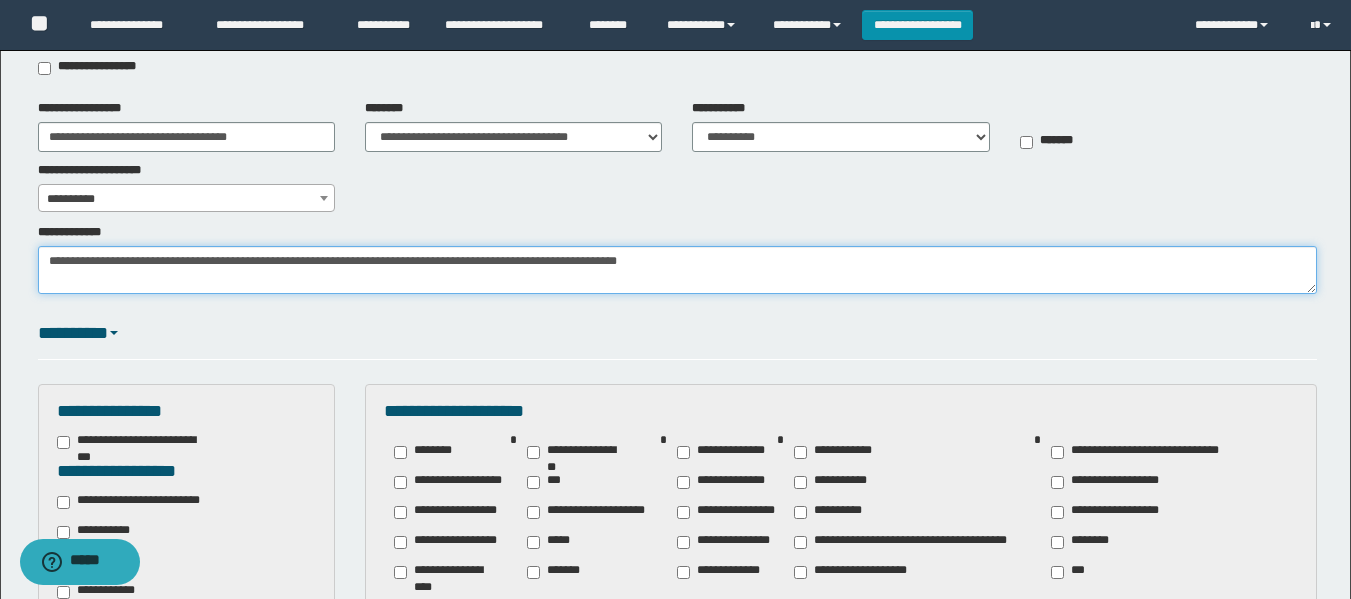 type on "**********" 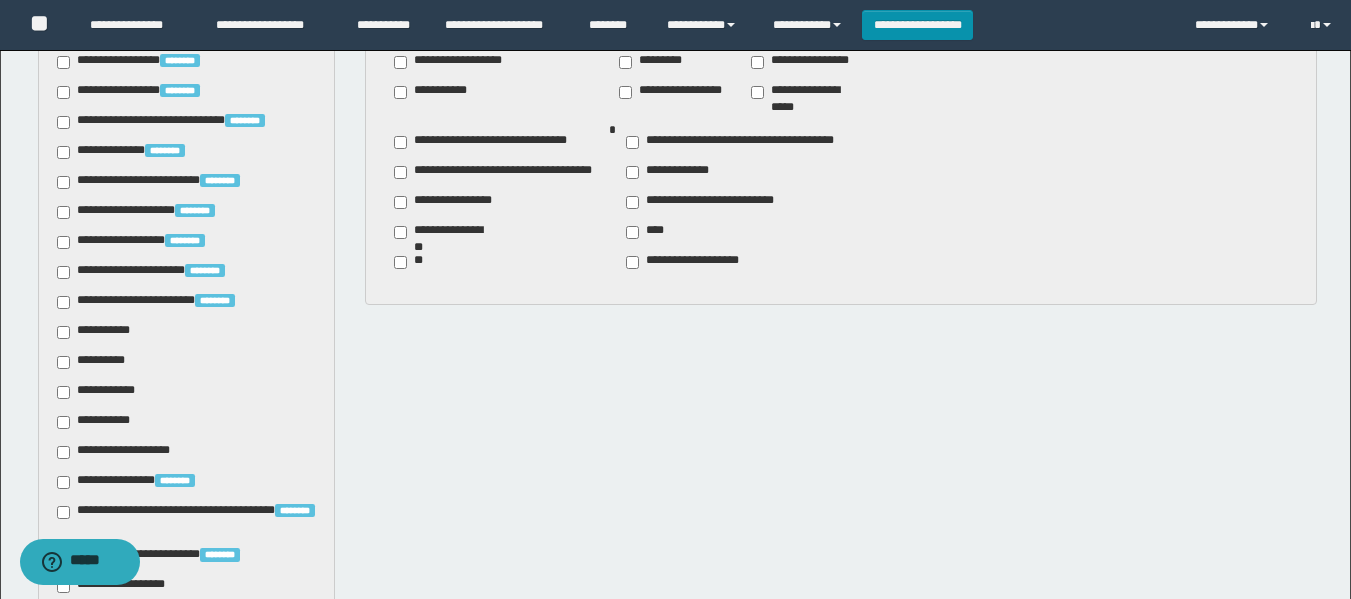 scroll, scrollTop: 700, scrollLeft: 0, axis: vertical 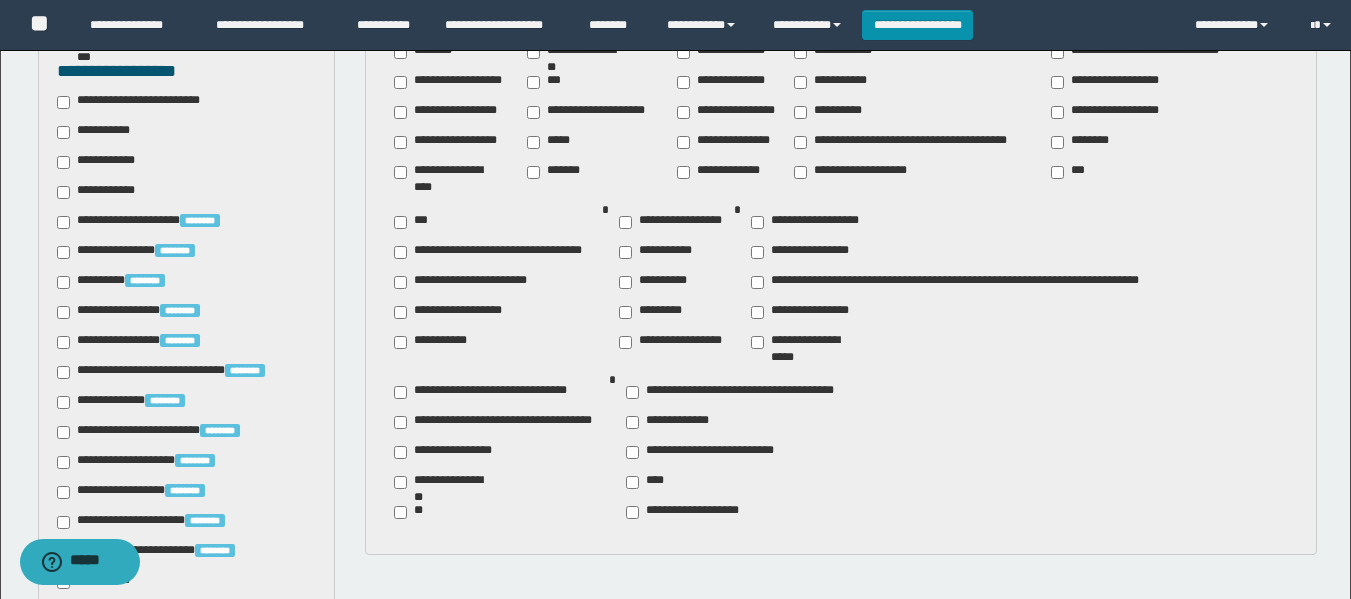 click on "**********" at bounding box center (103, 162) 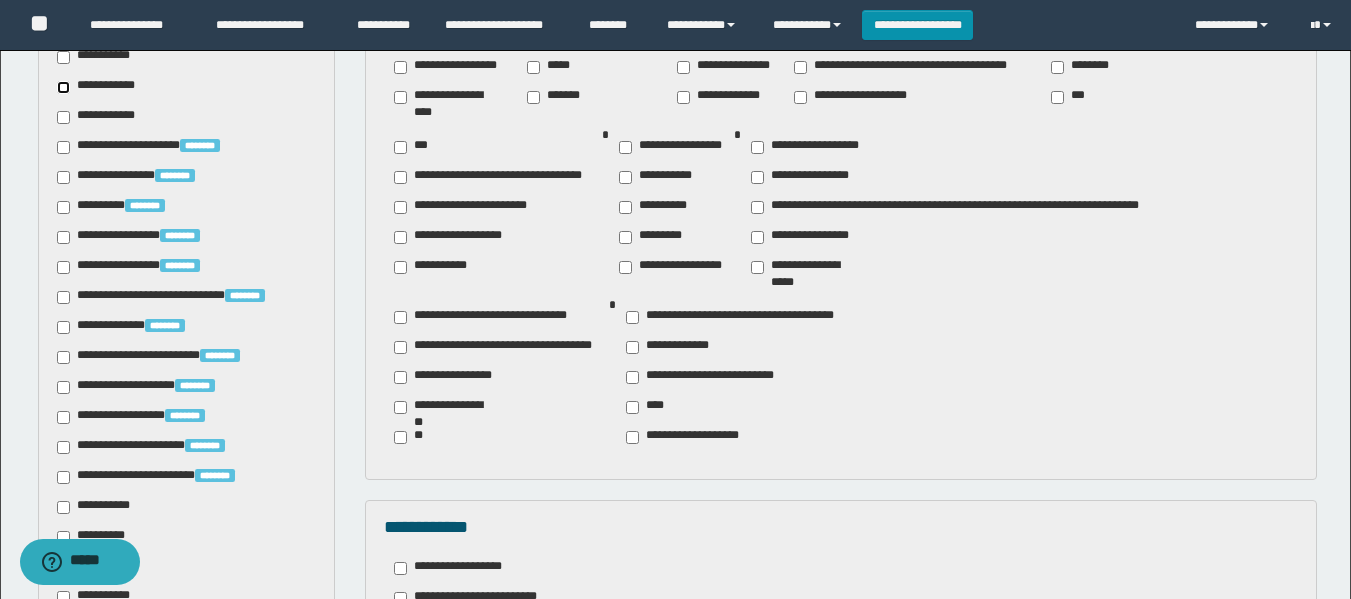 scroll, scrollTop: 900, scrollLeft: 0, axis: vertical 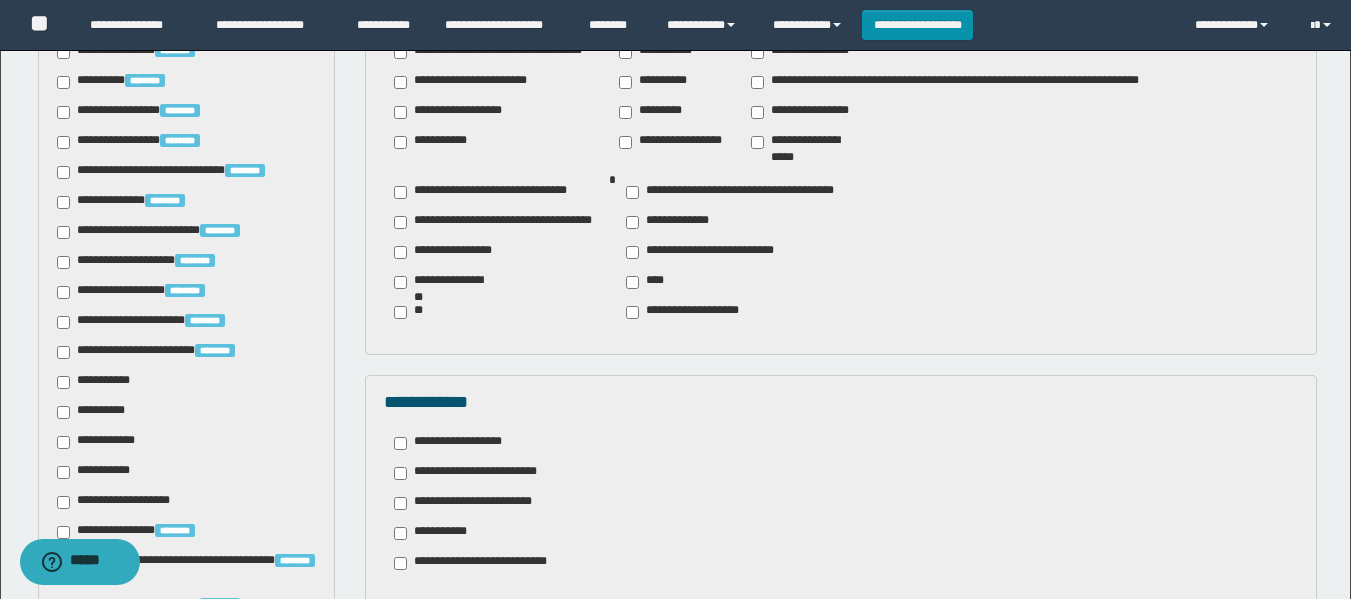 click on "**********" at bounding box center [456, 443] 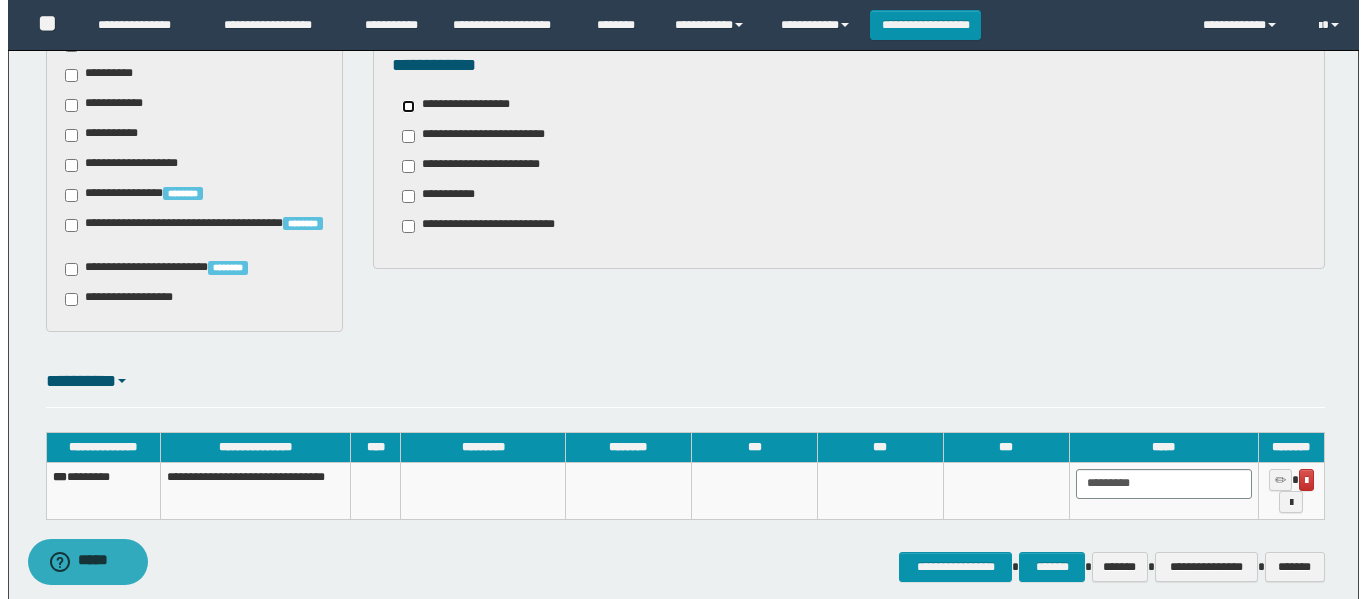 scroll, scrollTop: 1300, scrollLeft: 0, axis: vertical 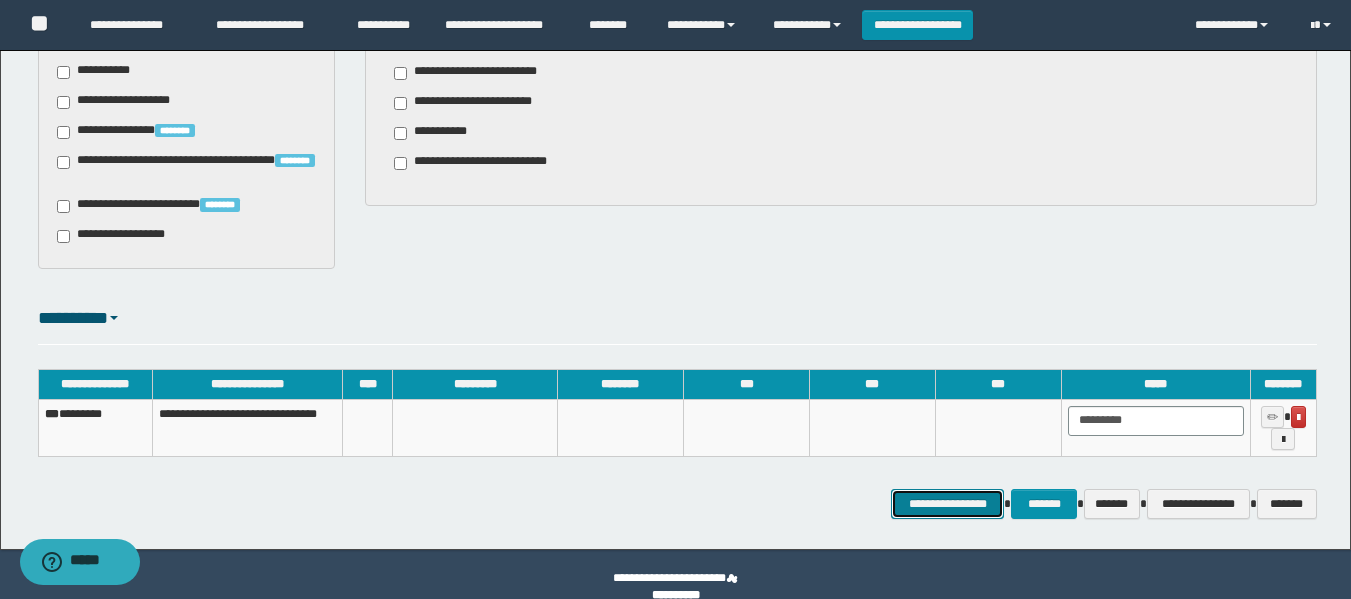 click on "**********" at bounding box center [947, 504] 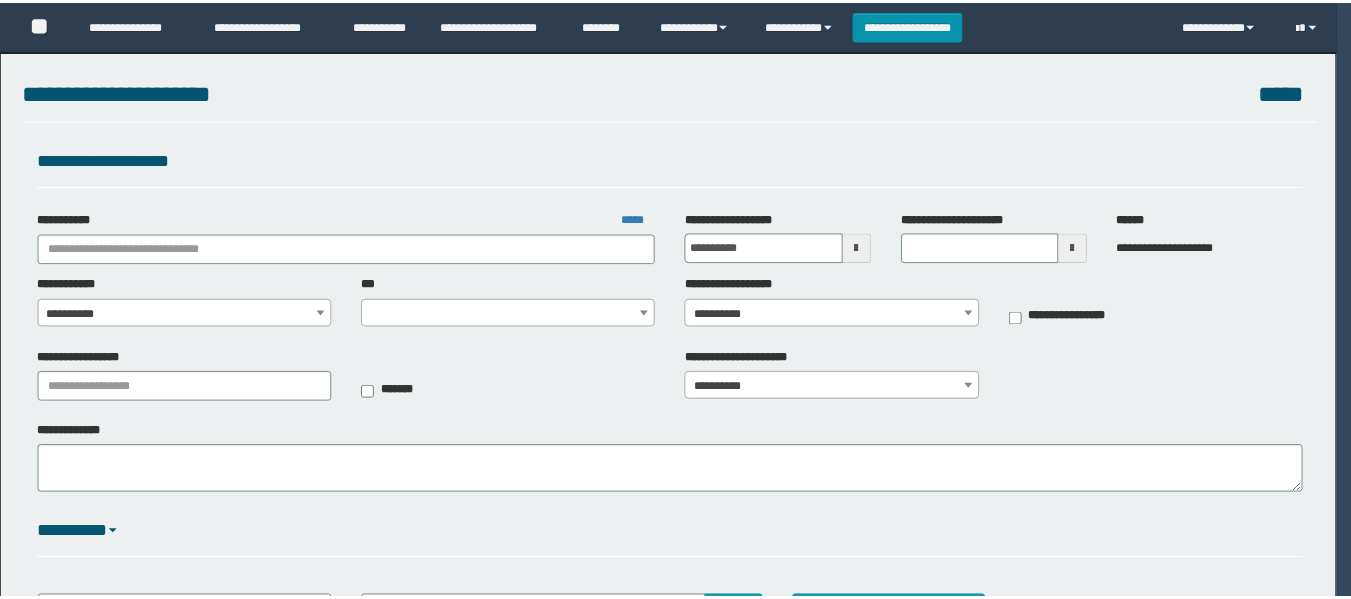 scroll, scrollTop: 0, scrollLeft: 0, axis: both 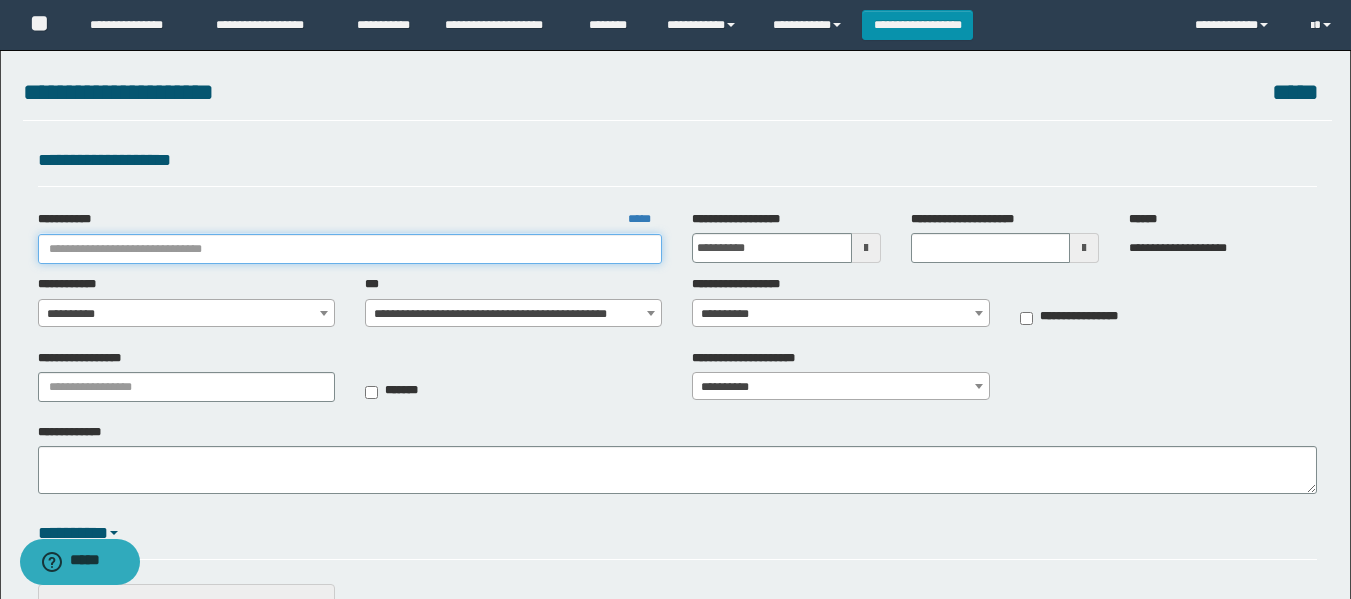 click on "**********" at bounding box center (350, 249) 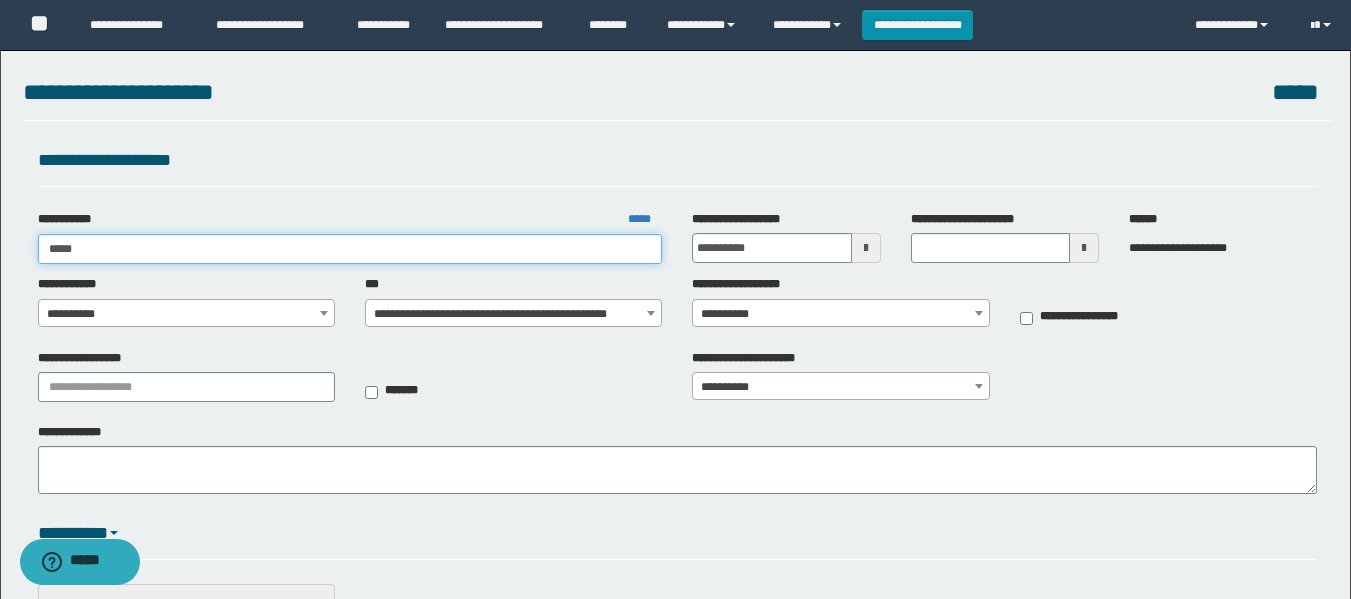 type on "******" 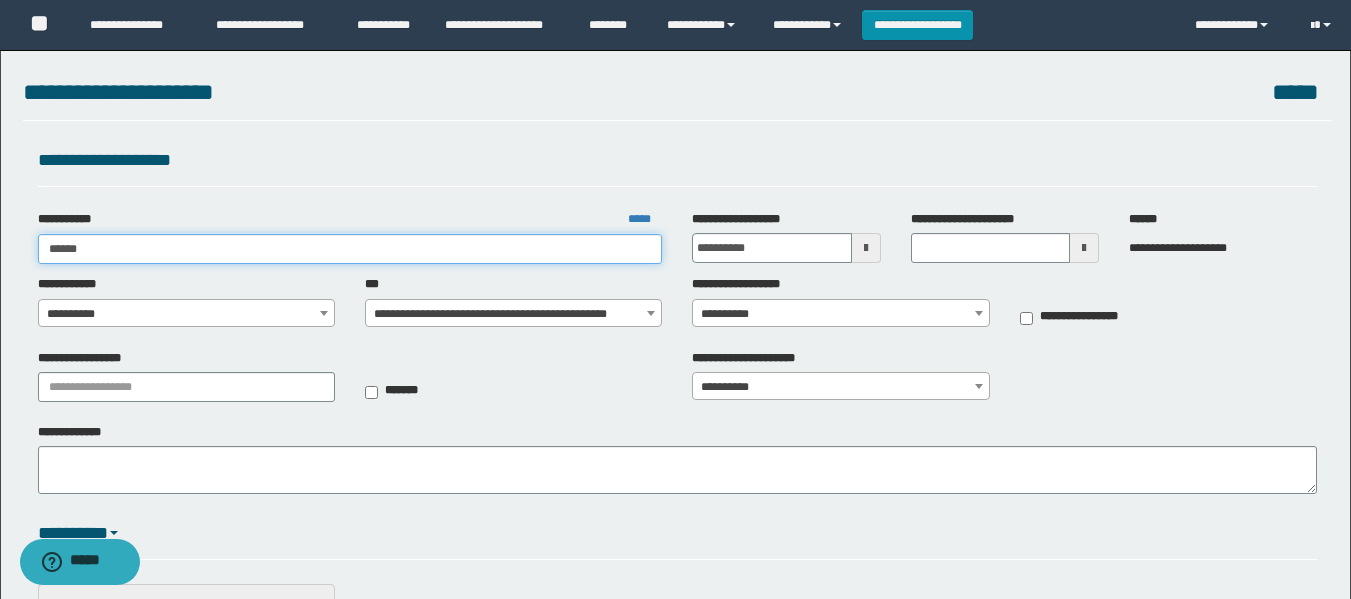 type on "******" 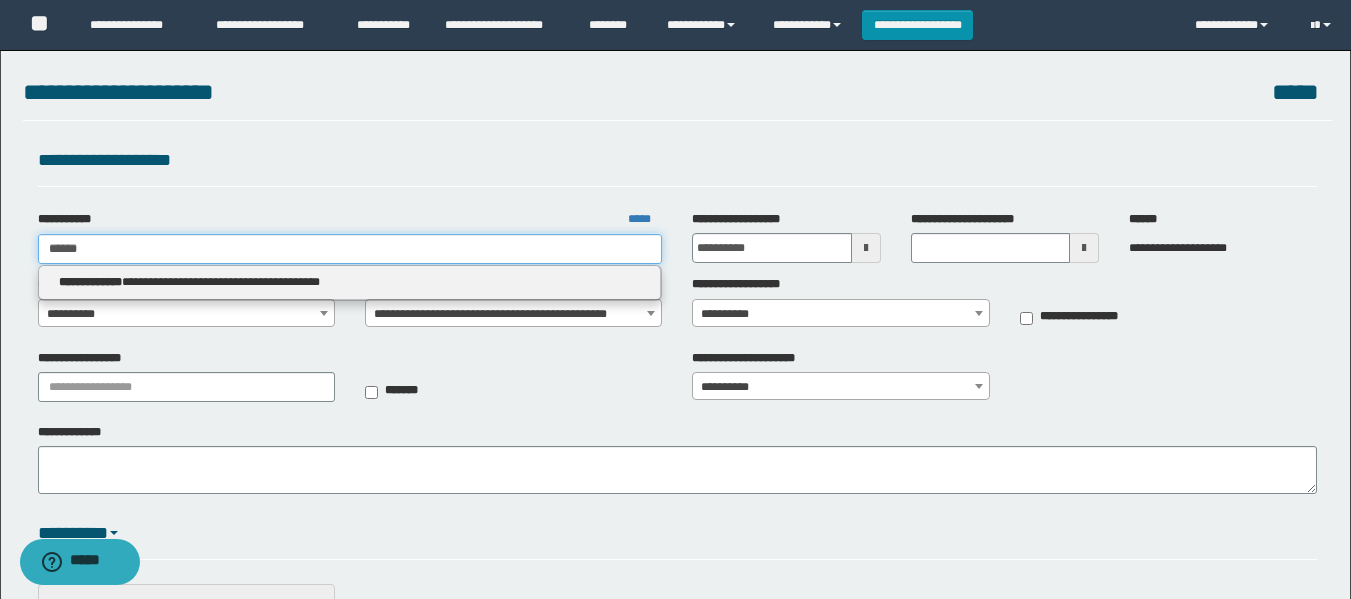 type on "******" 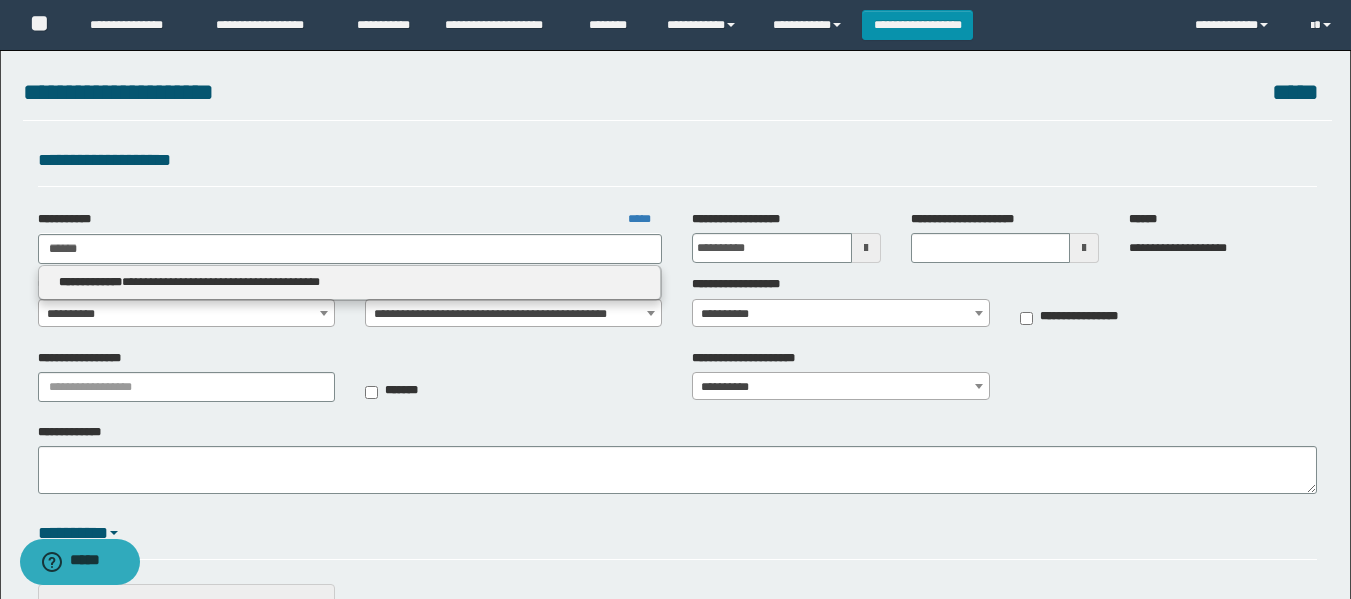 click on "**********" at bounding box center (350, 283) 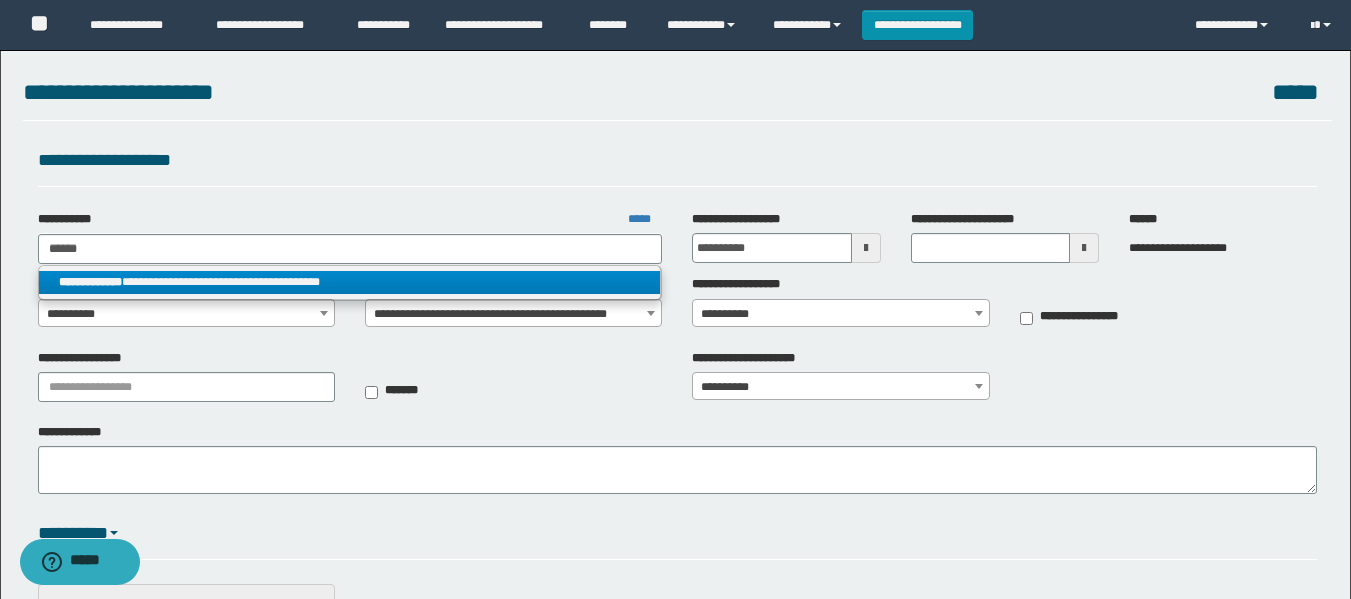 click on "**********" at bounding box center (350, 282) 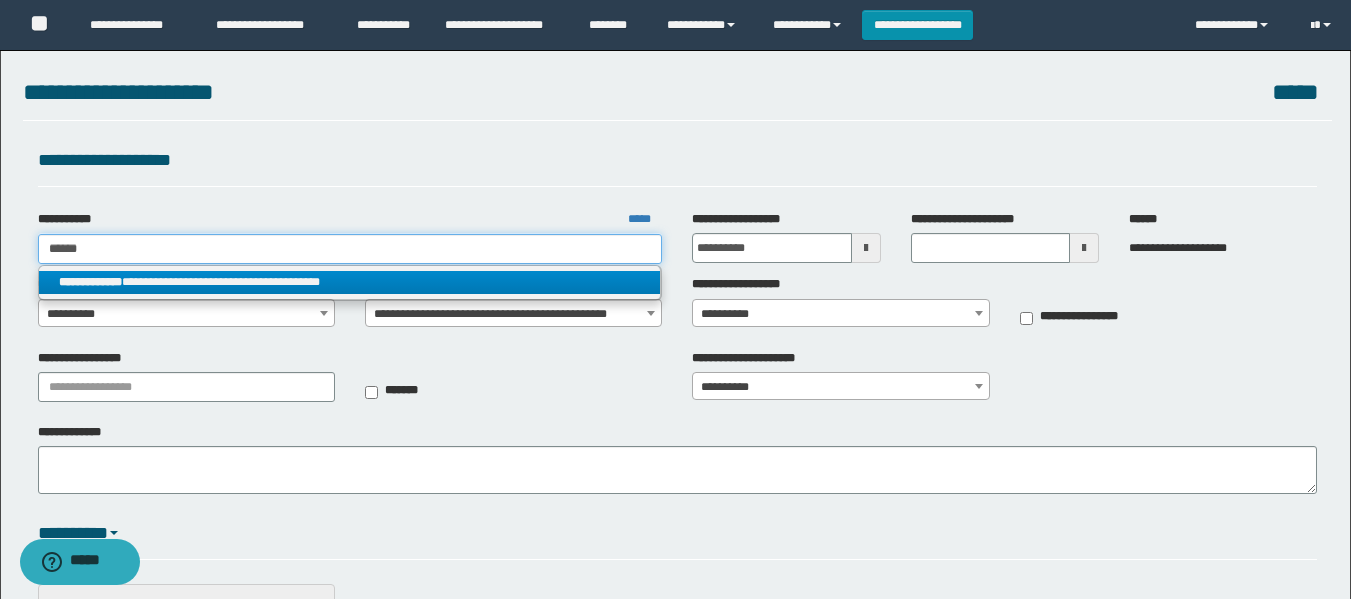 type 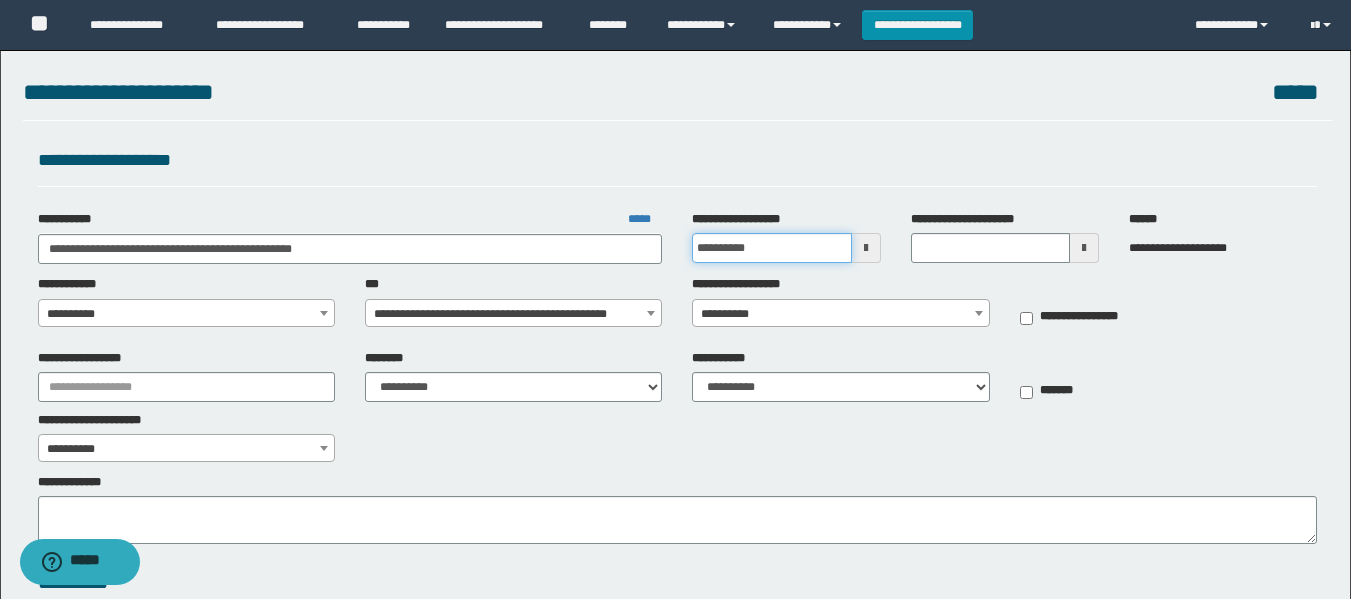 click on "**********" at bounding box center [675, 299] 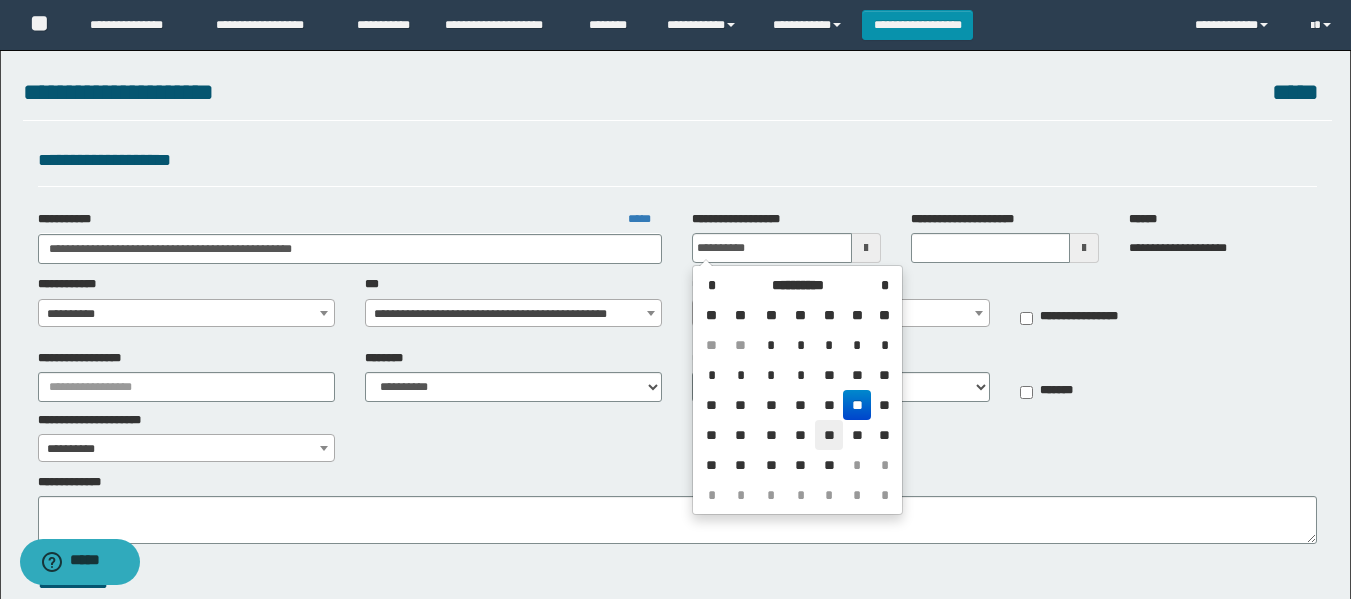 click on "**" at bounding box center [829, 435] 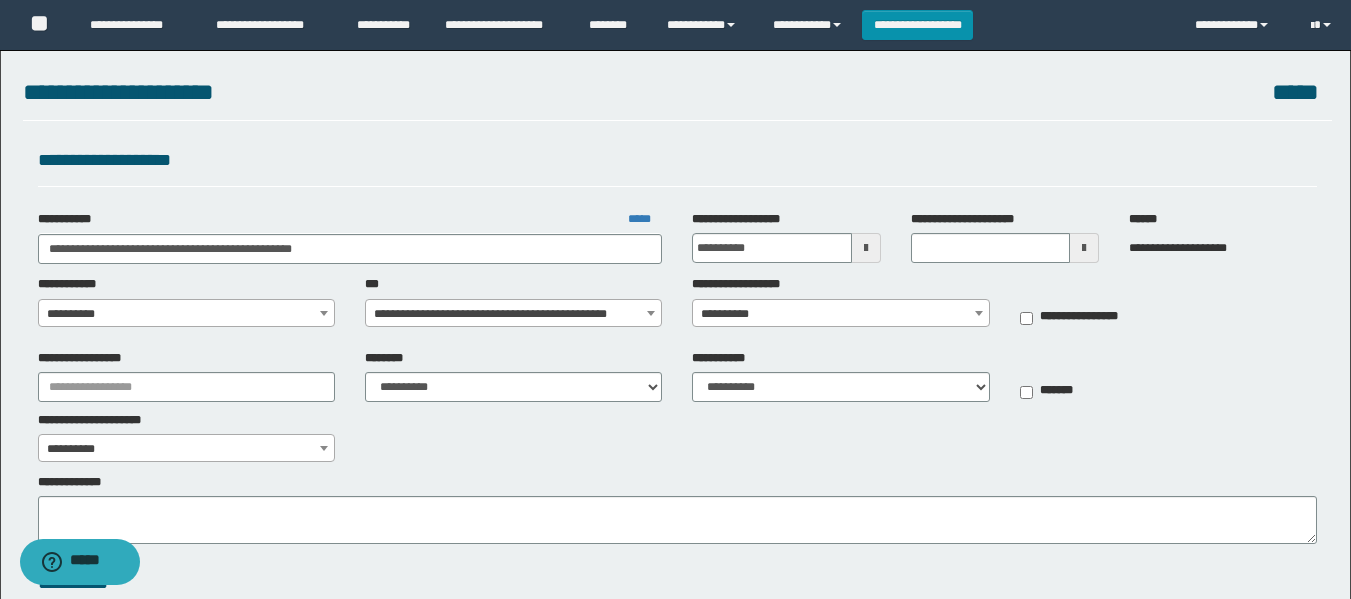 click on "**********" at bounding box center (677, 307) 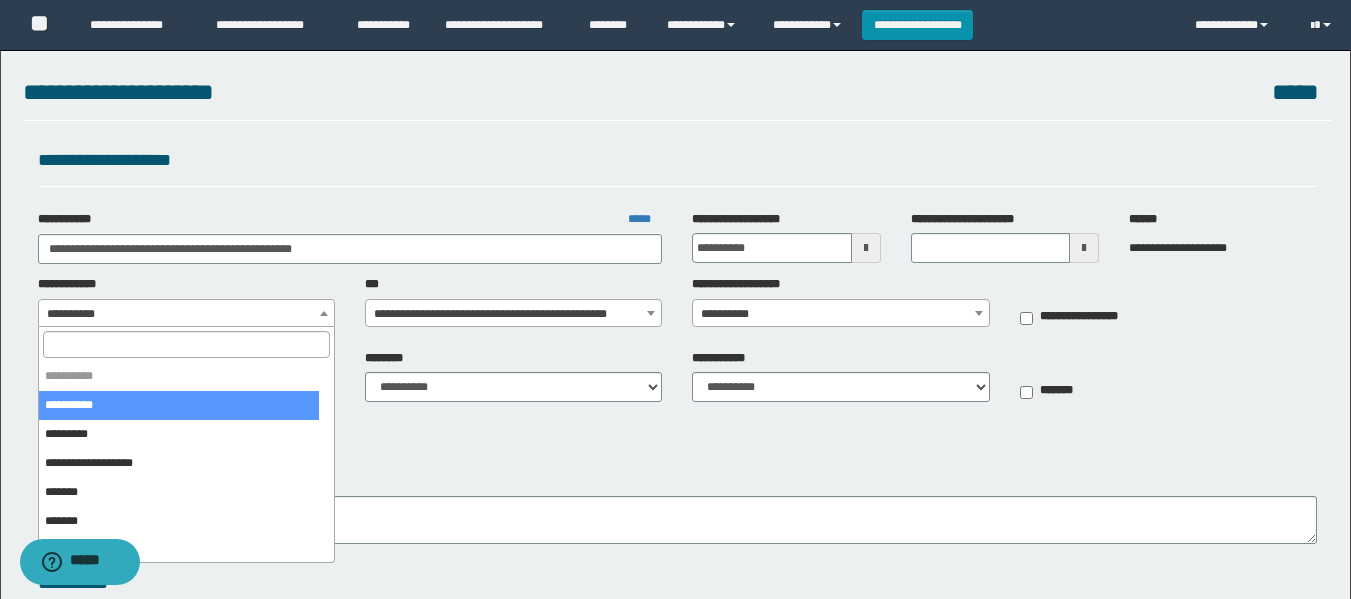 drag, startPoint x: 122, startPoint y: 355, endPoint x: 109, endPoint y: 361, distance: 14.3178215 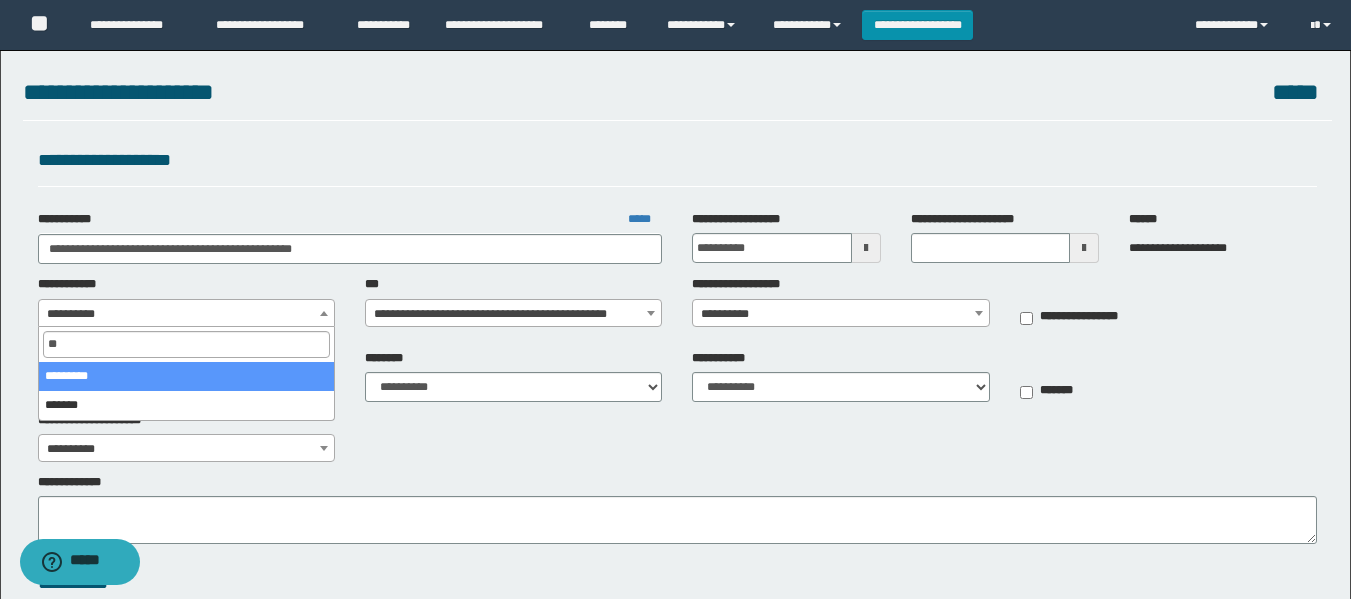 type on "*" 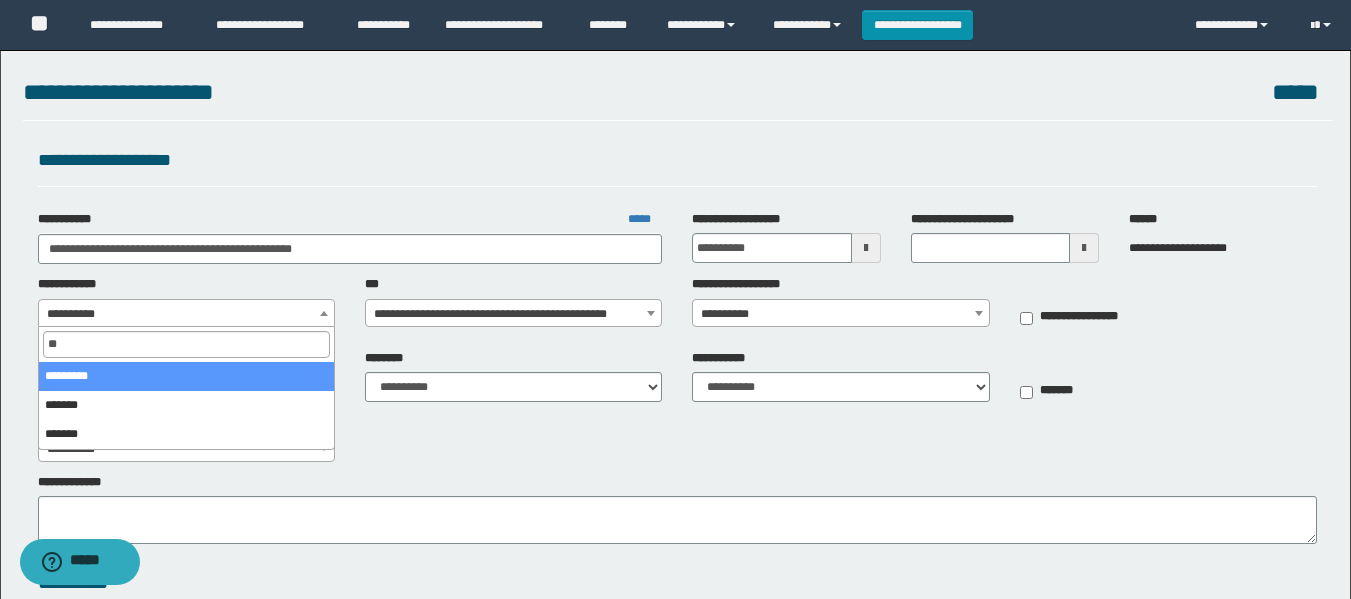 type on "***" 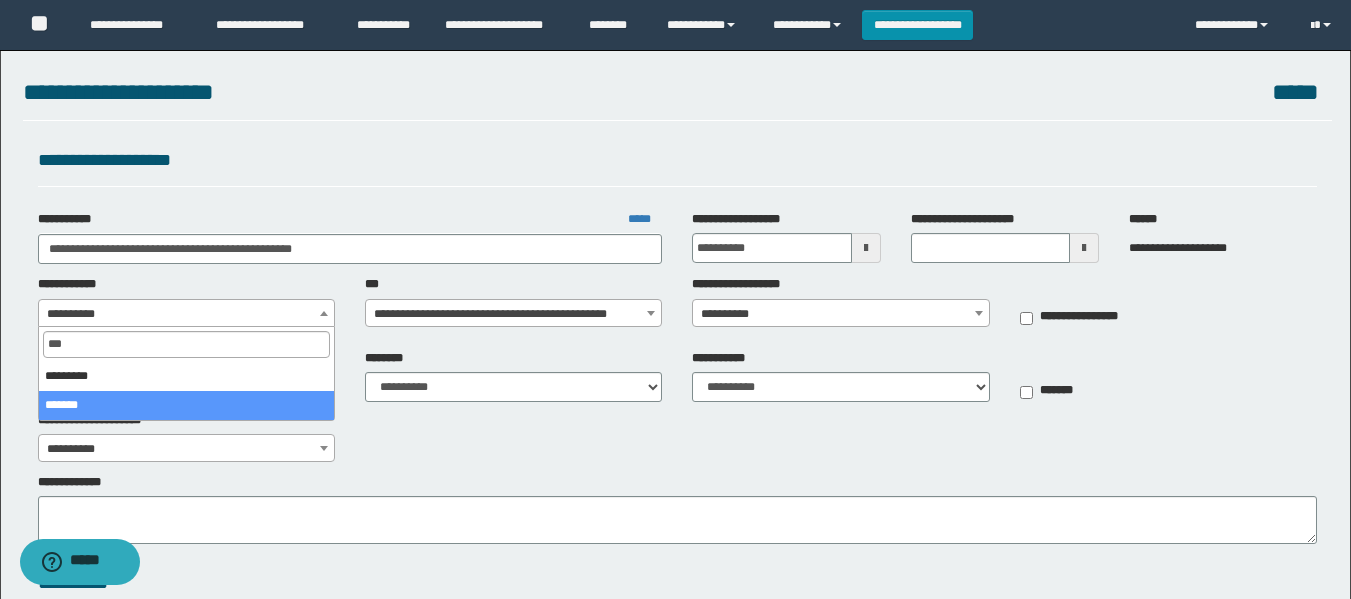 select on "**" 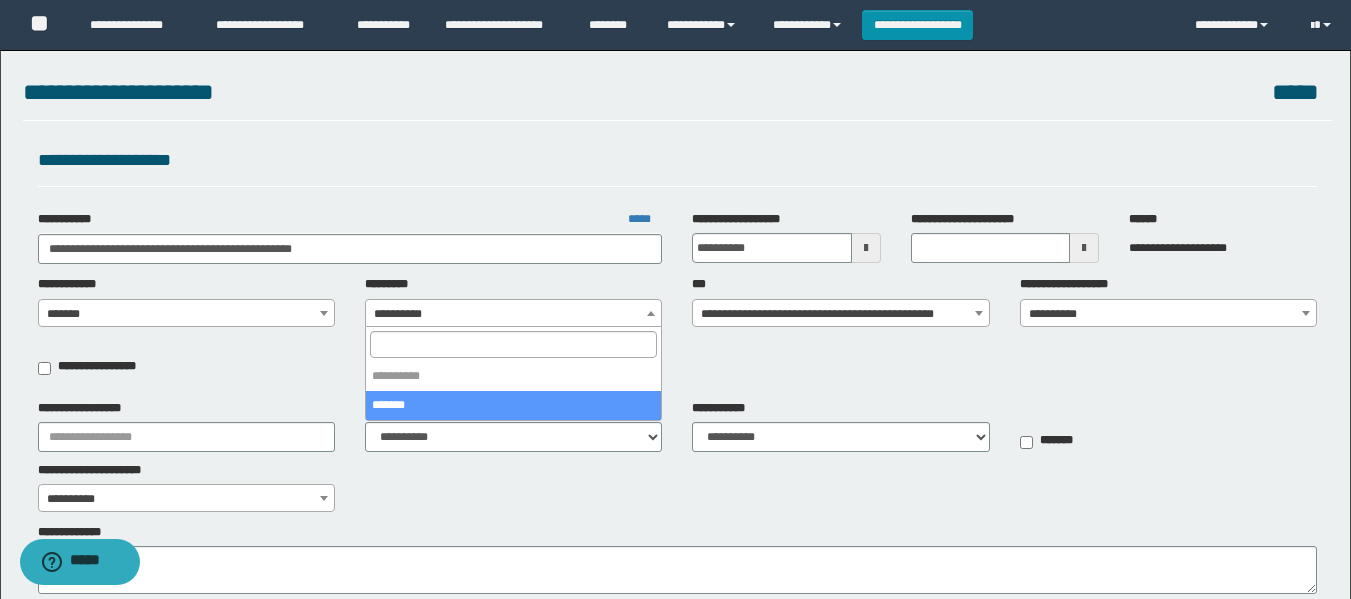 click on "**********" at bounding box center [513, 314] 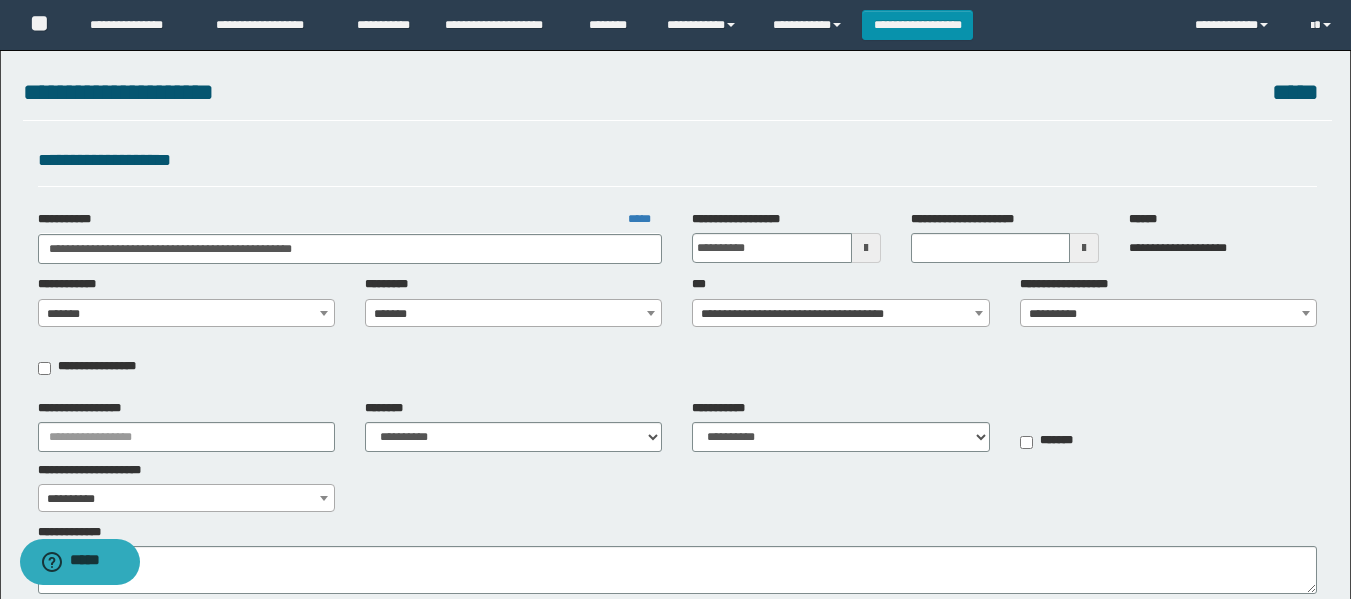 click on "**********" at bounding box center (1168, 314) 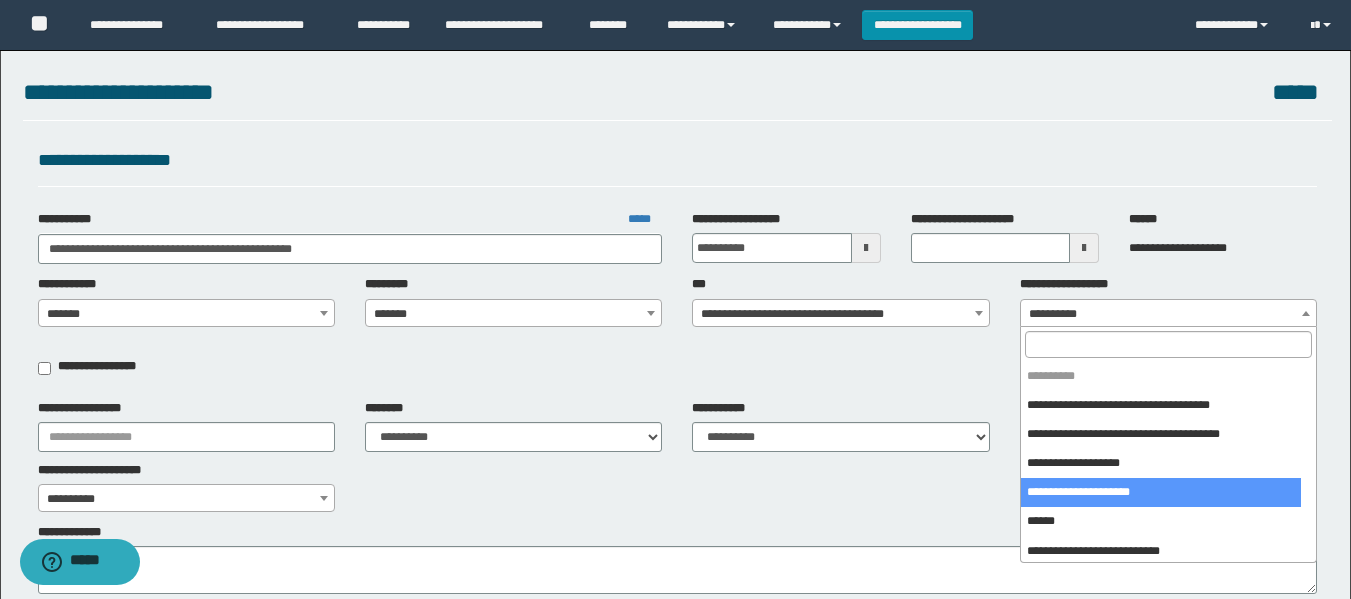 select on "****" 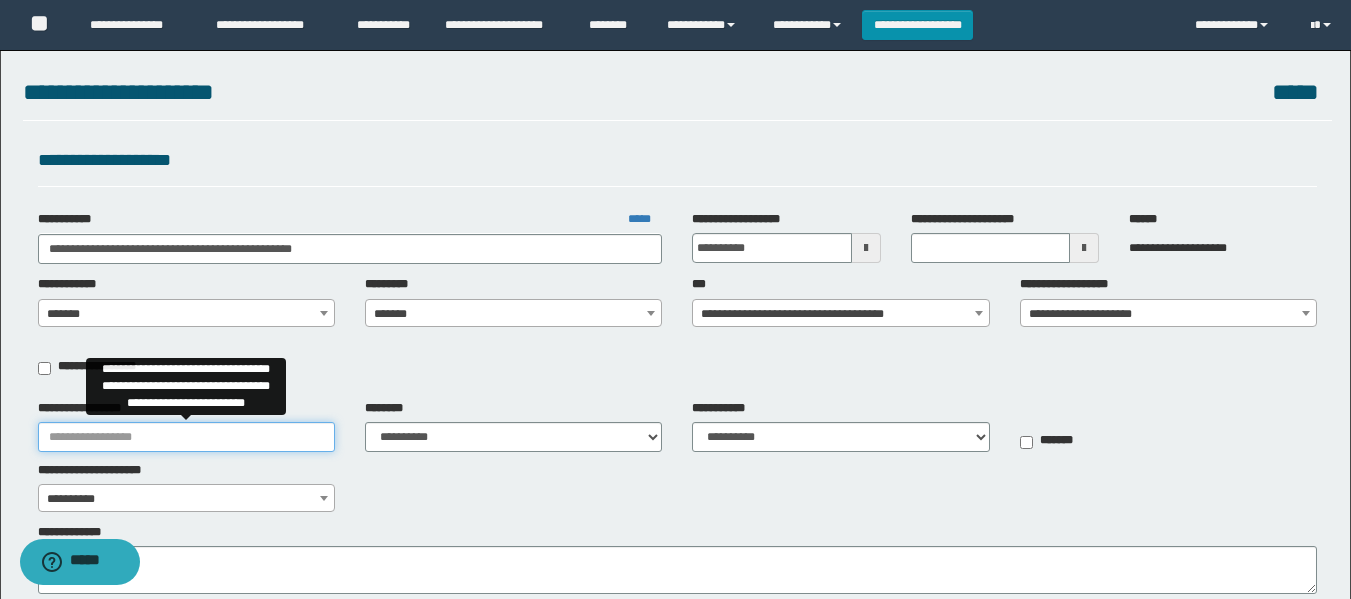 click on "**********" at bounding box center (186, 437) 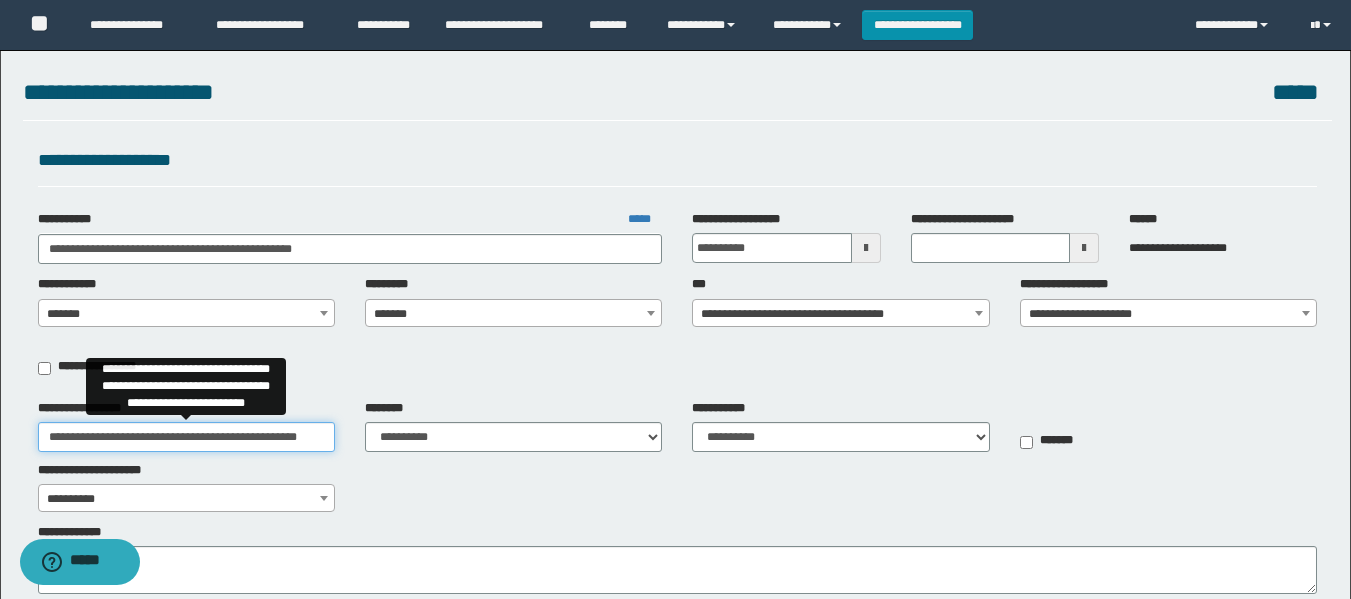 scroll, scrollTop: 0, scrollLeft: 73, axis: horizontal 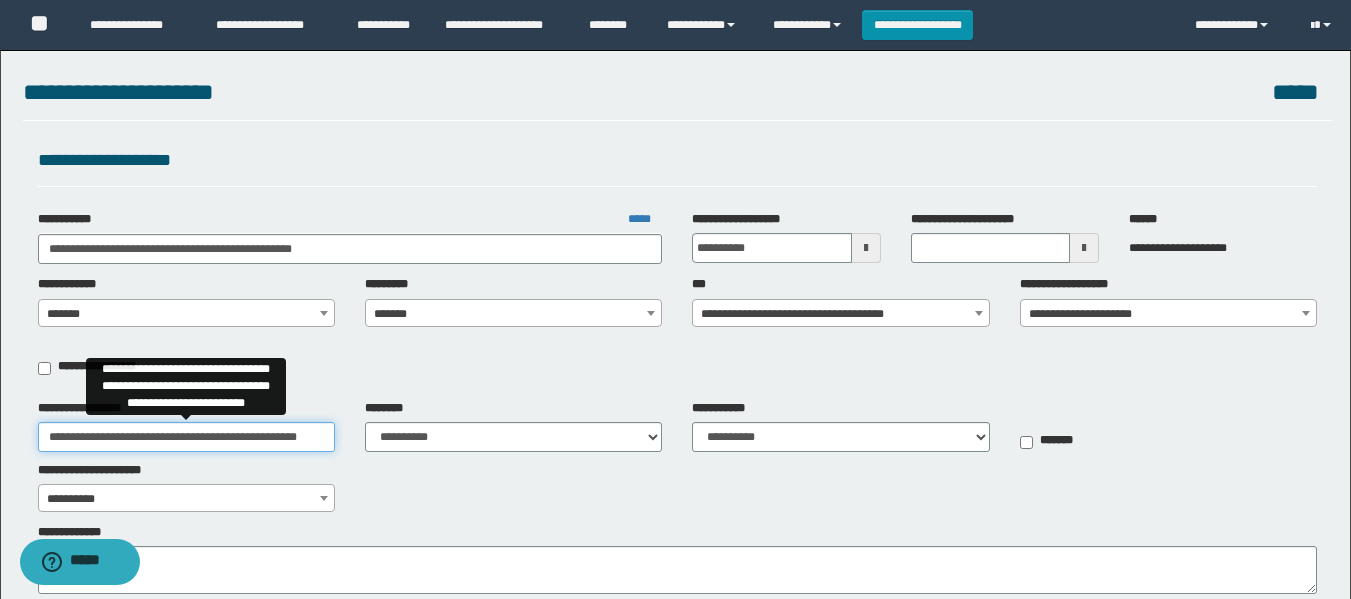 type on "**********" 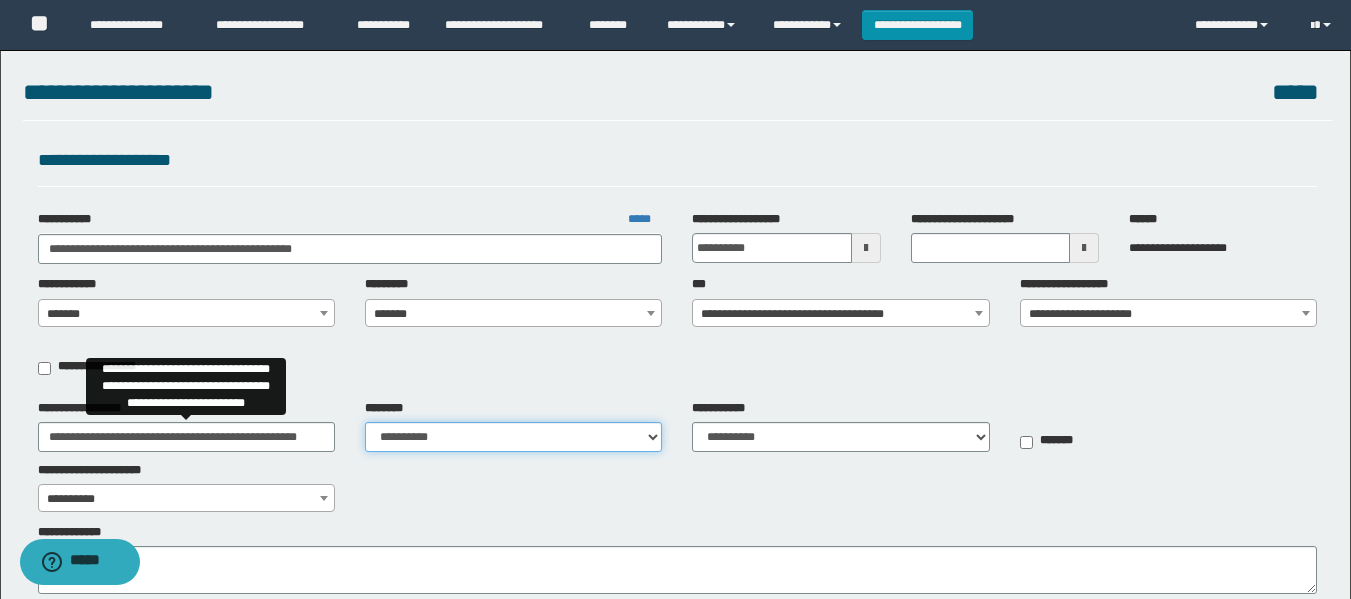 click on "**********" at bounding box center (513, 437) 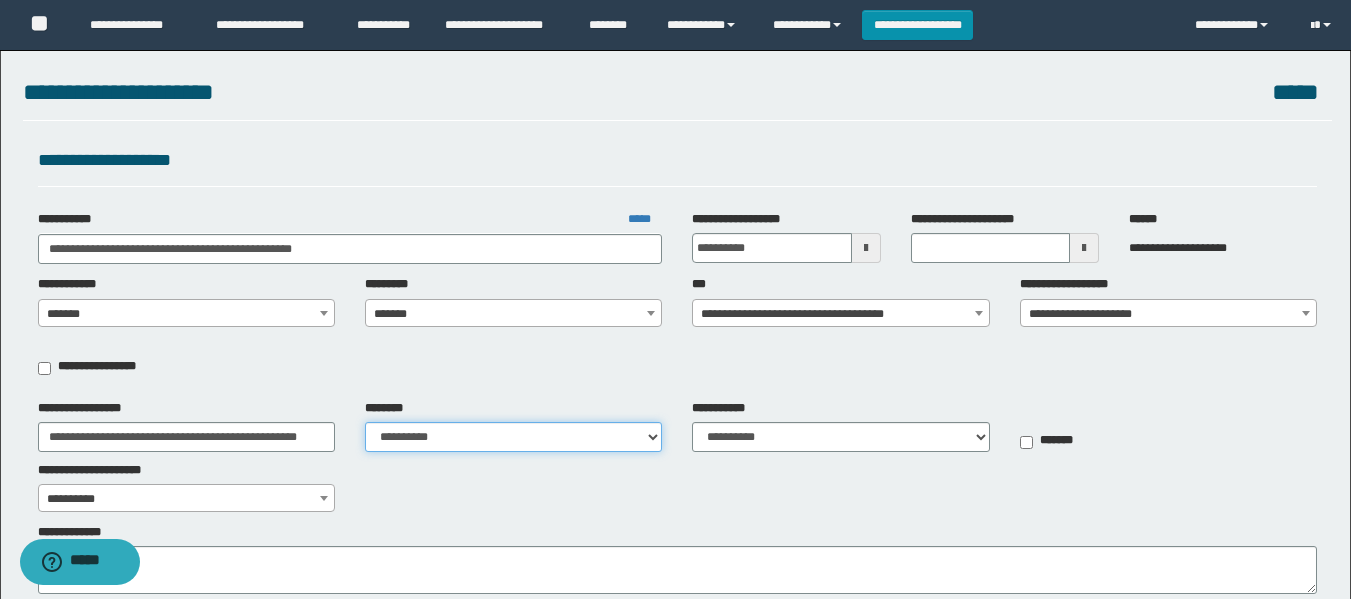 select on "***" 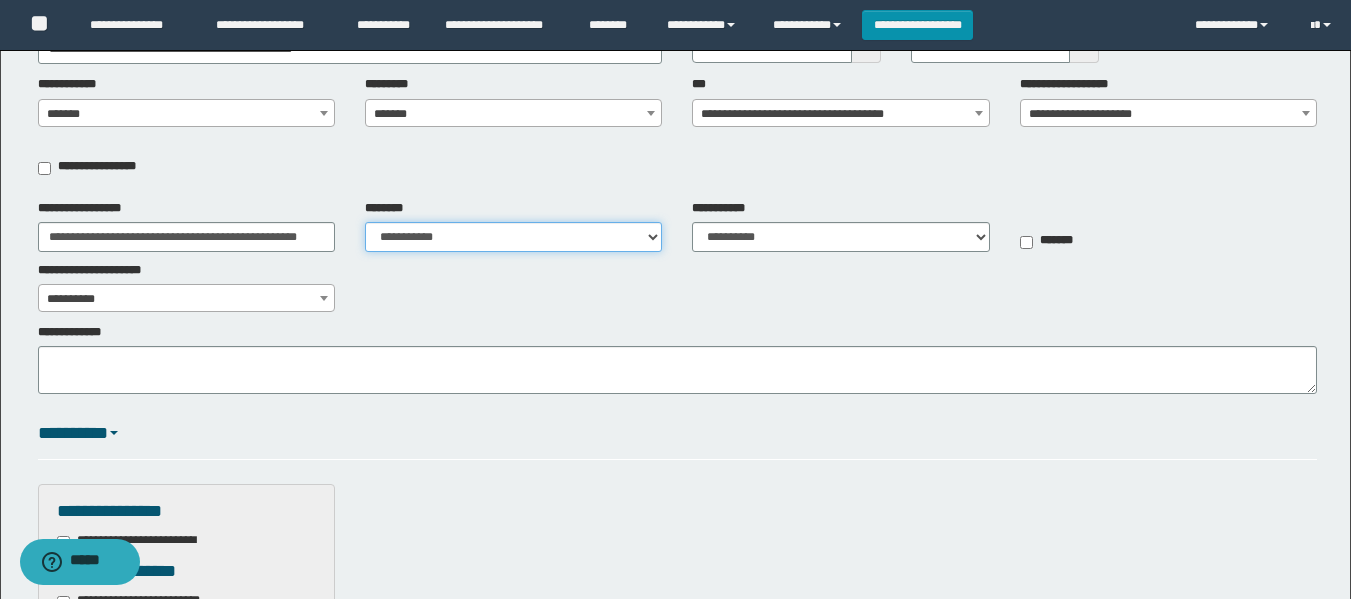 scroll, scrollTop: 300, scrollLeft: 0, axis: vertical 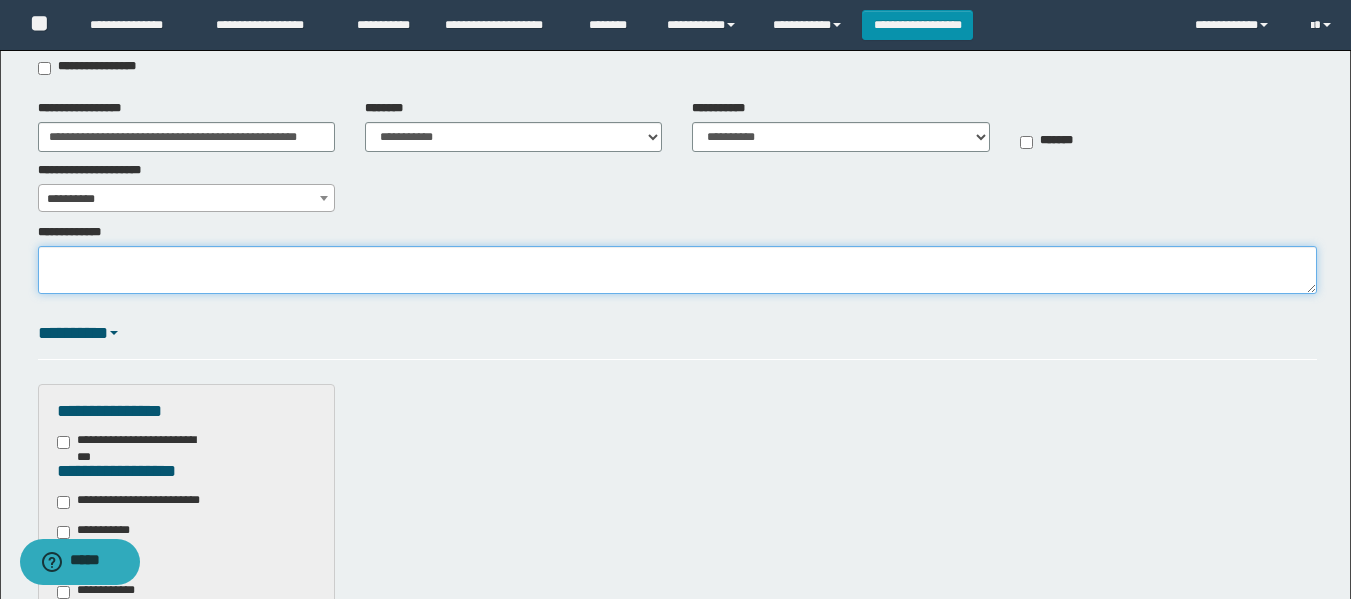 click on "**********" at bounding box center [677, 270] 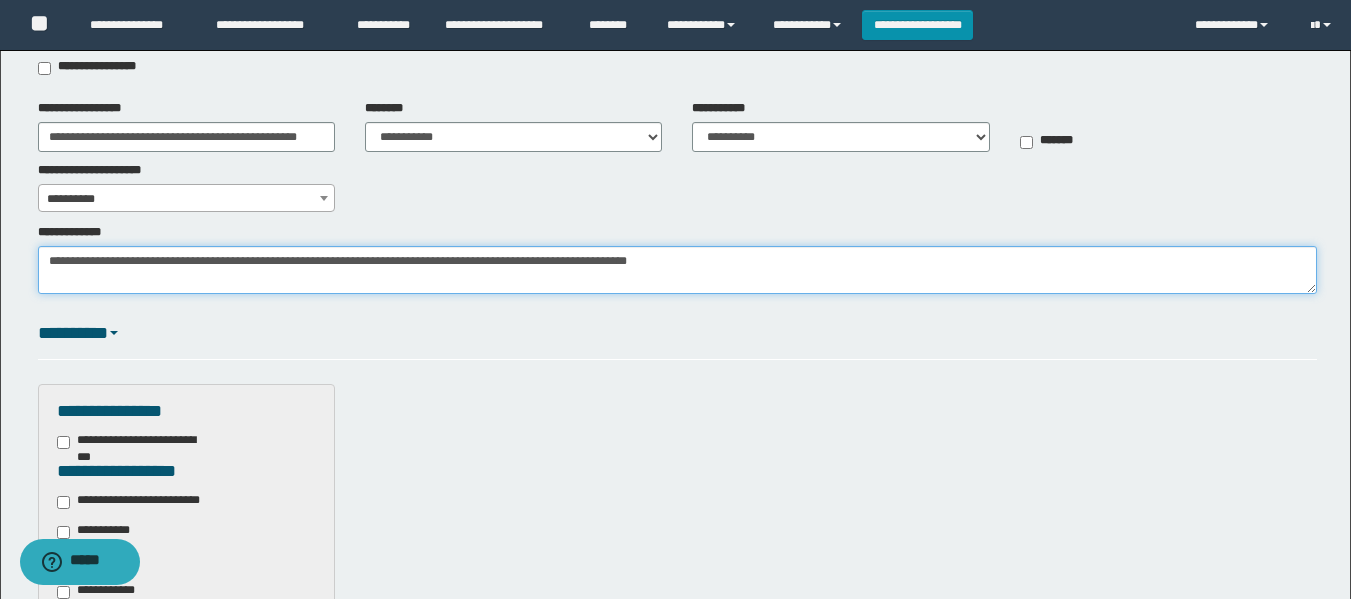 type on "**********" 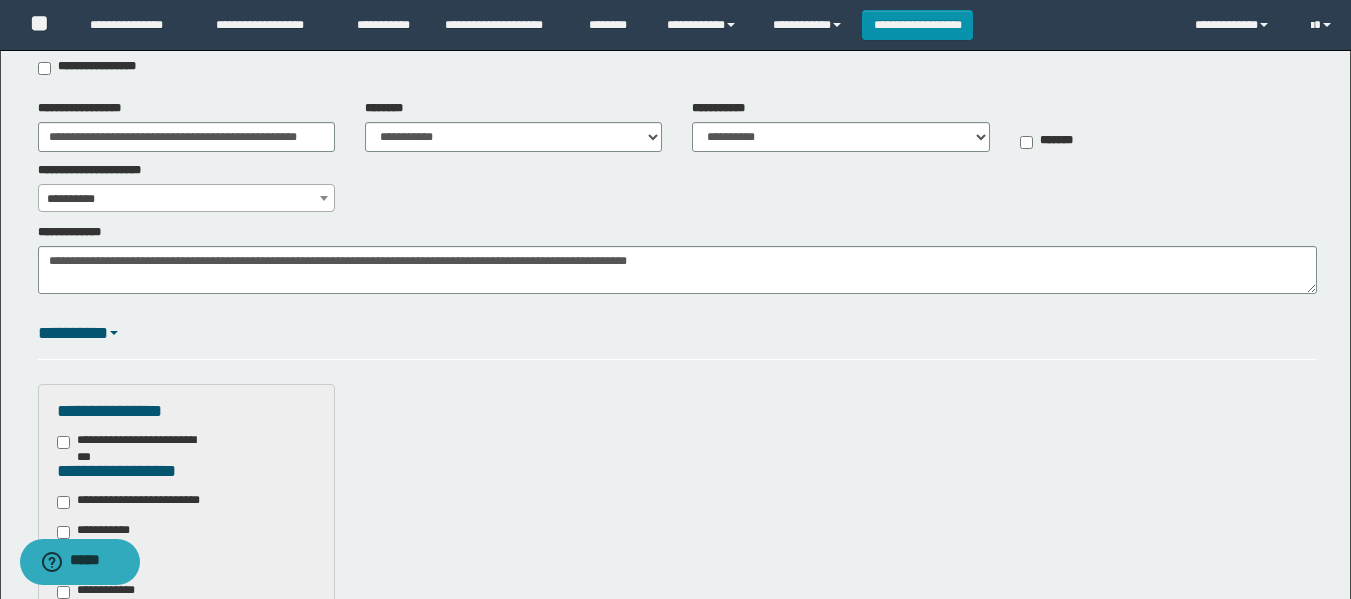 drag, startPoint x: 593, startPoint y: 263, endPoint x: 536, endPoint y: 351, distance: 104.84751 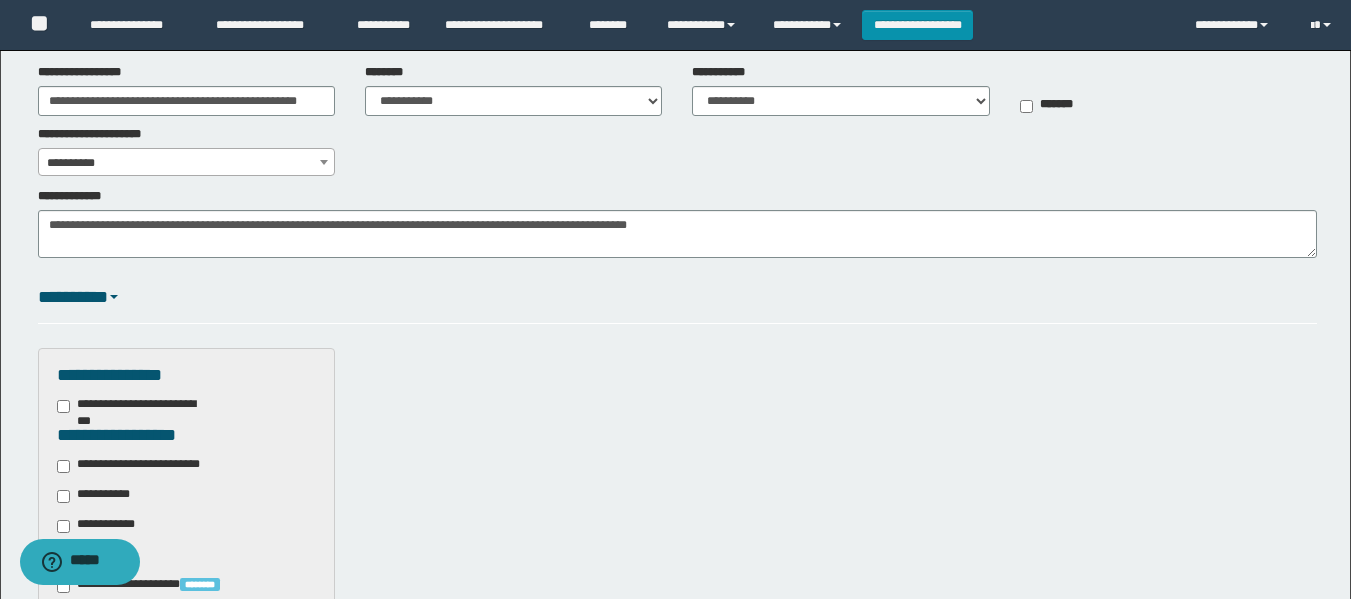 scroll, scrollTop: 400, scrollLeft: 0, axis: vertical 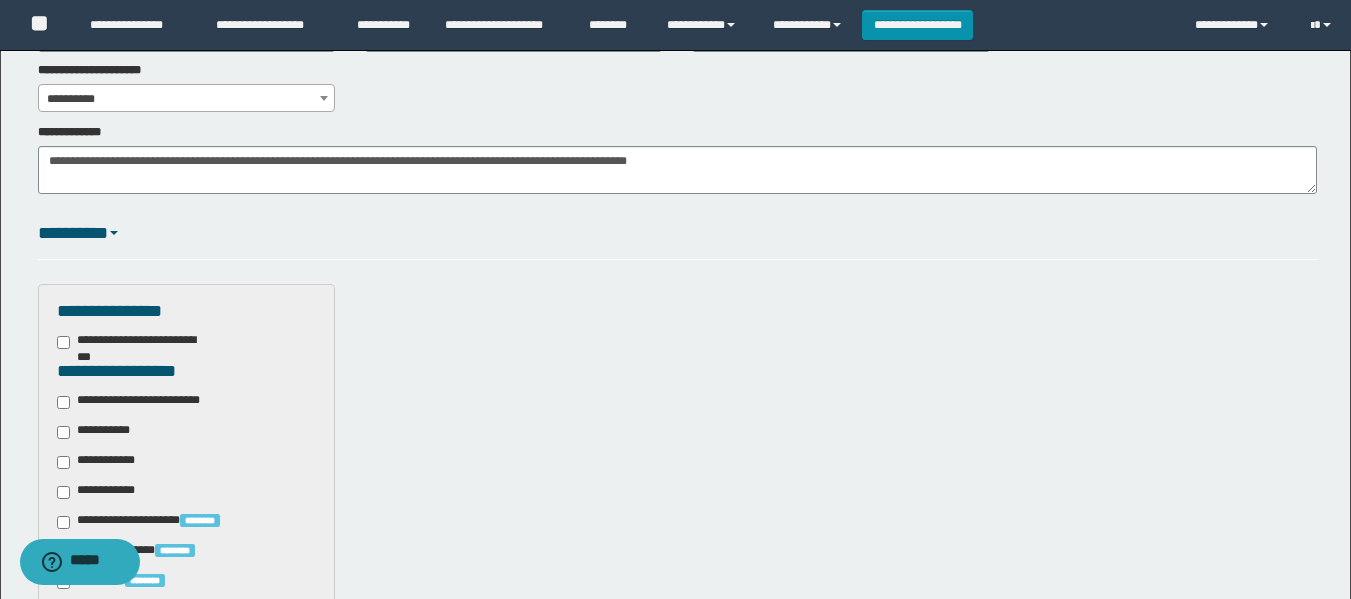 click on "**********" at bounding box center (97, 432) 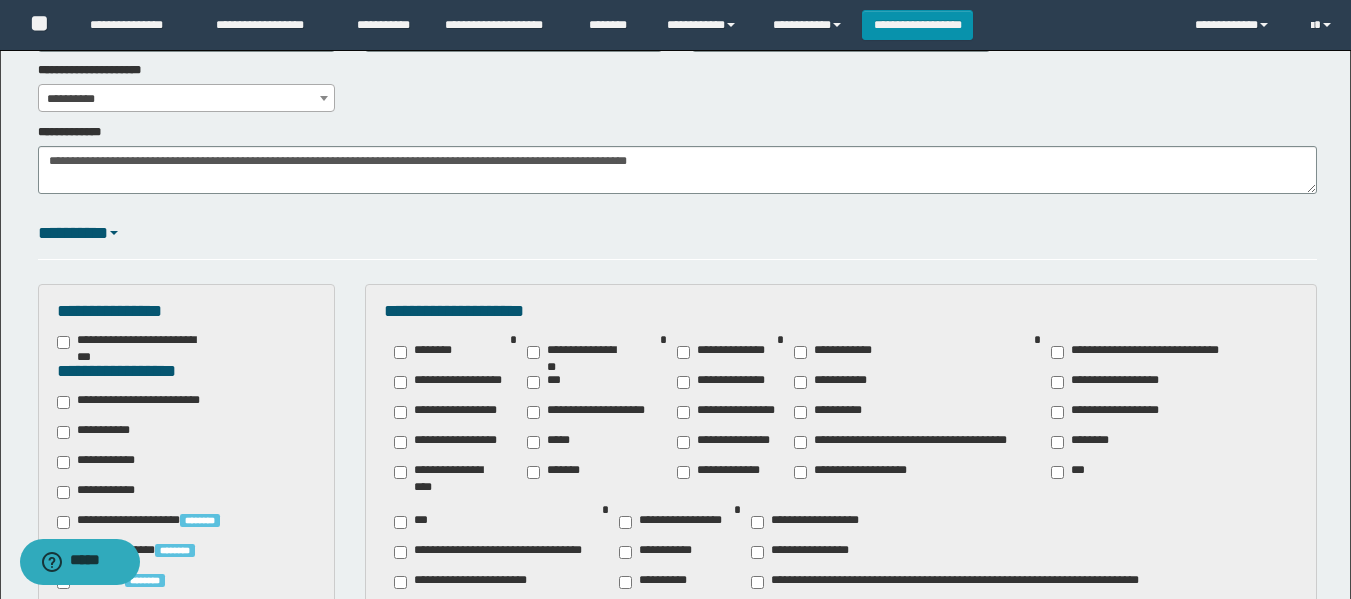 click on "**********" at bounding box center (97, 432) 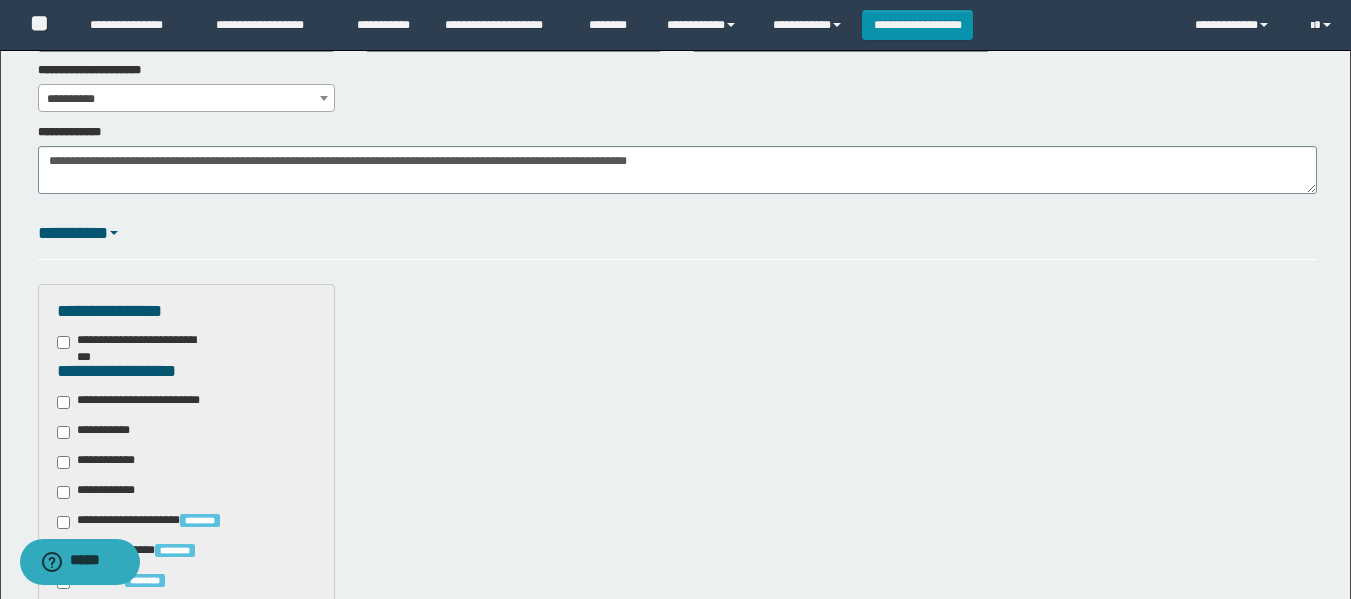 click on "**********" at bounding box center (143, 402) 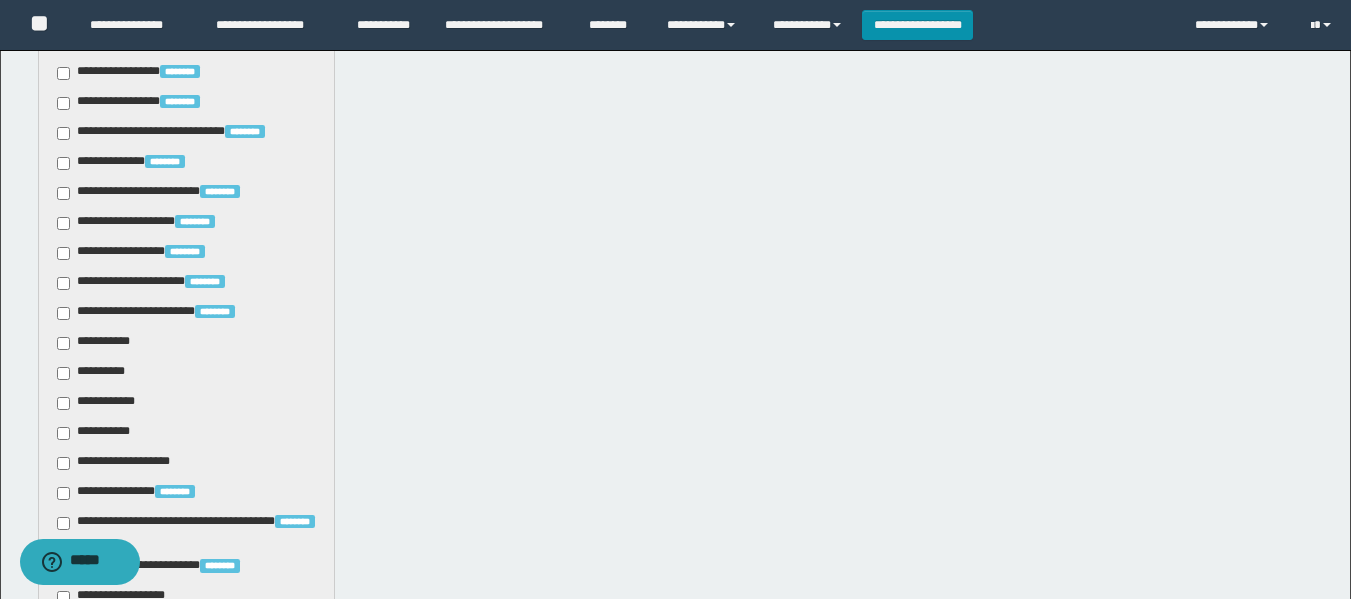 scroll, scrollTop: 1000, scrollLeft: 0, axis: vertical 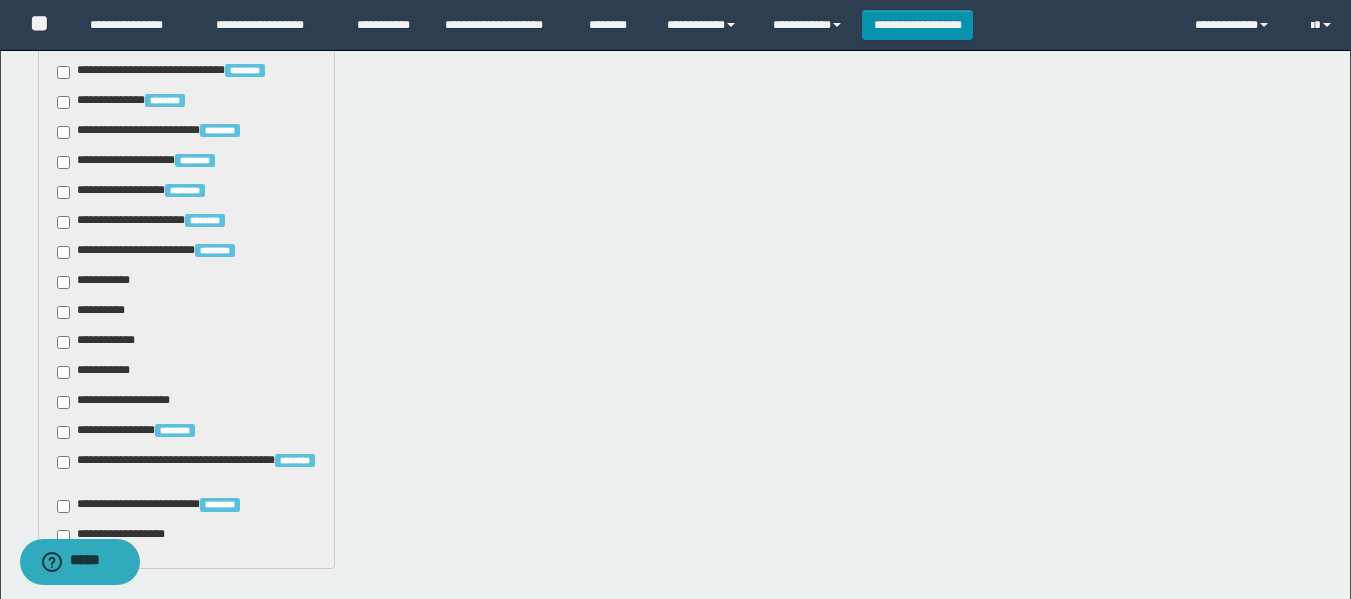 click on "**********" at bounding box center (97, 282) 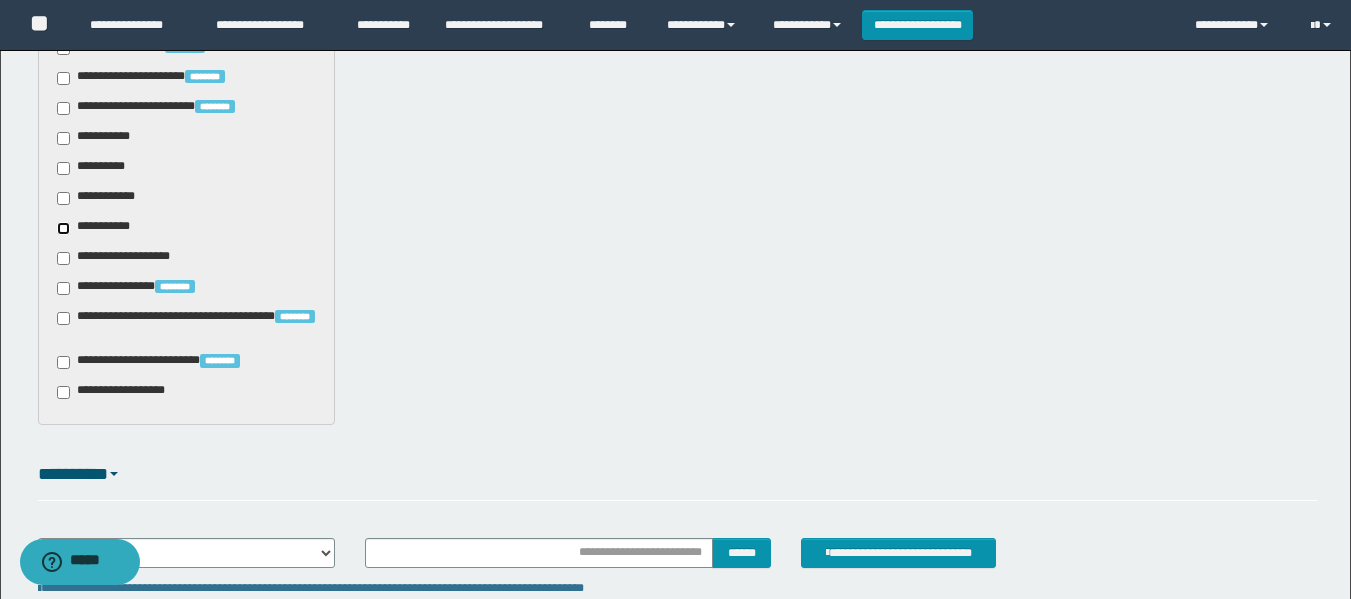 scroll, scrollTop: 1200, scrollLeft: 0, axis: vertical 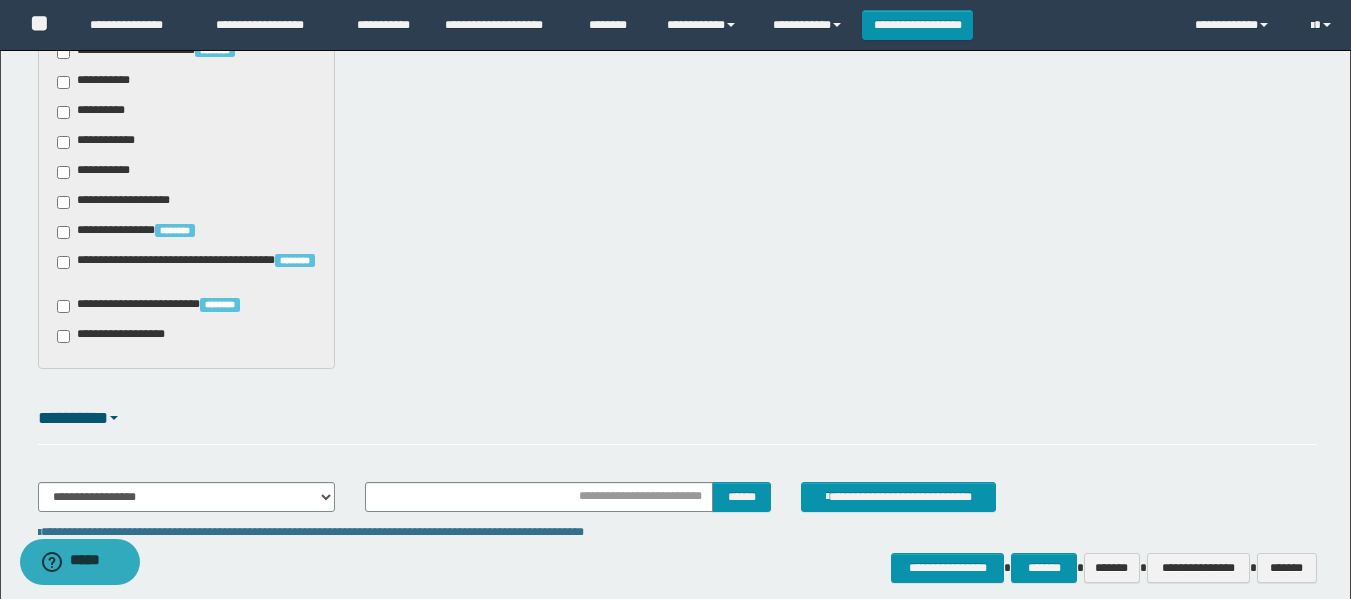click on "**********" at bounding box center (164, 306) 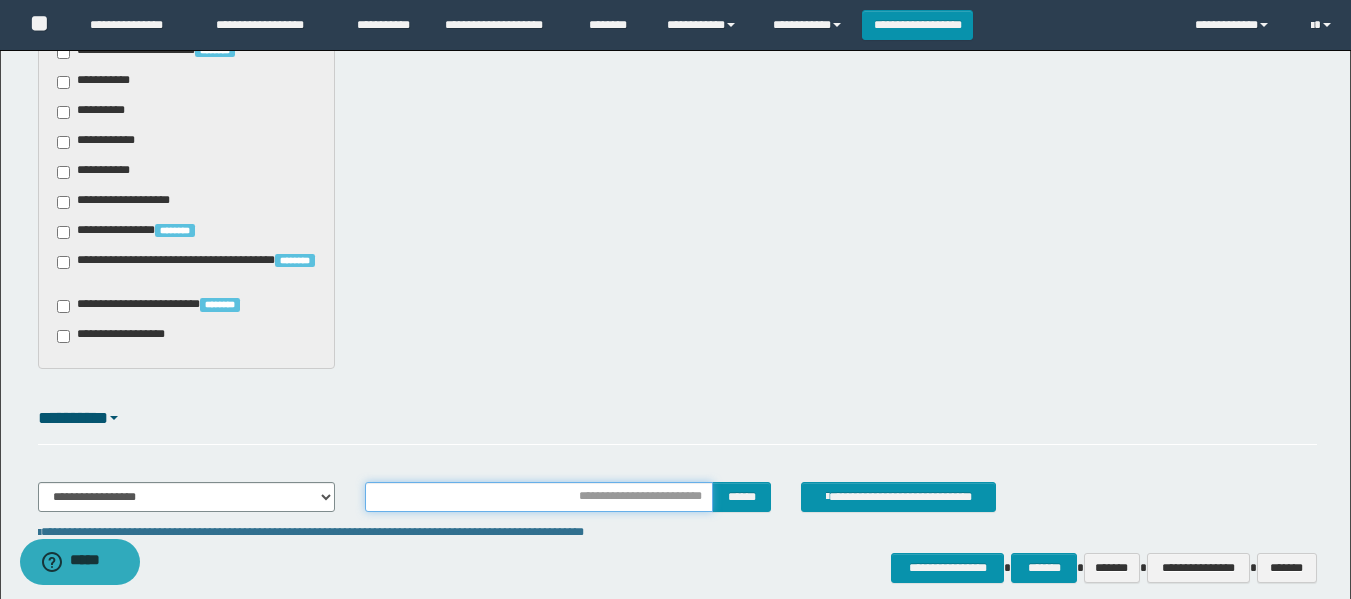 drag, startPoint x: 646, startPoint y: 501, endPoint x: 692, endPoint y: 494, distance: 46.52956 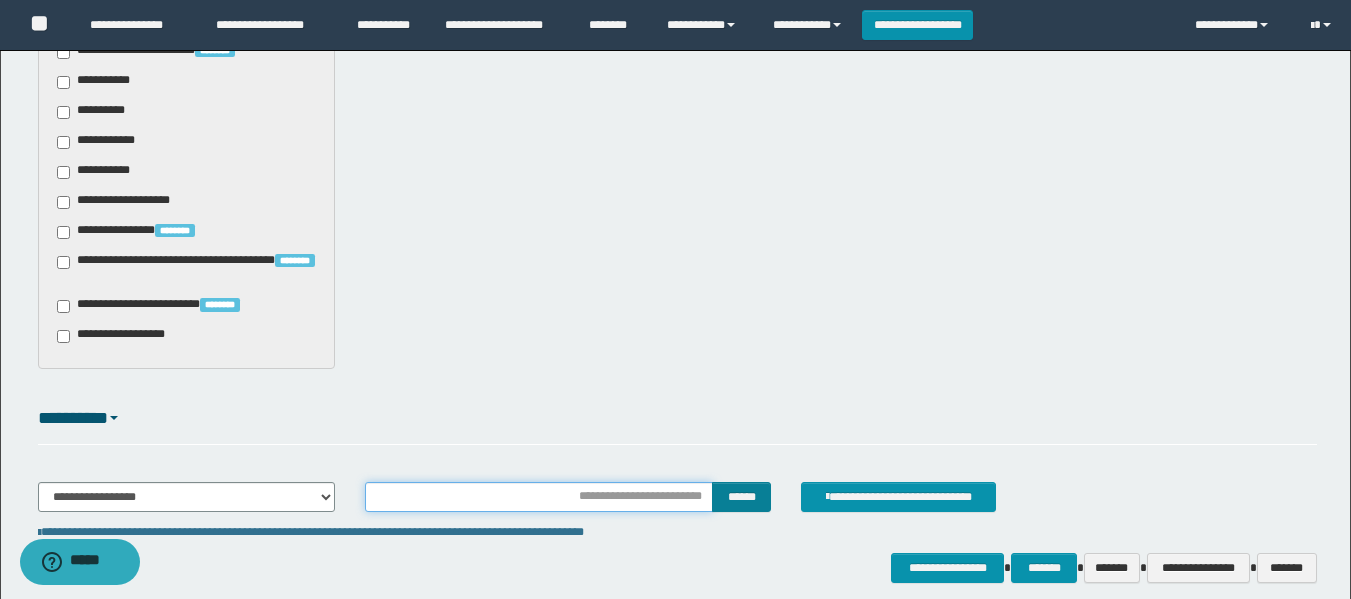 type on "**********" 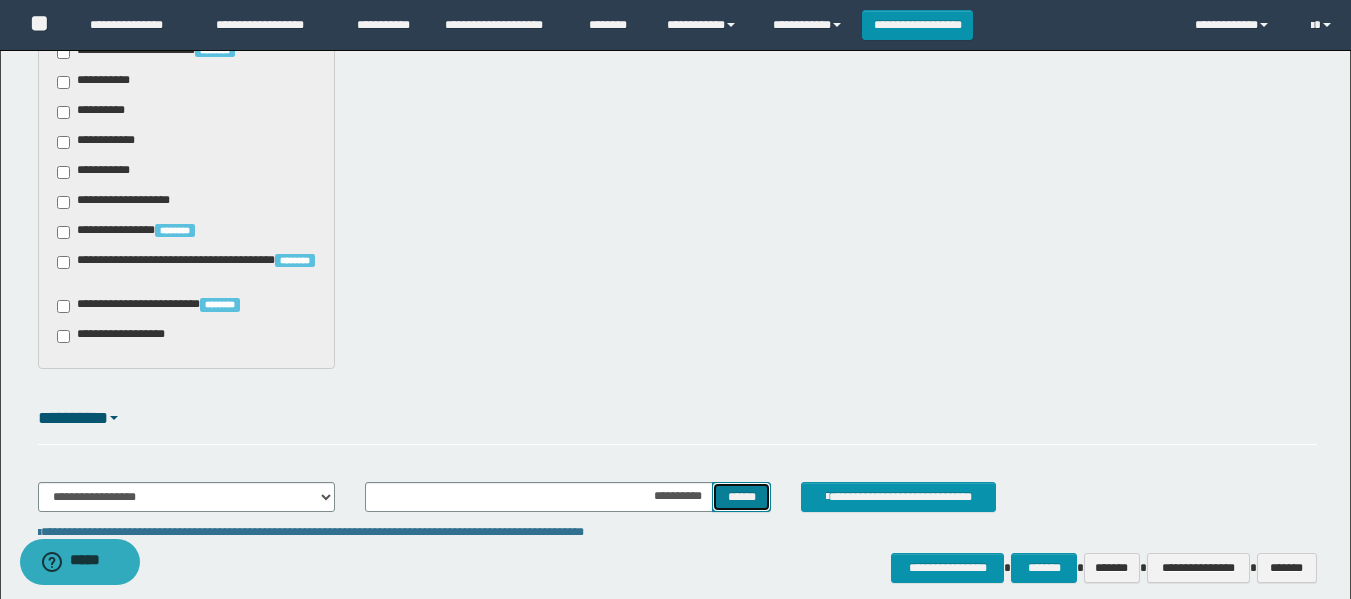 click on "******" at bounding box center [741, 497] 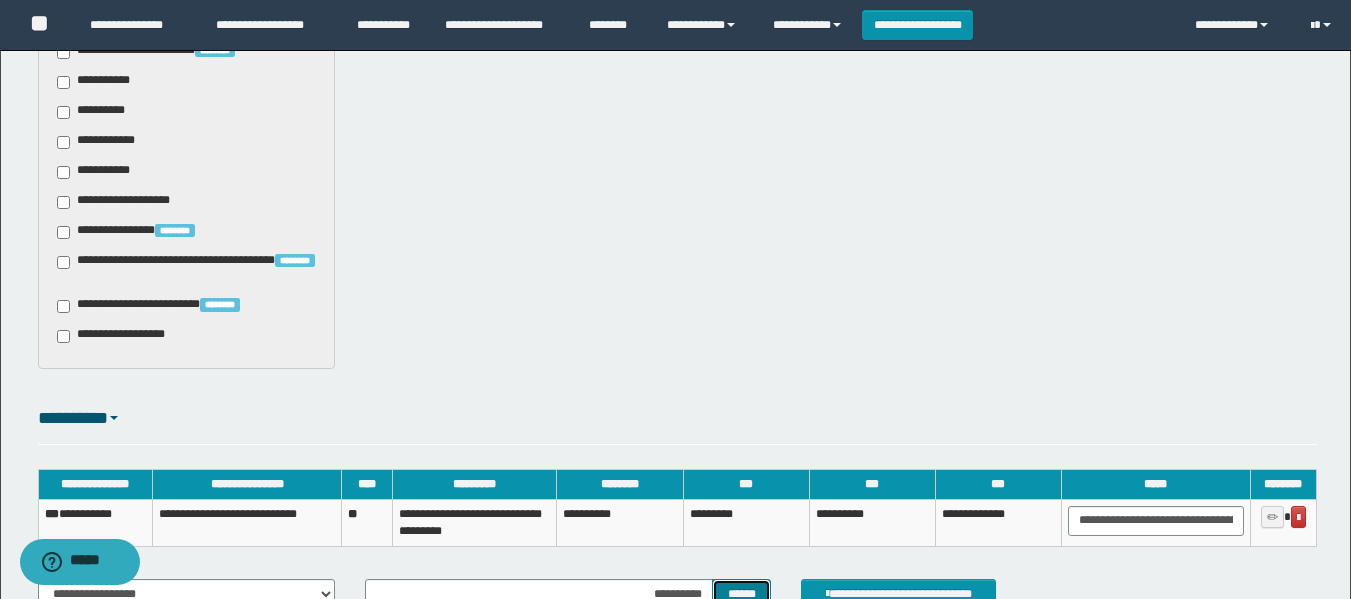 type 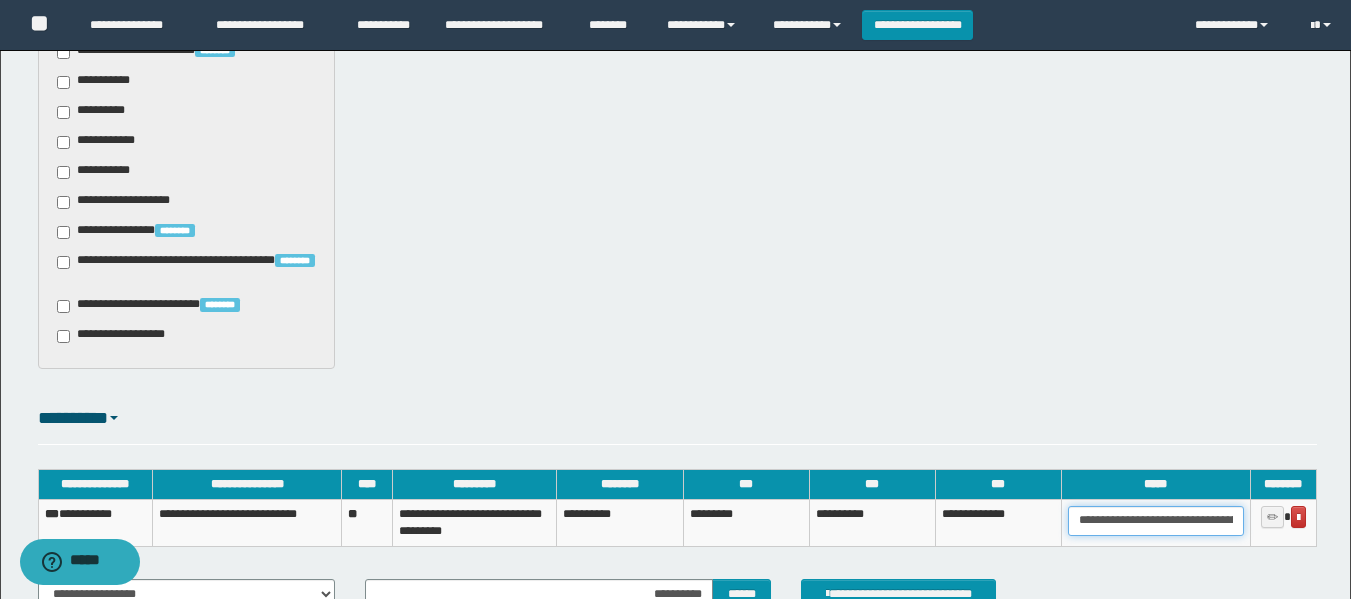 click on "**********" at bounding box center [1156, 521] 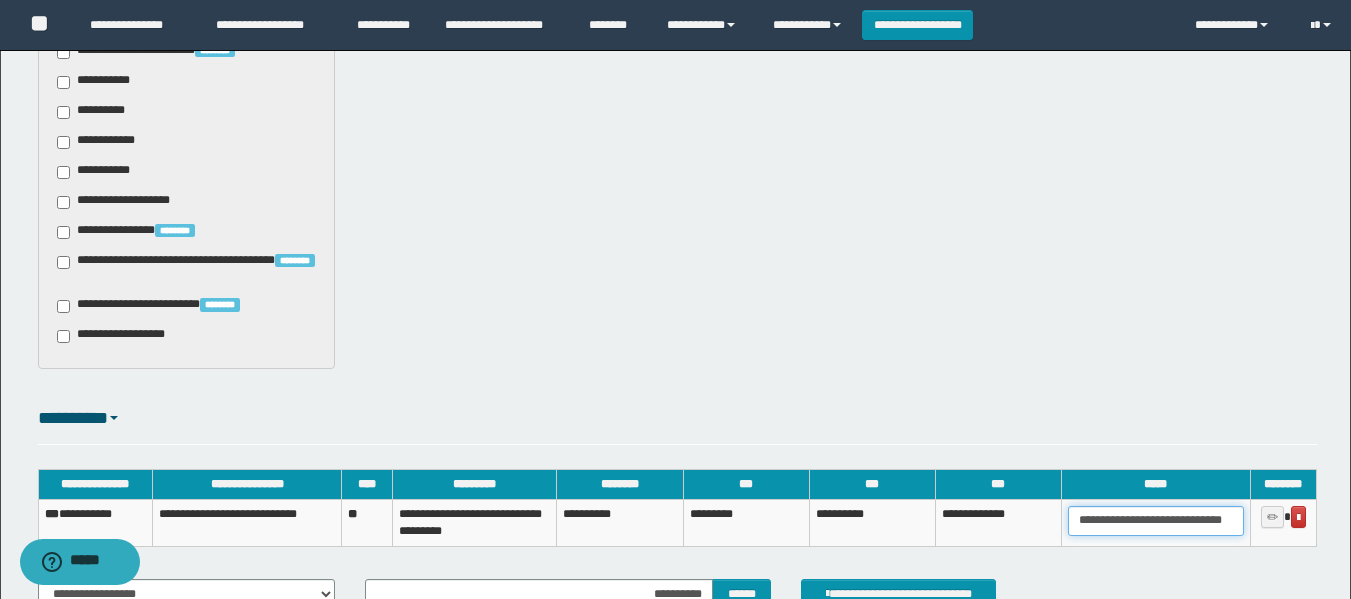 scroll, scrollTop: 0, scrollLeft: 49, axis: horizontal 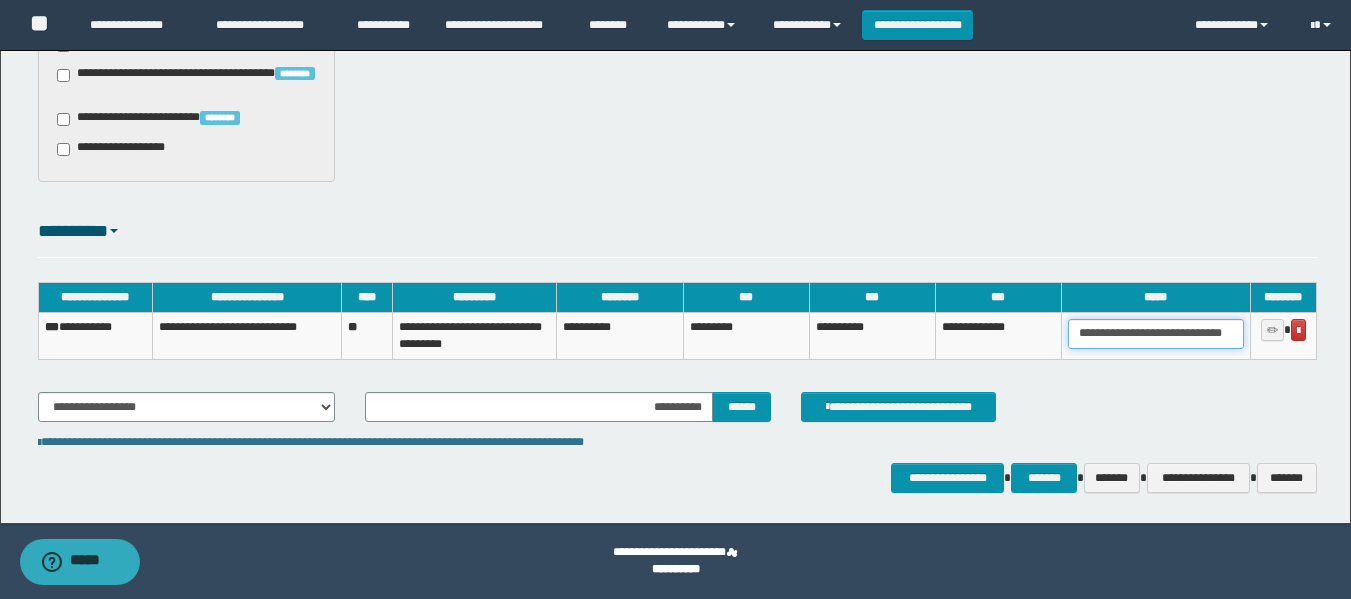 type on "**********" 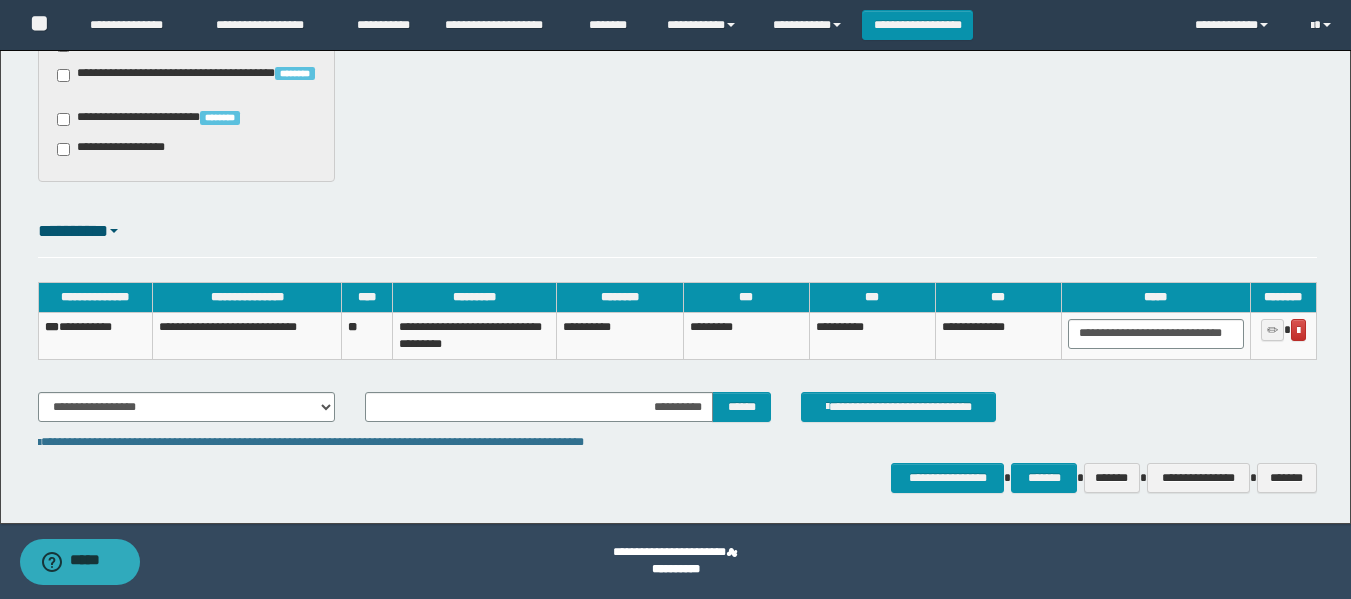 click on "**********" at bounding box center [675, -412] 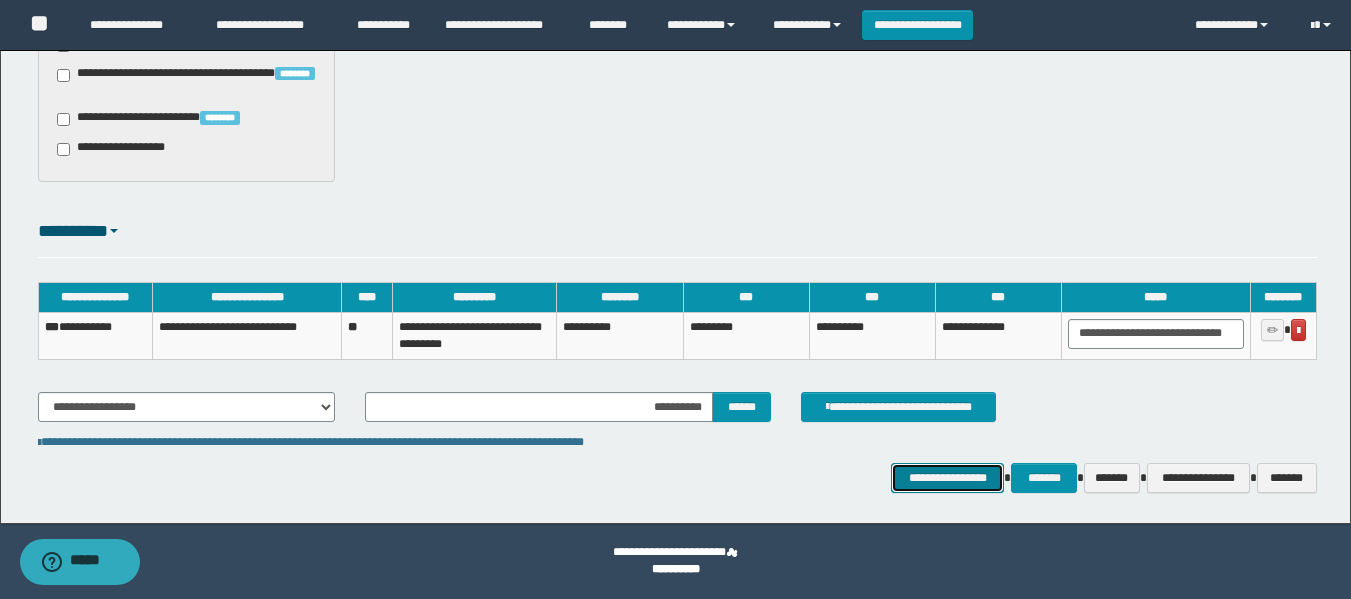 click on "**********" at bounding box center [947, 478] 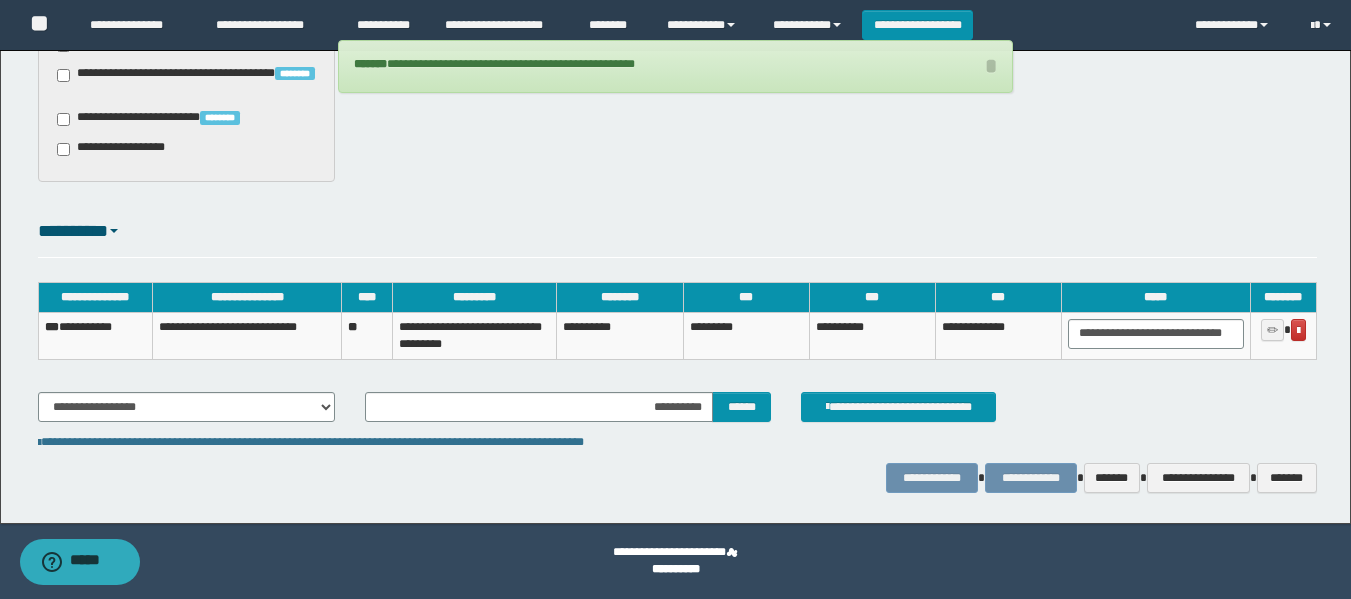 click on "**********" at bounding box center [95, 335] 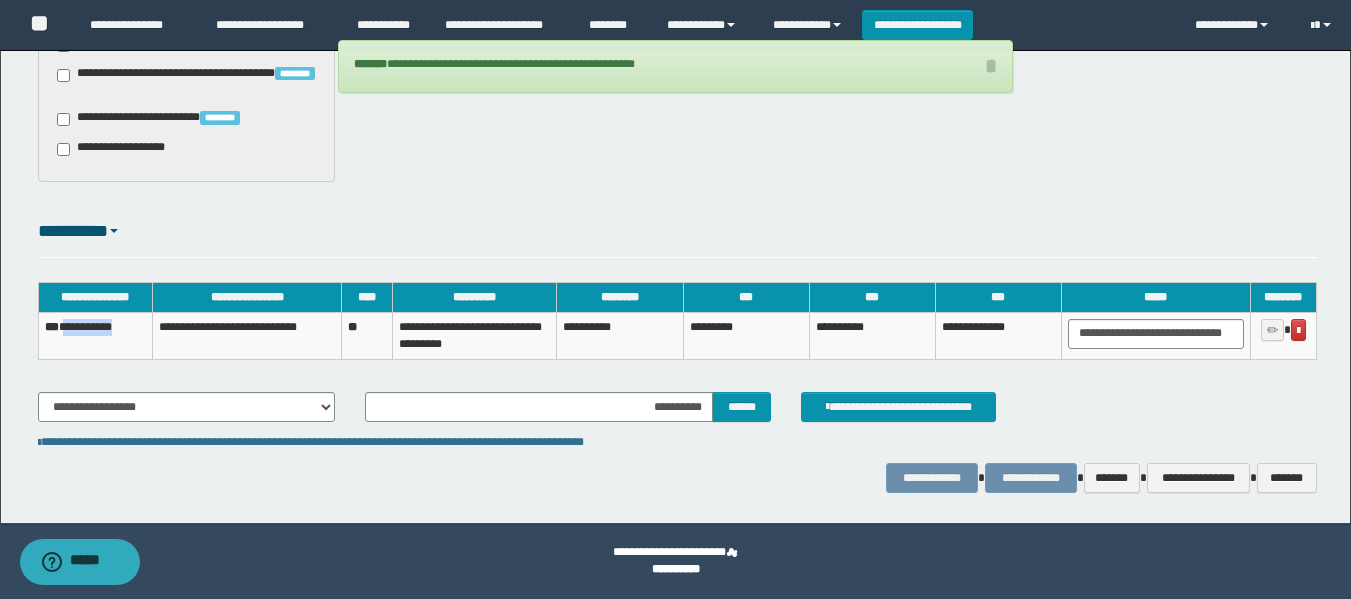click on "**********" at bounding box center (95, 335) 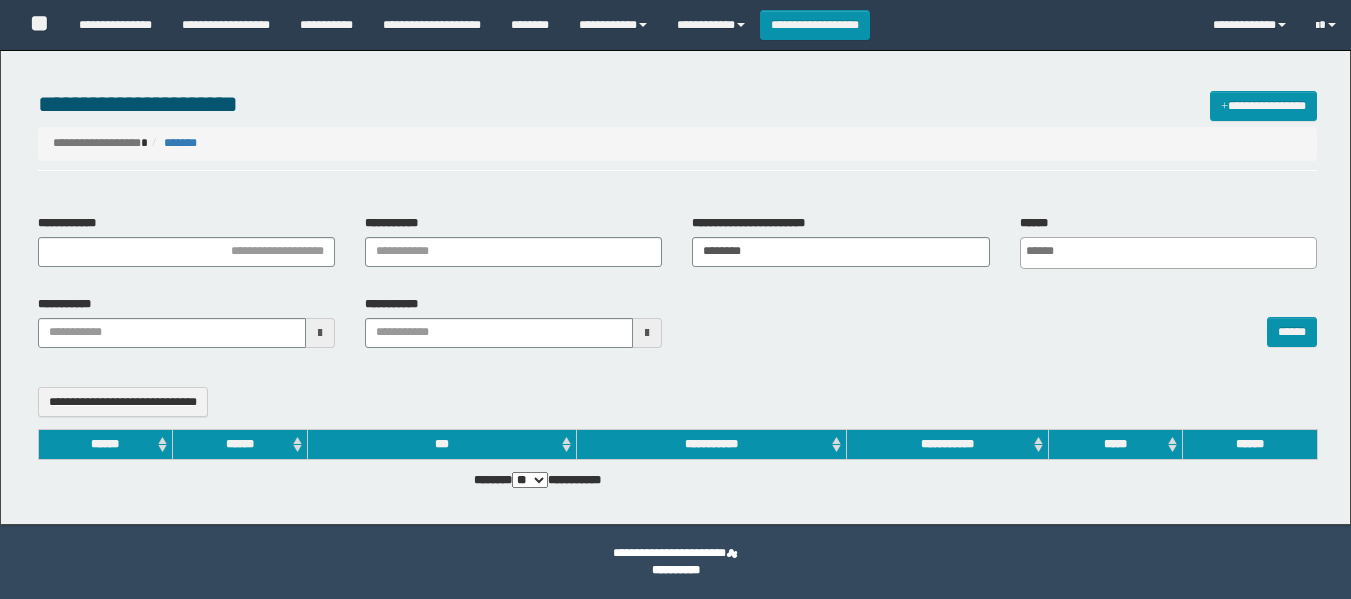 select 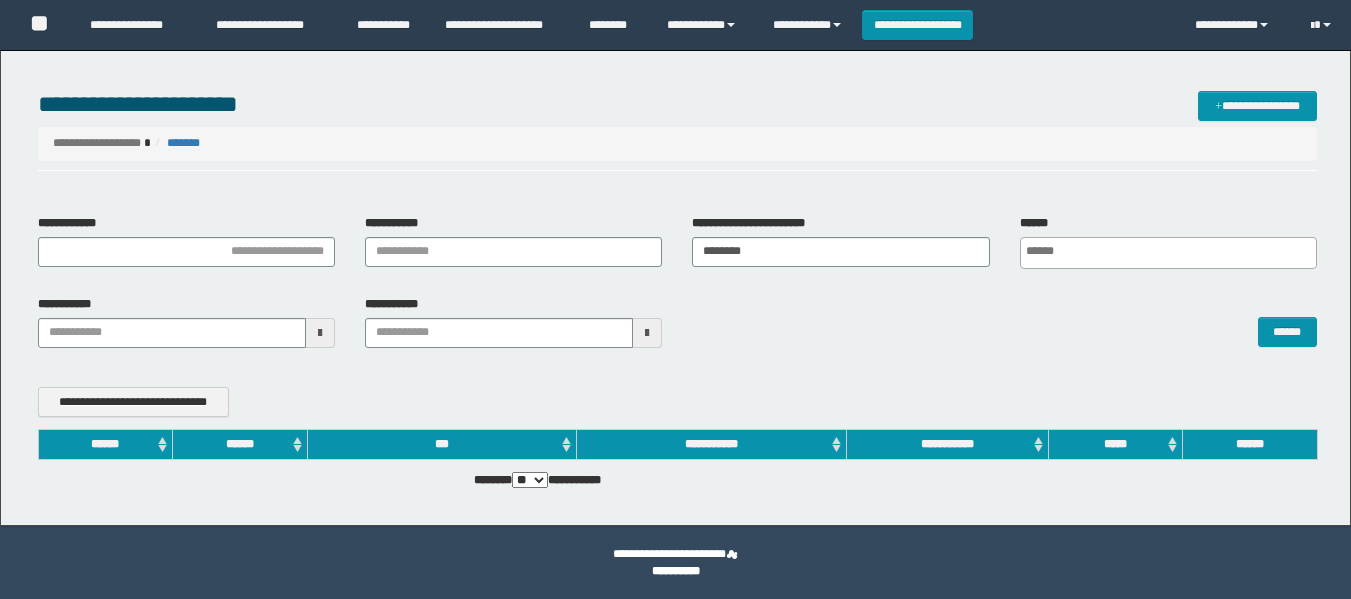 scroll, scrollTop: 0, scrollLeft: 0, axis: both 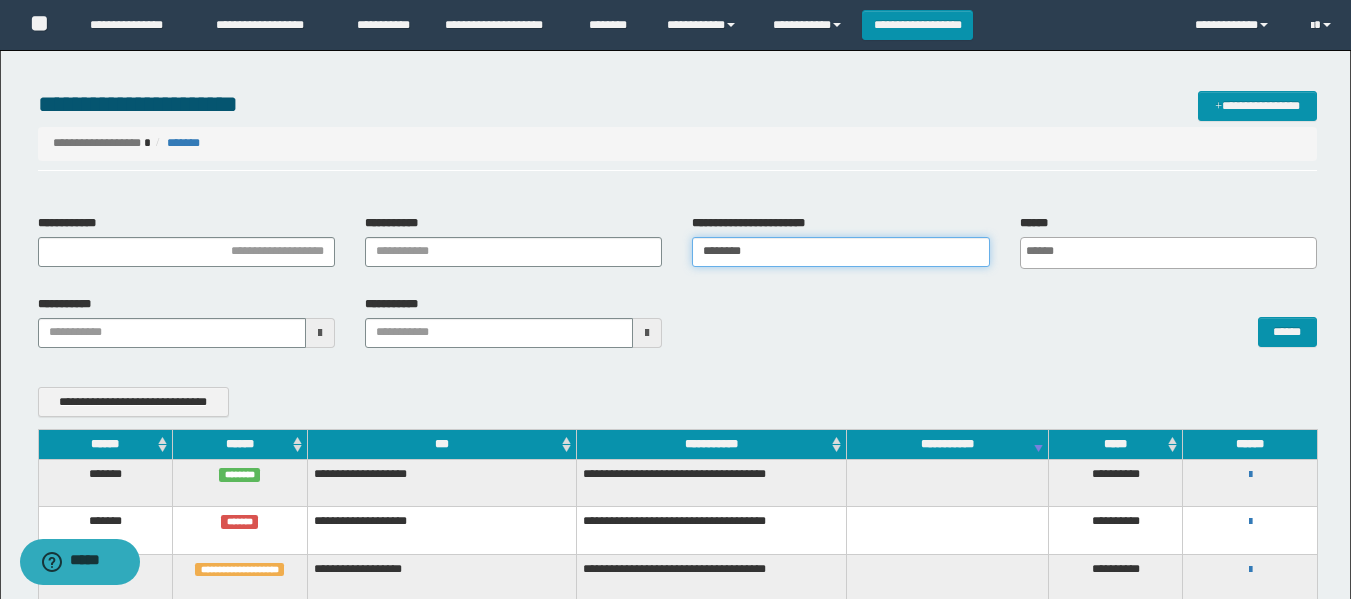 drag, startPoint x: 826, startPoint y: 244, endPoint x: 587, endPoint y: 267, distance: 240.10414 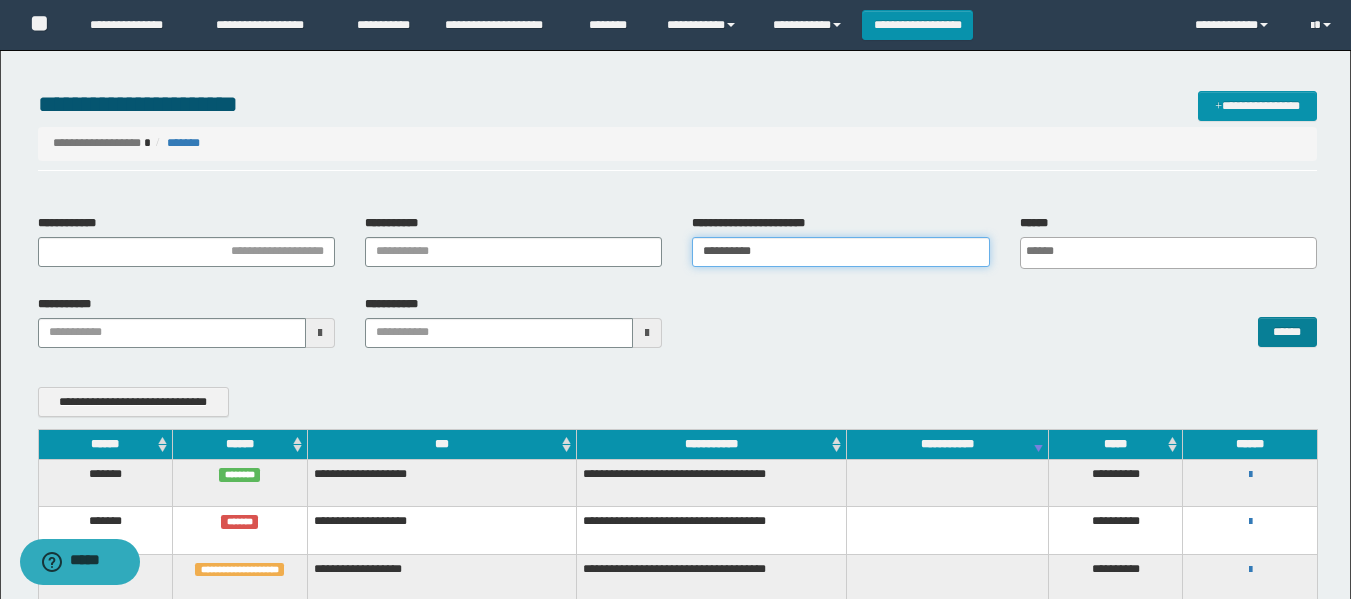 type on "**********" 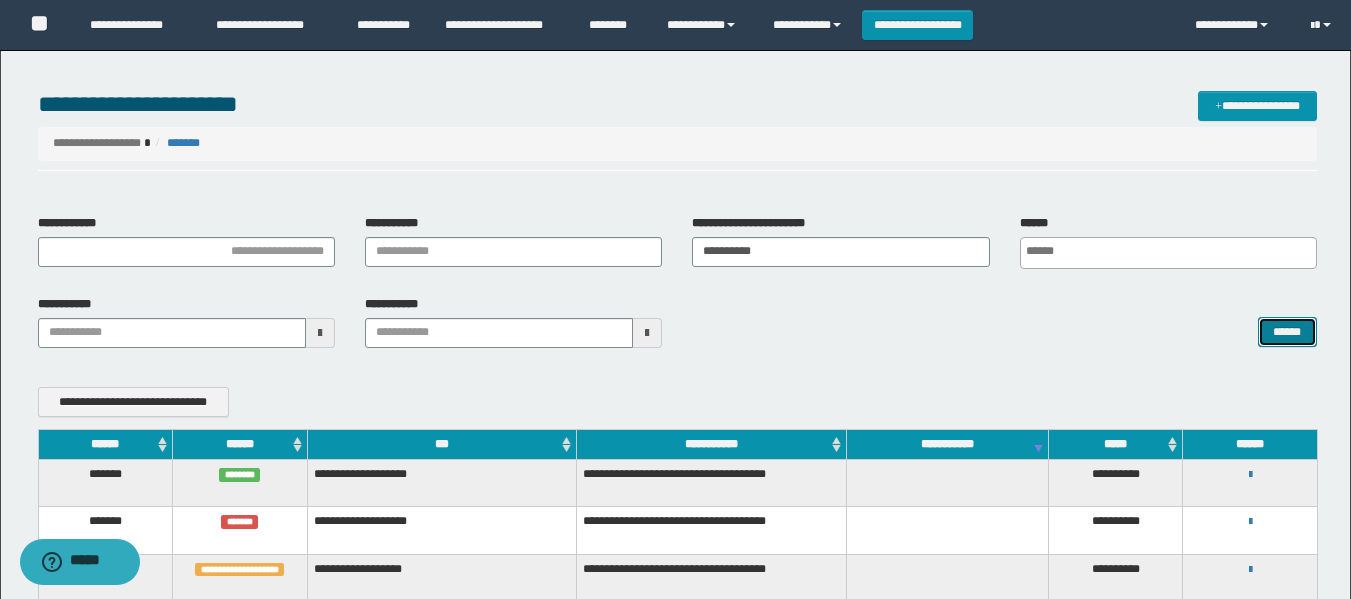 click on "******" at bounding box center [1287, 332] 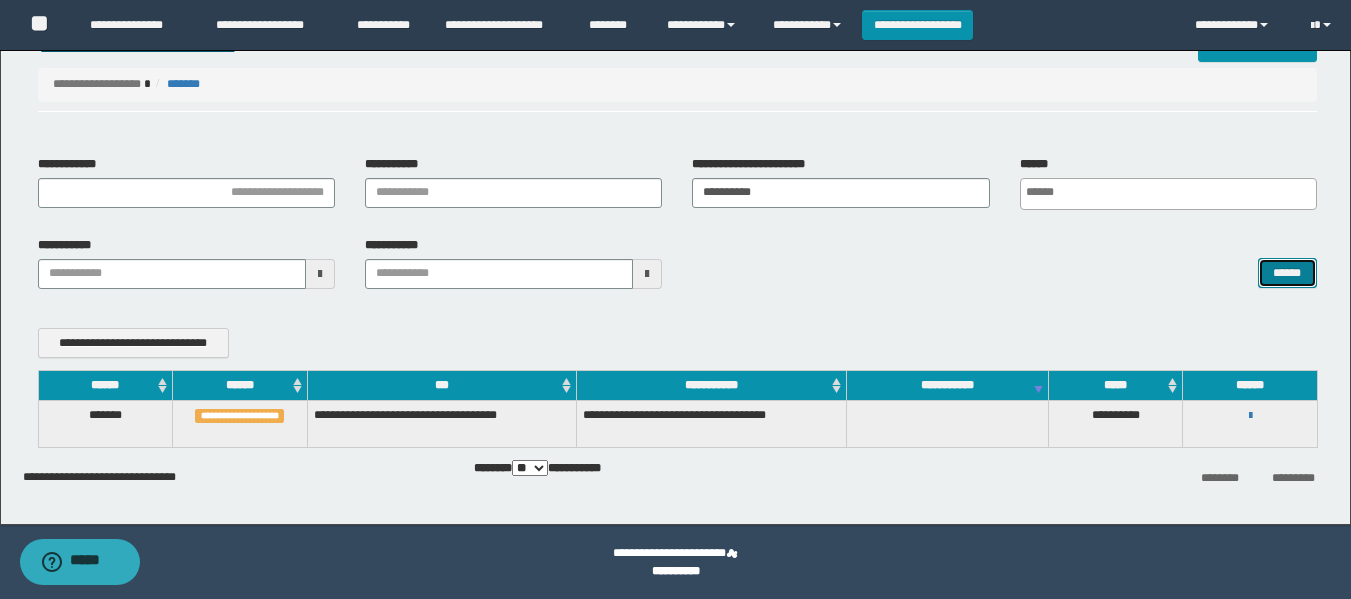 scroll, scrollTop: 60, scrollLeft: 0, axis: vertical 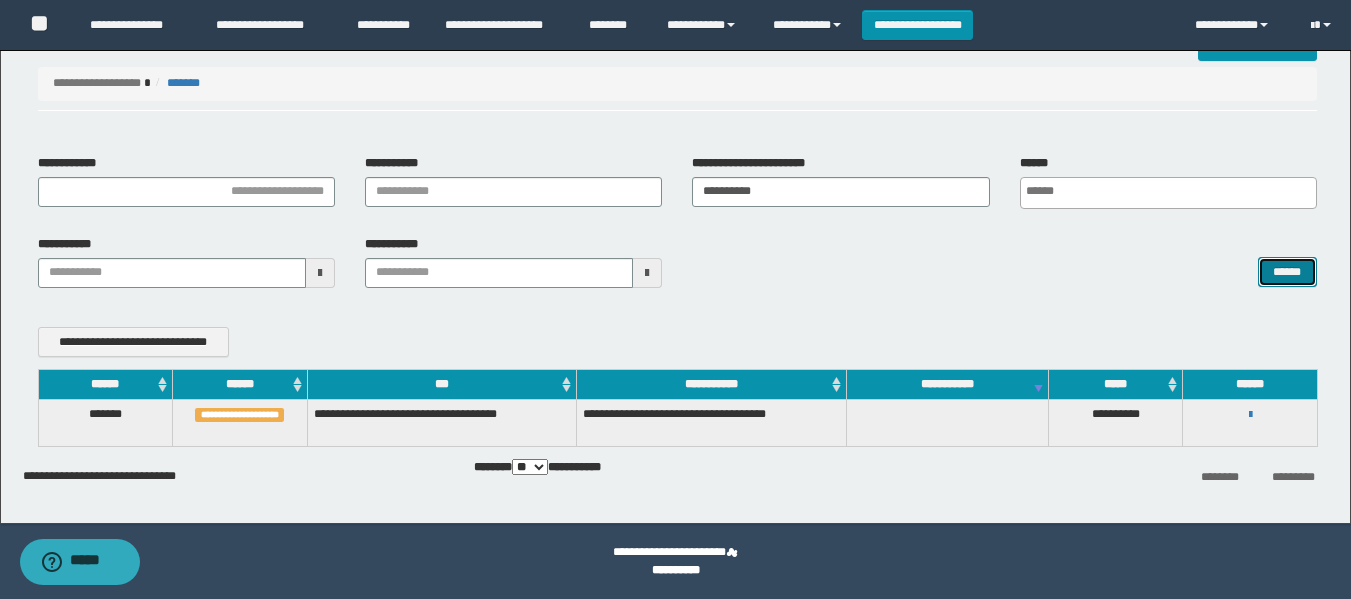 type 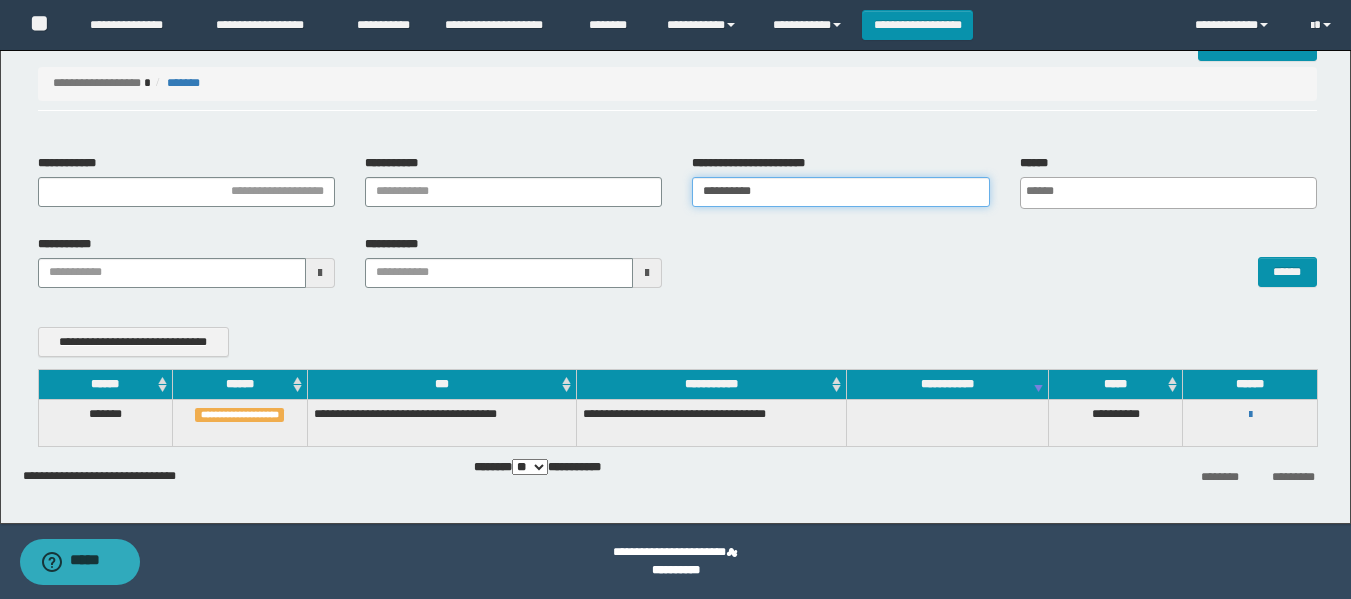 drag, startPoint x: 798, startPoint y: 188, endPoint x: 626, endPoint y: 196, distance: 172.18594 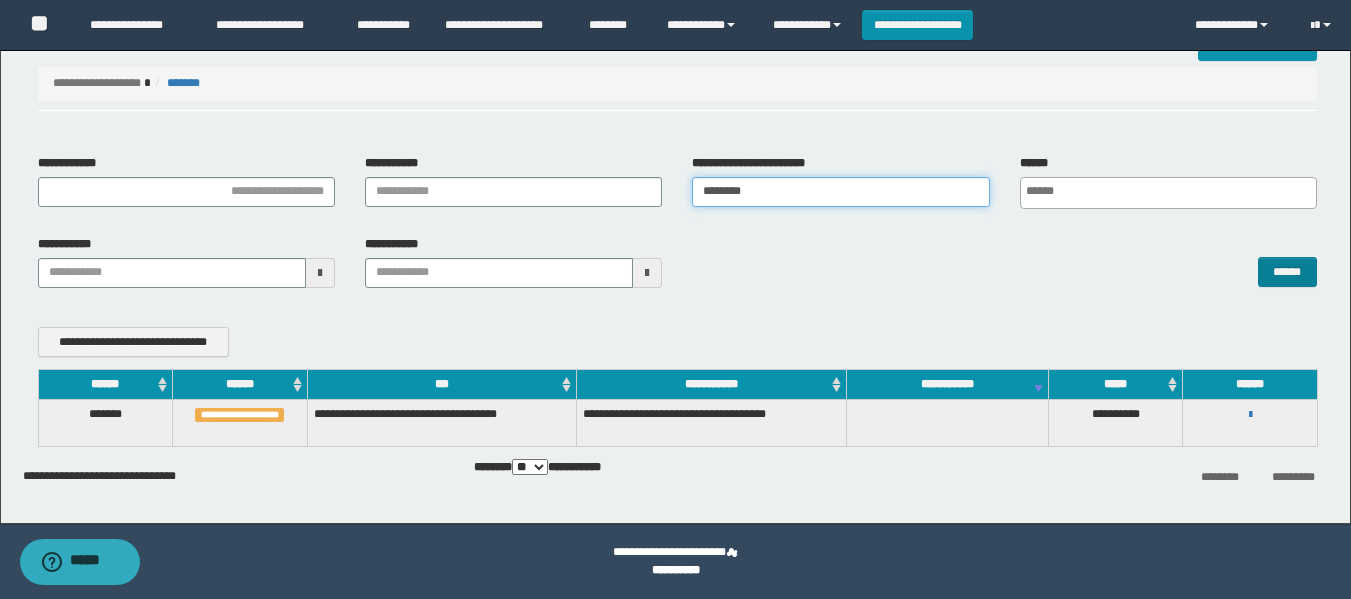 type on "********" 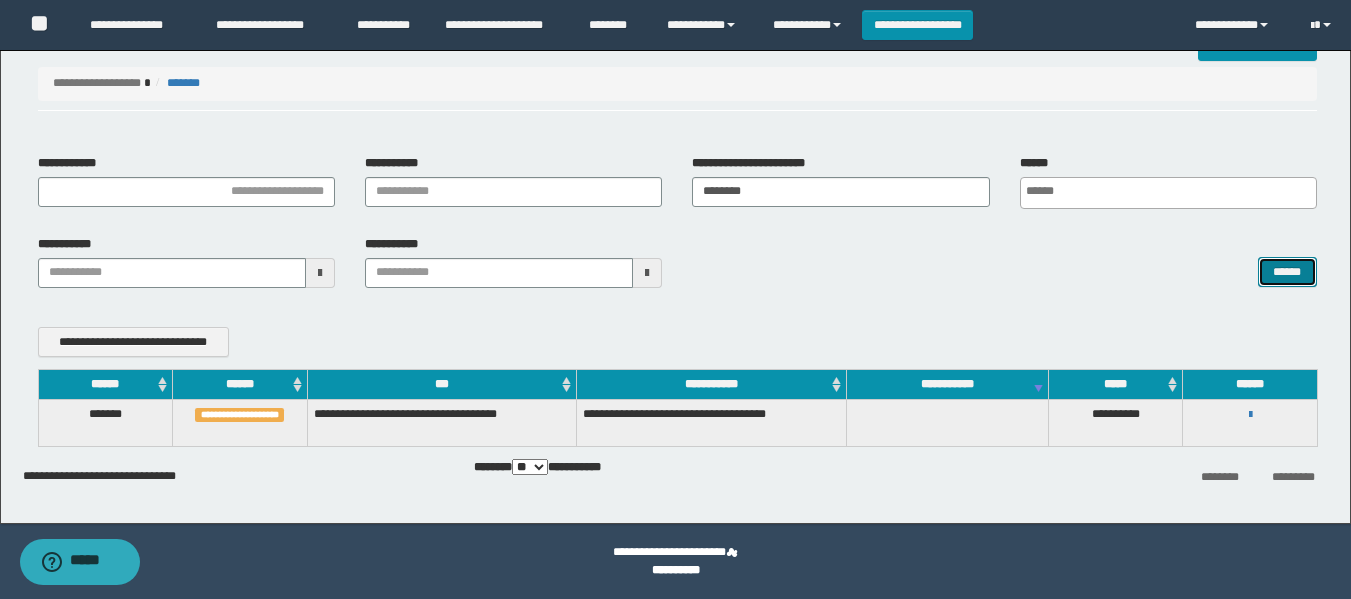 click on "******" at bounding box center [1287, 272] 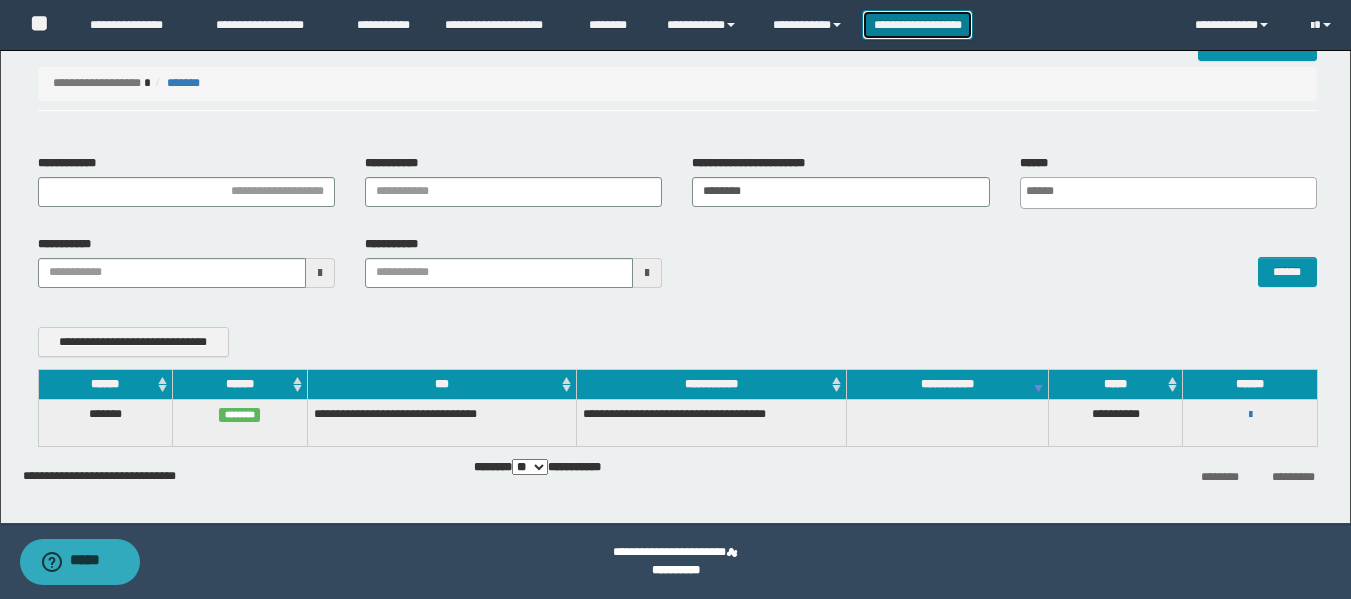 click on "**********" at bounding box center (917, 25) 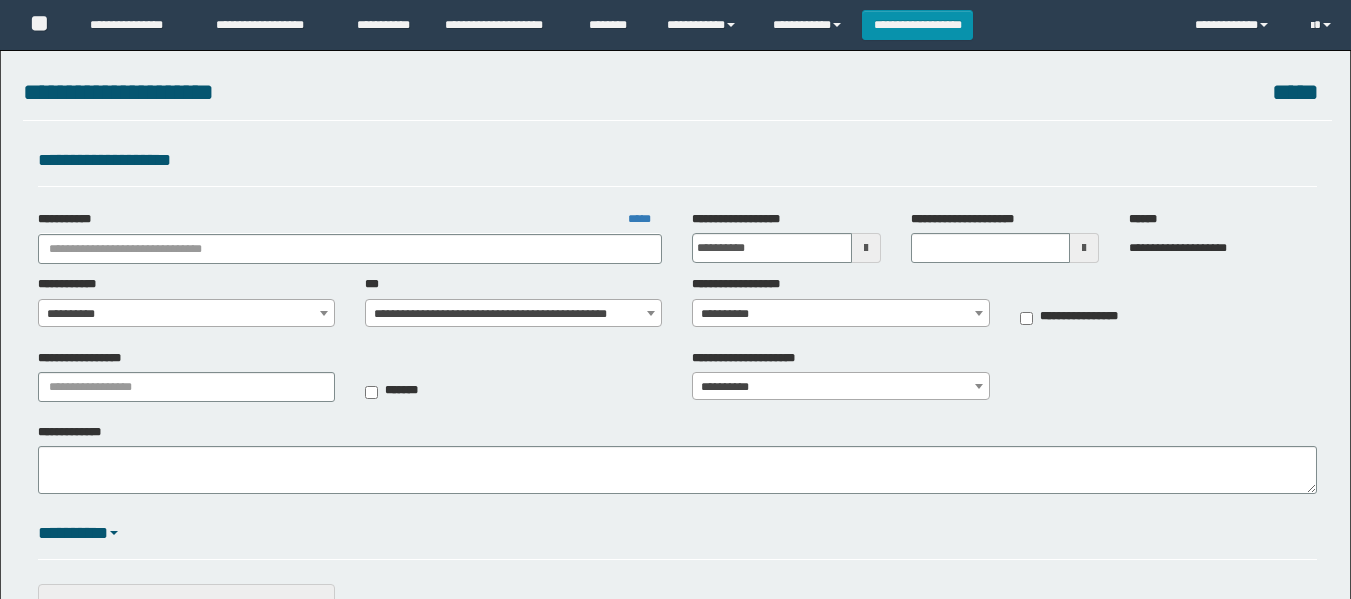 scroll, scrollTop: 0, scrollLeft: 0, axis: both 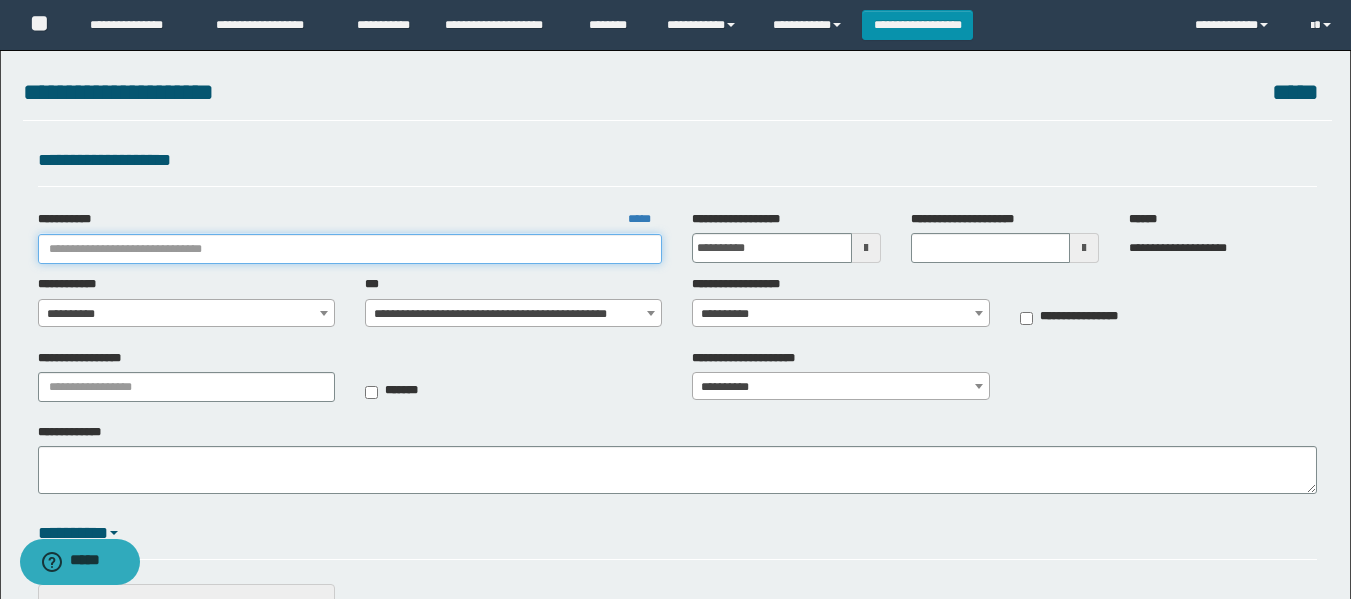 click on "**********" at bounding box center (350, 249) 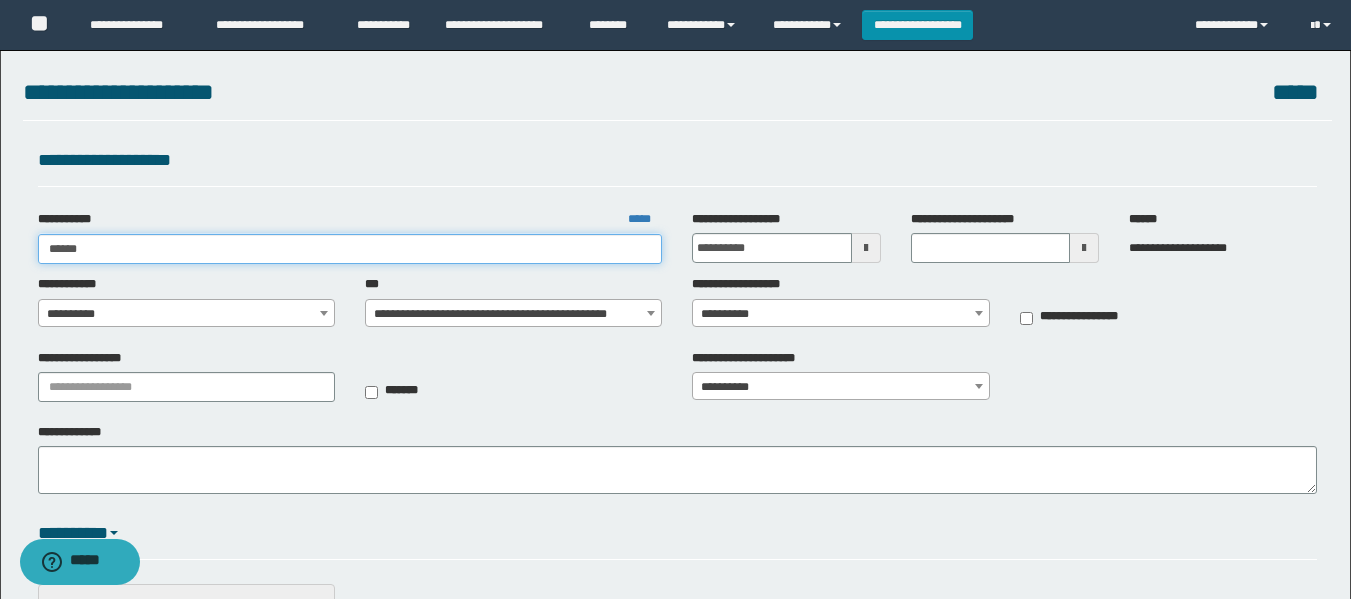 type on "*****" 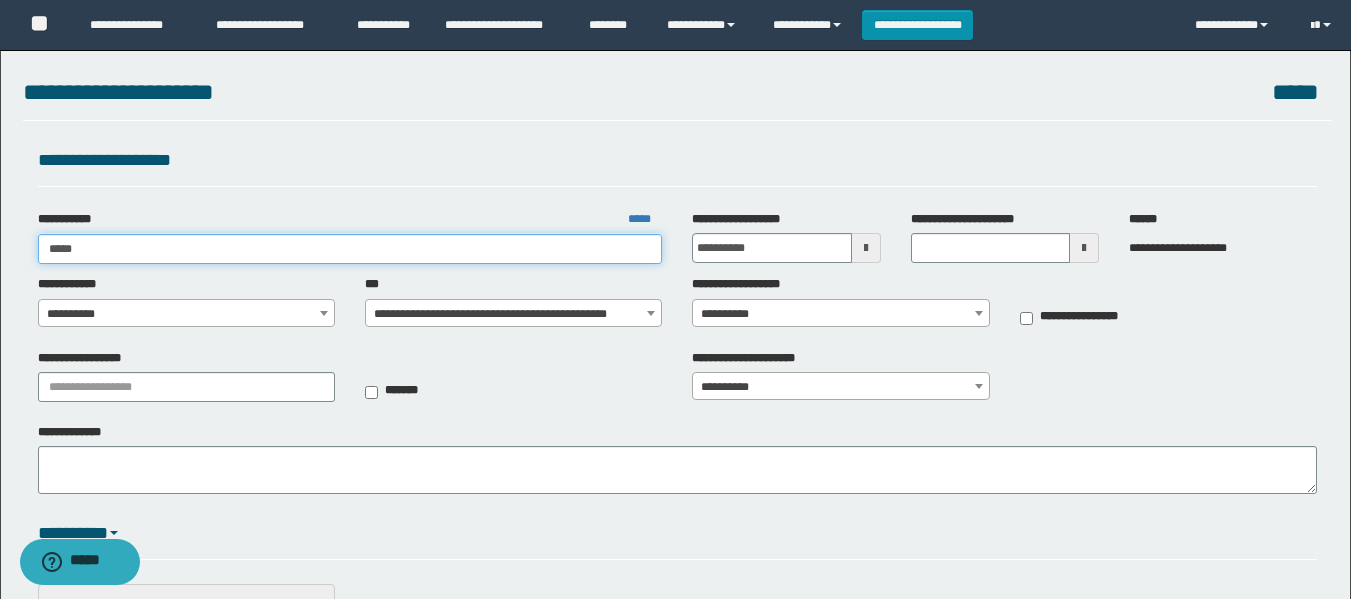 type on "*****" 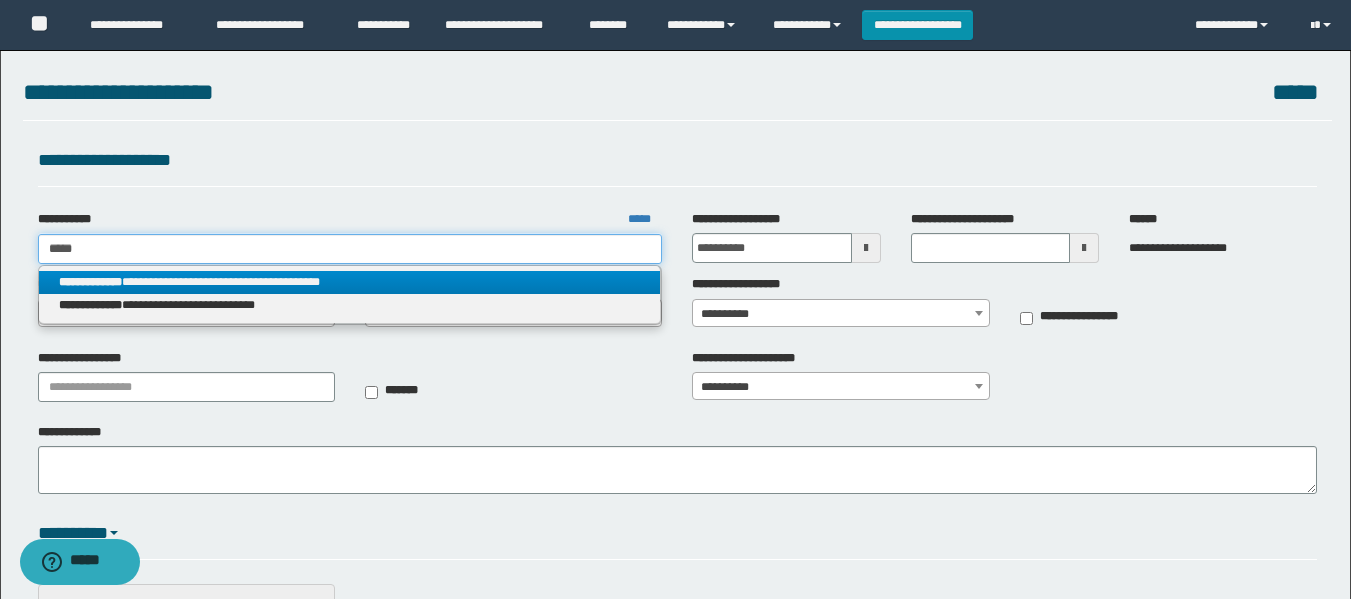 type on "*****" 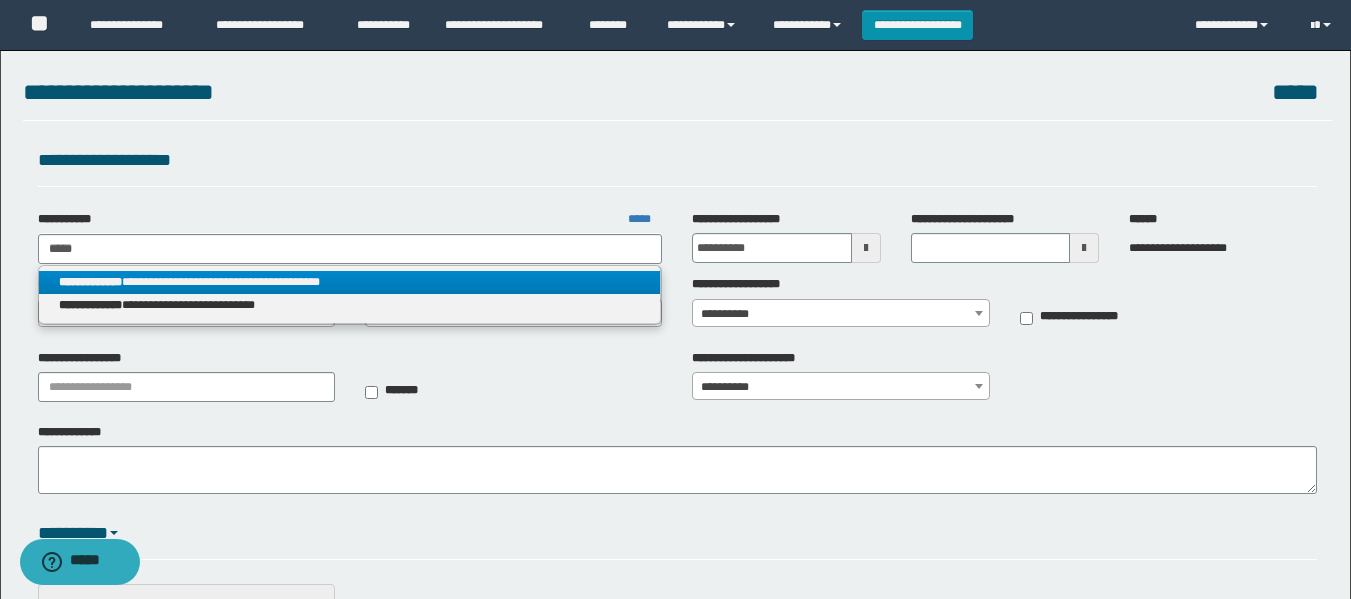 click on "**********" at bounding box center [350, 282] 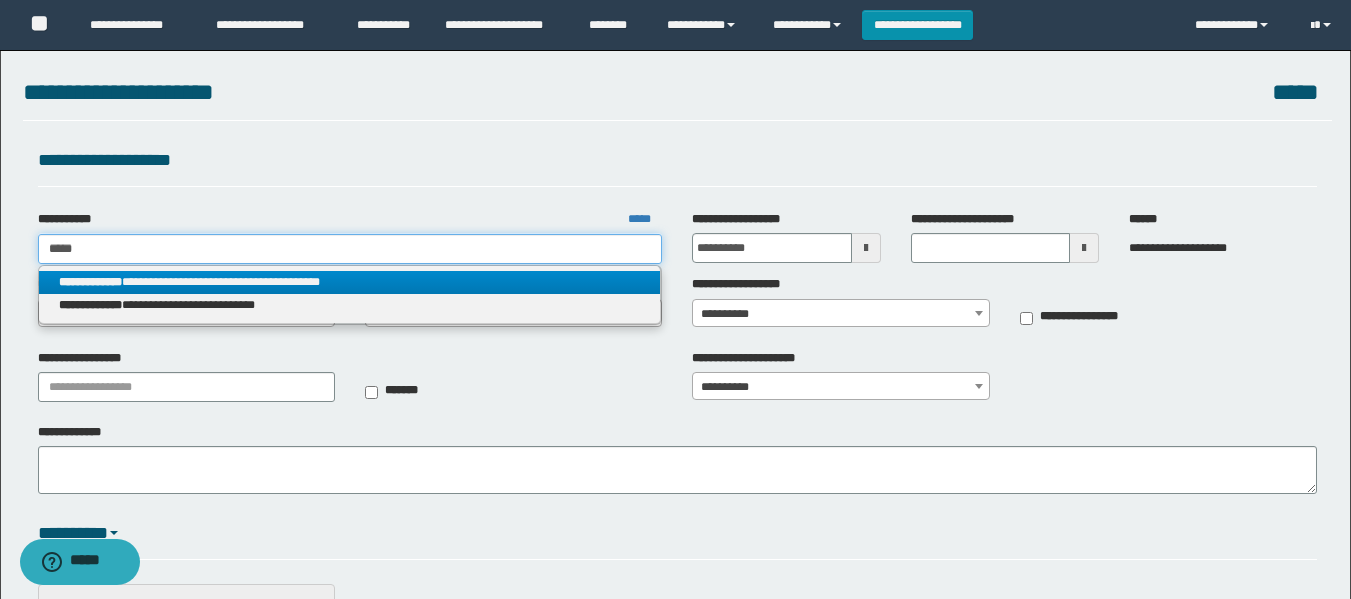 type 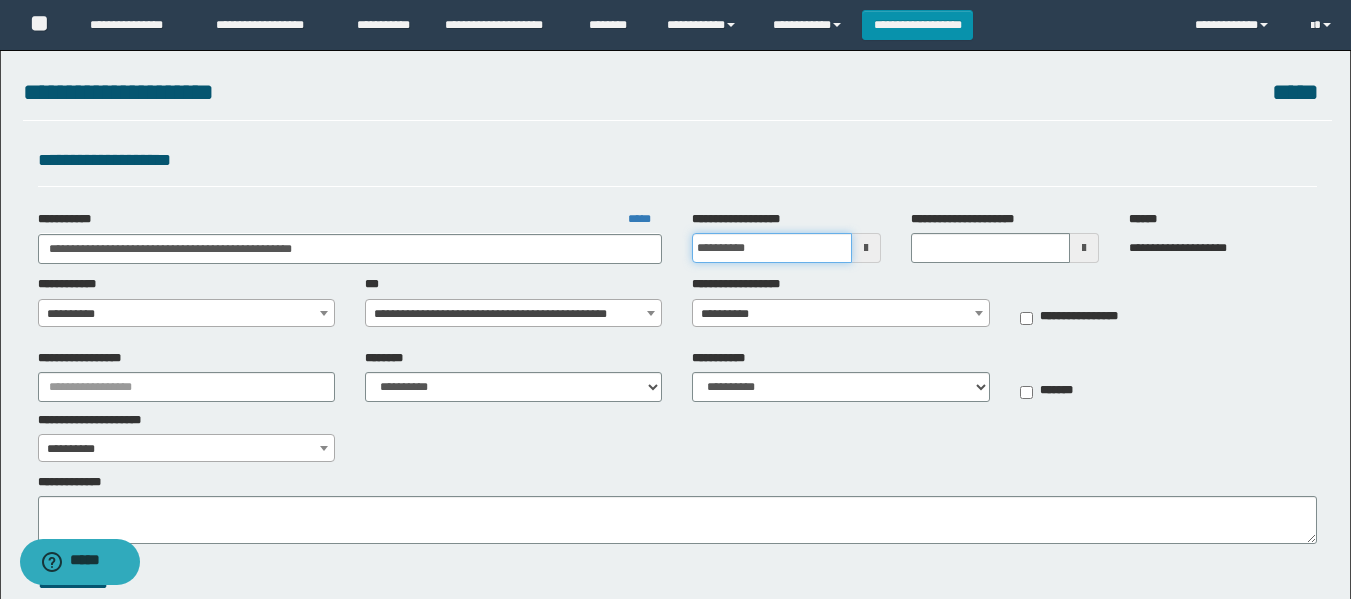 click on "**********" at bounding box center [771, 248] 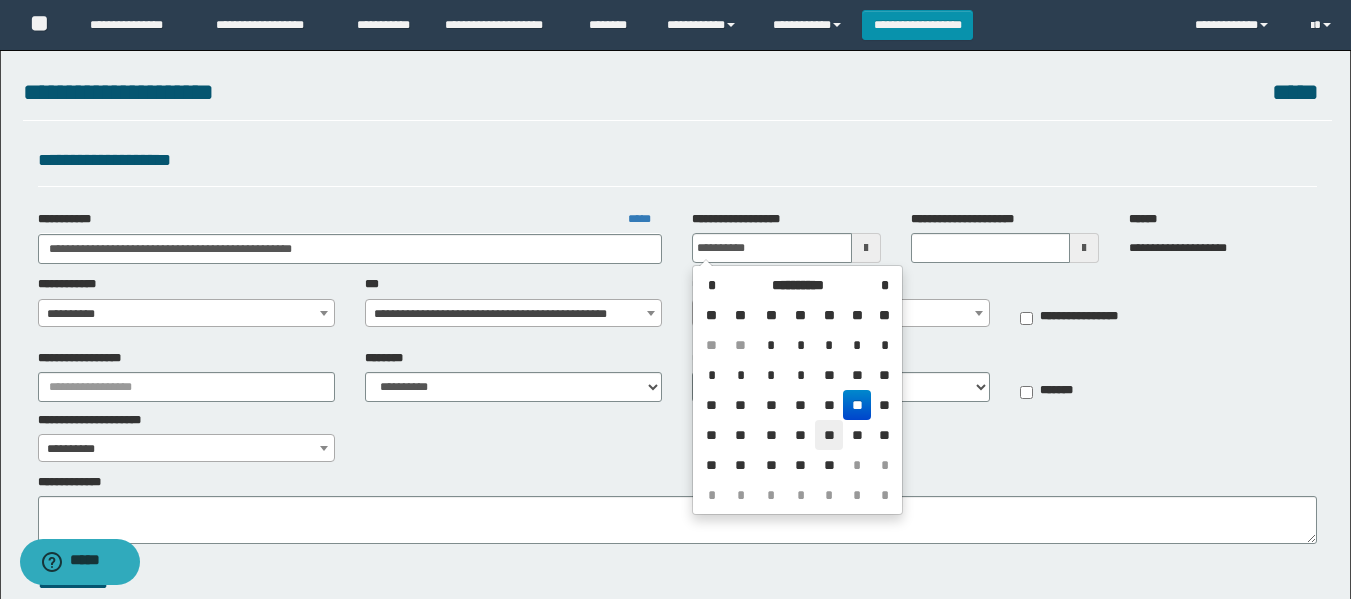 click on "**" at bounding box center [829, 435] 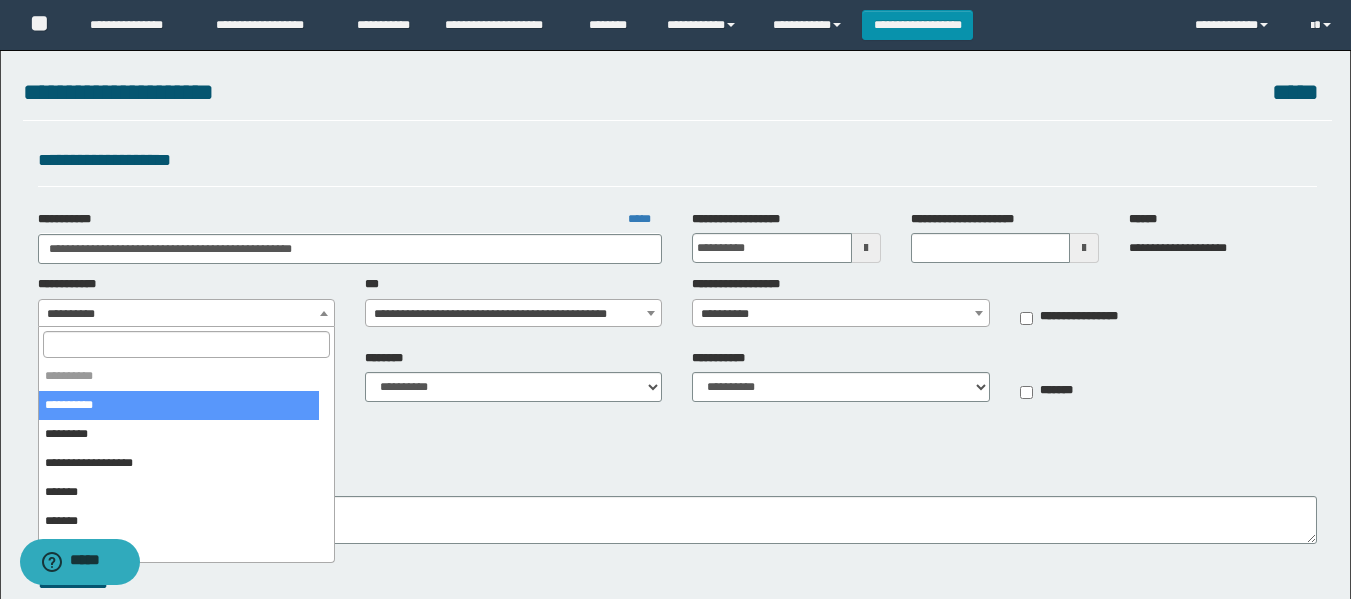 click on "**********" at bounding box center [186, 314] 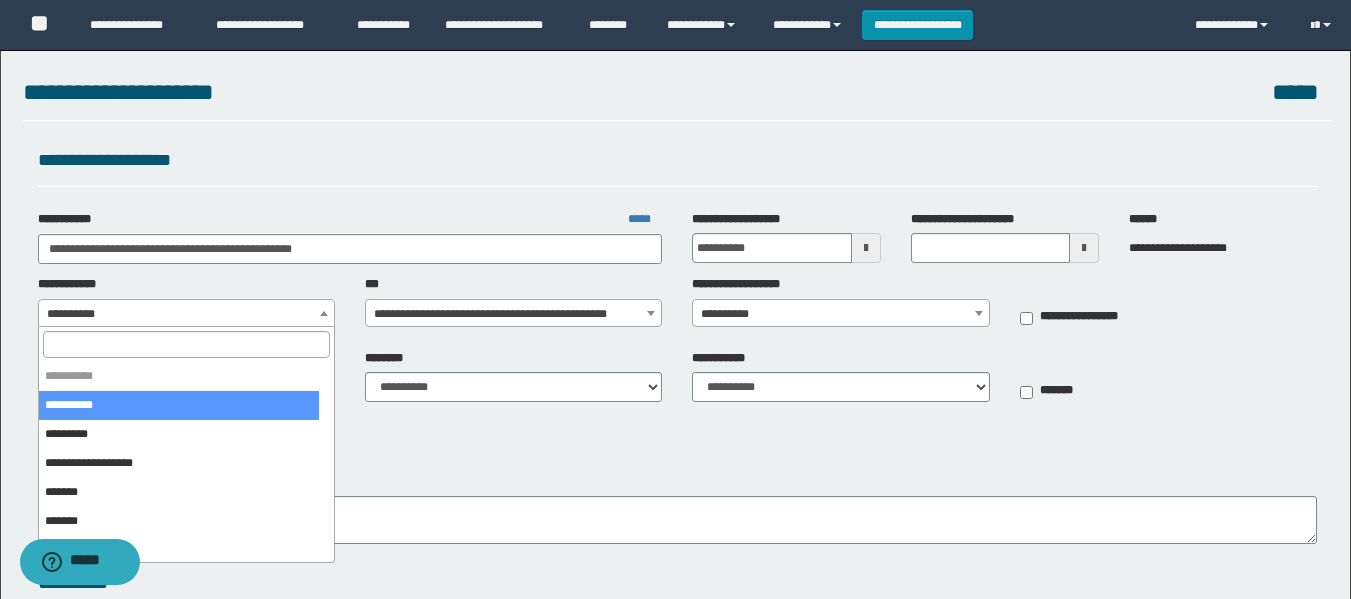 click at bounding box center (186, 344) 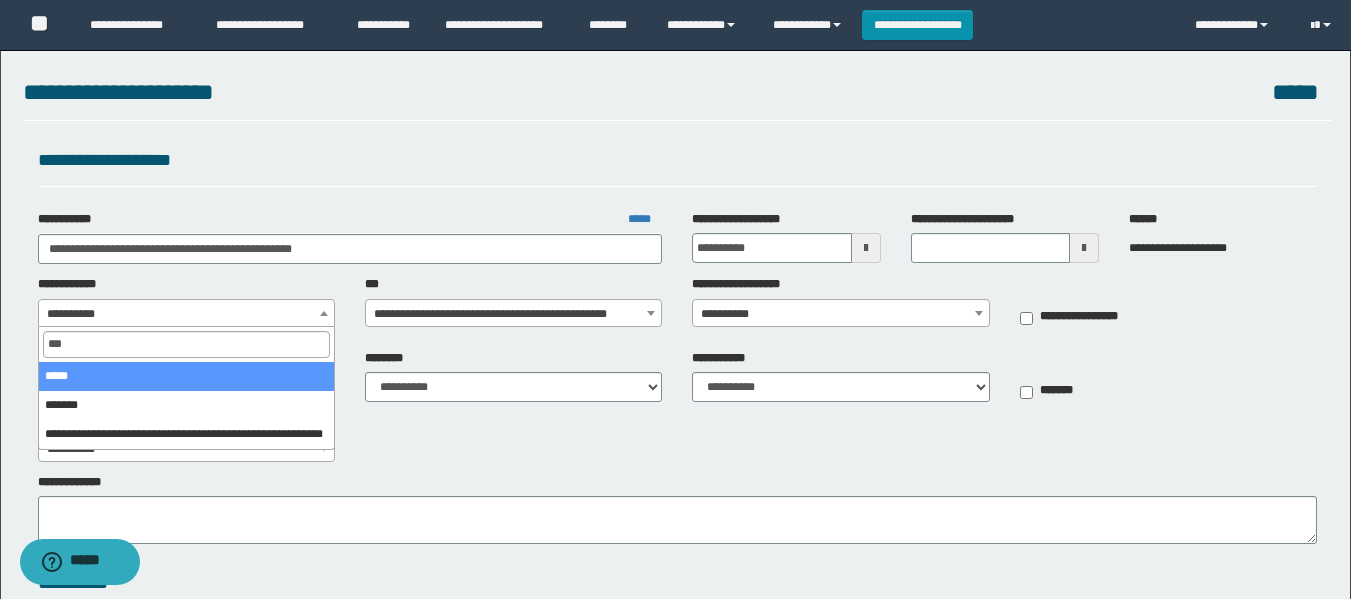 type on "****" 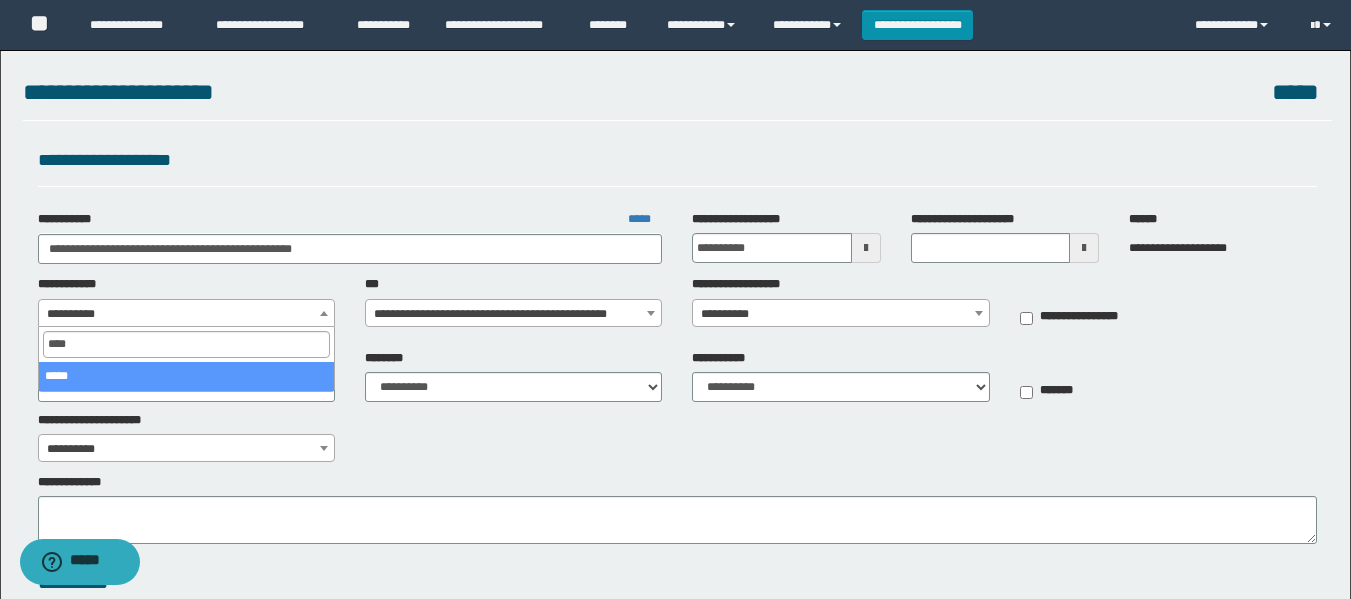 select on "**" 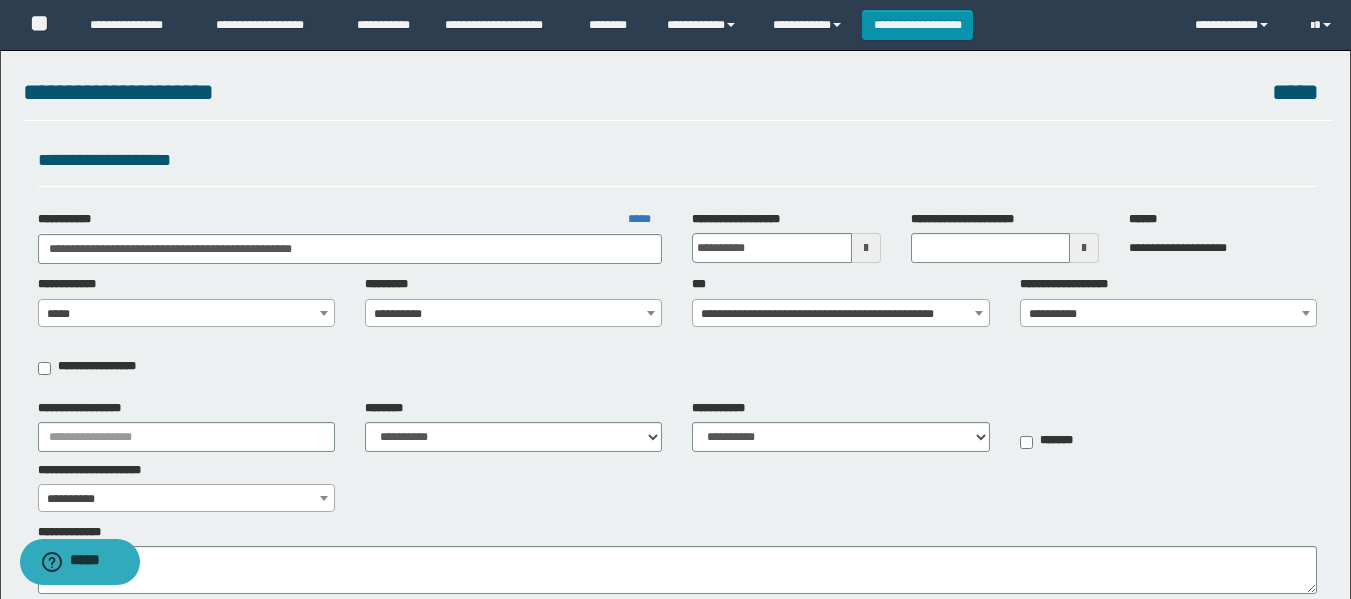 click on "**********" at bounding box center [513, 314] 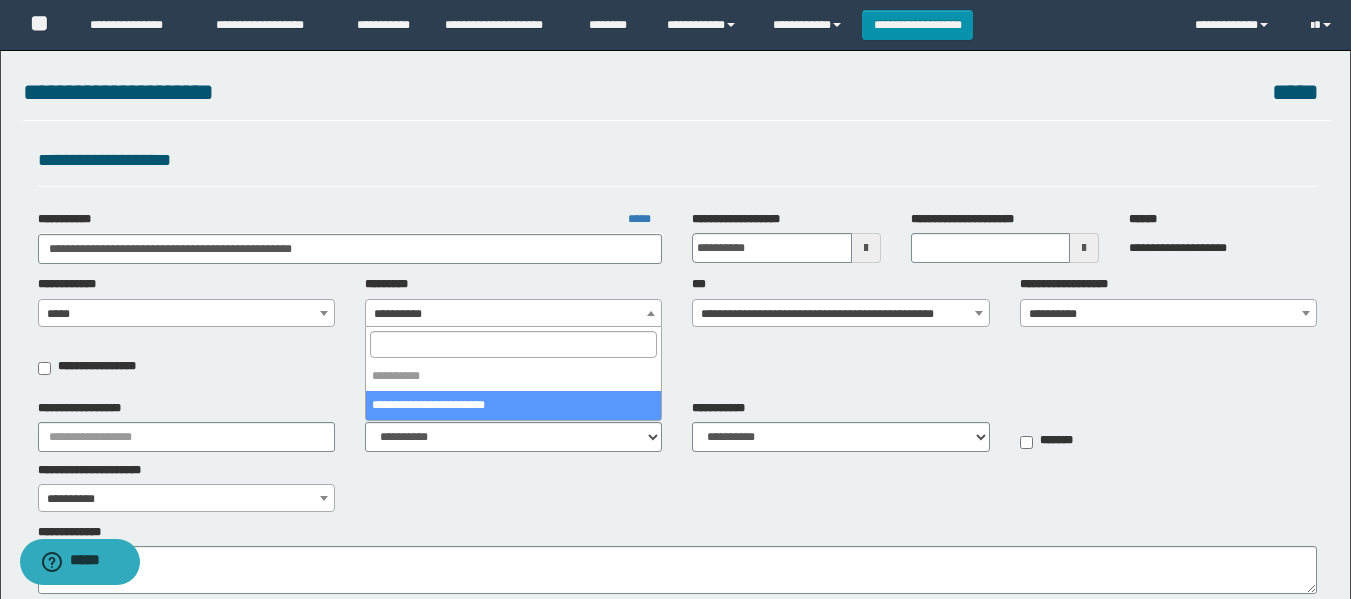 select on "****" 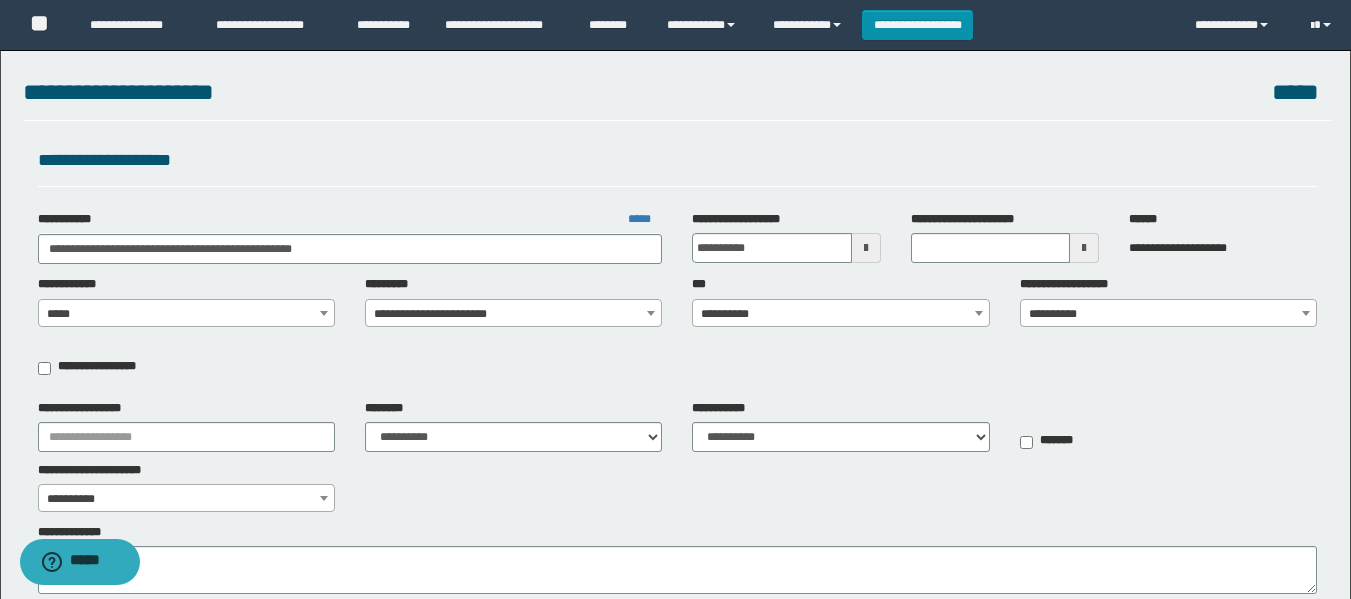 click on "**********" at bounding box center (840, 314) 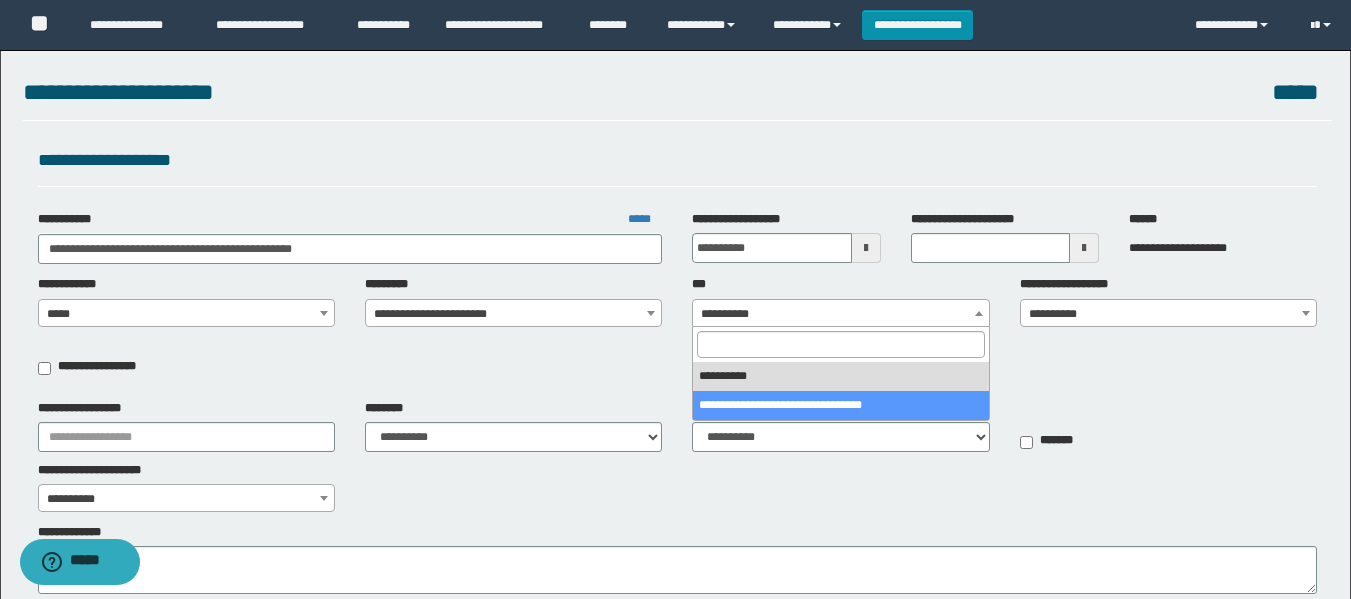 drag, startPoint x: 810, startPoint y: 403, endPoint x: 830, endPoint y: 396, distance: 21.189621 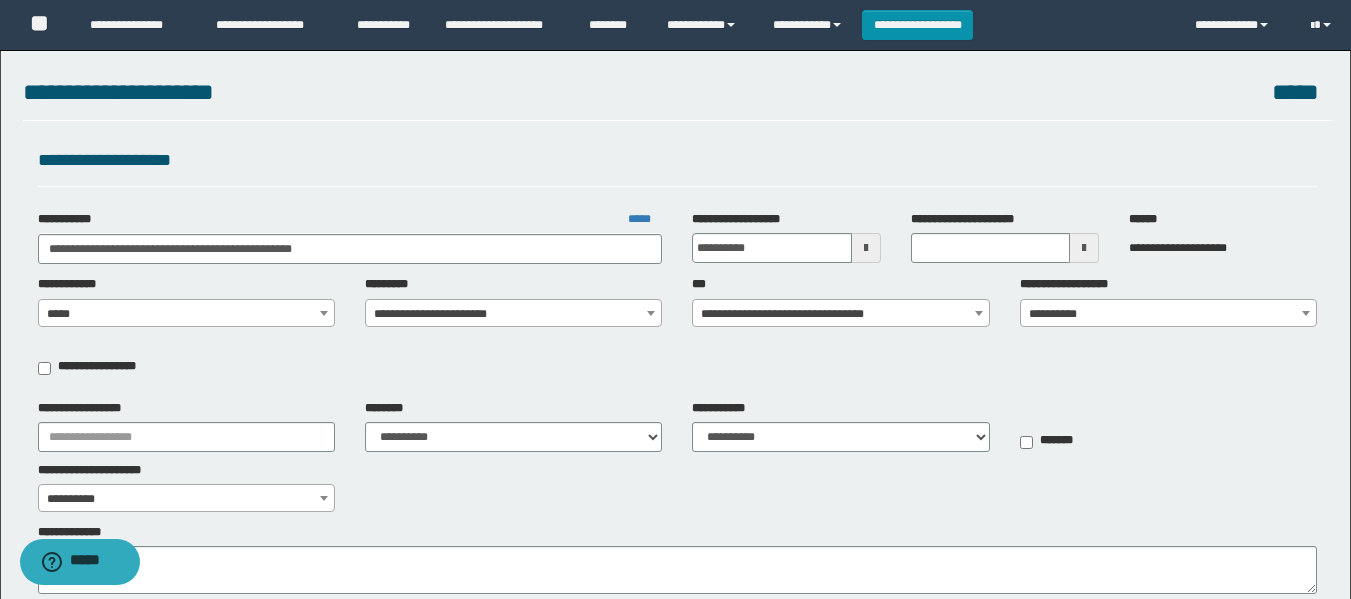 click on "**********" at bounding box center (677, 332) 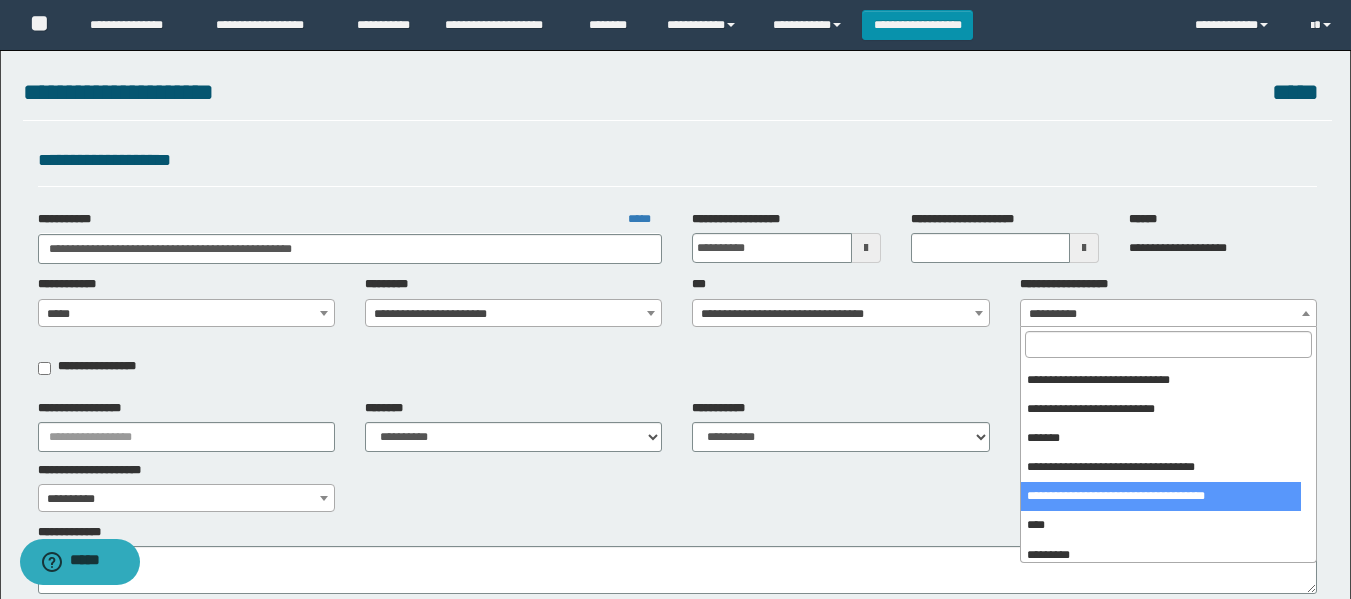 scroll, scrollTop: 400, scrollLeft: 0, axis: vertical 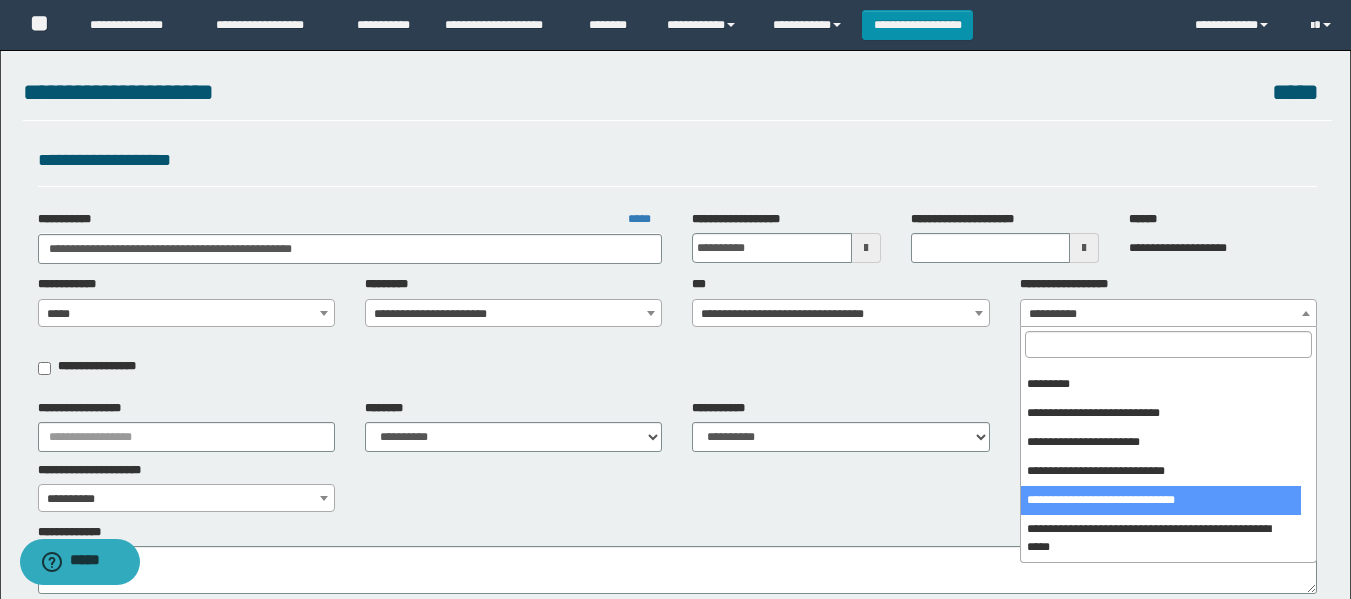 select on "***" 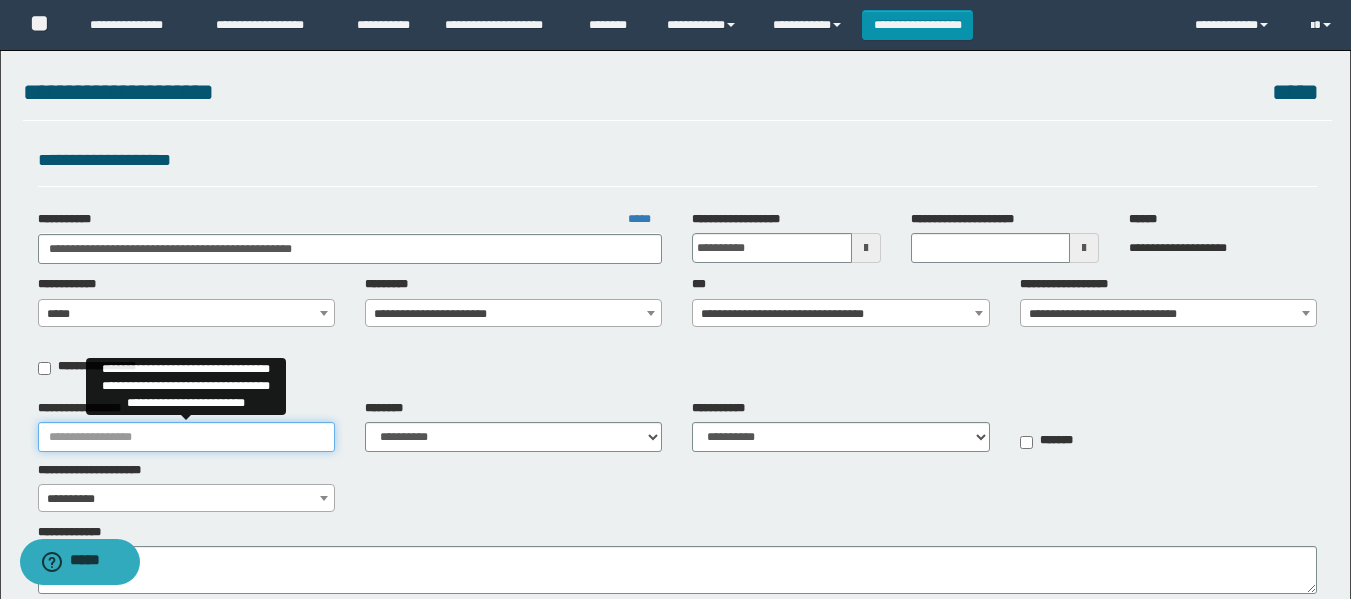 click on "**********" at bounding box center [186, 437] 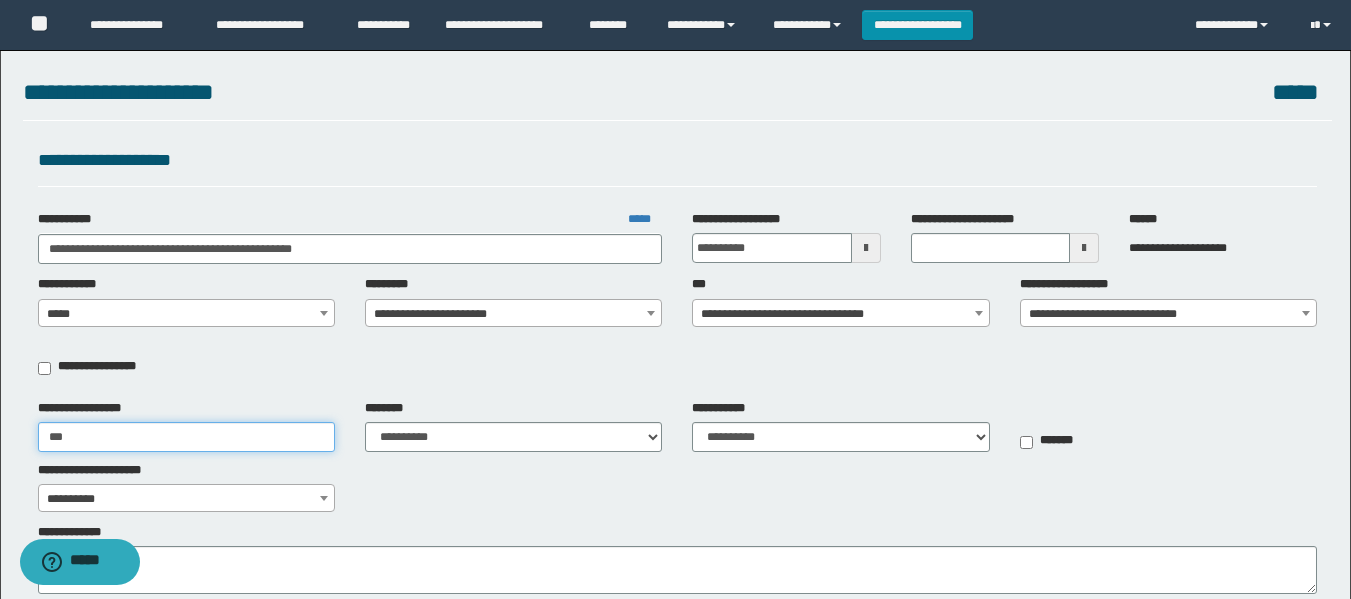 type on "**********" 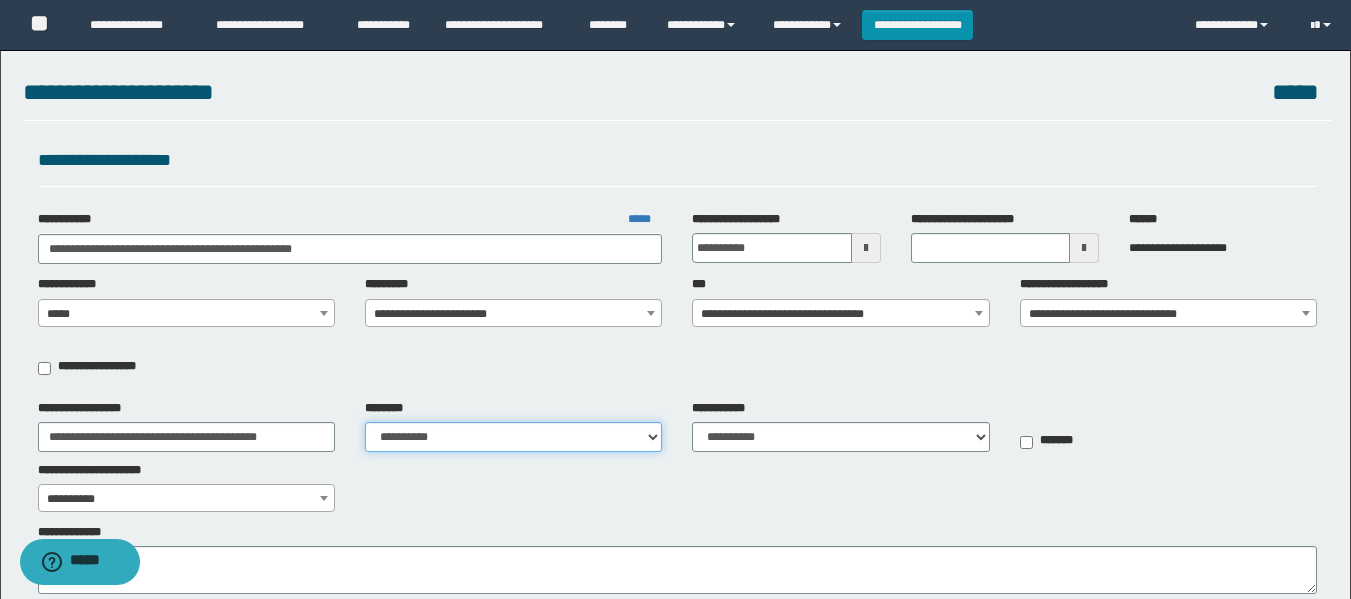 click on "**********" at bounding box center (513, 437) 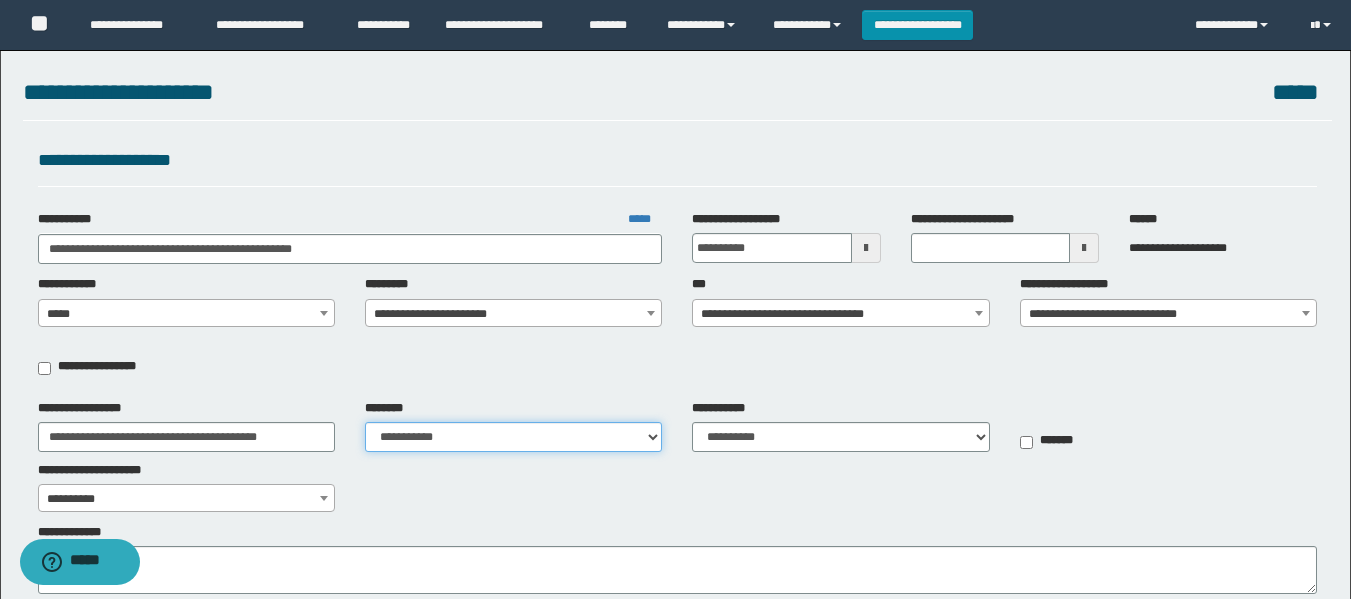 click on "**********" at bounding box center [513, 437] 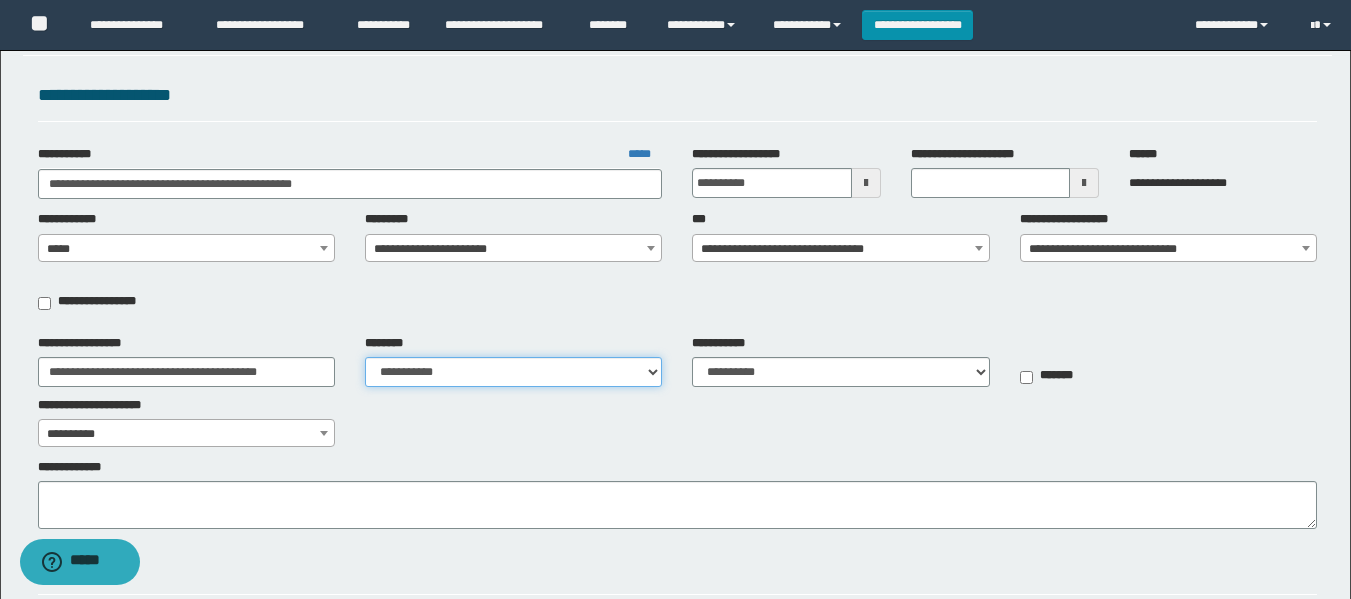 scroll, scrollTop: 100, scrollLeft: 0, axis: vertical 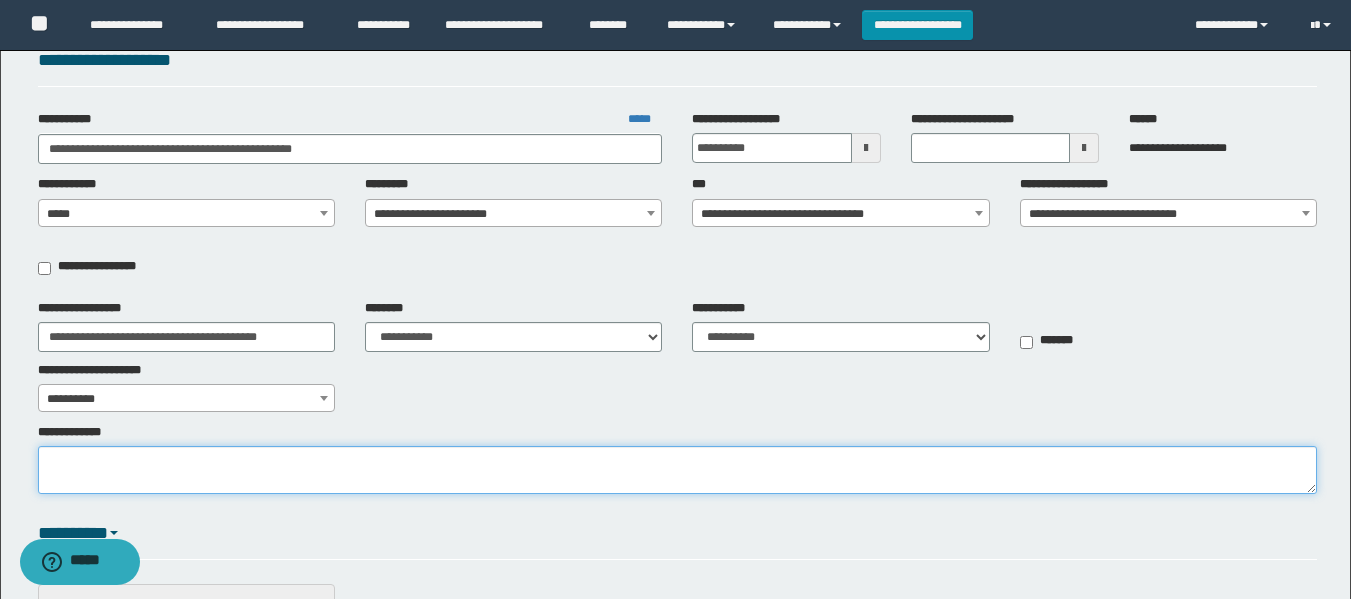 click on "**********" at bounding box center [677, 470] 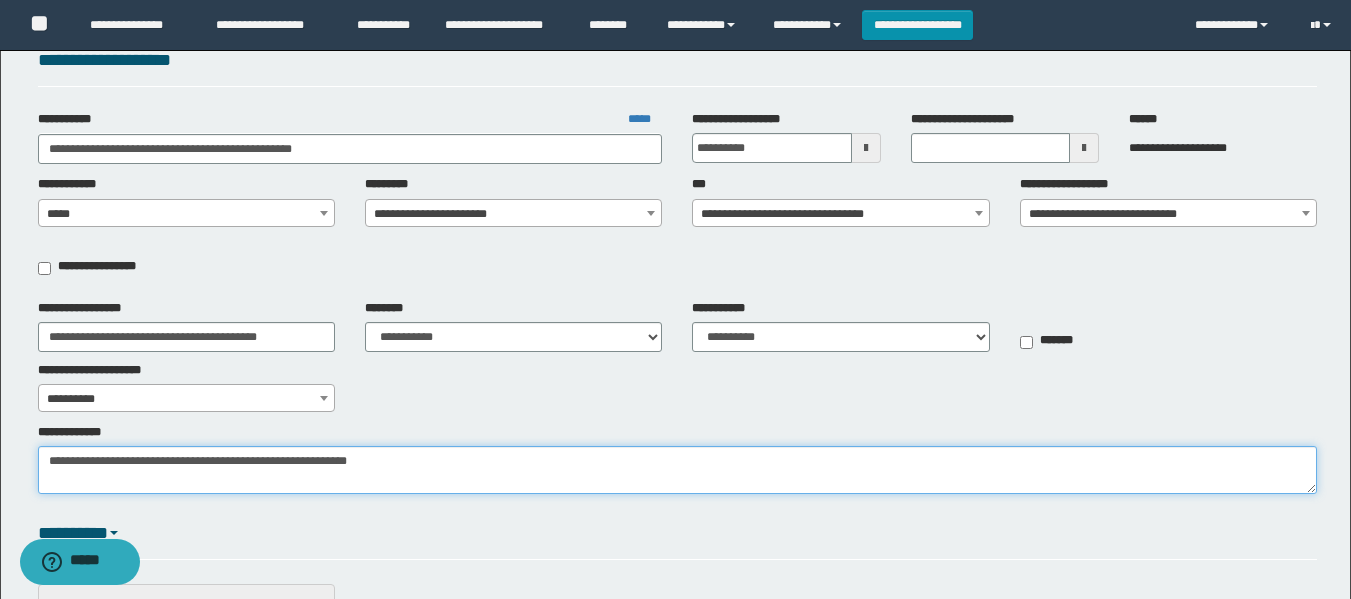 click on "**********" at bounding box center (677, 470) 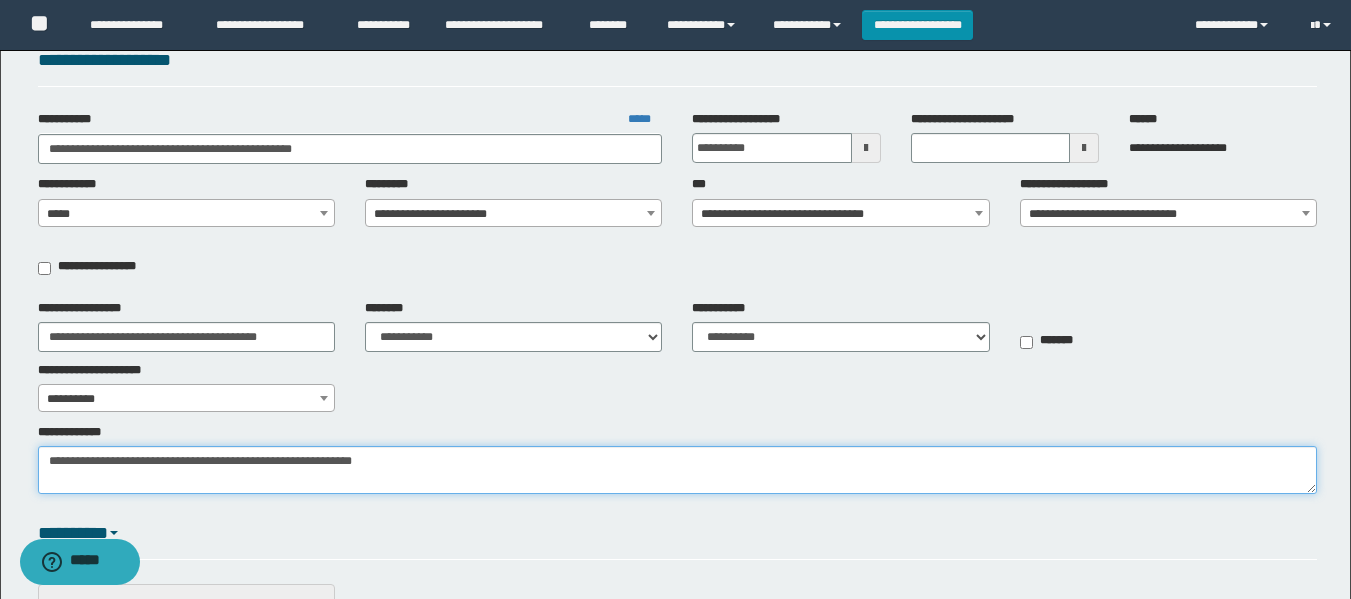 click on "**********" at bounding box center (677, 470) 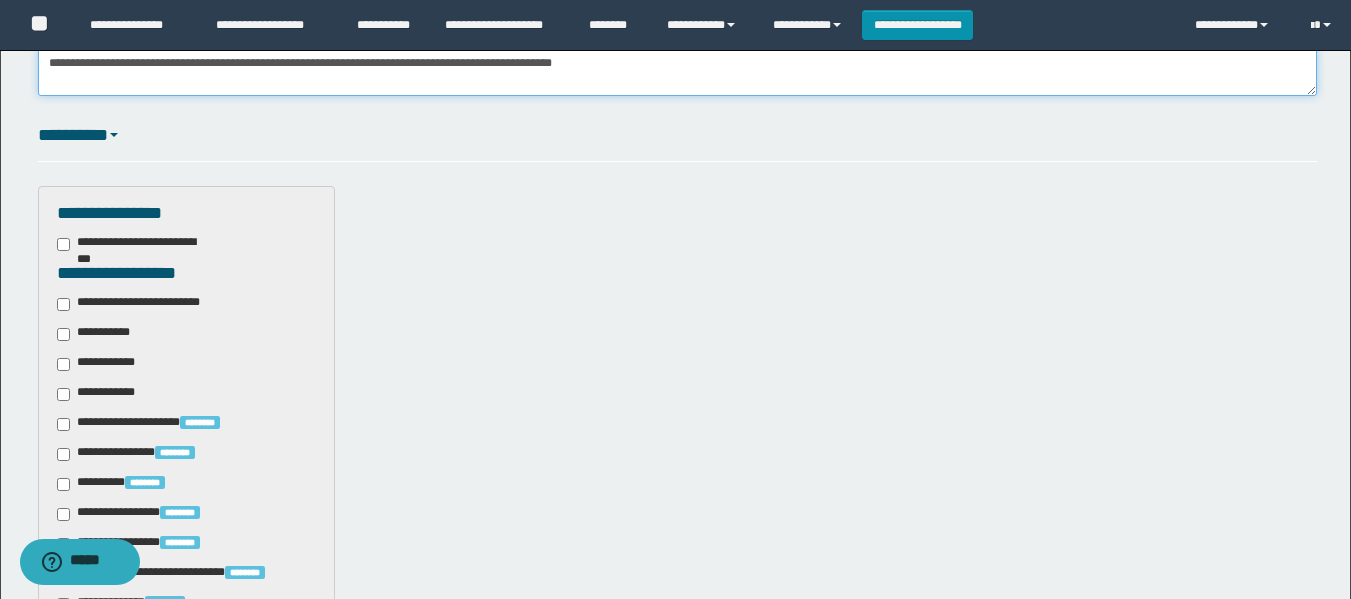 scroll, scrollTop: 500, scrollLeft: 0, axis: vertical 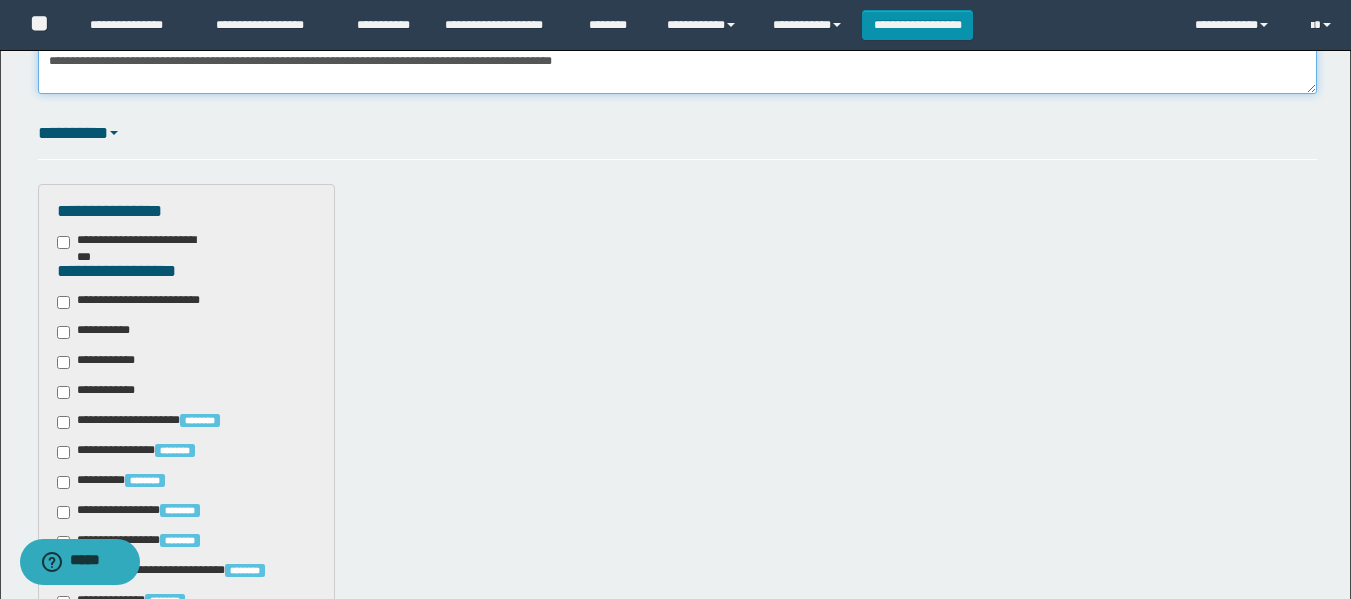 type on "**********" 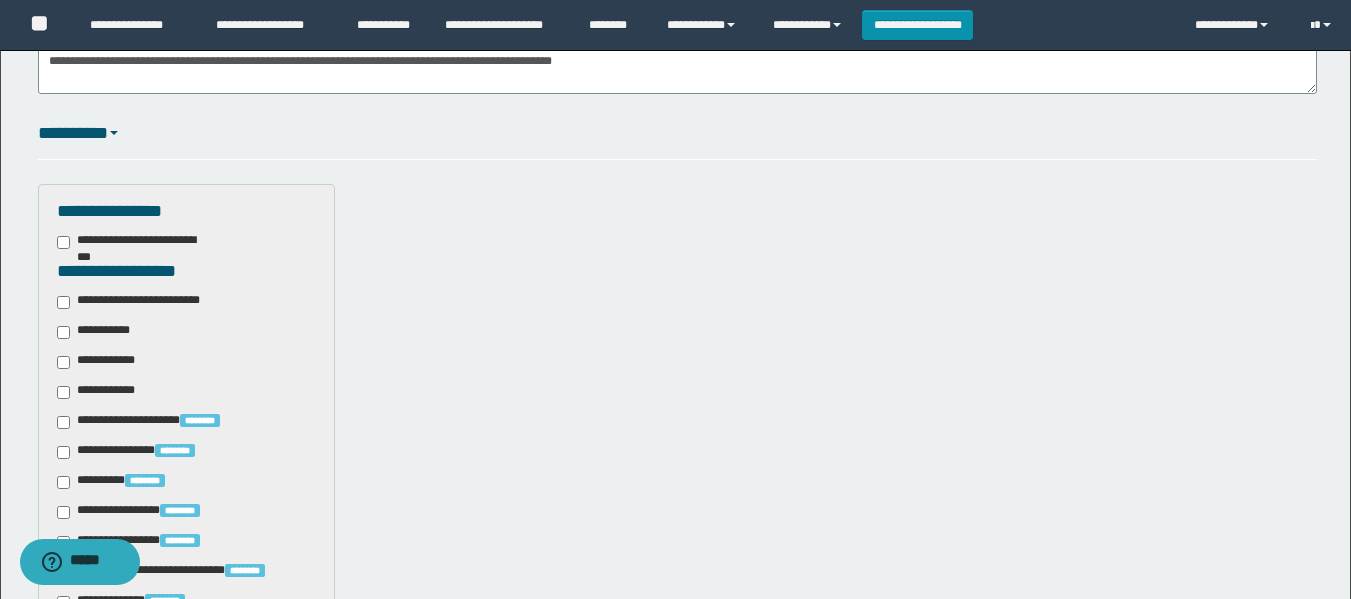 click on "**********" at bounding box center (186, 669) 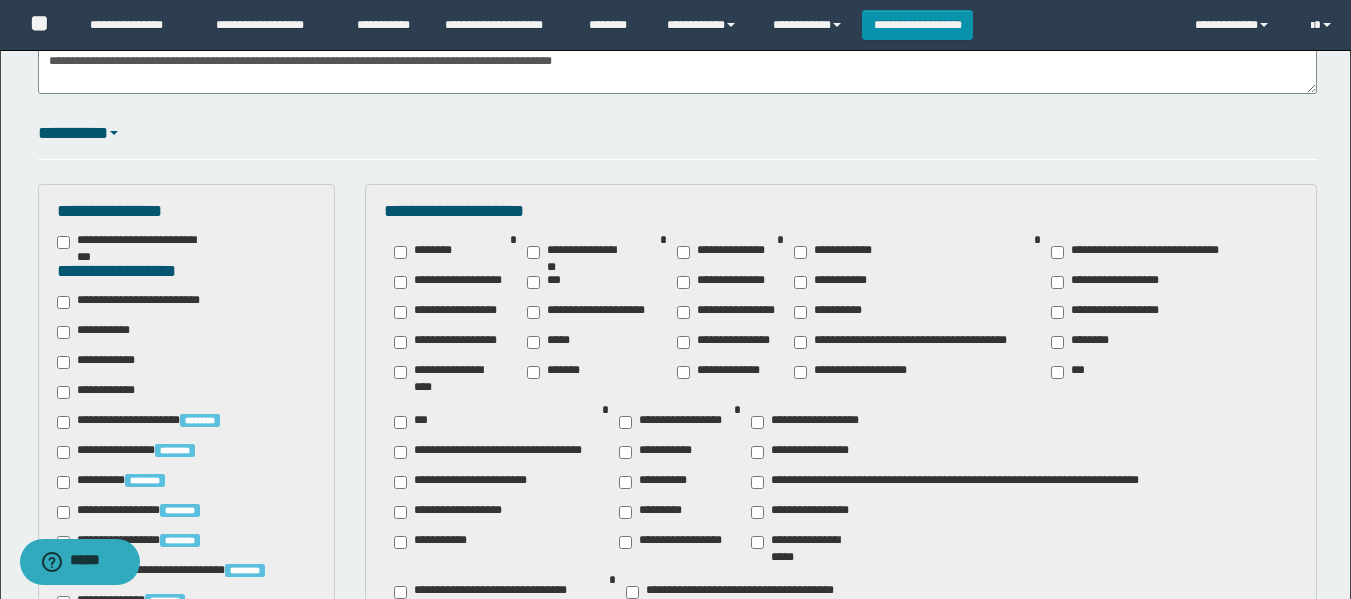 click on "********" at bounding box center [1084, 342] 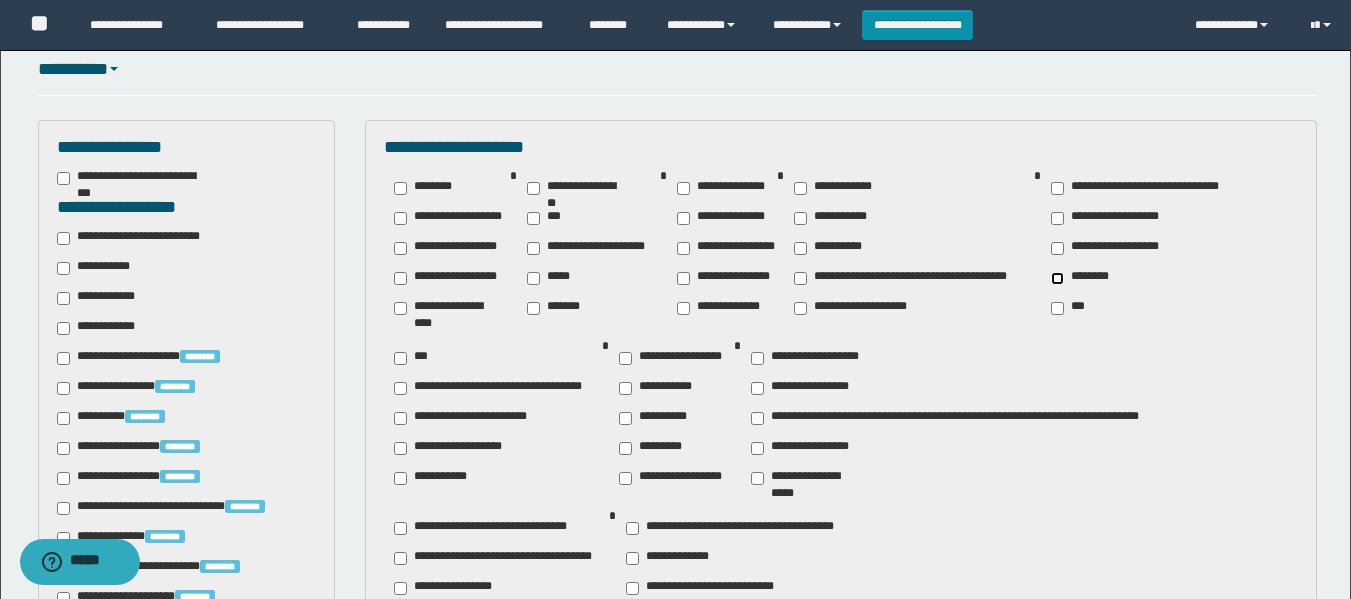 scroll, scrollTop: 600, scrollLeft: 0, axis: vertical 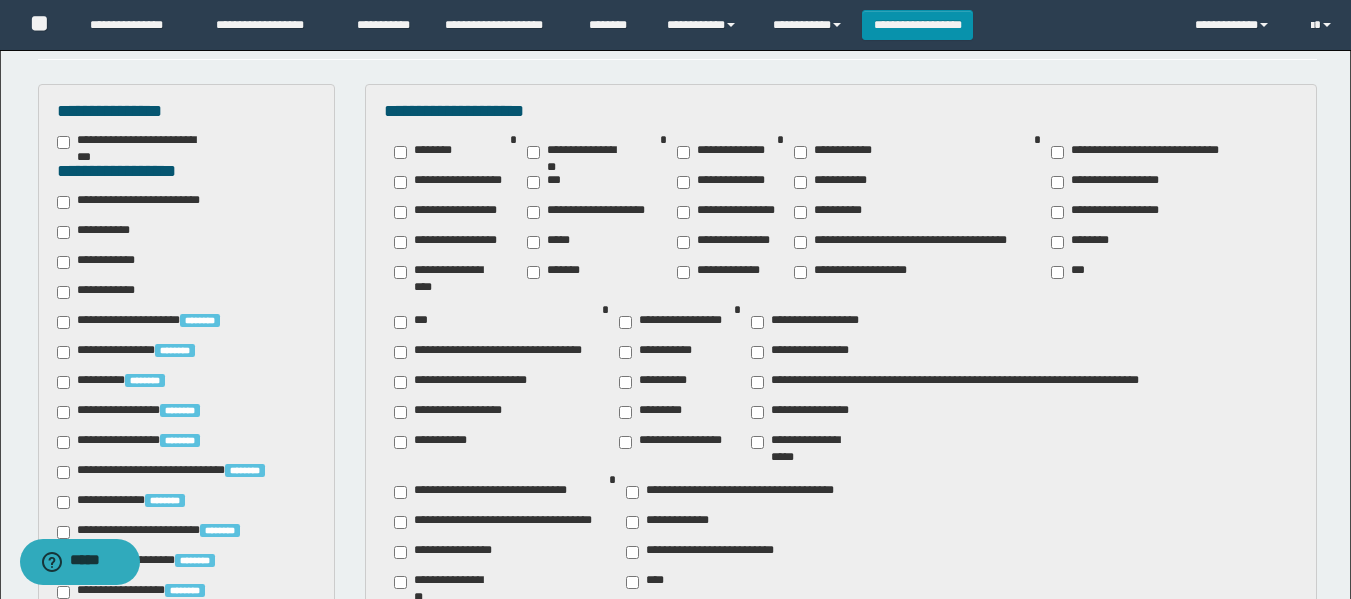 click on "**********" at bounding box center [806, 442] 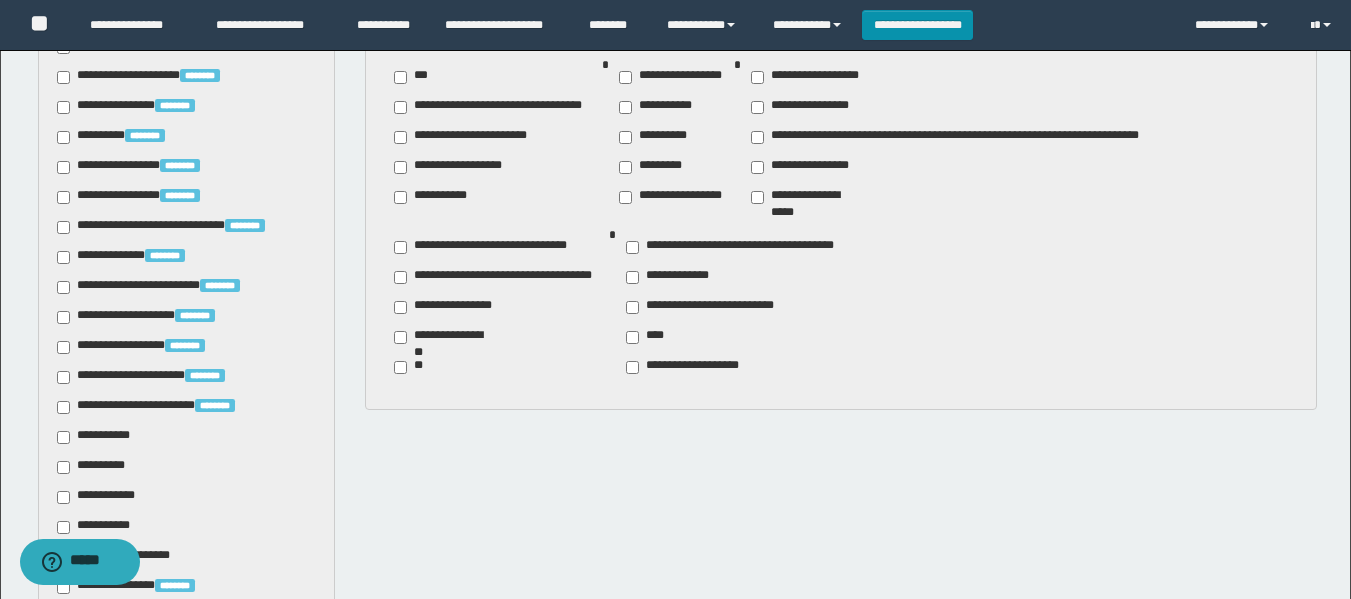 scroll, scrollTop: 900, scrollLeft: 0, axis: vertical 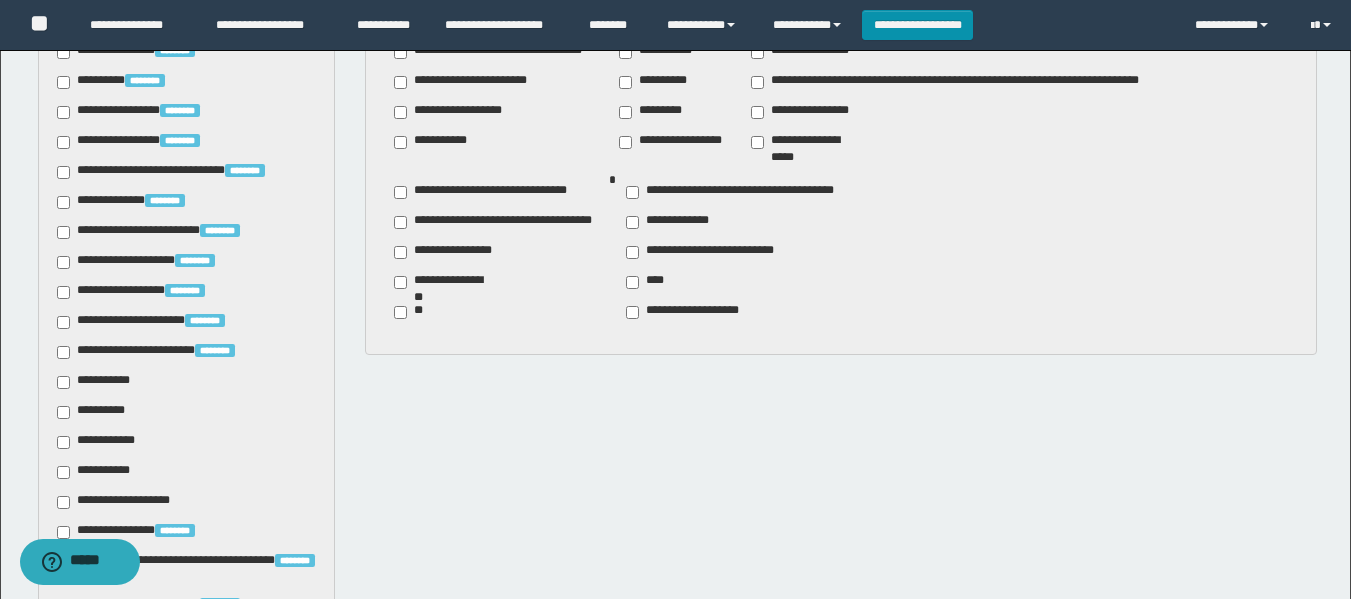 click on "**********" at bounding box center (97, 382) 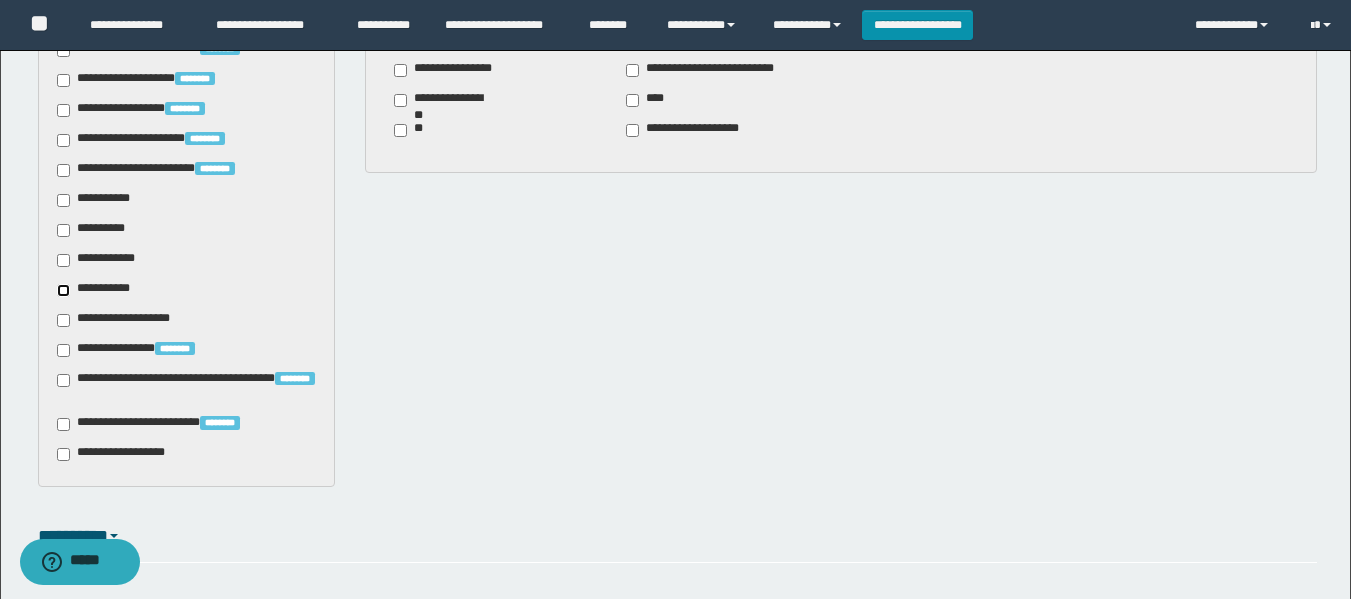 scroll, scrollTop: 1100, scrollLeft: 0, axis: vertical 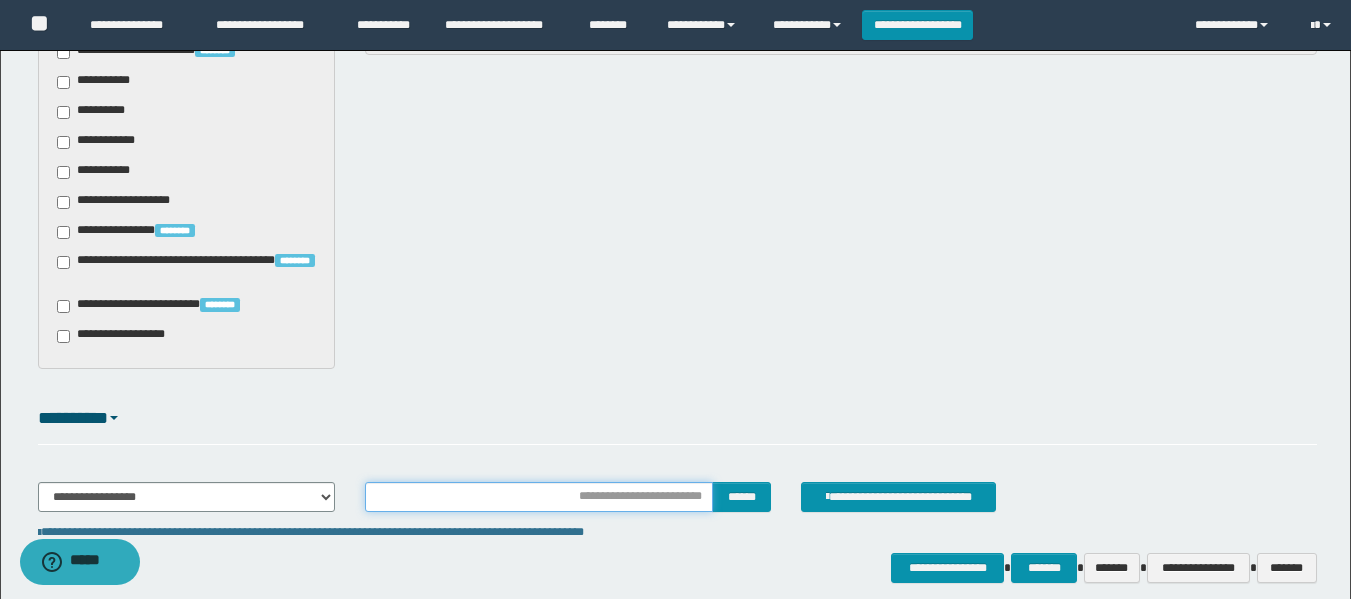 click at bounding box center [539, 497] 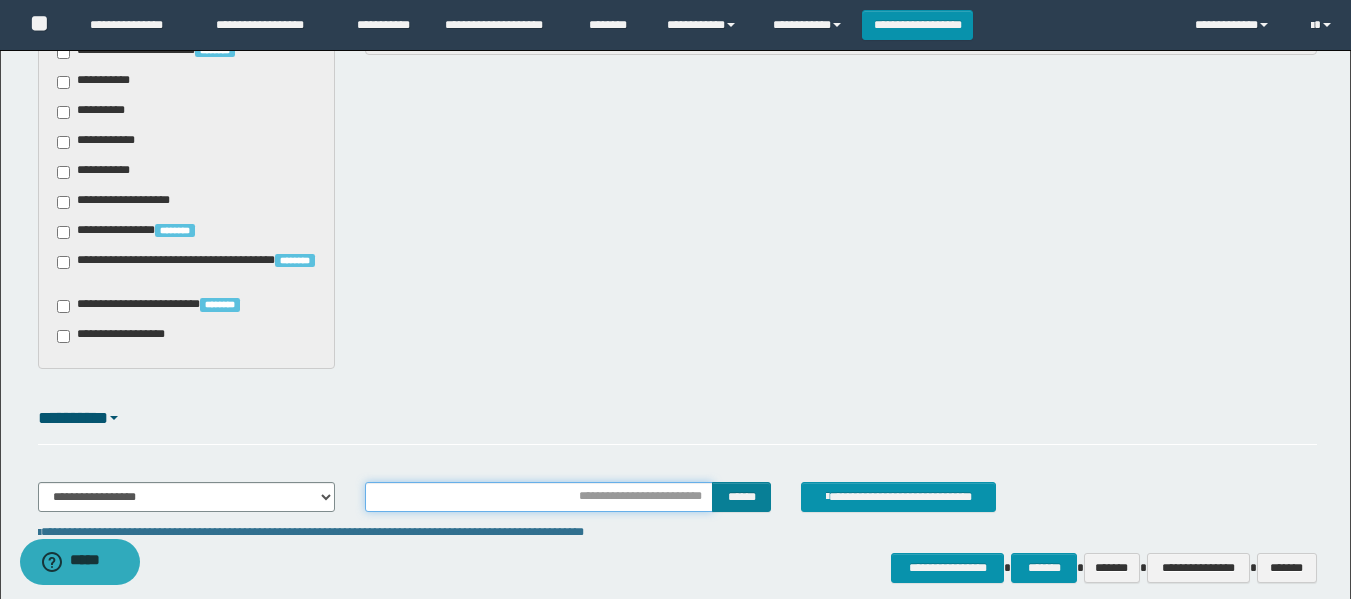 type on "********" 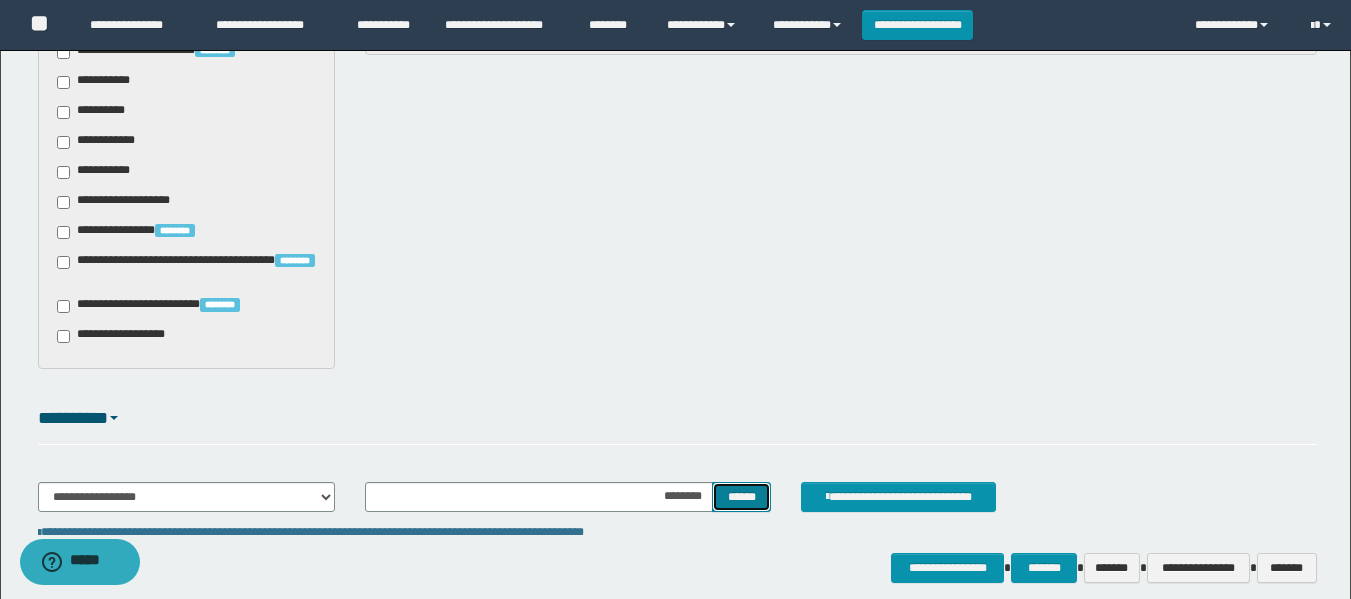 click on "******" at bounding box center [741, 497] 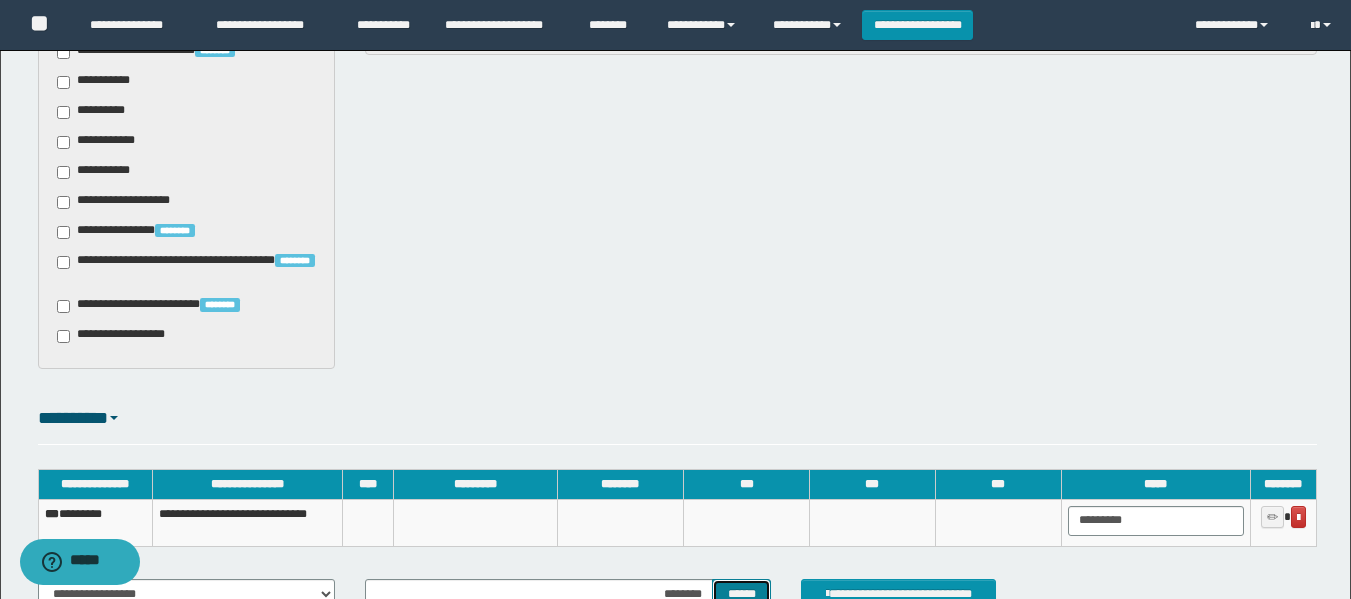 type 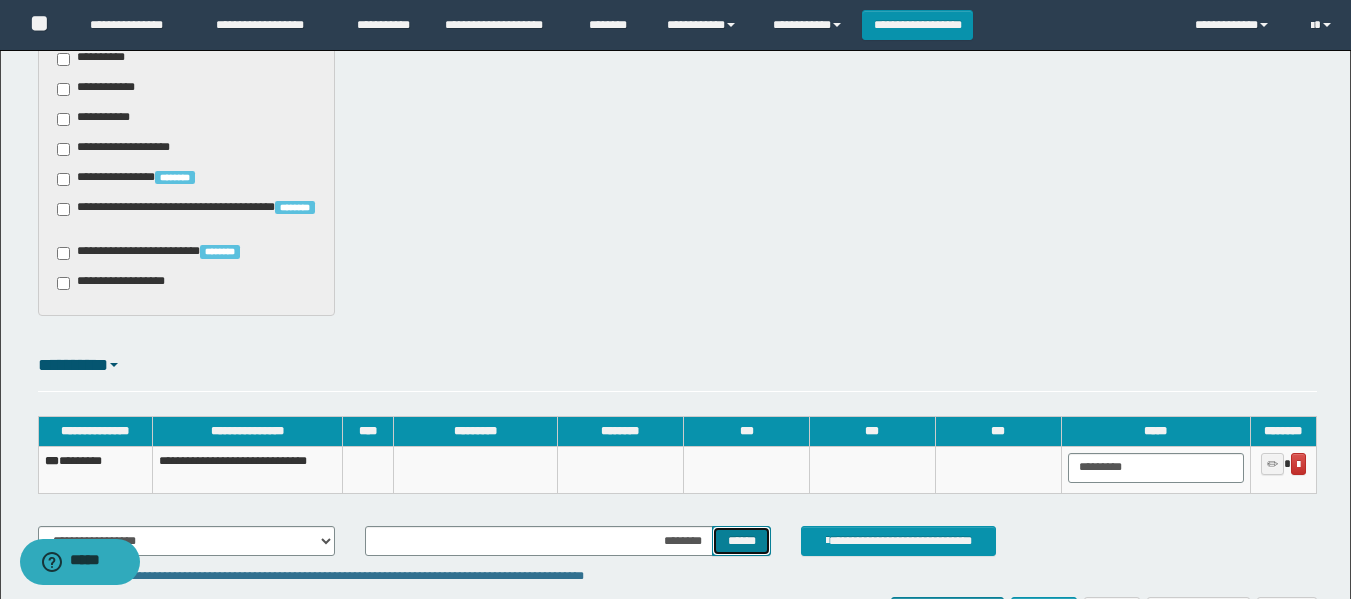 scroll, scrollTop: 1387, scrollLeft: 0, axis: vertical 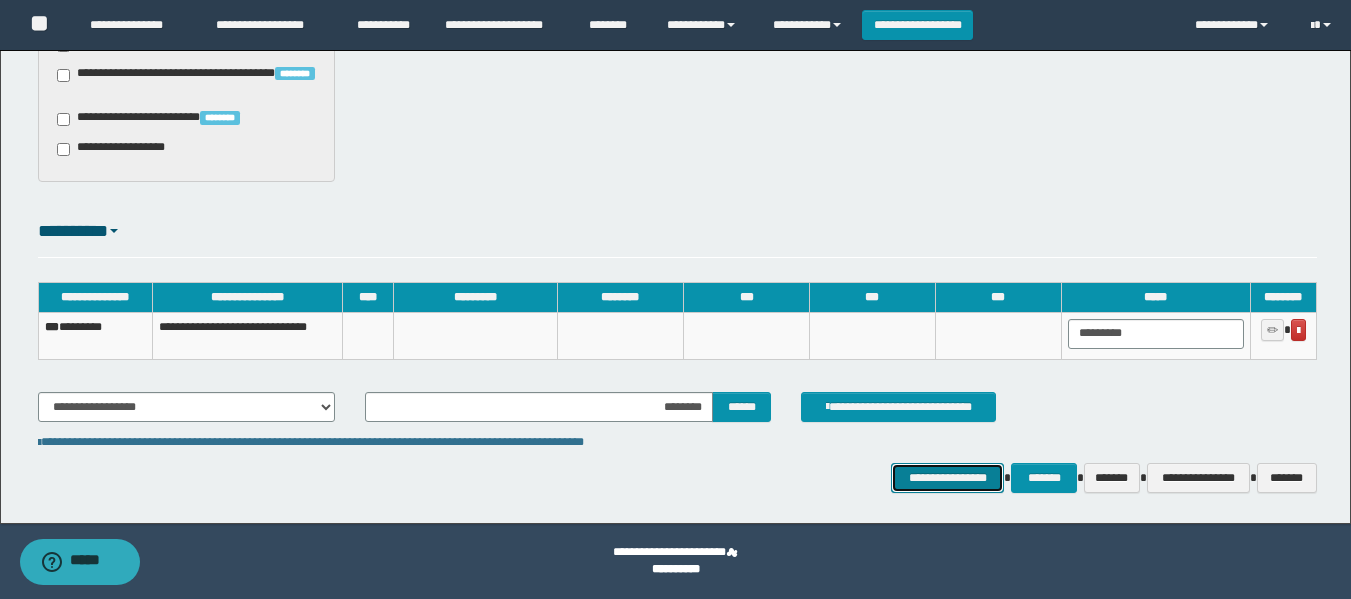 click on "**********" at bounding box center [947, 478] 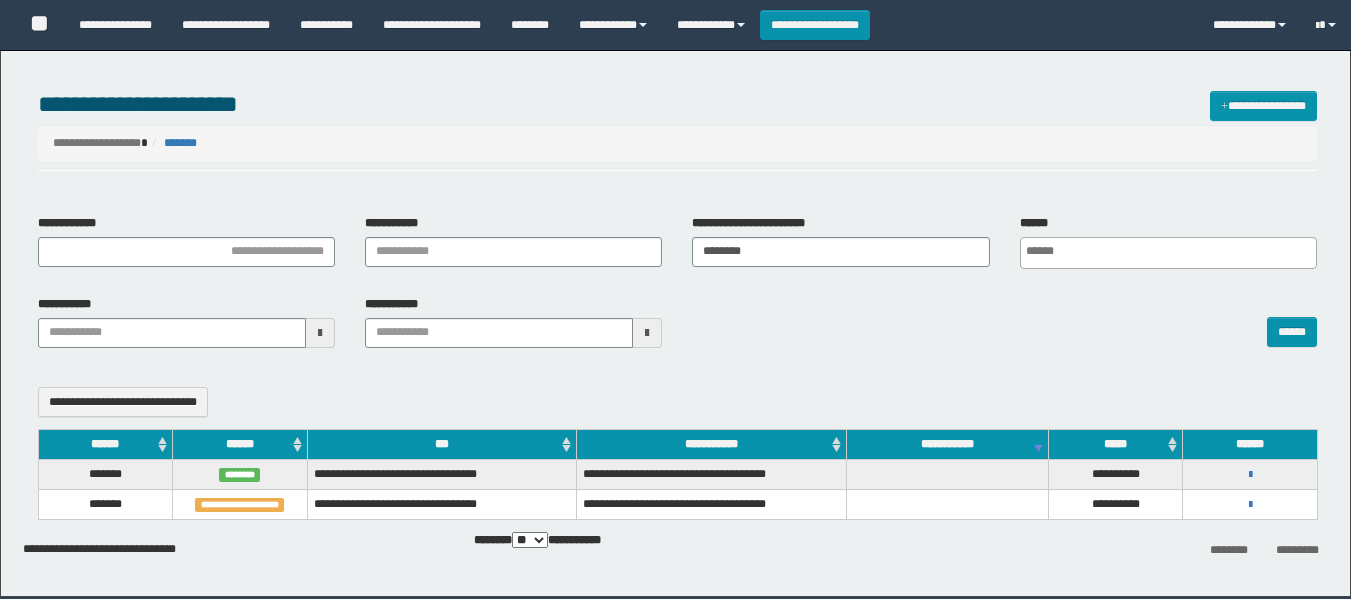 select 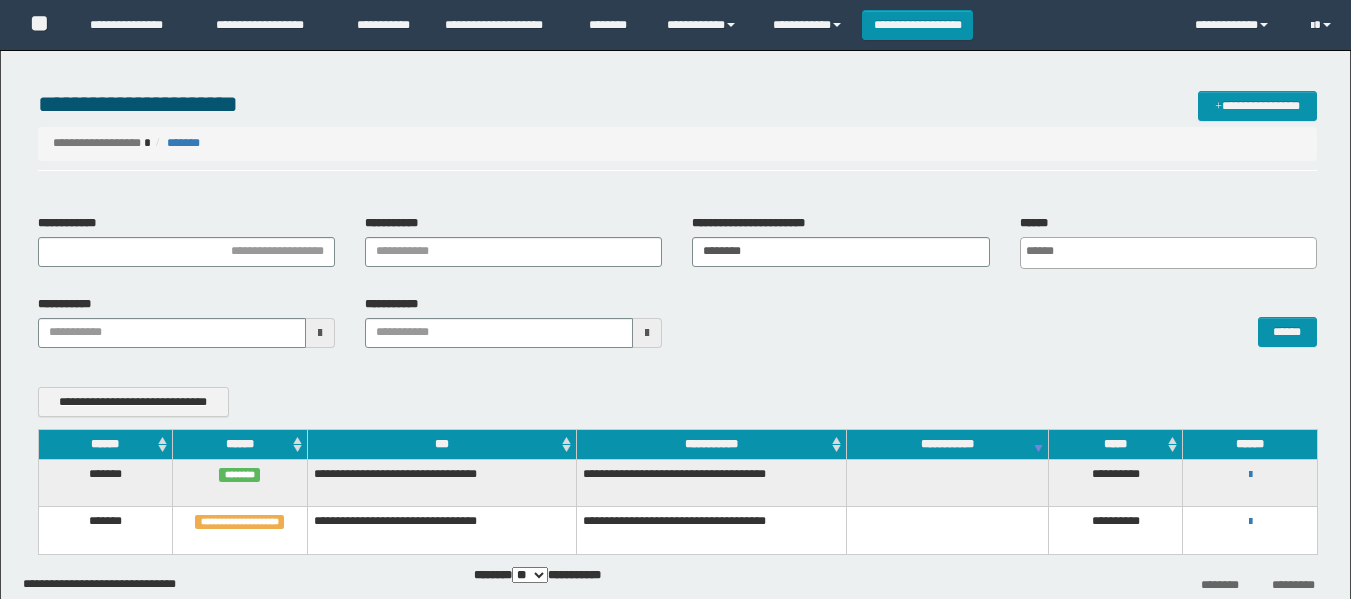 scroll, scrollTop: 0, scrollLeft: 0, axis: both 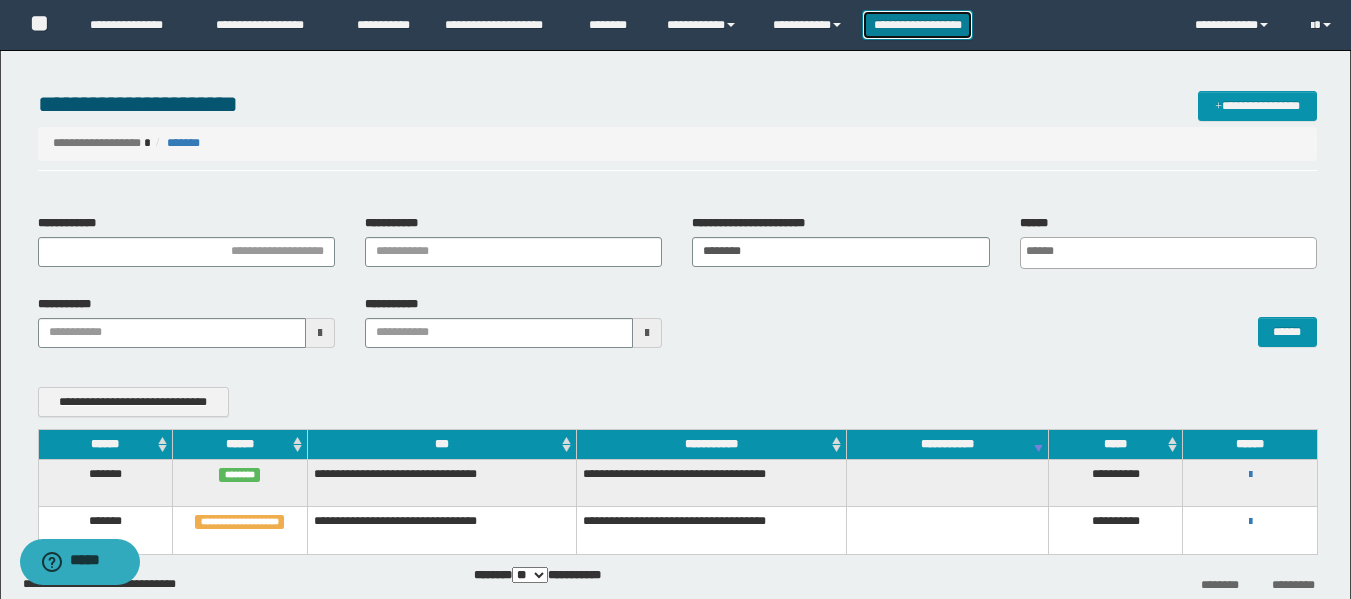 click on "**********" at bounding box center (917, 25) 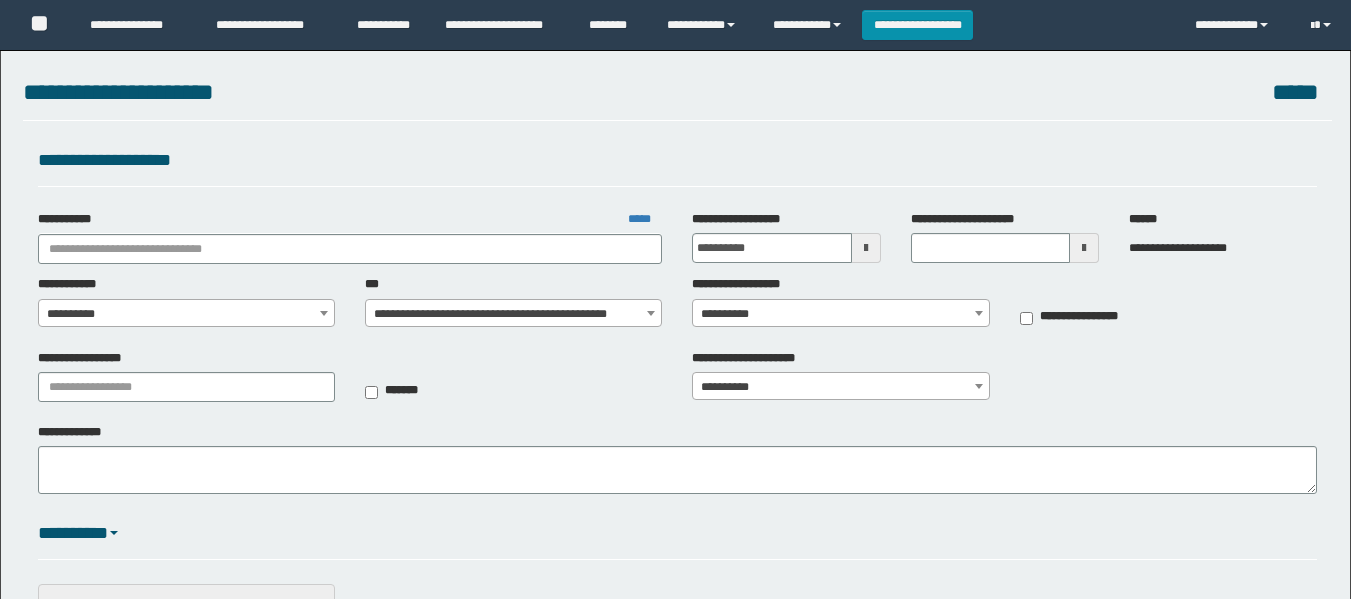 scroll, scrollTop: 0, scrollLeft: 0, axis: both 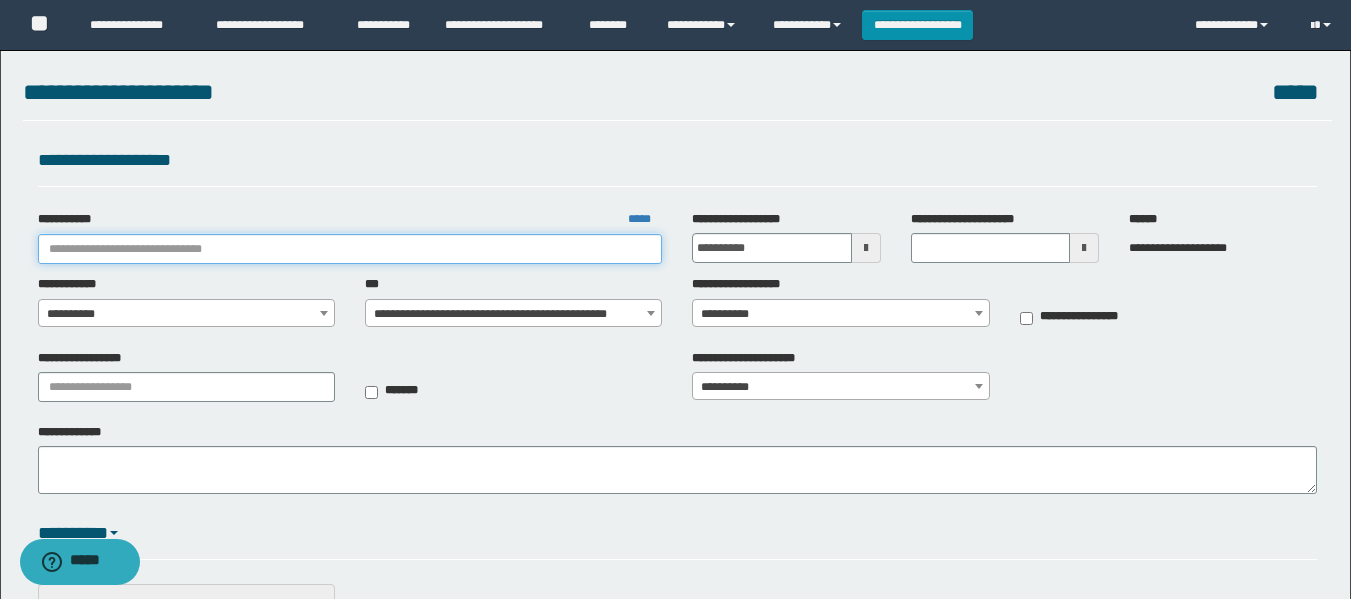 click on "**********" at bounding box center [350, 249] 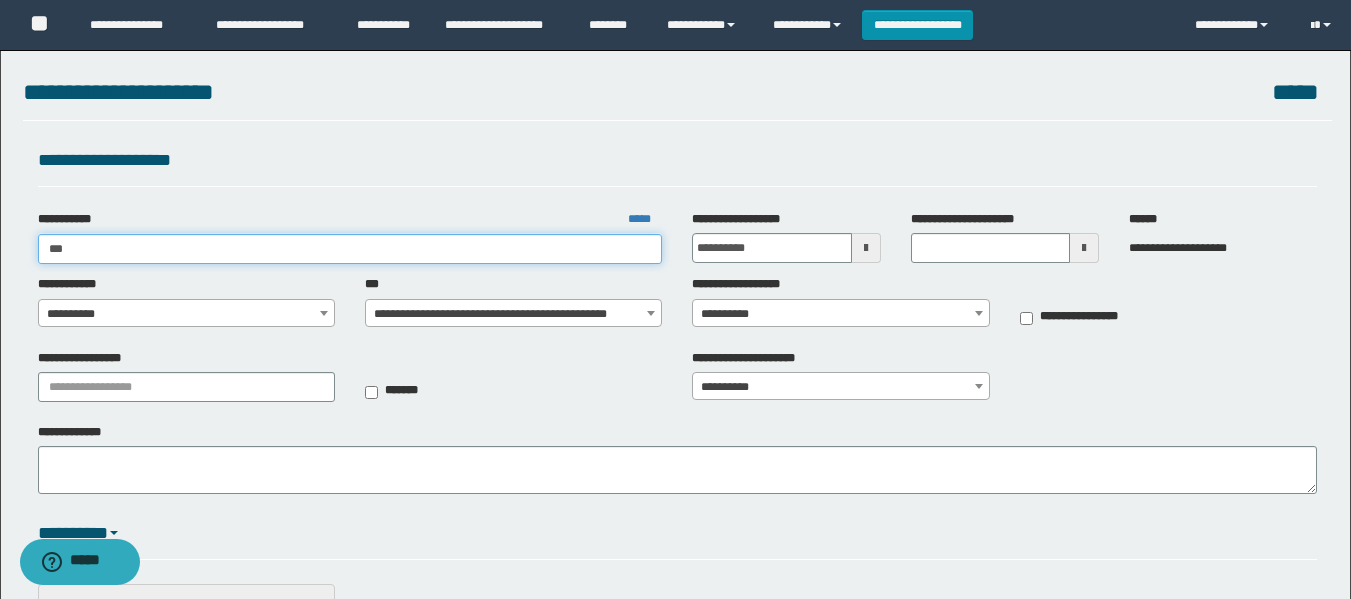 type on "****" 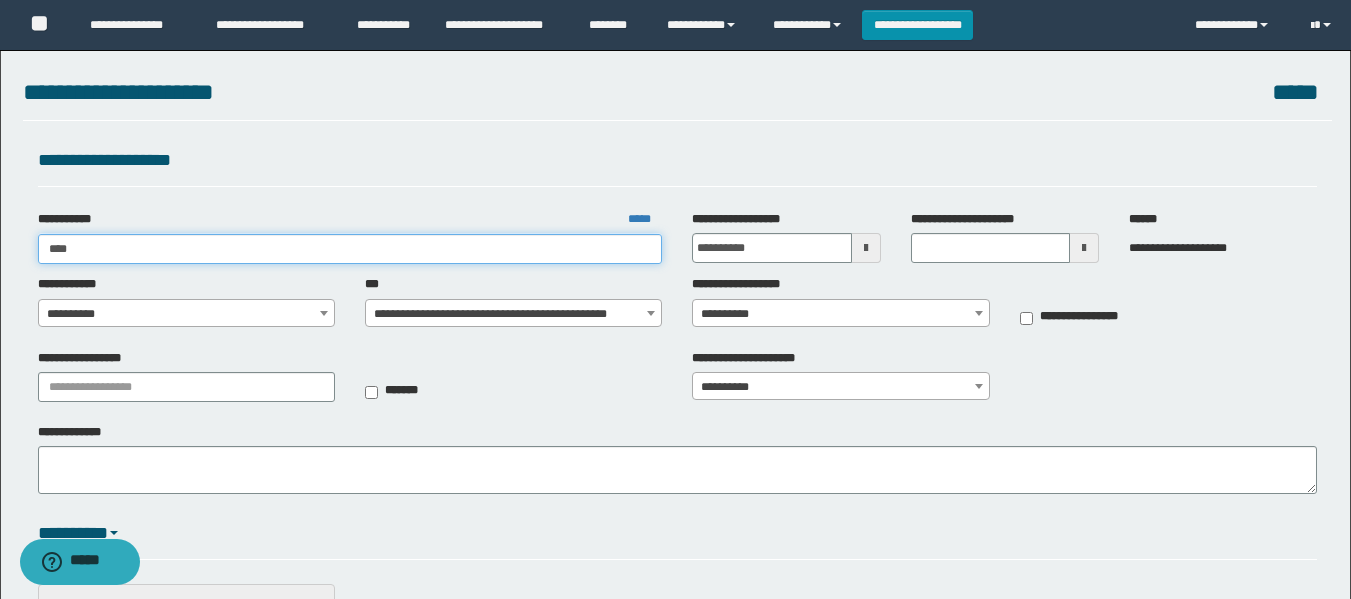 type on "****" 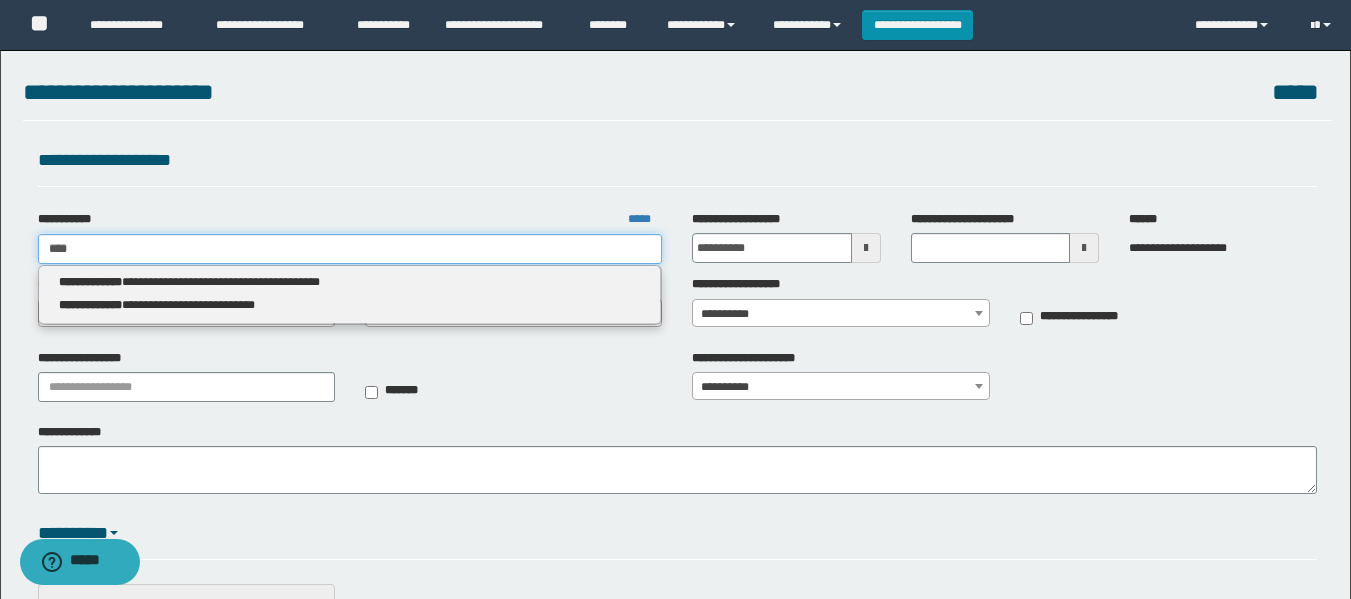 type 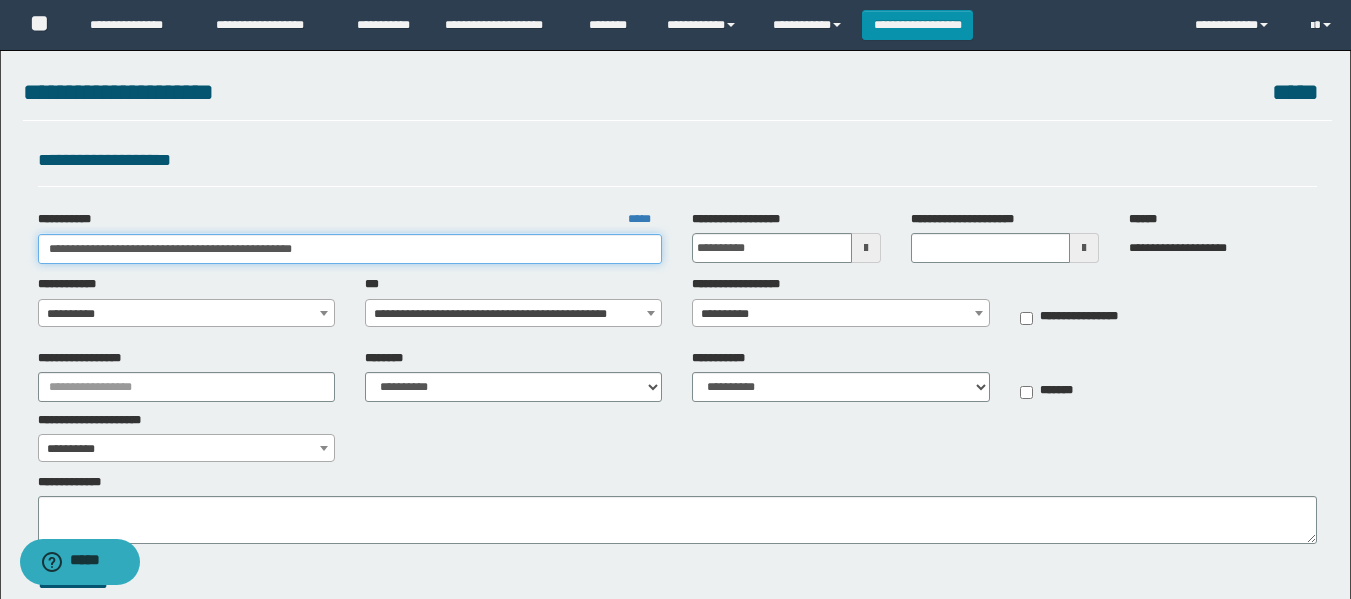 type on "**********" 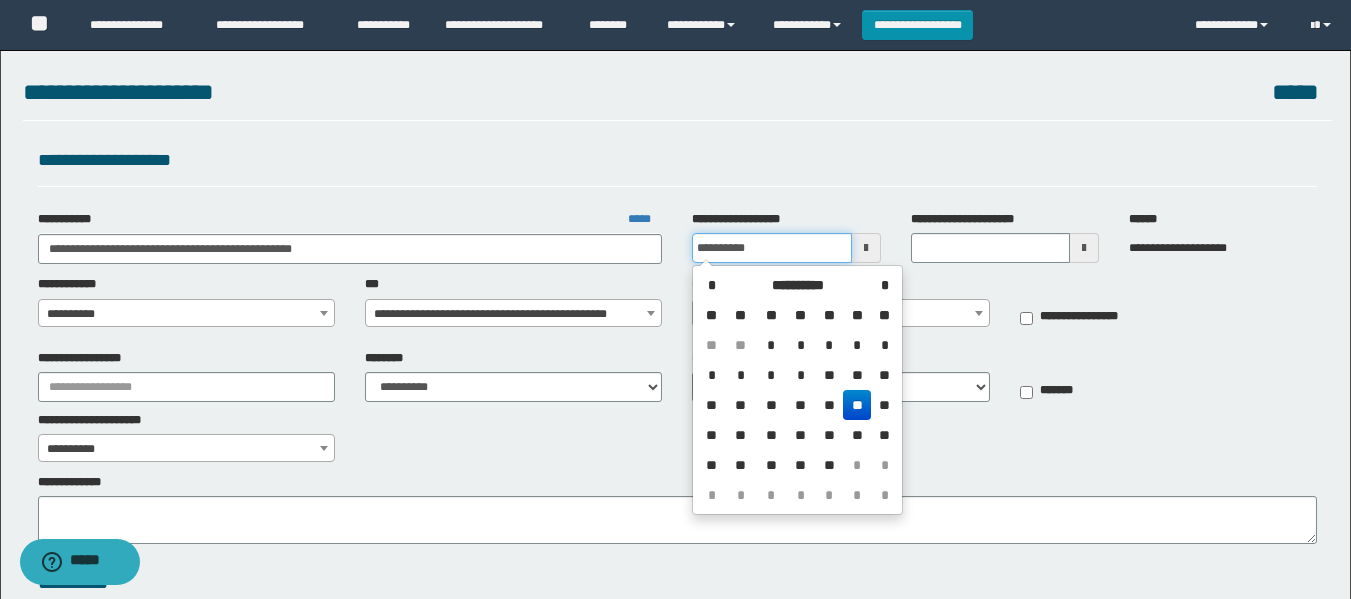 click on "**********" at bounding box center [771, 248] 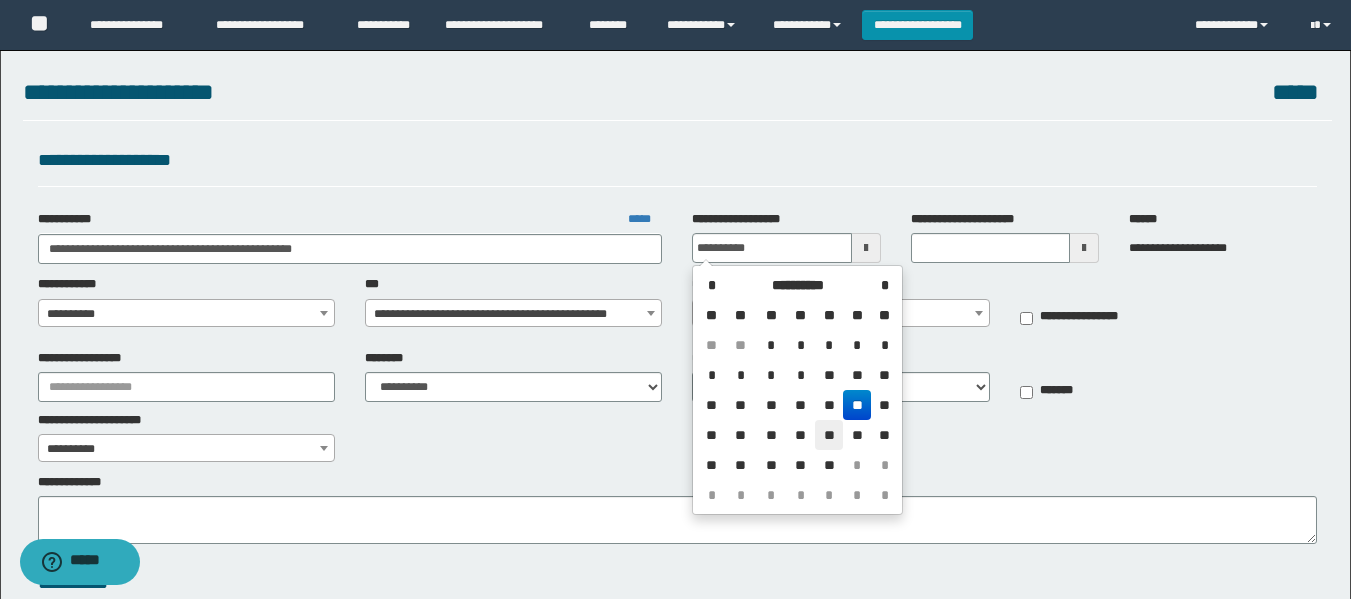 click on "**" at bounding box center (829, 435) 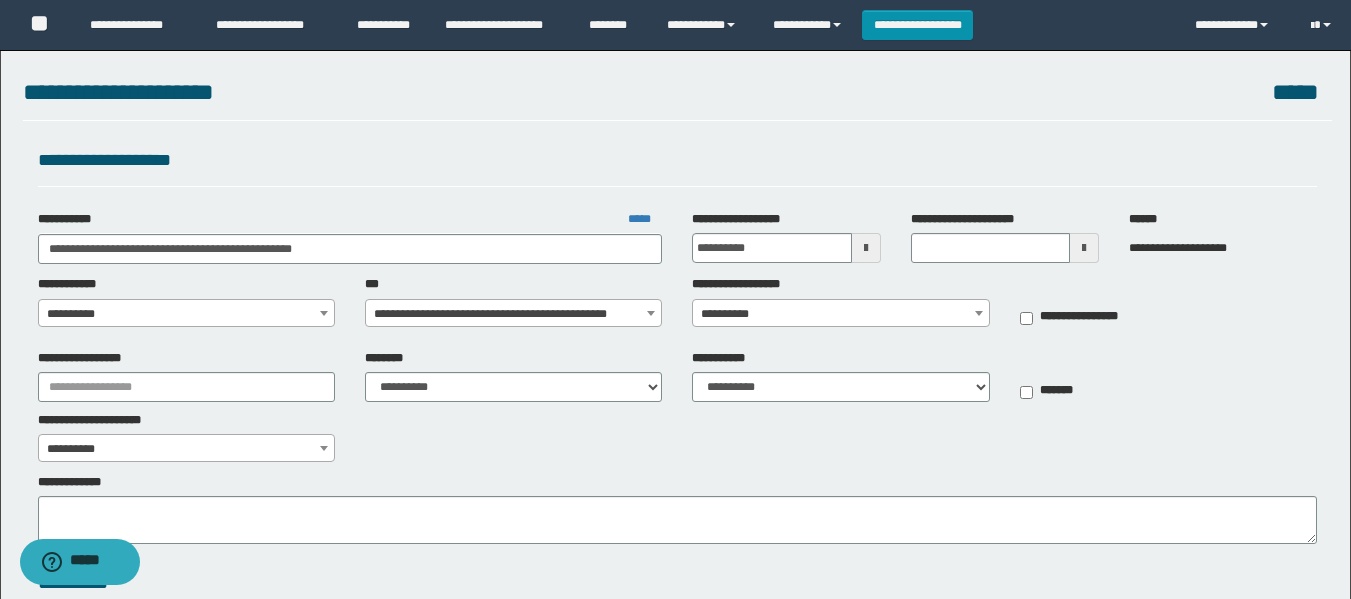 click on "**********" at bounding box center (186, 314) 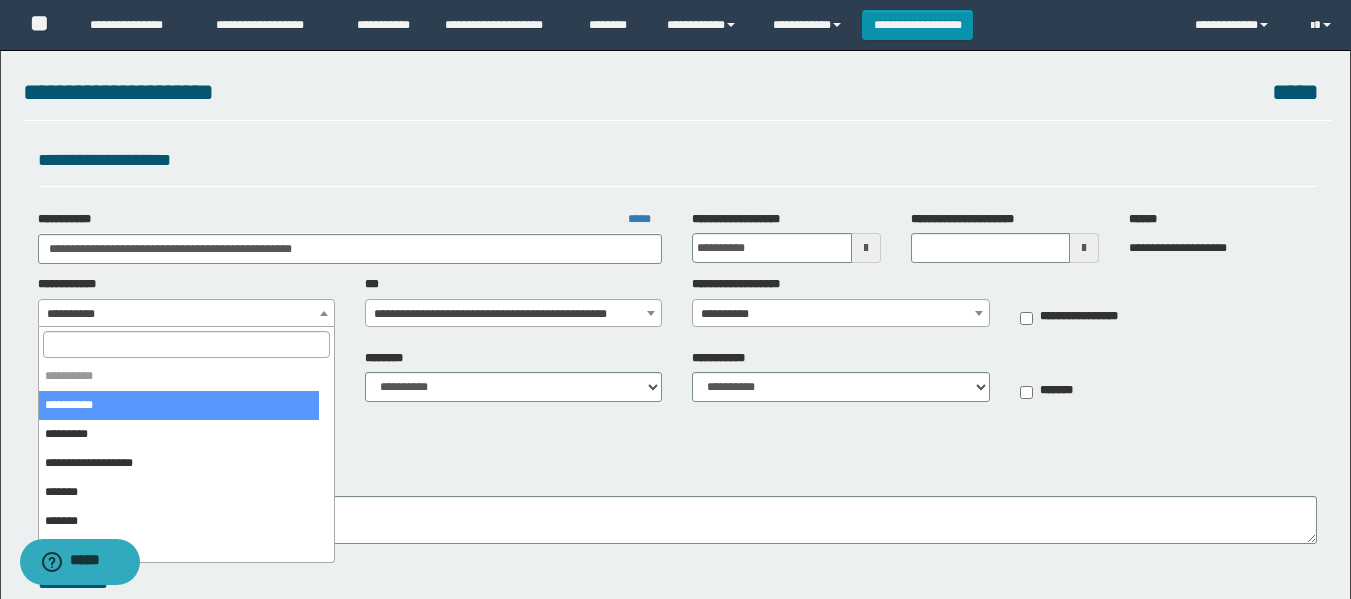 click at bounding box center [186, 344] 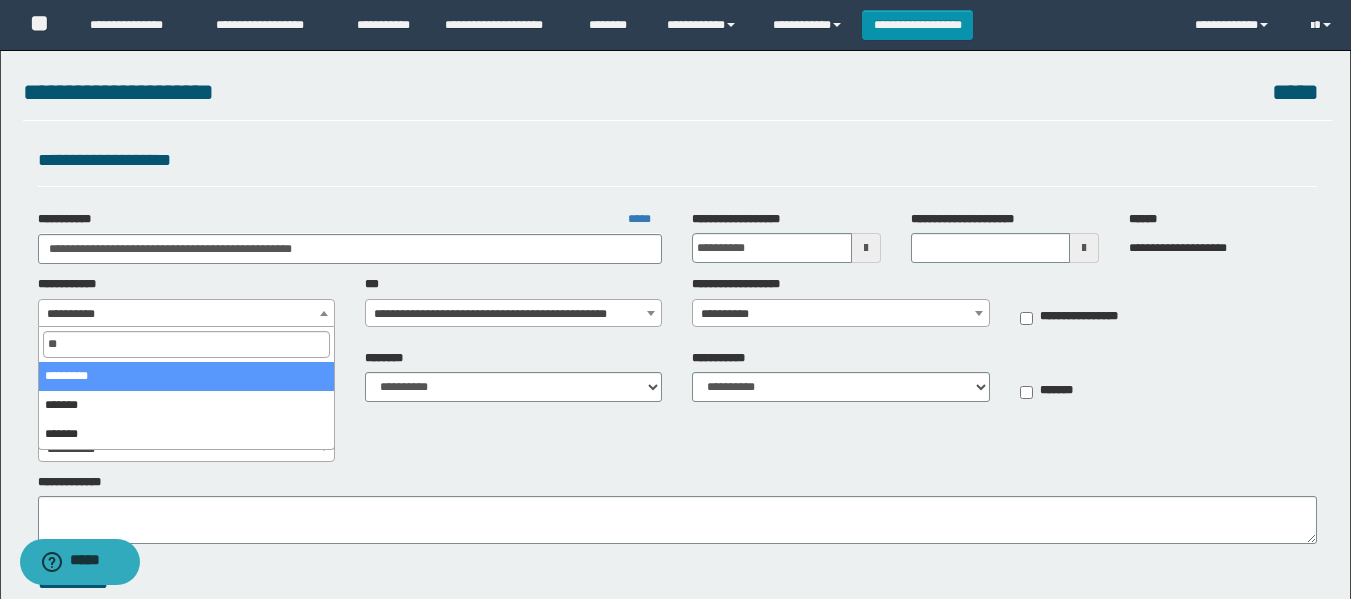 type on "*" 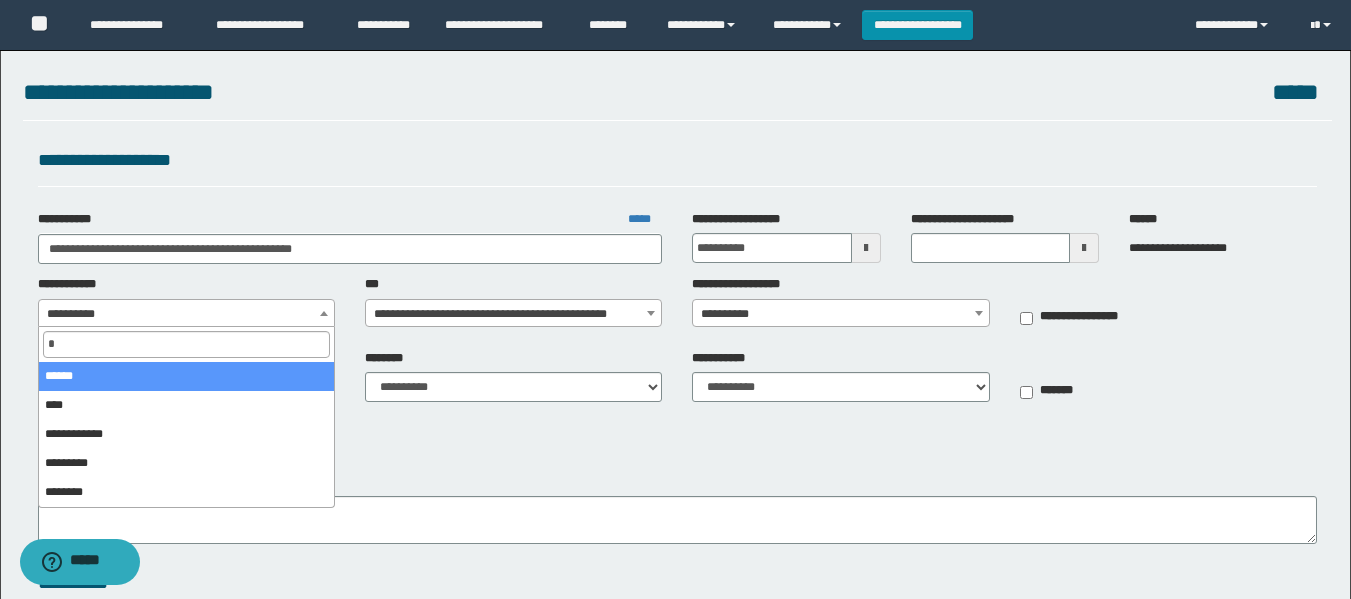 type on "**" 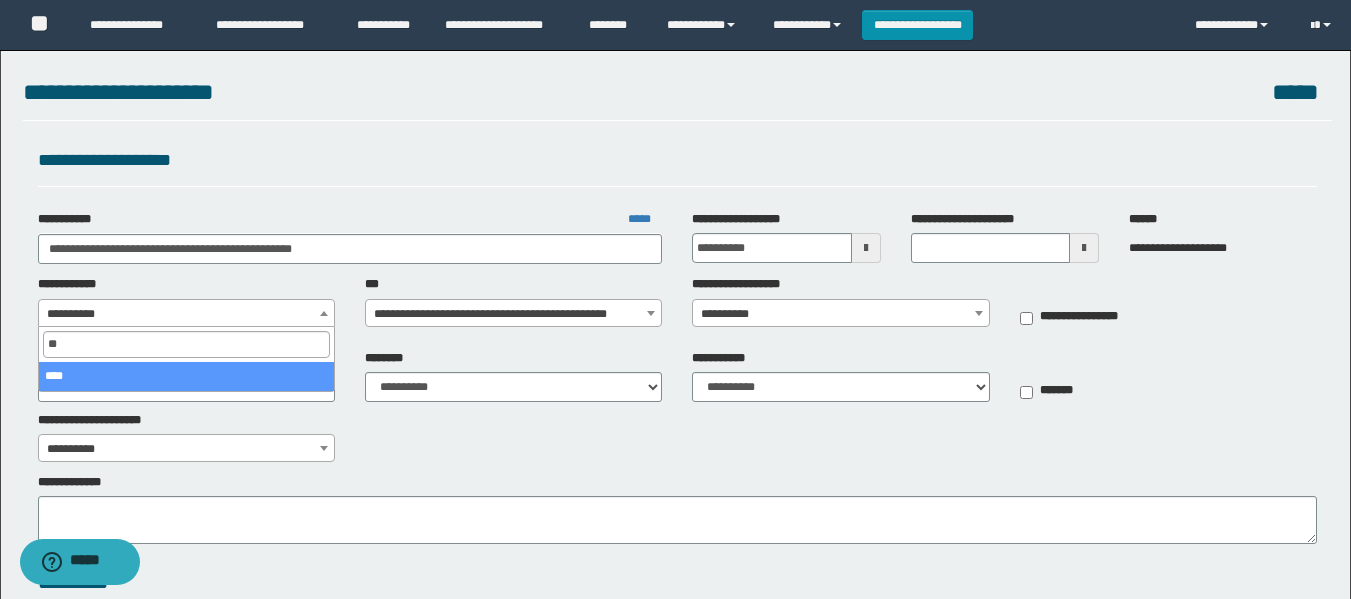 select on "**" 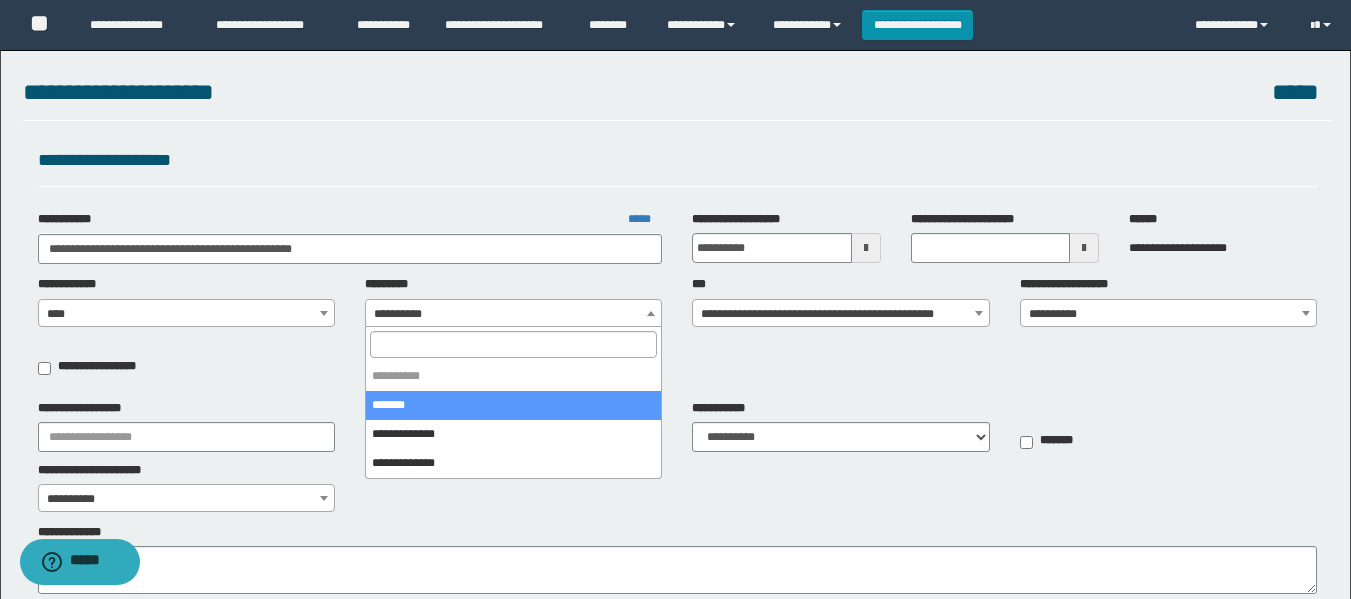 click on "**********" at bounding box center [513, 314] 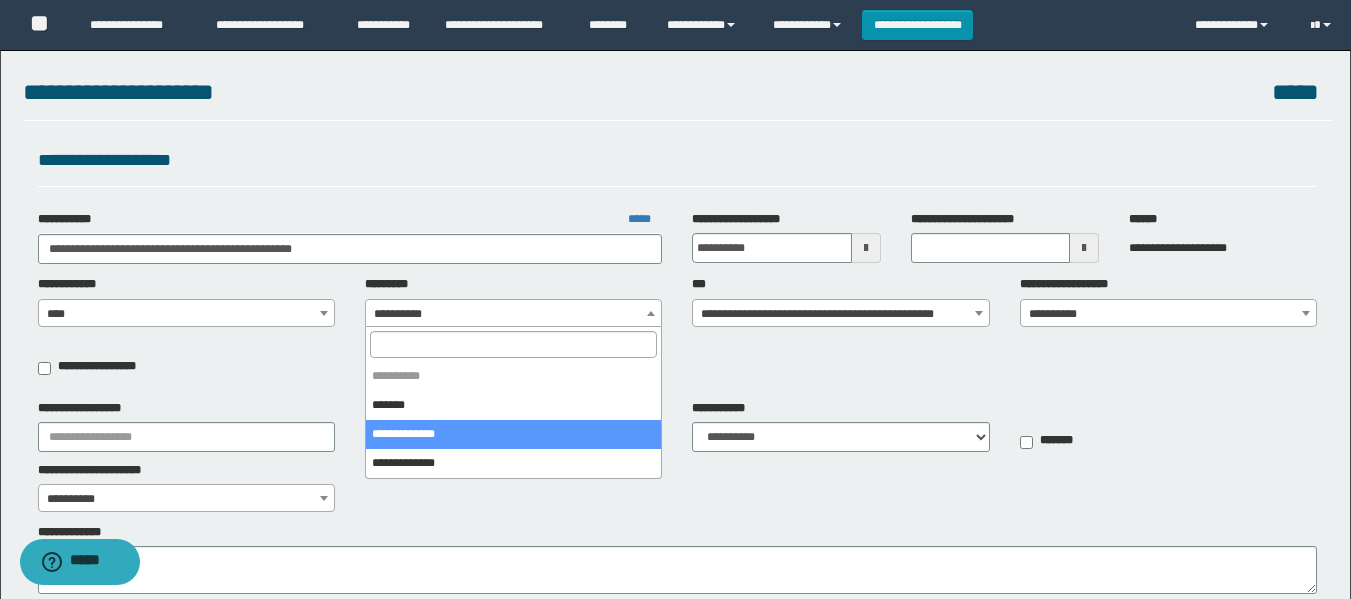 select on "****" 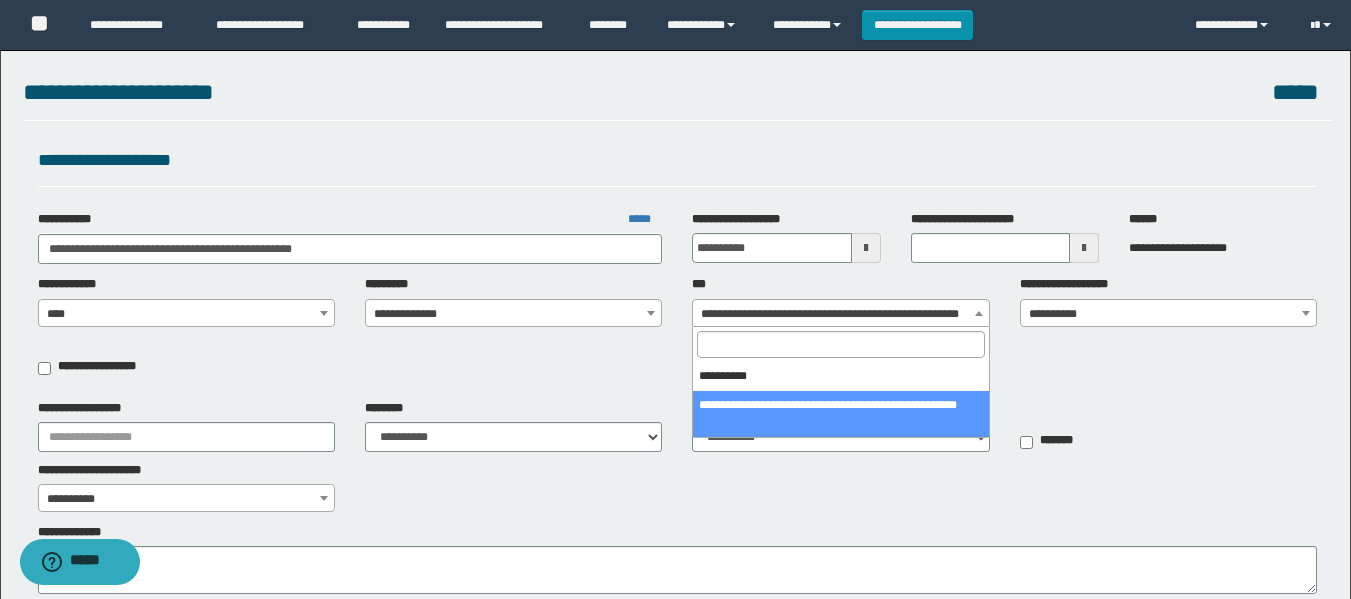 click on "**********" at bounding box center (840, 314) 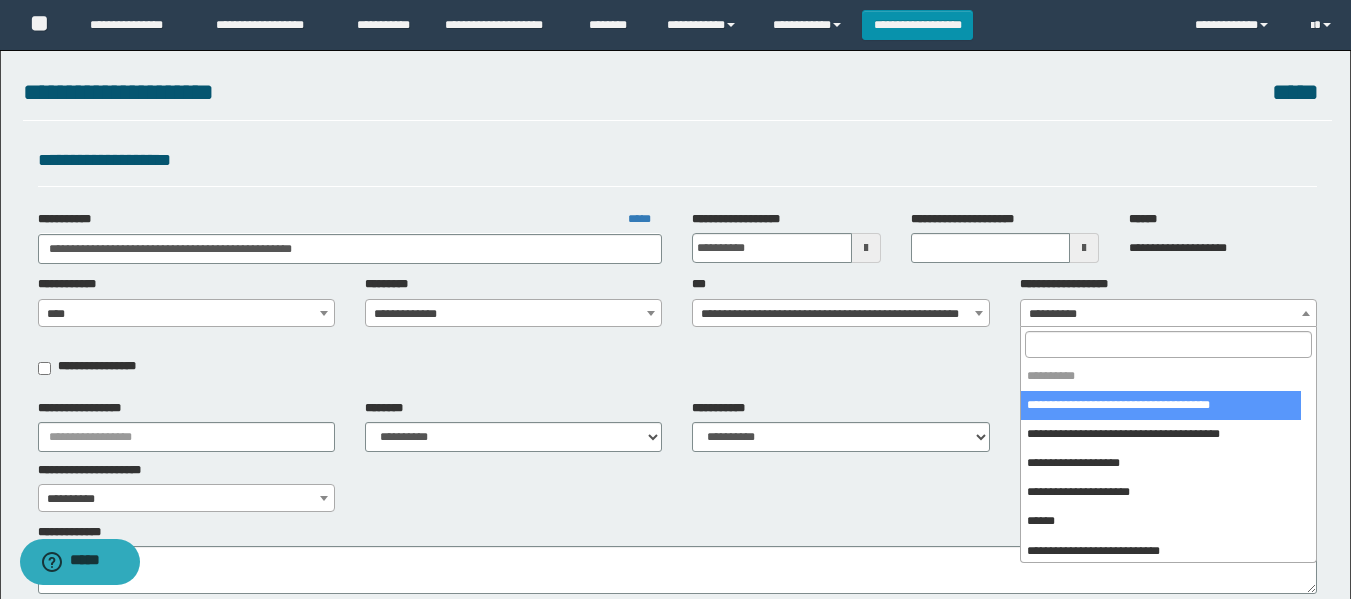 click on "**********" at bounding box center [1168, 314] 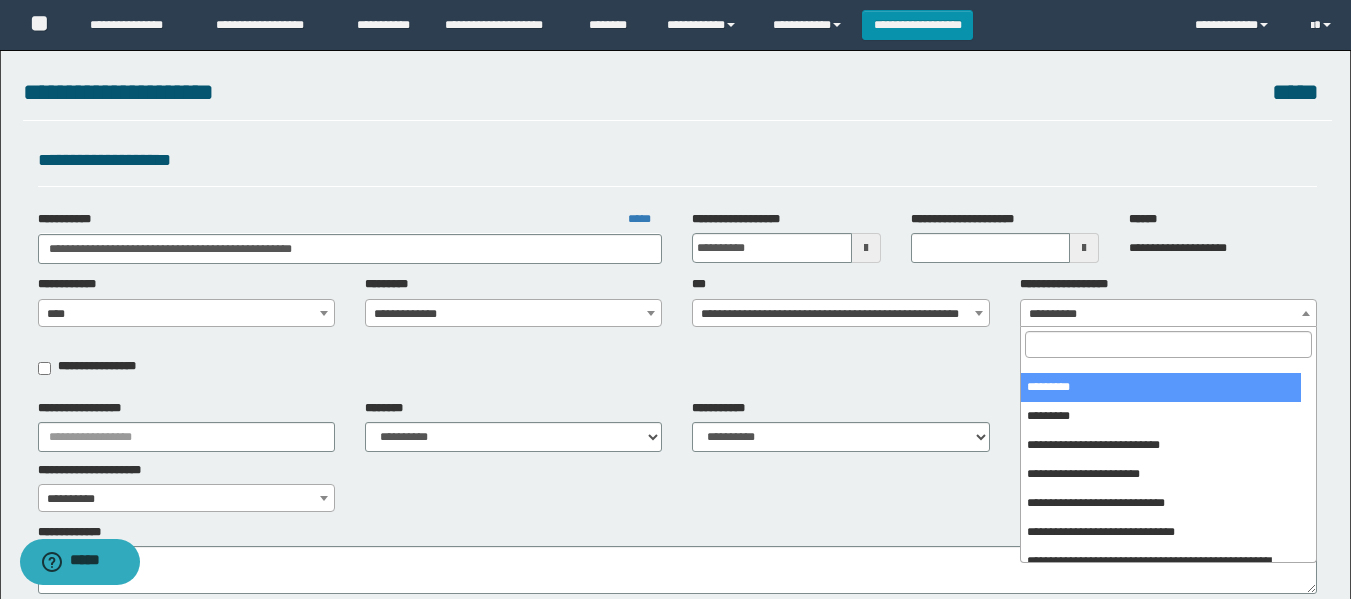 scroll, scrollTop: 400, scrollLeft: 0, axis: vertical 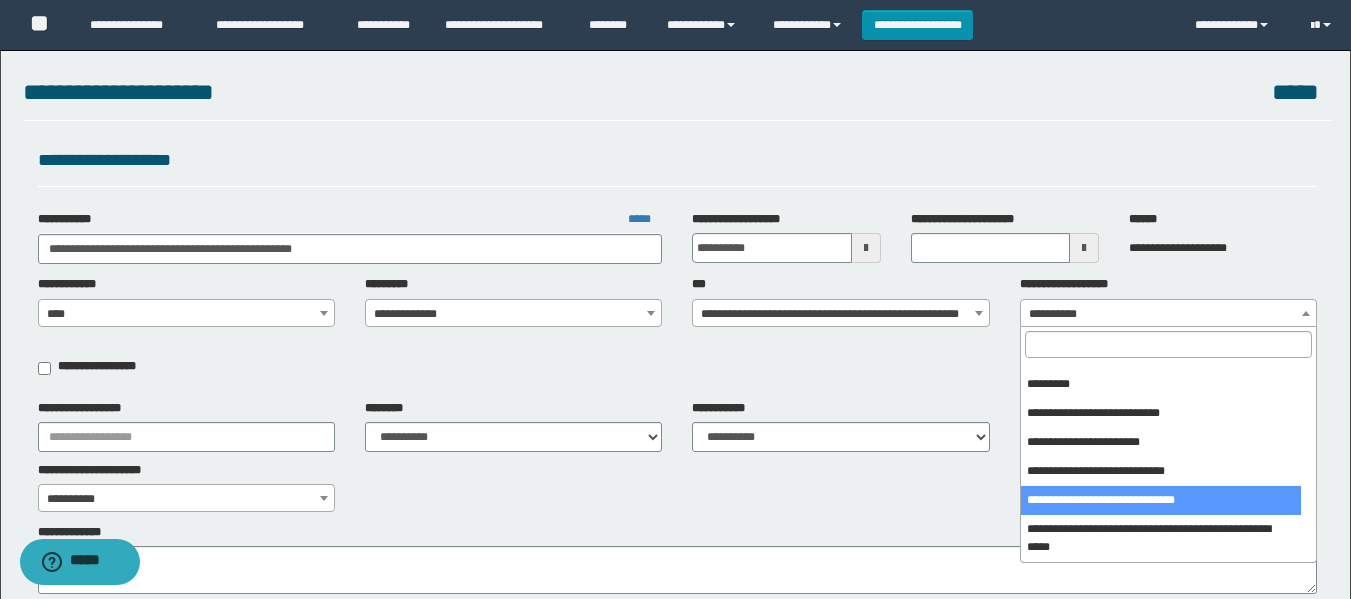 select on "***" 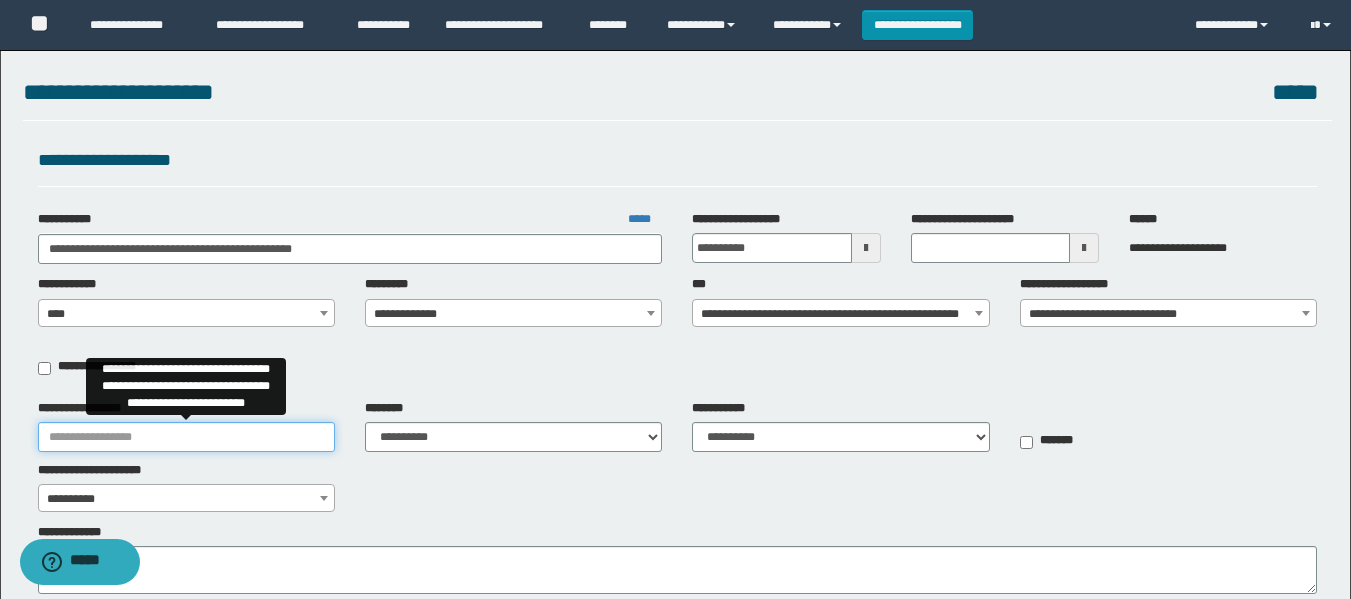 click on "**********" at bounding box center (186, 437) 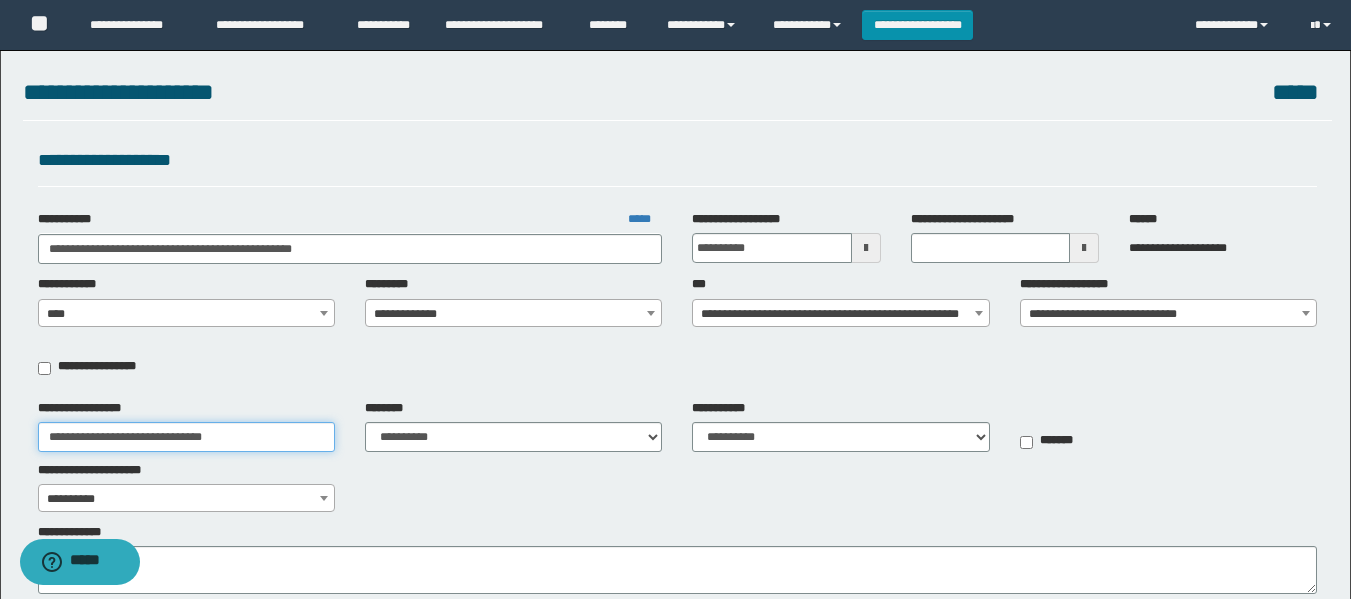 type on "**********" 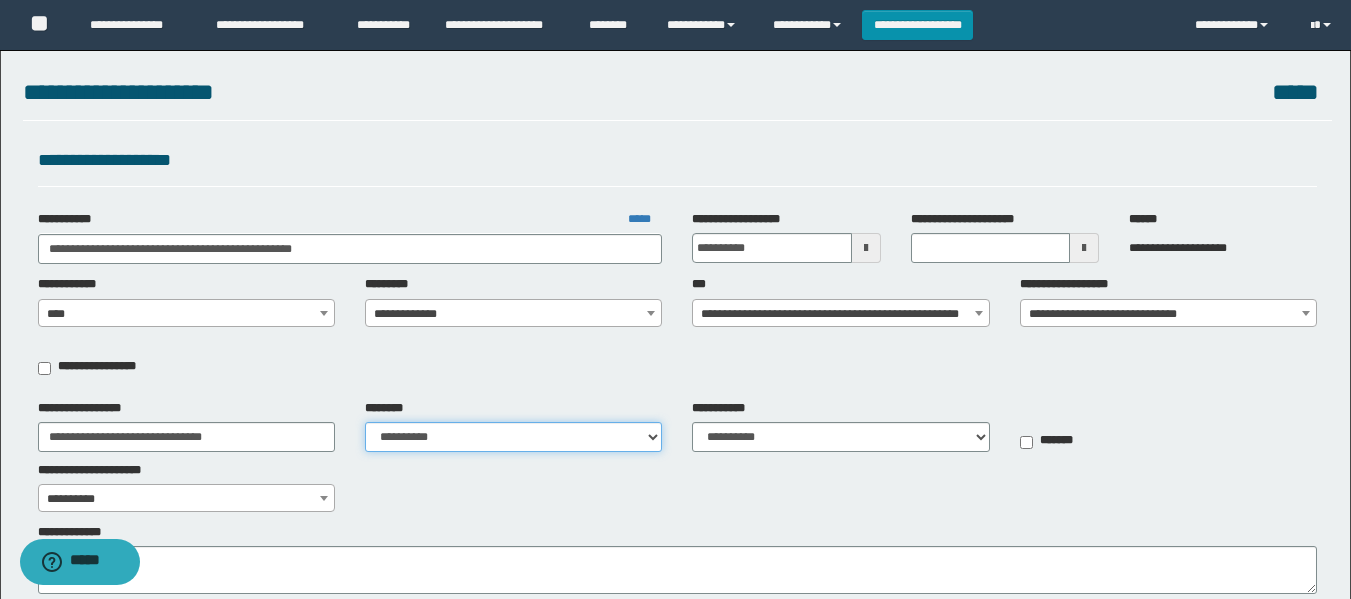 click on "**********" at bounding box center [513, 437] 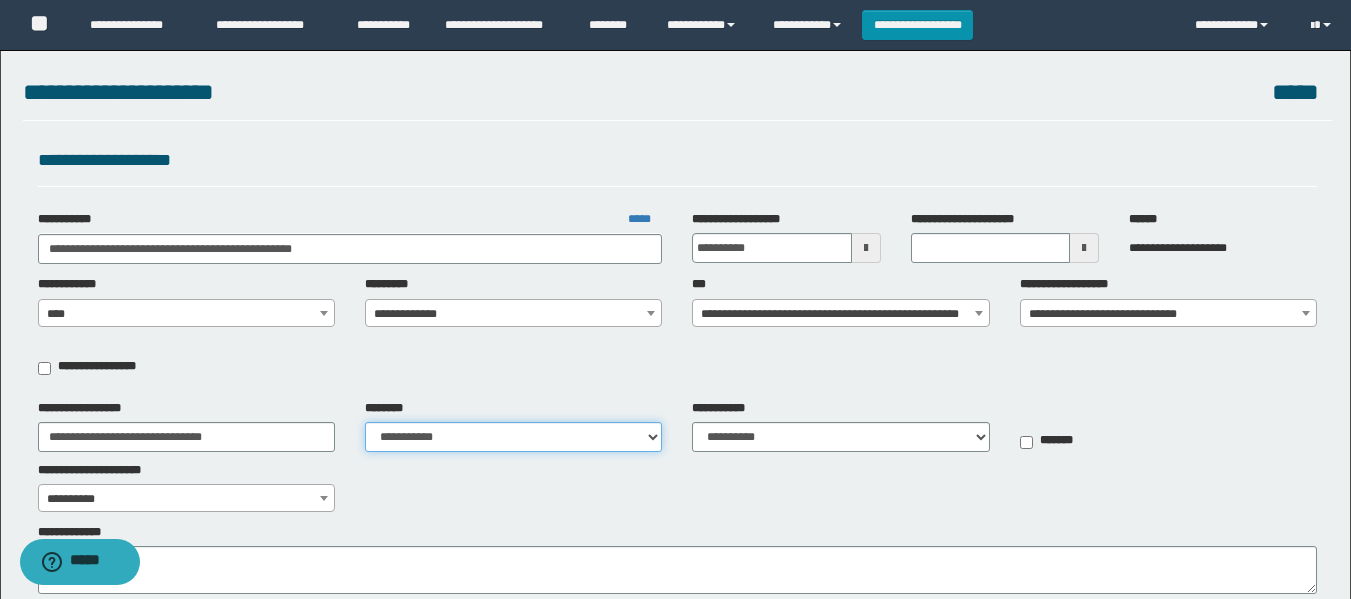 click on "**********" at bounding box center (513, 437) 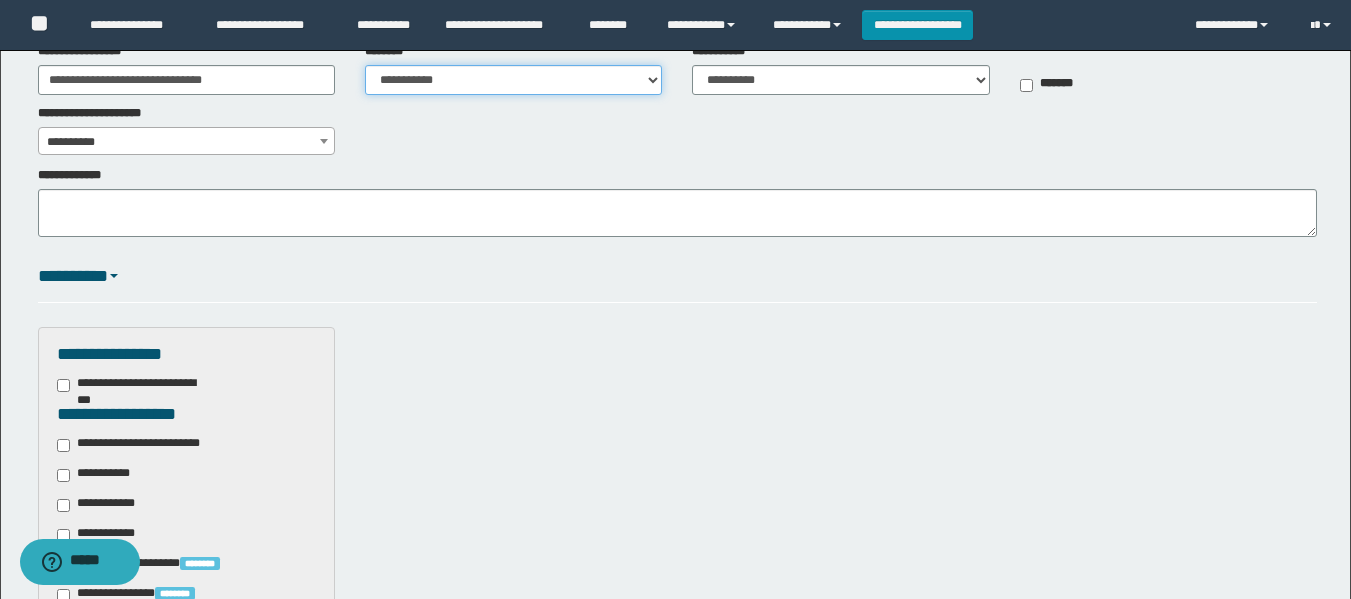 scroll, scrollTop: 400, scrollLeft: 0, axis: vertical 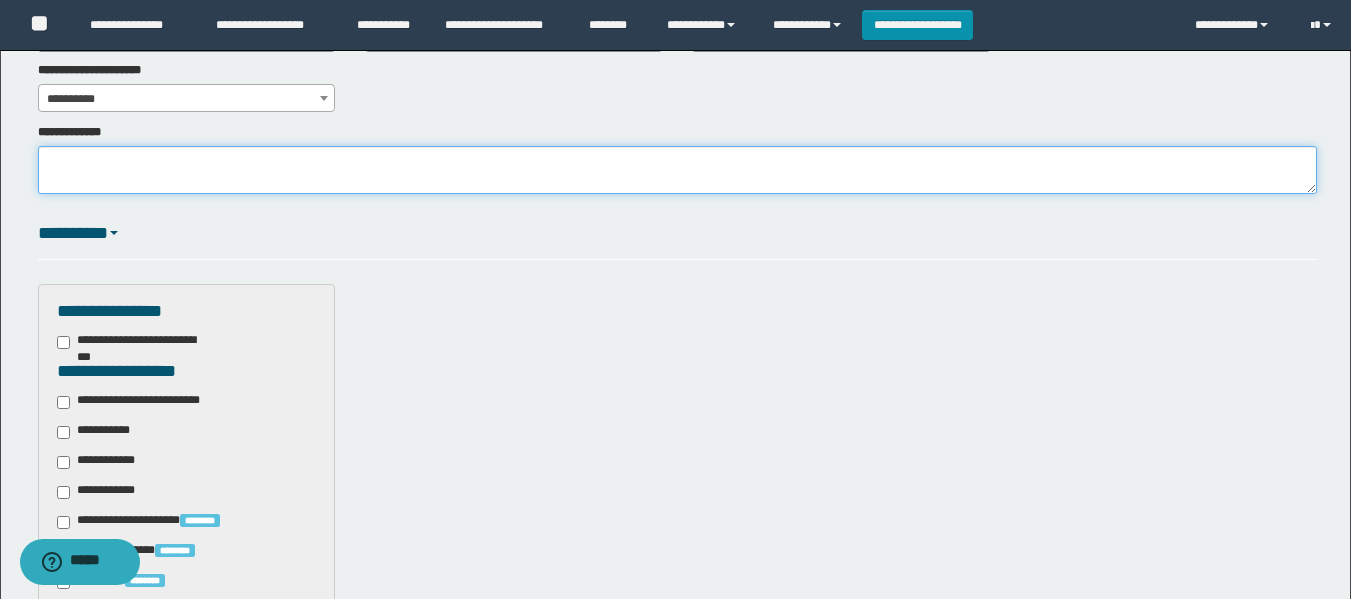 click on "**********" at bounding box center (677, 170) 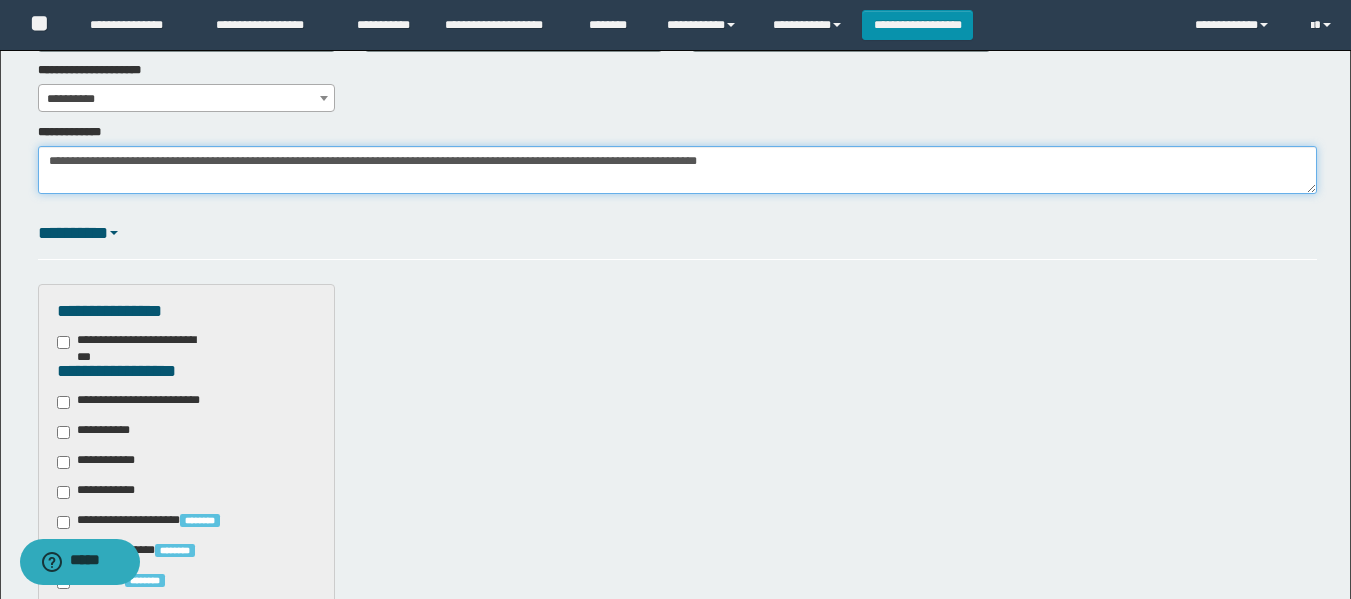 click on "**********" at bounding box center (677, 170) 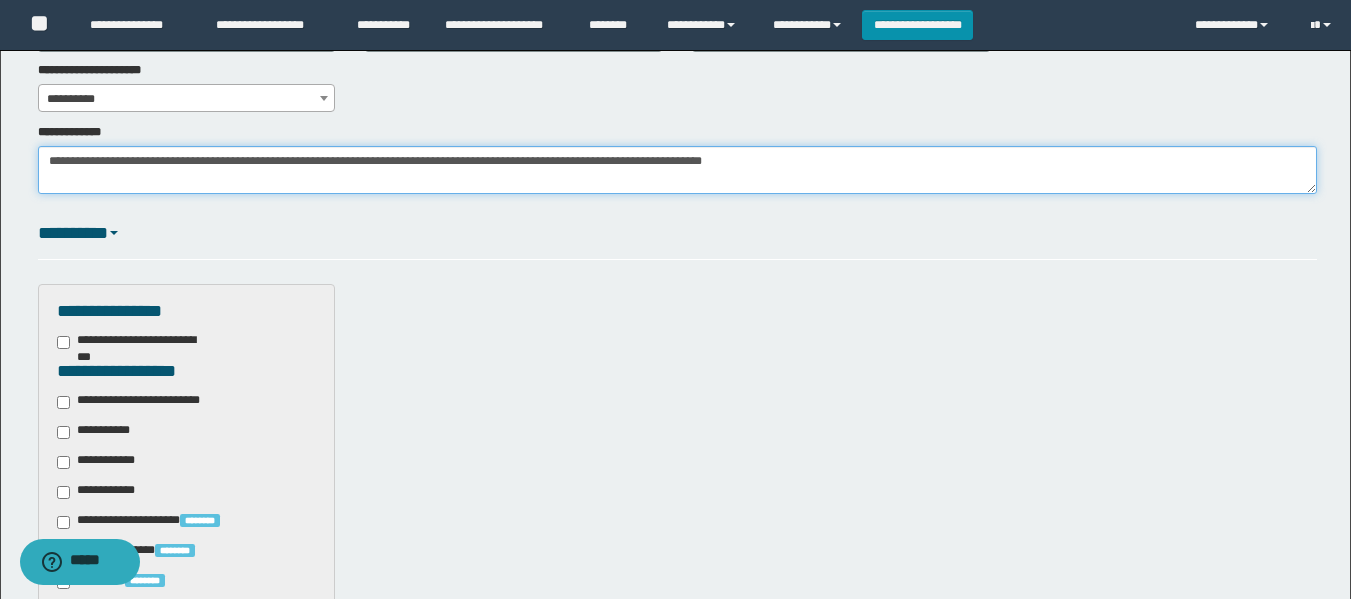 click on "**********" at bounding box center [677, 170] 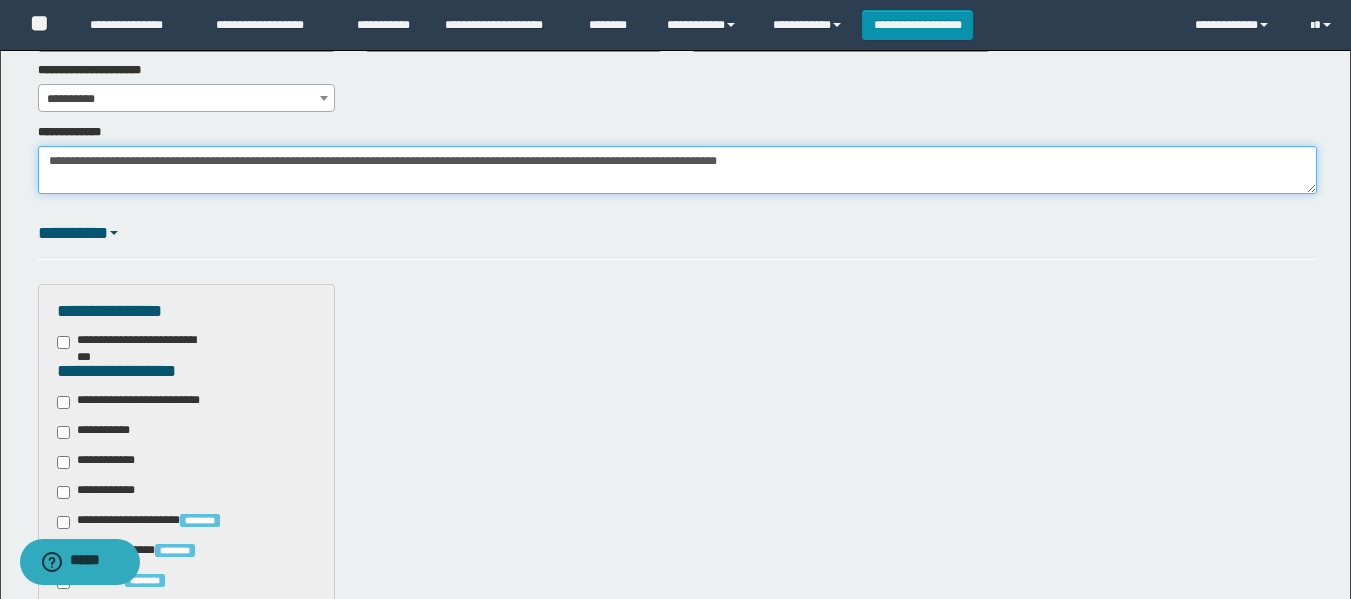 click on "**********" at bounding box center (677, 170) 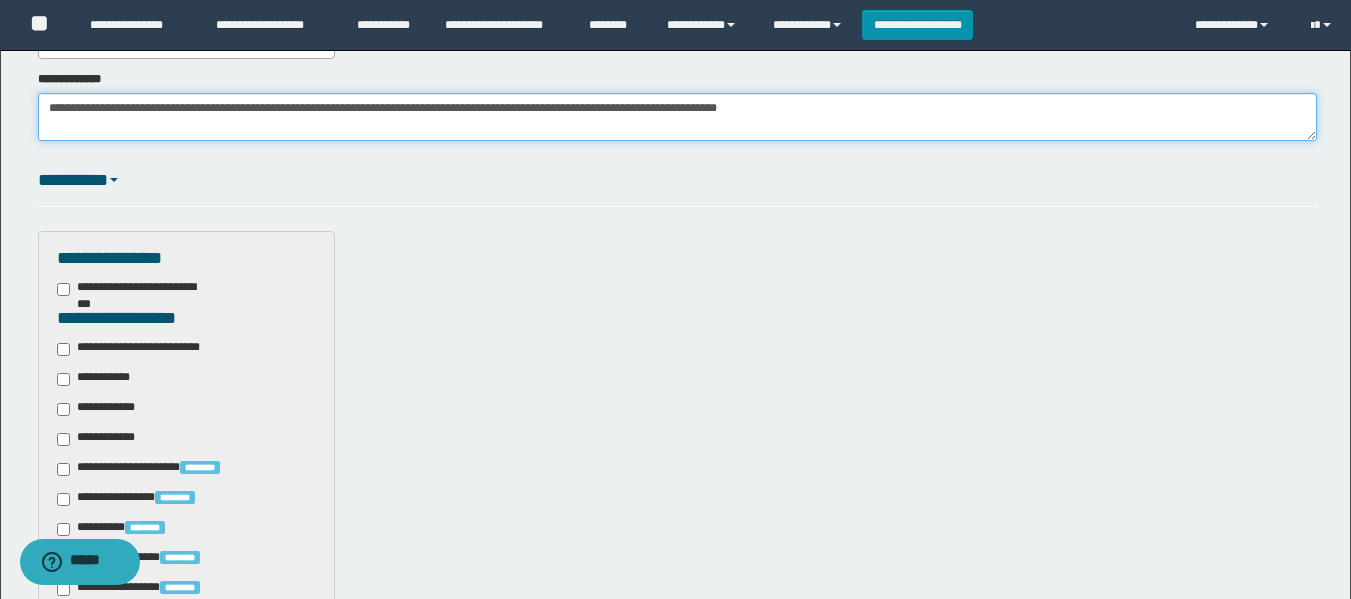 scroll, scrollTop: 500, scrollLeft: 0, axis: vertical 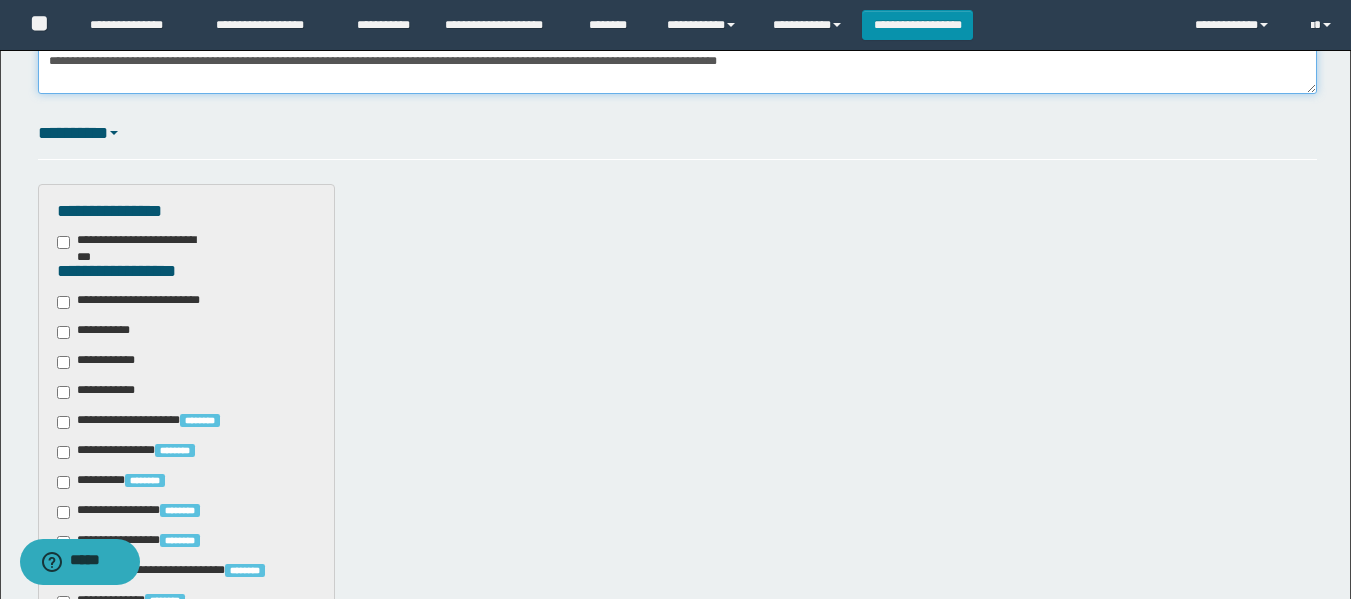 type on "**********" 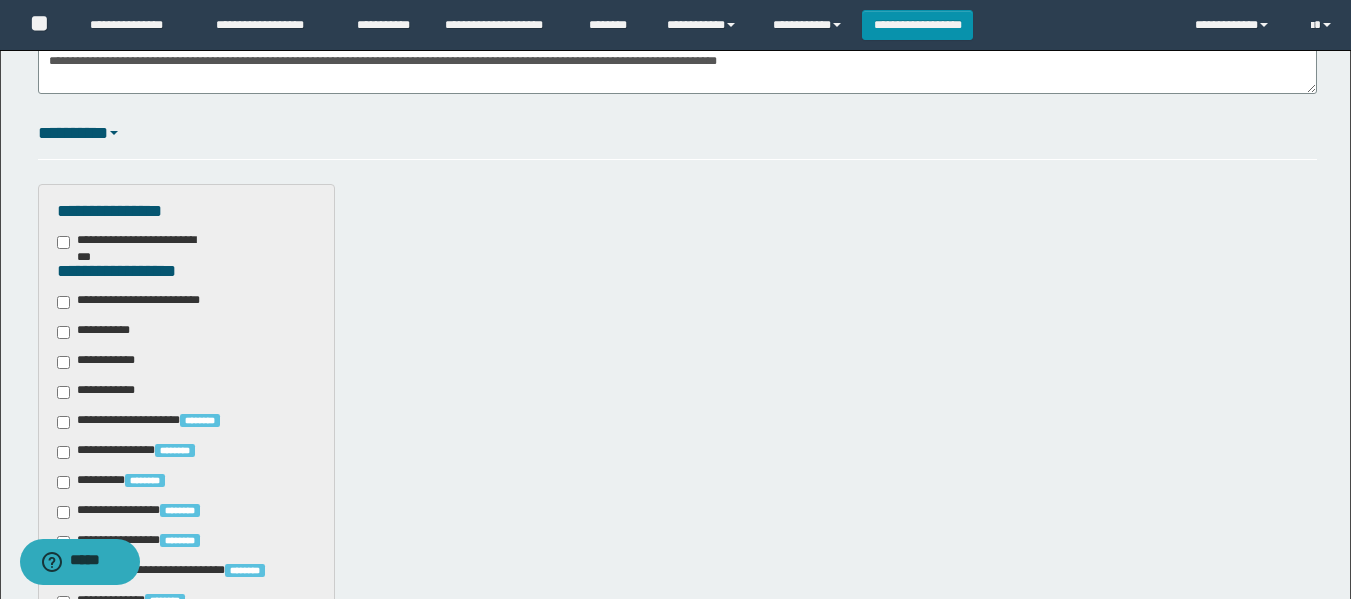 click on "**********" at bounding box center (97, 332) 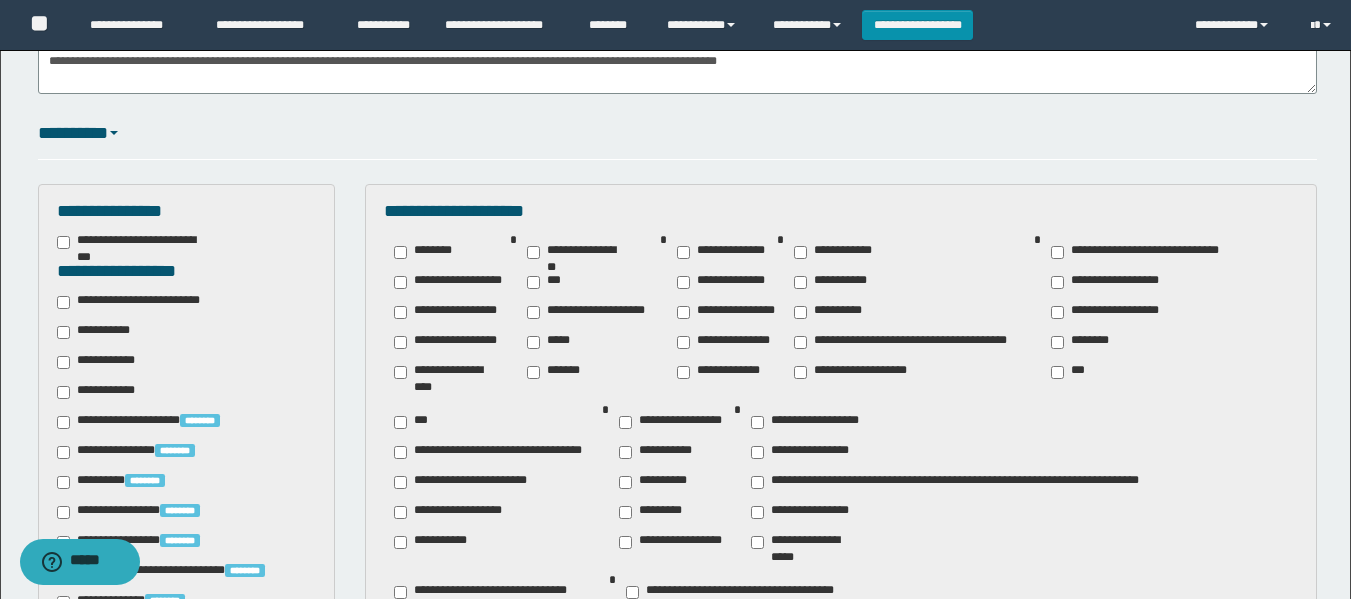 click on "********" at bounding box center (1084, 342) 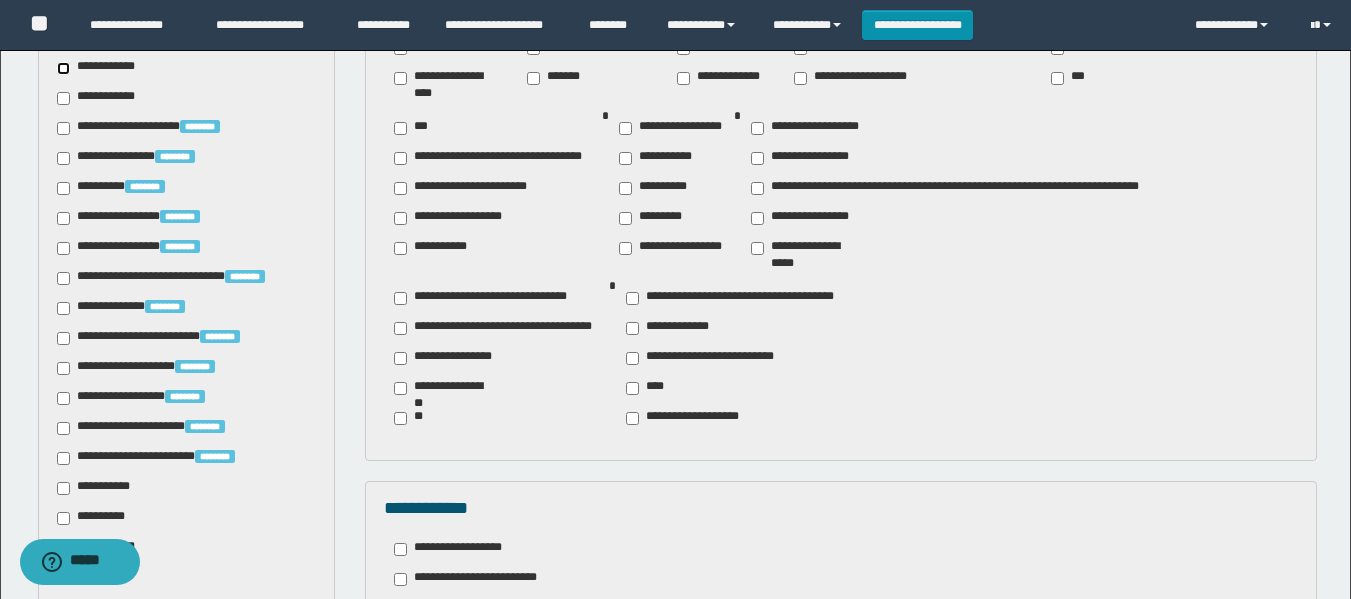 scroll, scrollTop: 900, scrollLeft: 0, axis: vertical 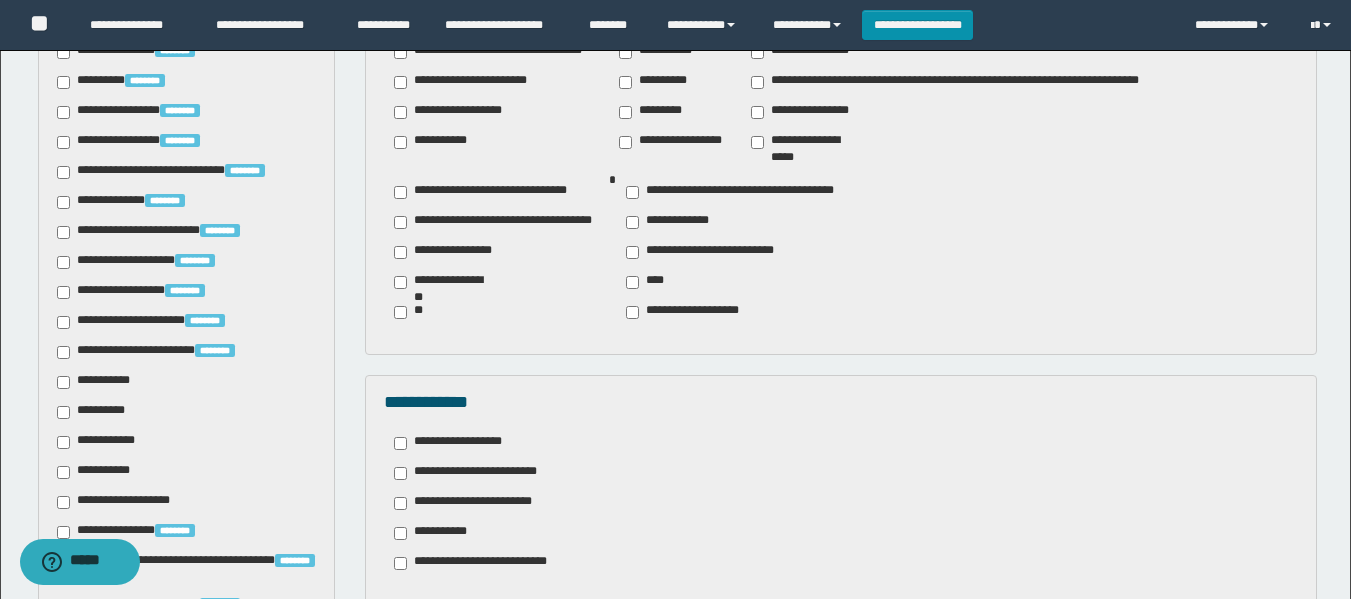 click on "**********" at bounding box center (97, 382) 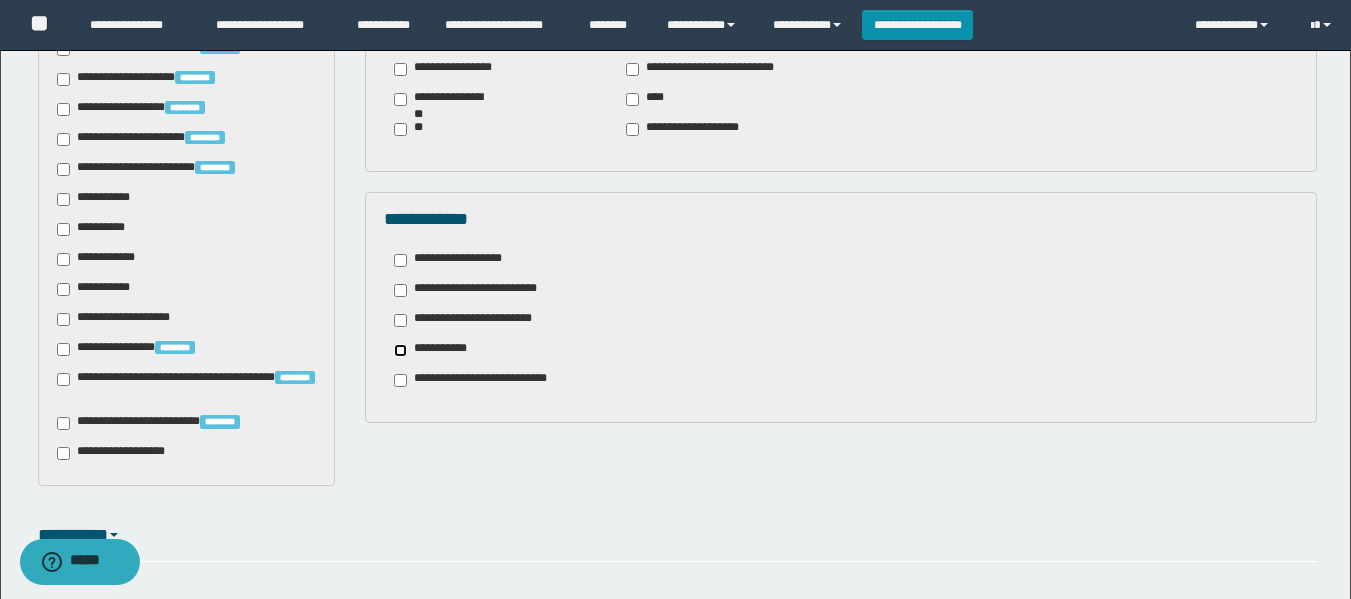 scroll, scrollTop: 1100, scrollLeft: 0, axis: vertical 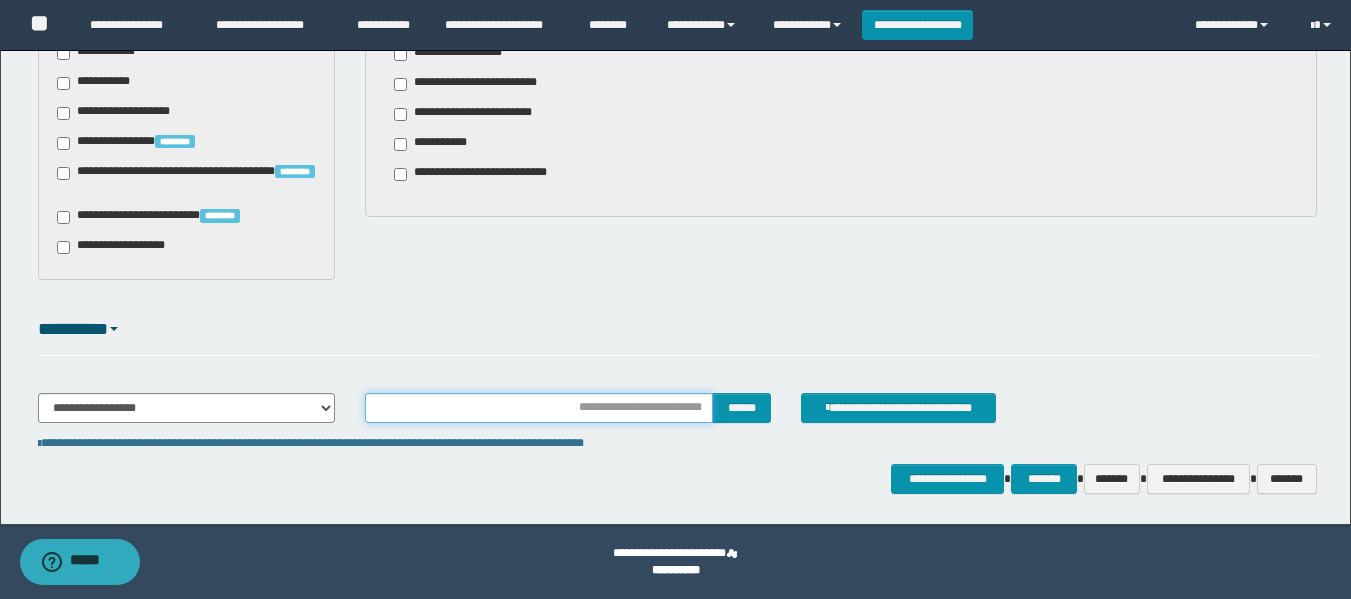 click at bounding box center (539, 408) 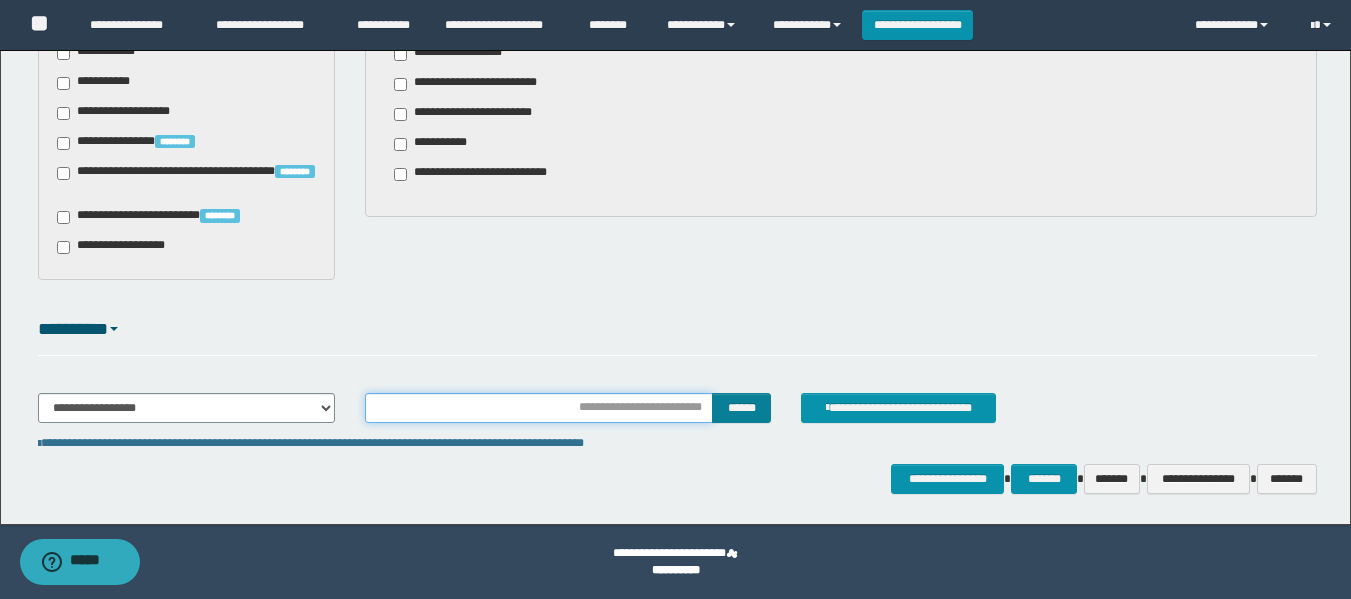 type on "*******" 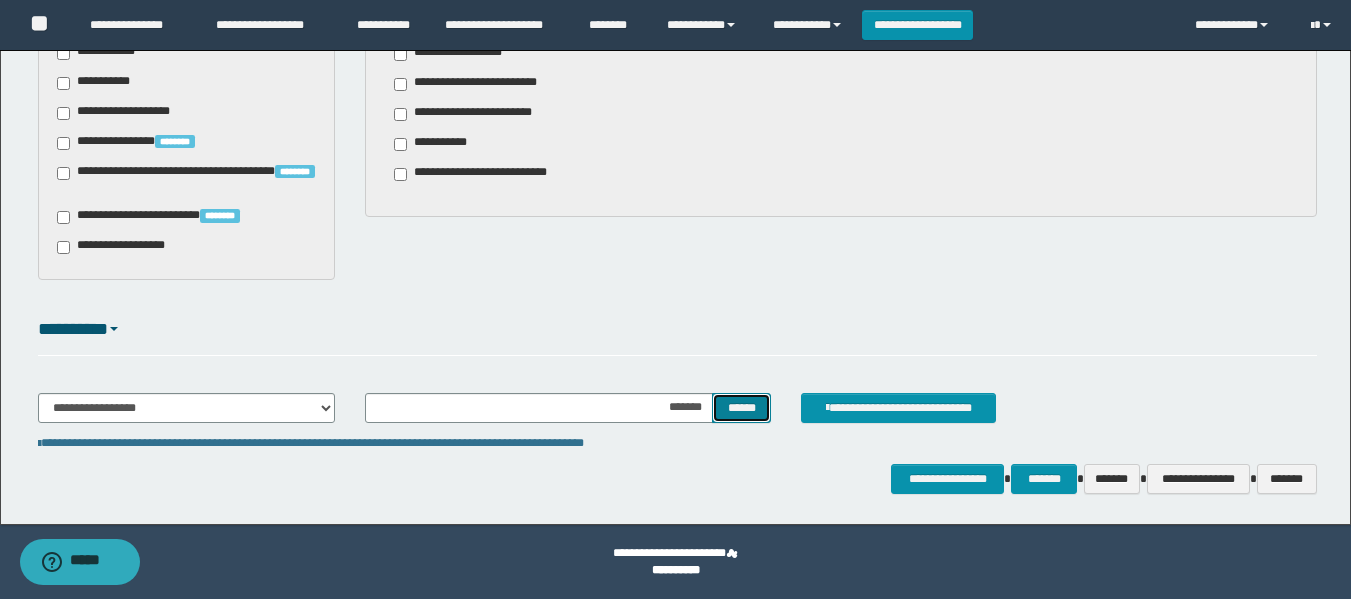 click on "******" at bounding box center [741, 408] 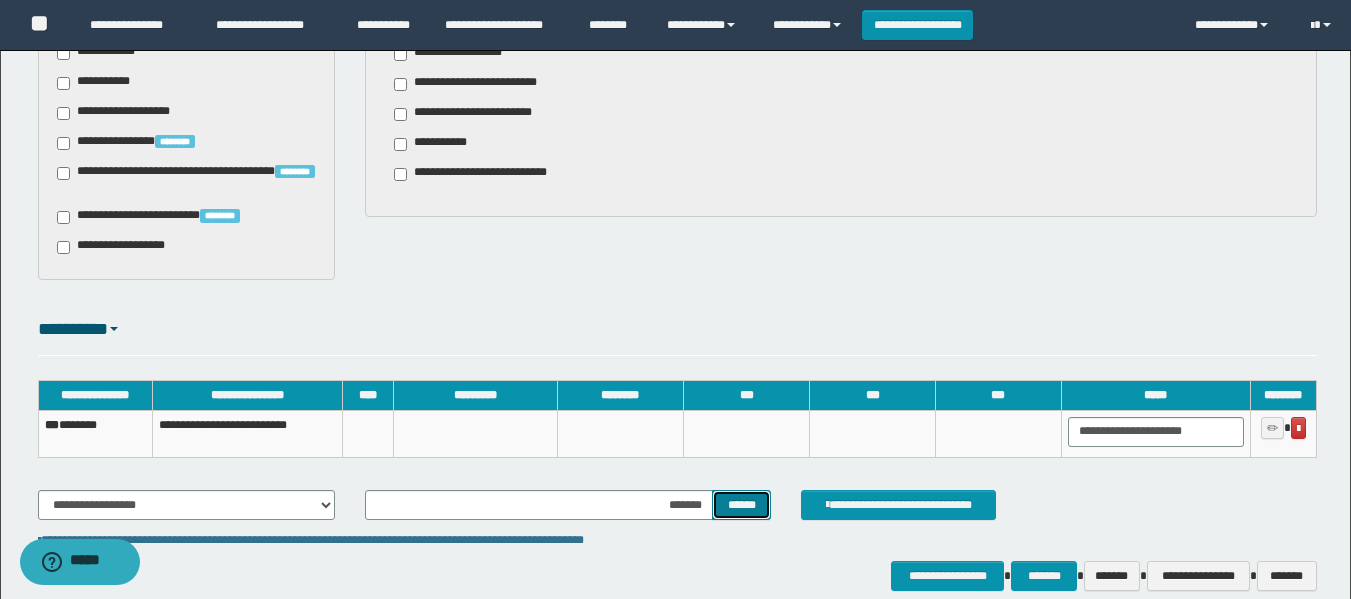 type 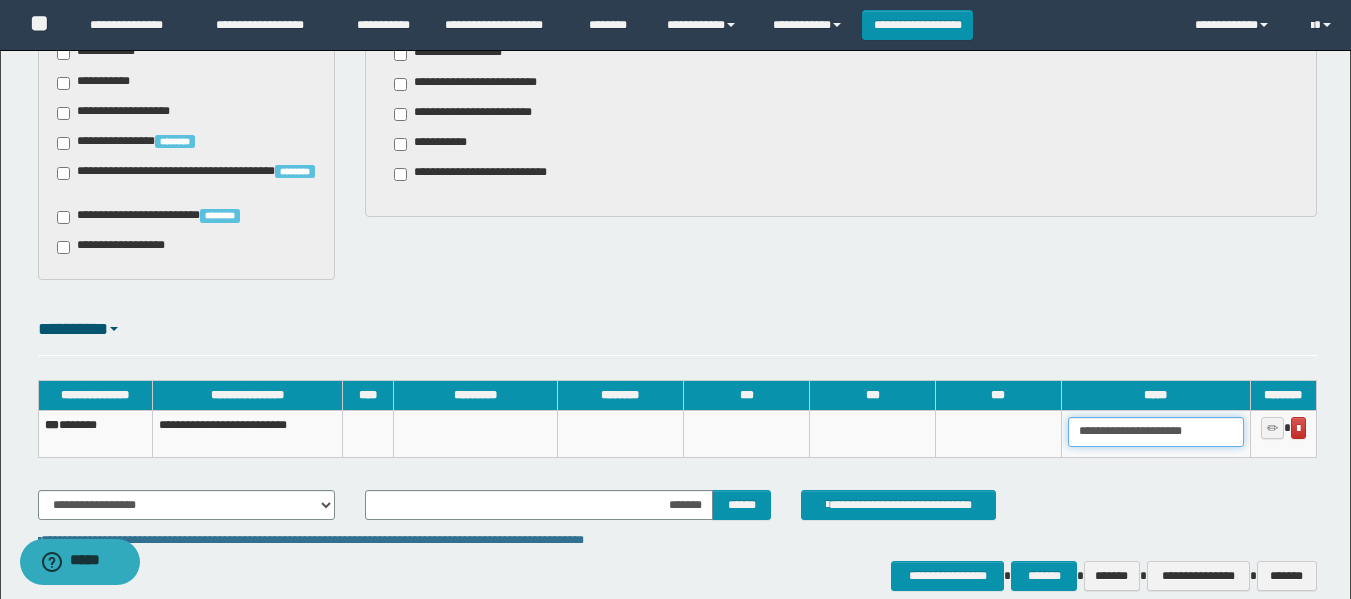 click on "**********" at bounding box center [1156, 432] 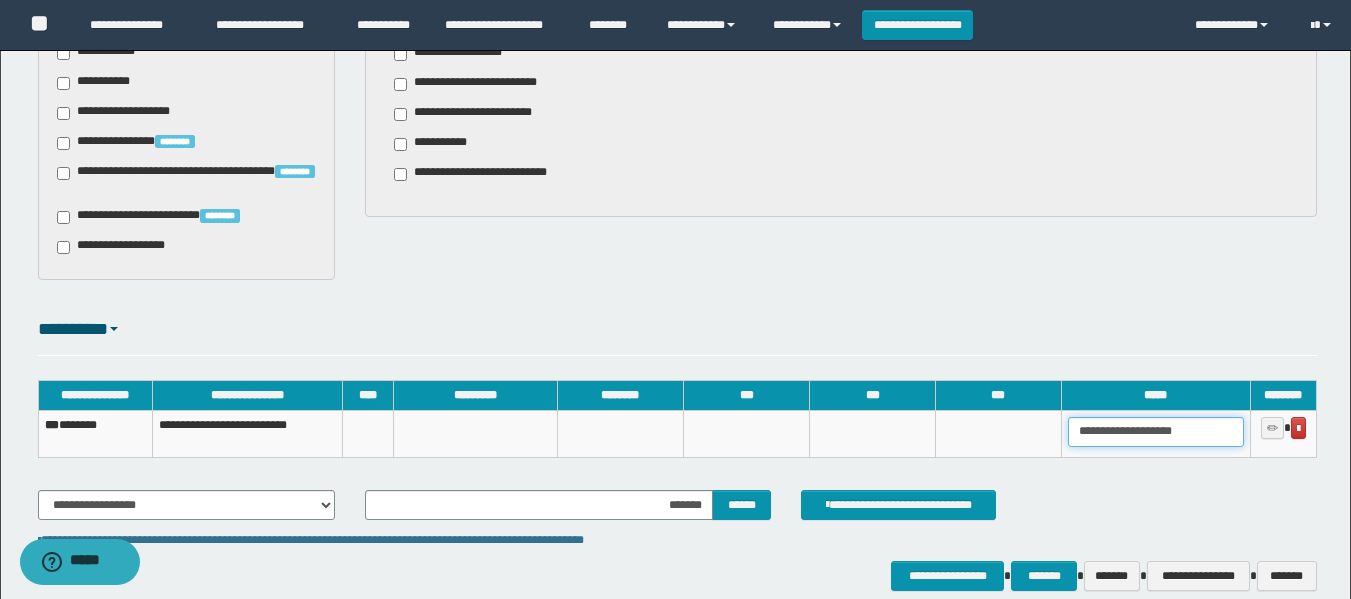 type on "**********" 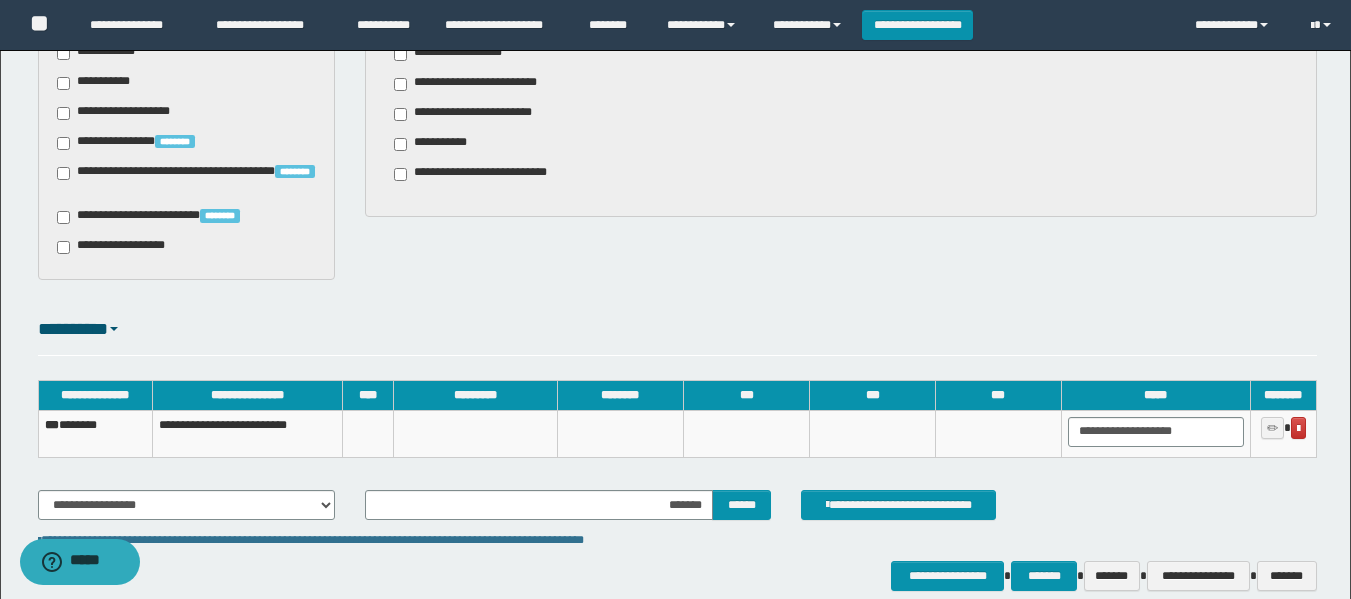 click on "*********" at bounding box center (677, 338) 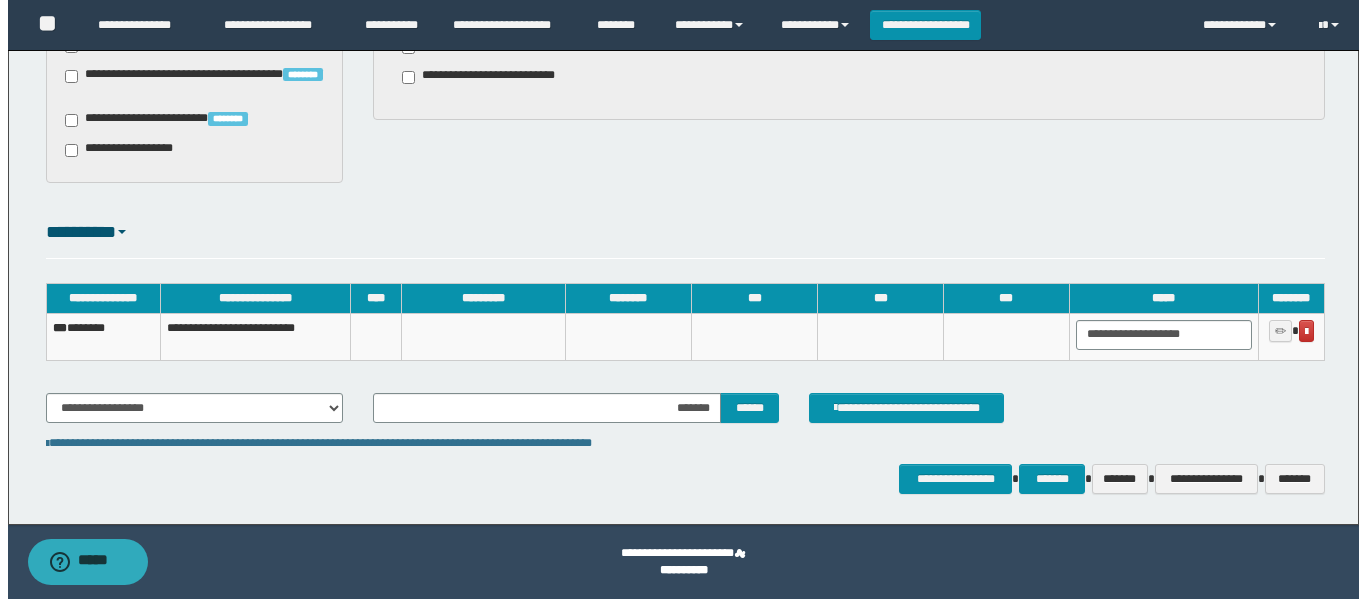 scroll, scrollTop: 1387, scrollLeft: 0, axis: vertical 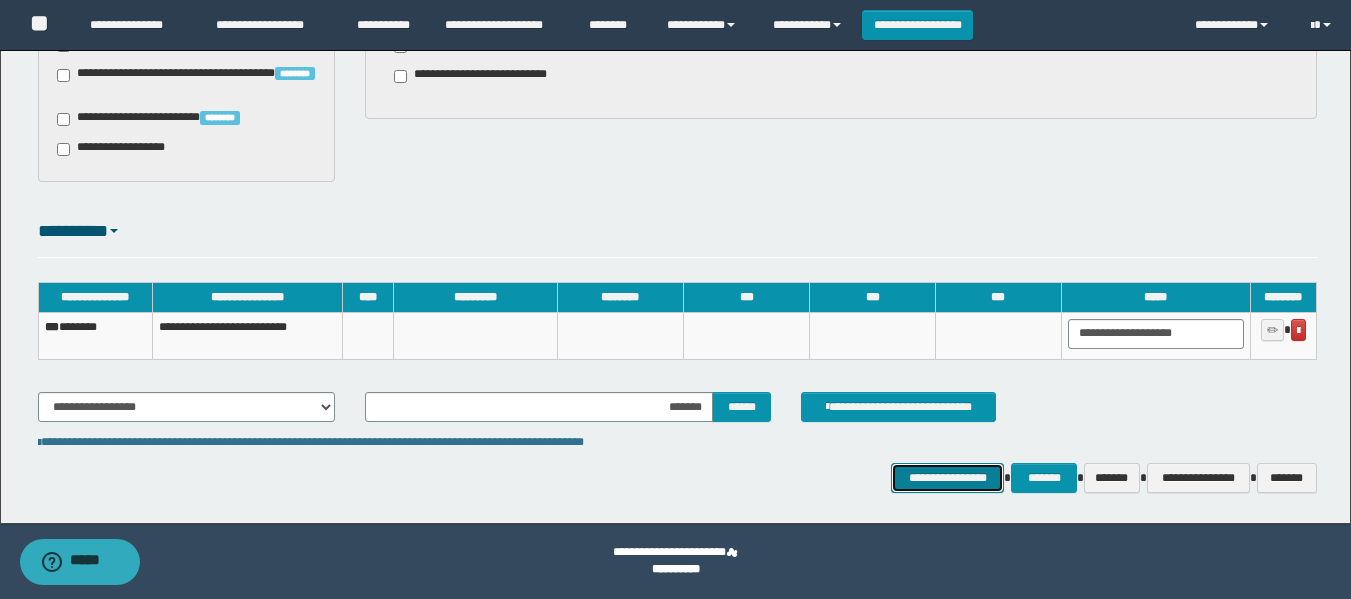 click on "**********" at bounding box center (947, 478) 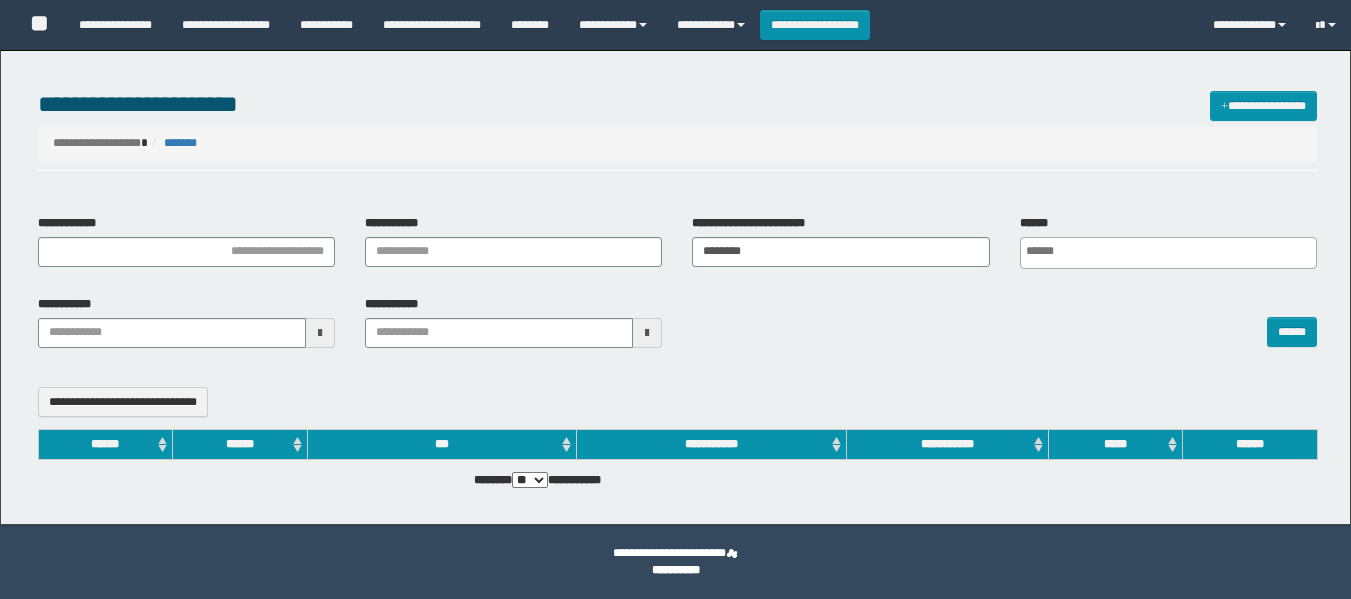 select 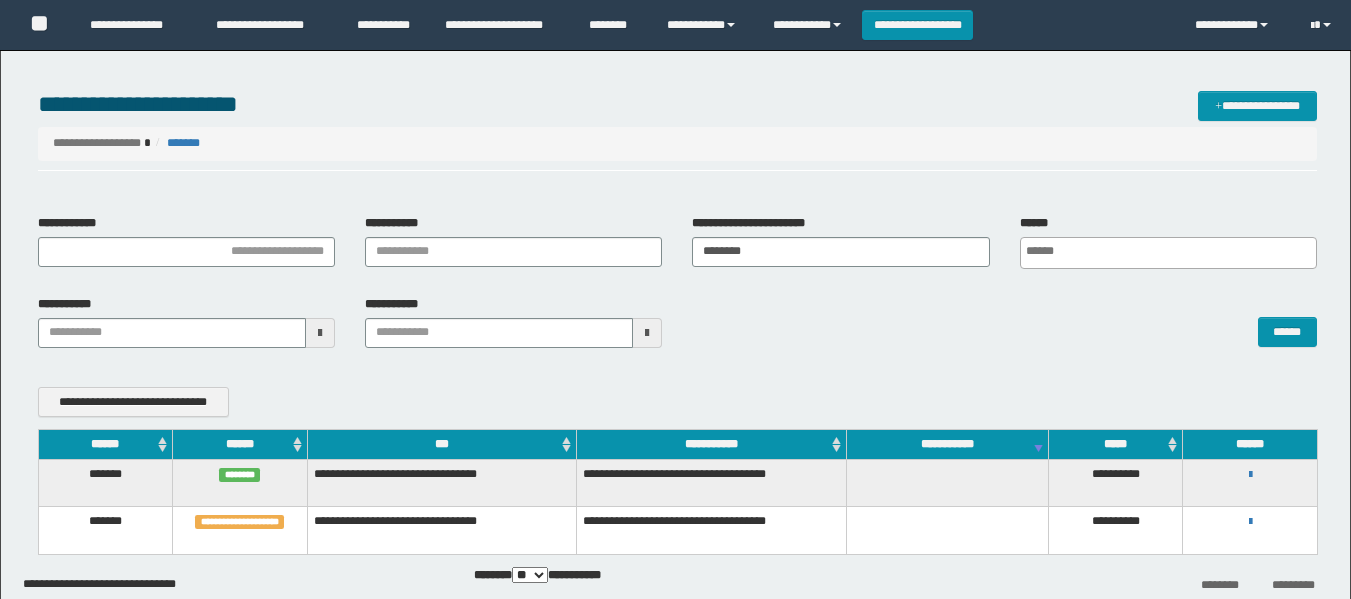 scroll, scrollTop: 0, scrollLeft: 0, axis: both 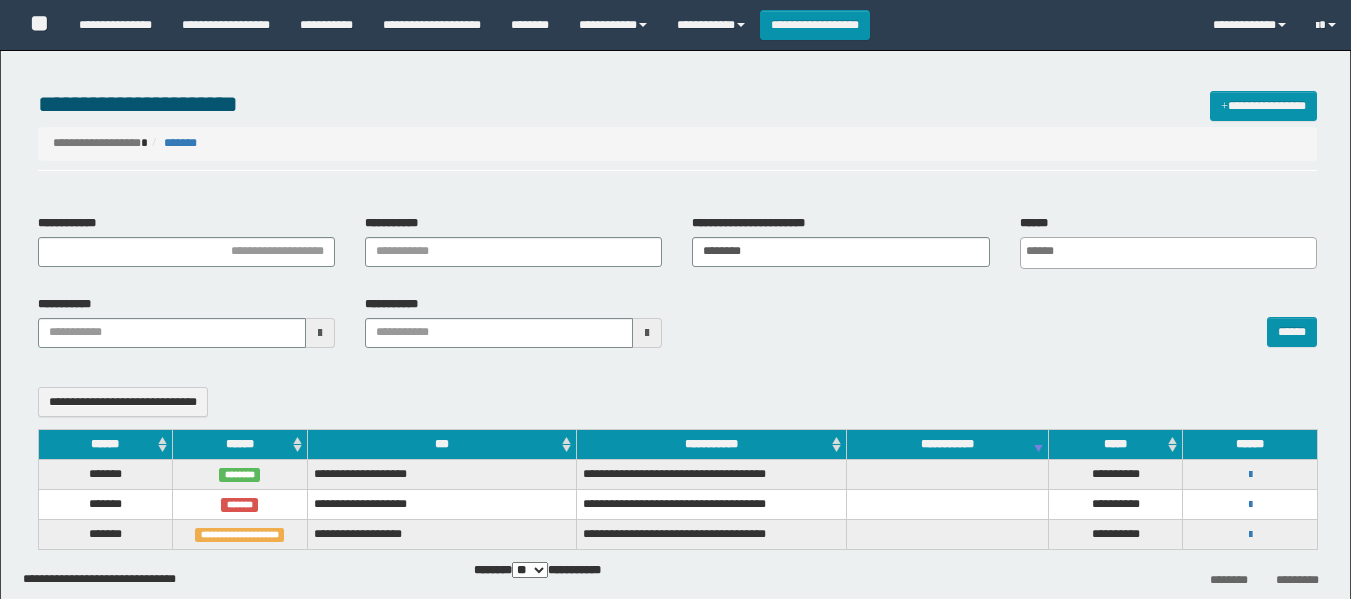 select 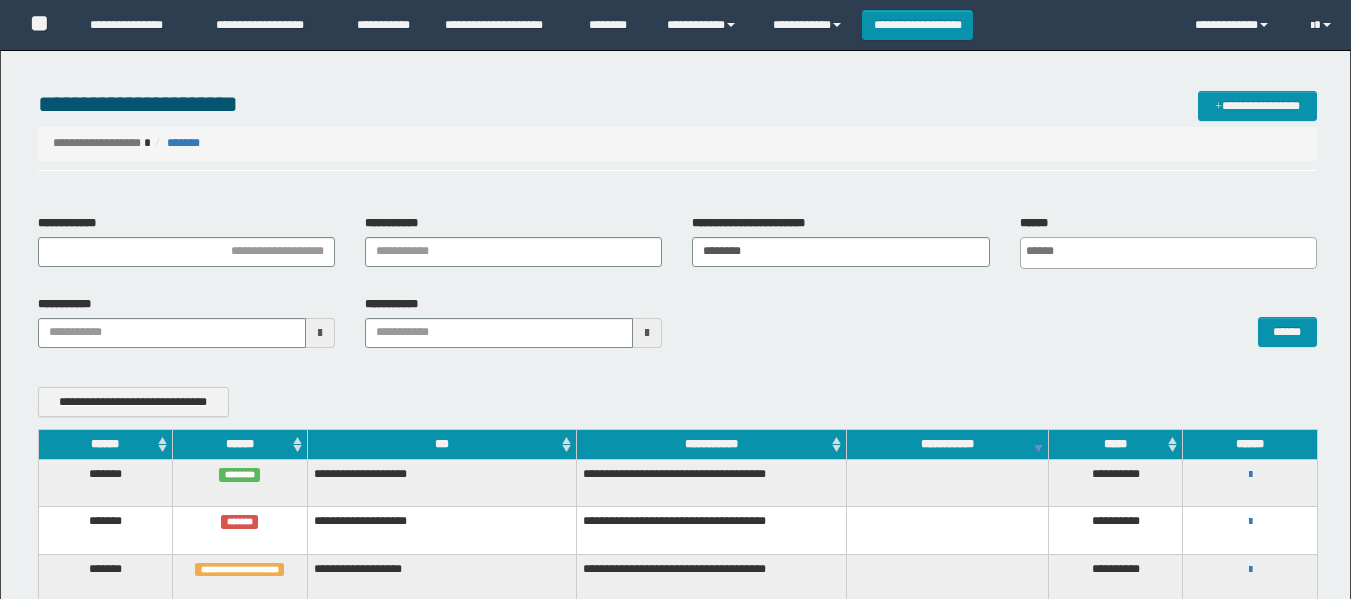 scroll, scrollTop: 154, scrollLeft: 0, axis: vertical 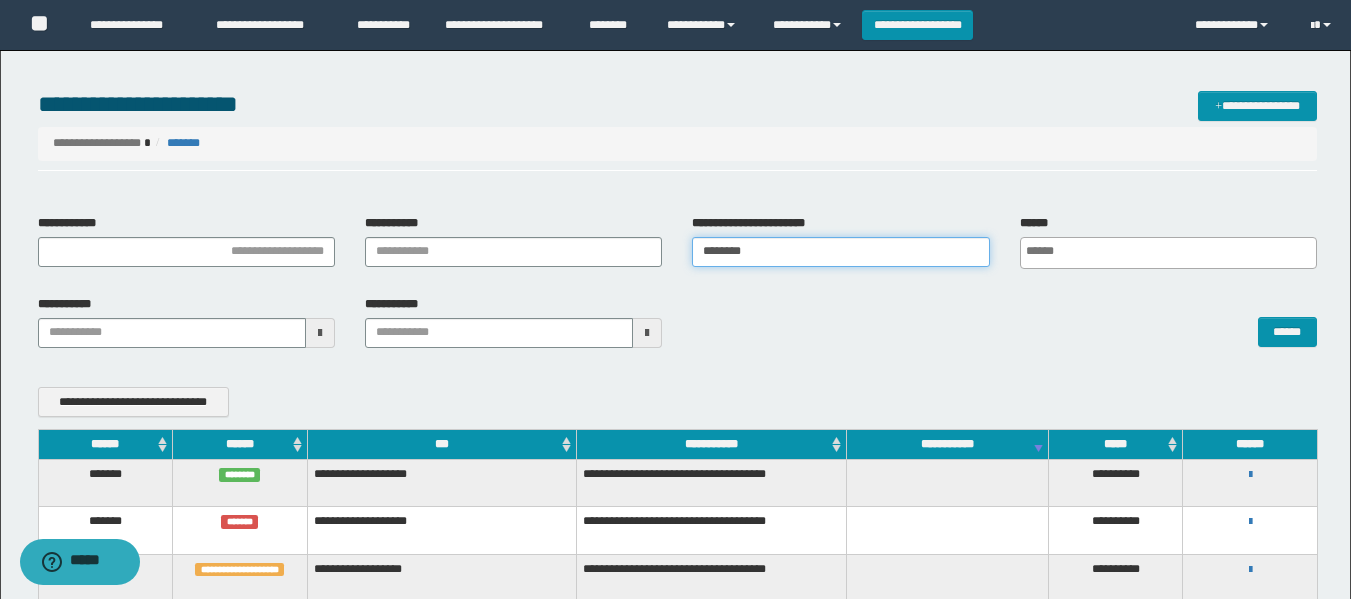 drag, startPoint x: 774, startPoint y: 249, endPoint x: 615, endPoint y: 252, distance: 159.0283 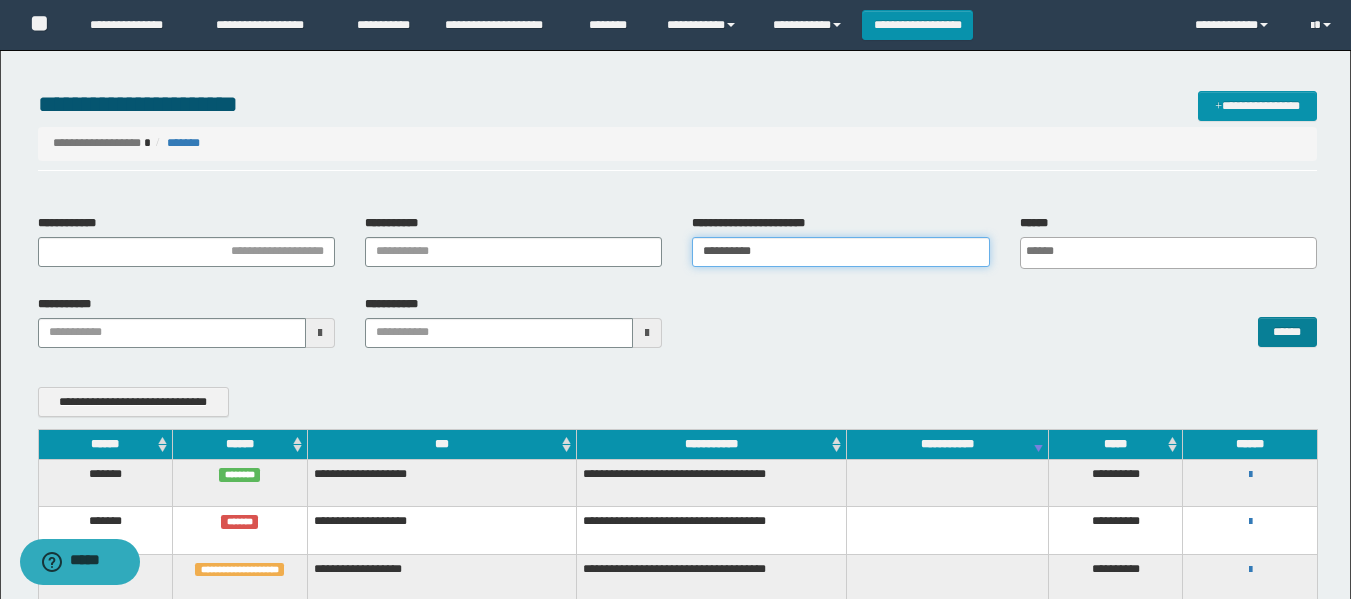 type on "**********" 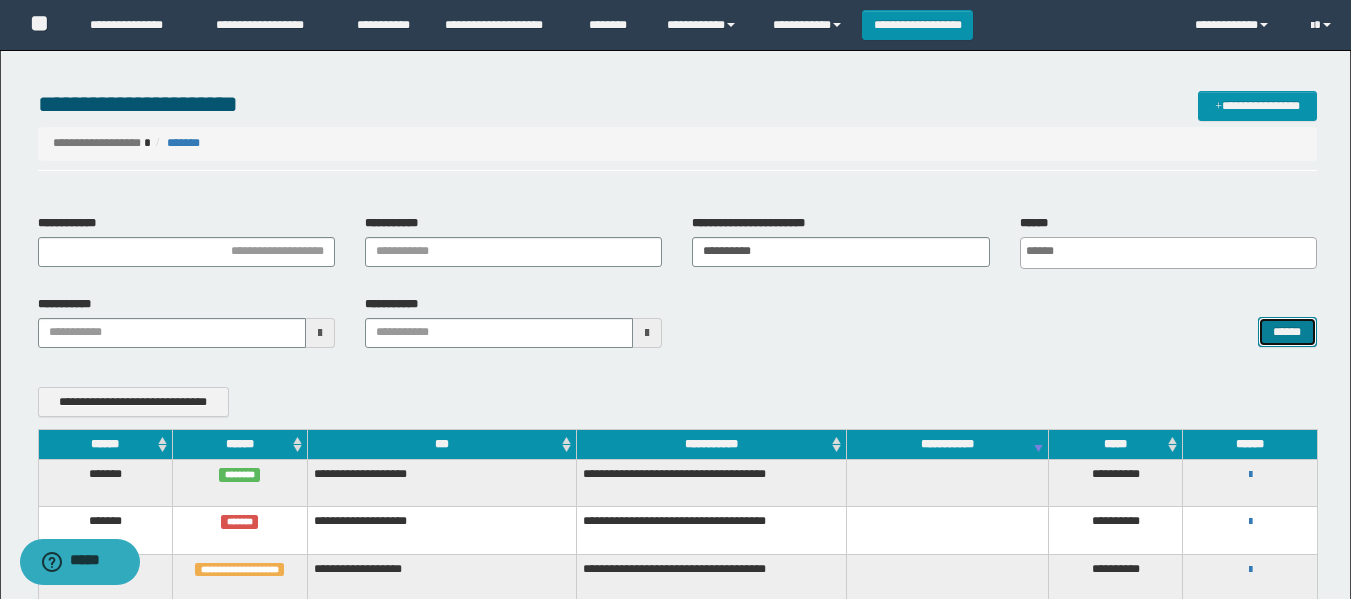 click on "******" at bounding box center [1287, 332] 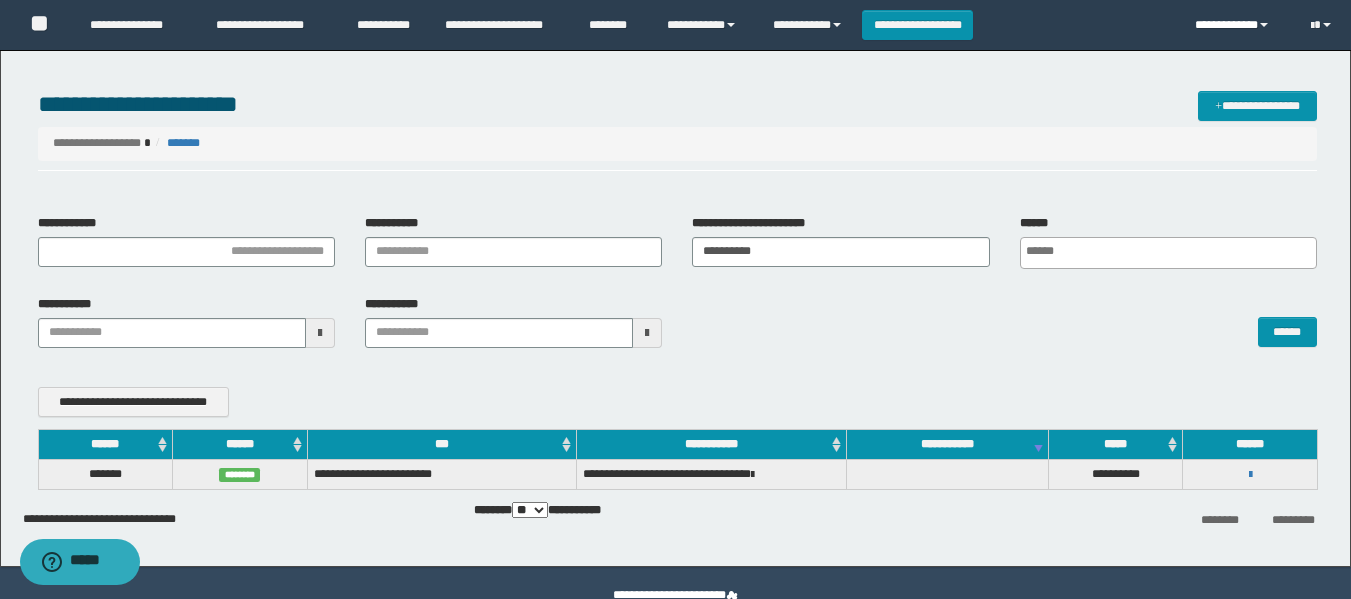 click on "**********" at bounding box center [1237, 25] 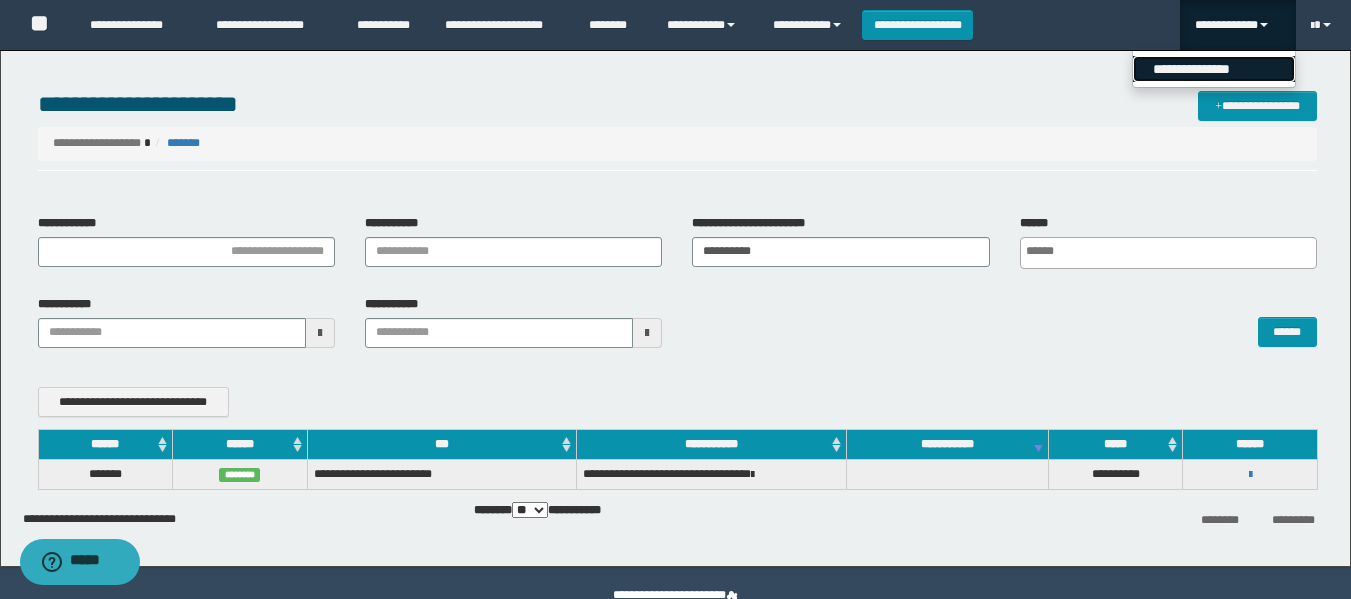 click on "**********" at bounding box center (1214, 69) 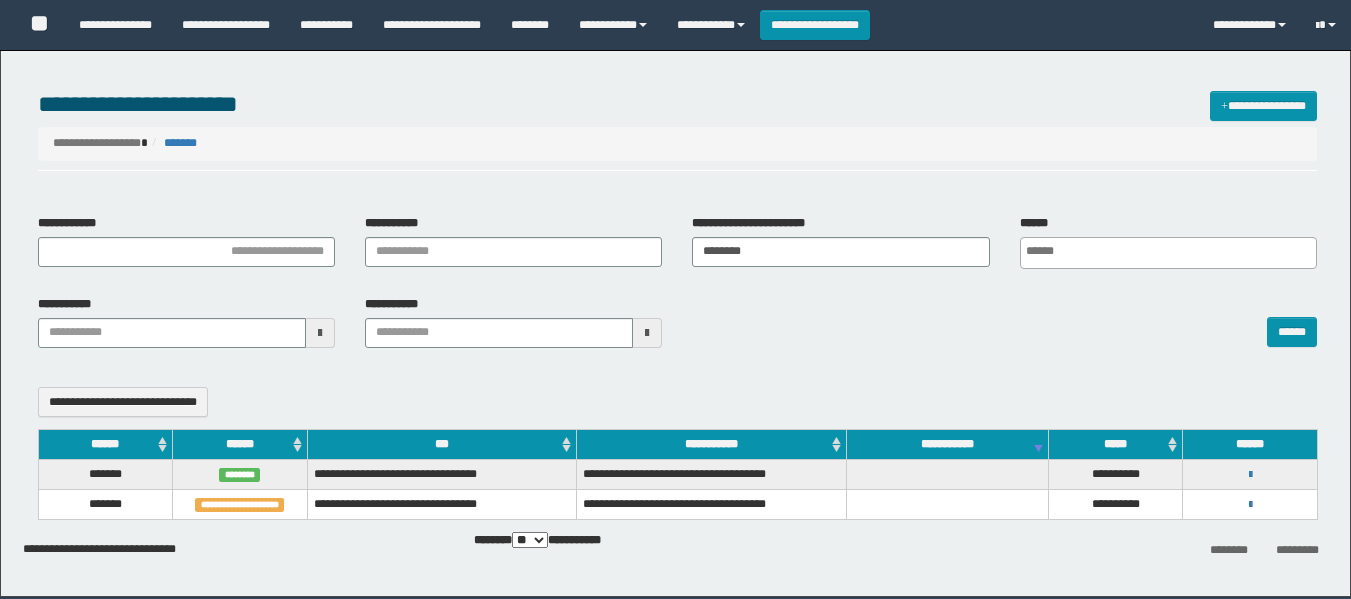select 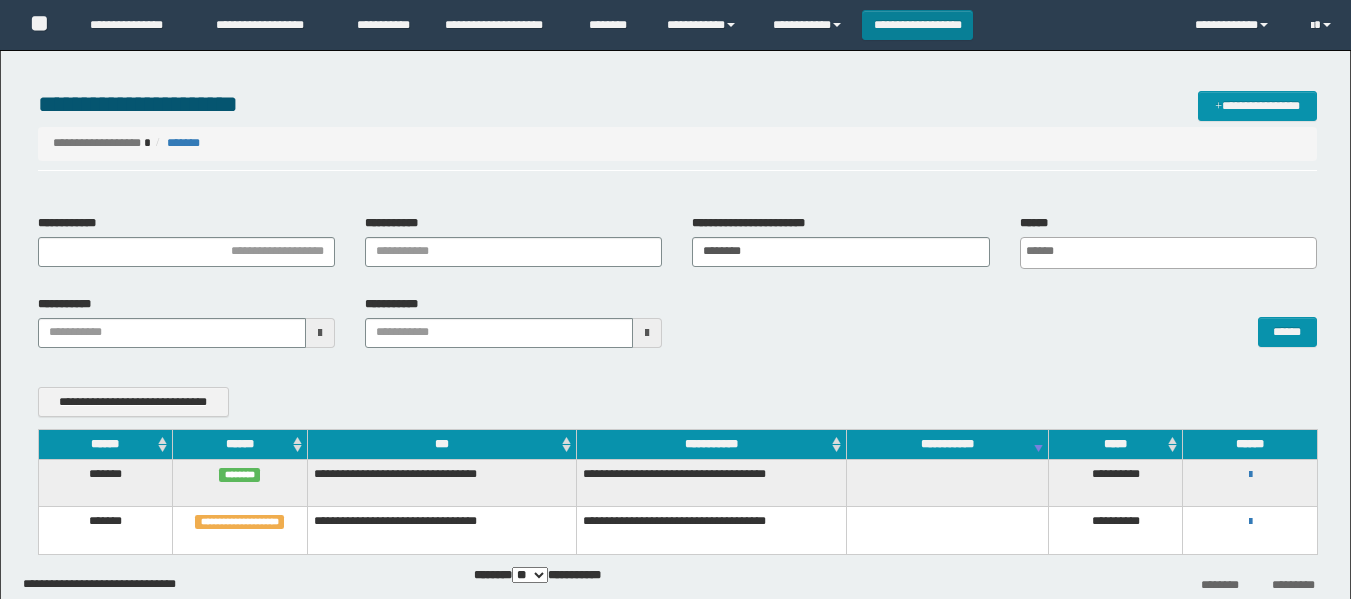 scroll, scrollTop: 0, scrollLeft: 0, axis: both 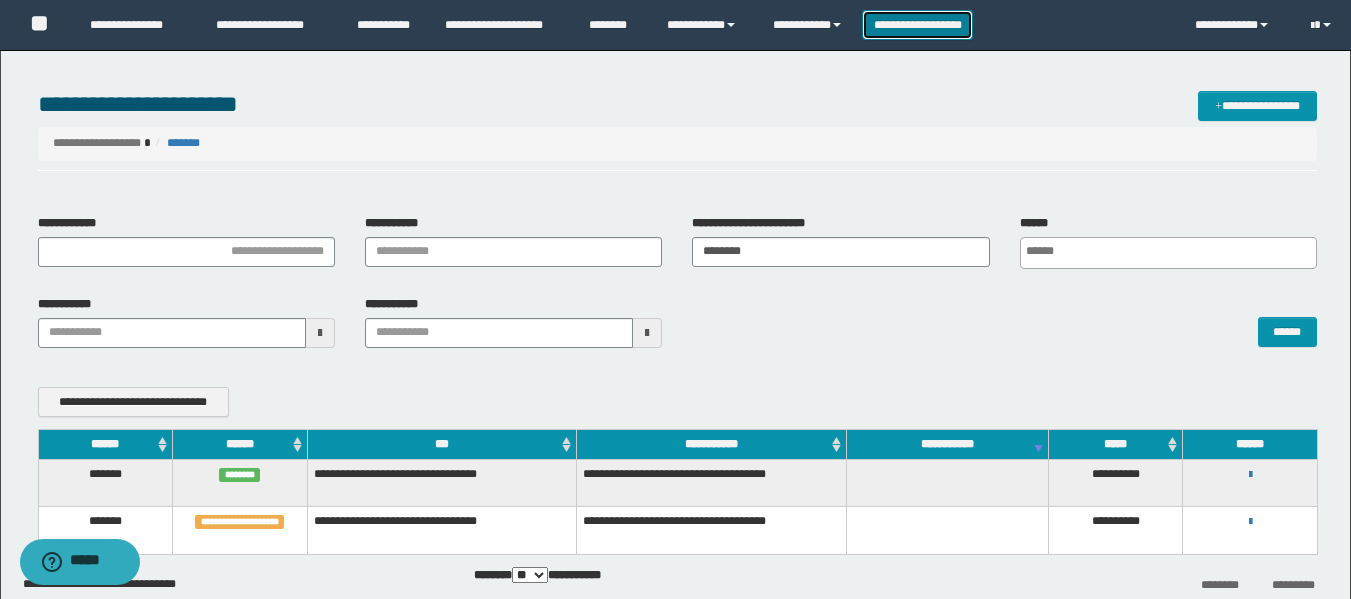 click on "**********" at bounding box center [917, 25] 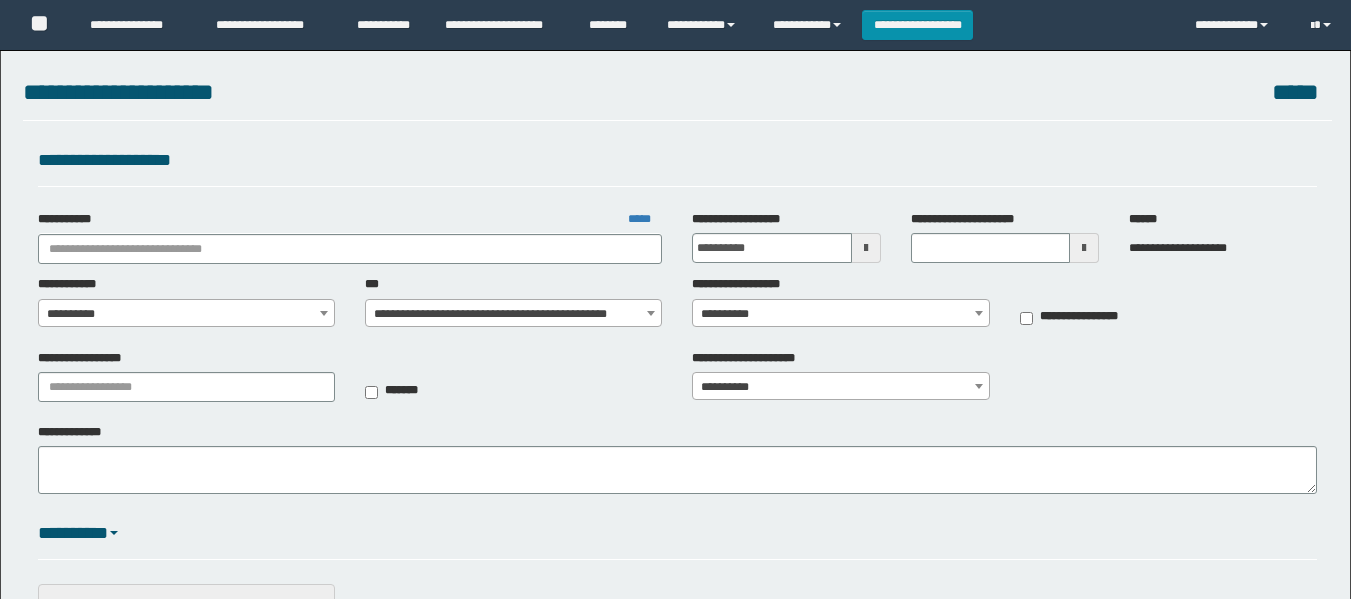 scroll, scrollTop: 0, scrollLeft: 0, axis: both 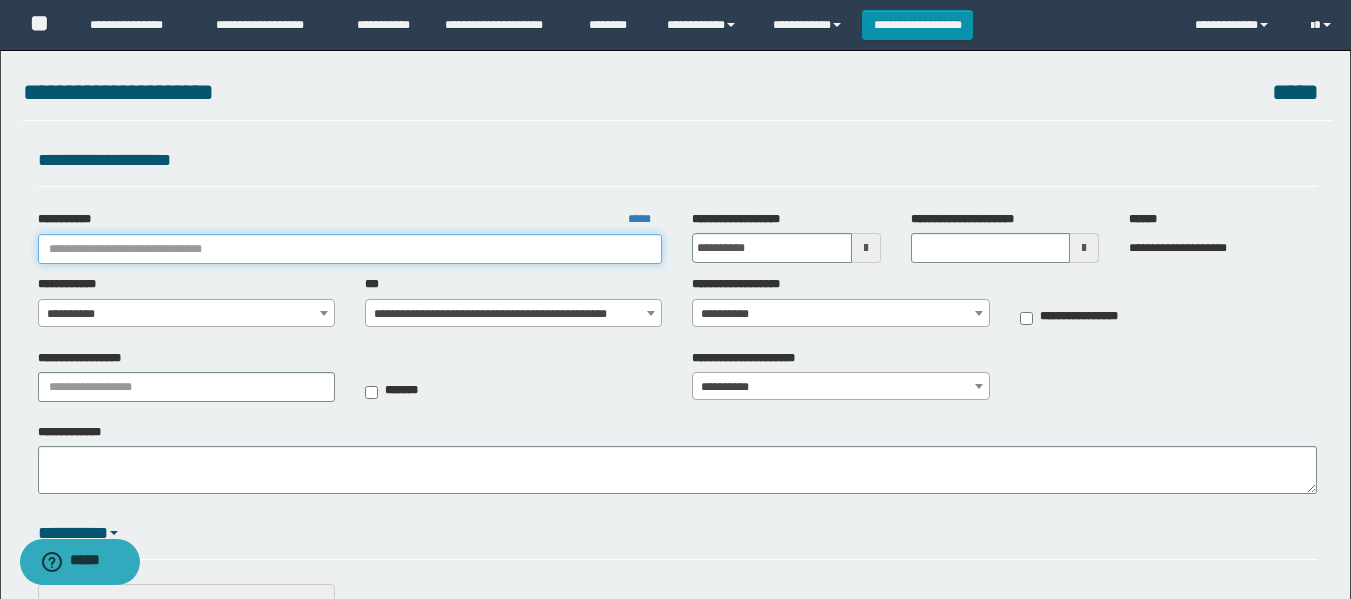 click on "**********" at bounding box center (350, 249) 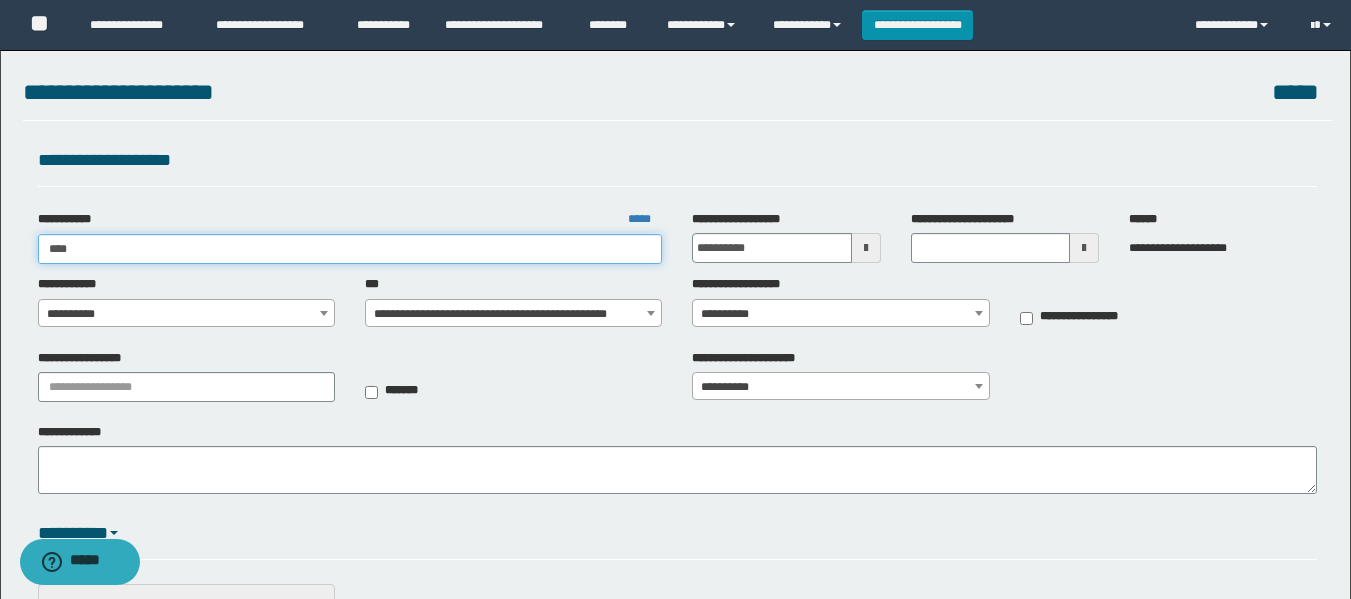 type on "*****" 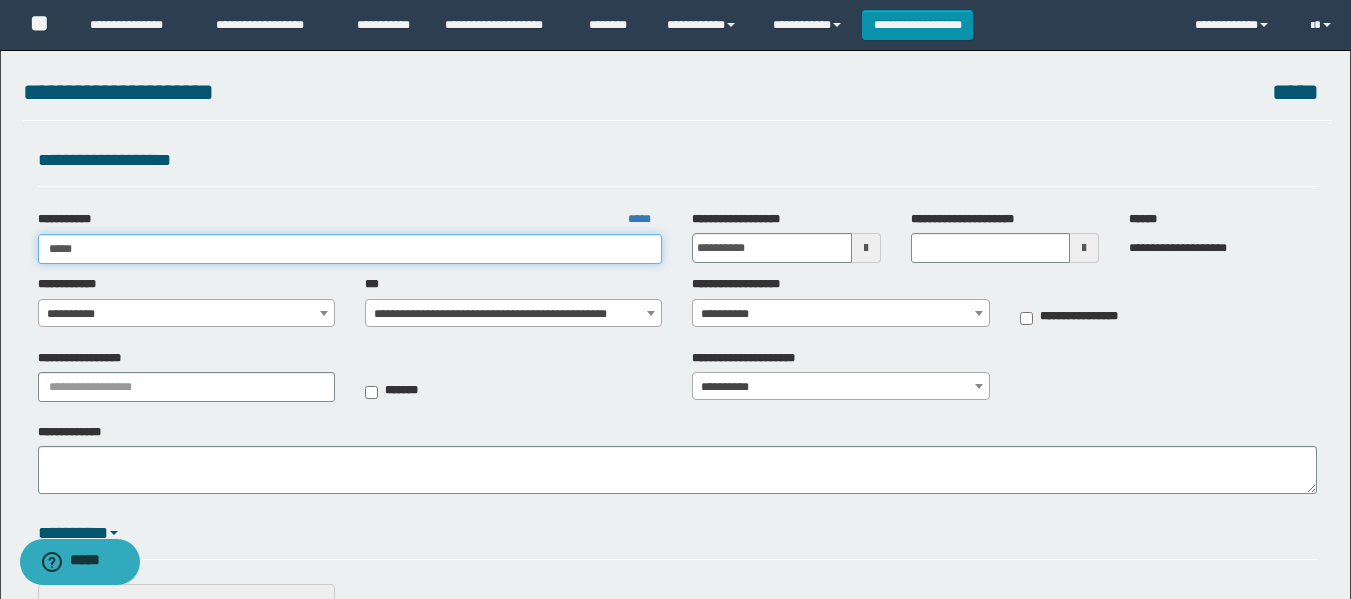 type on "*****" 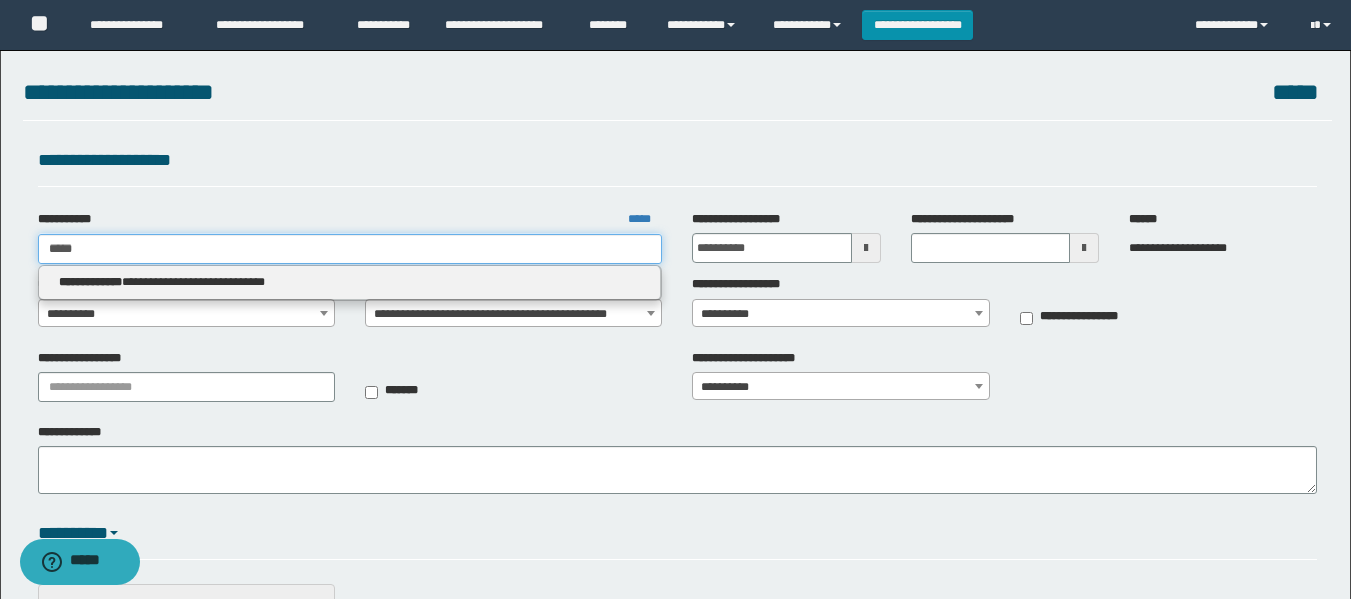 type 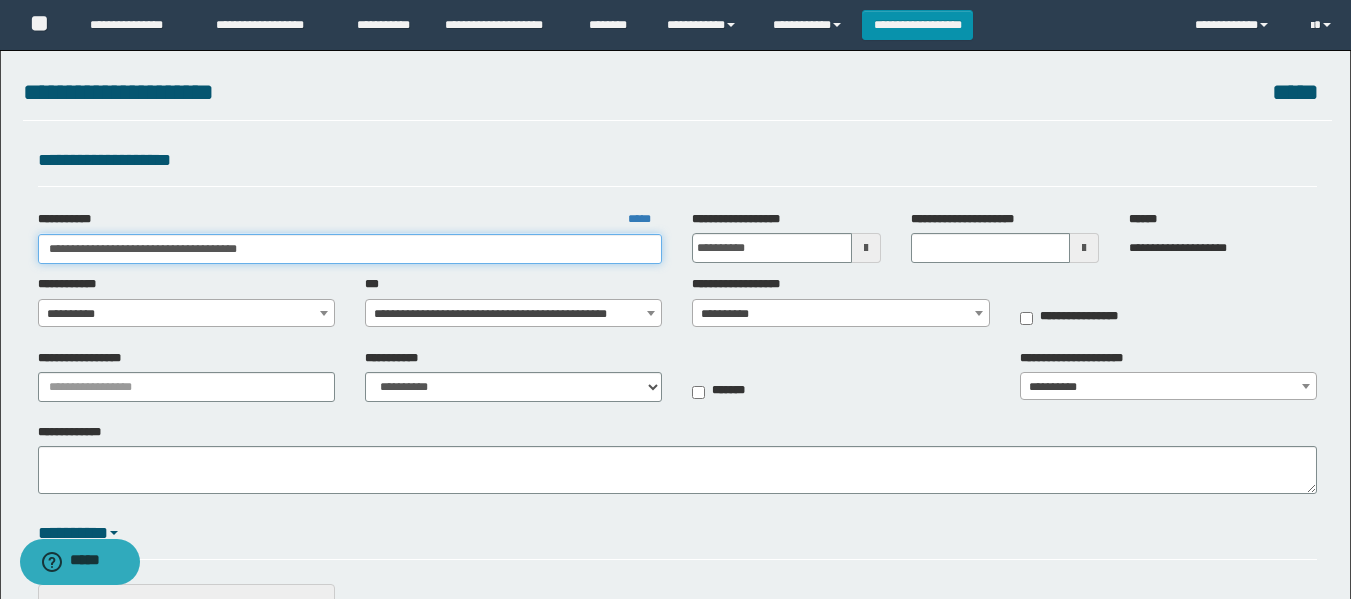 type on "**********" 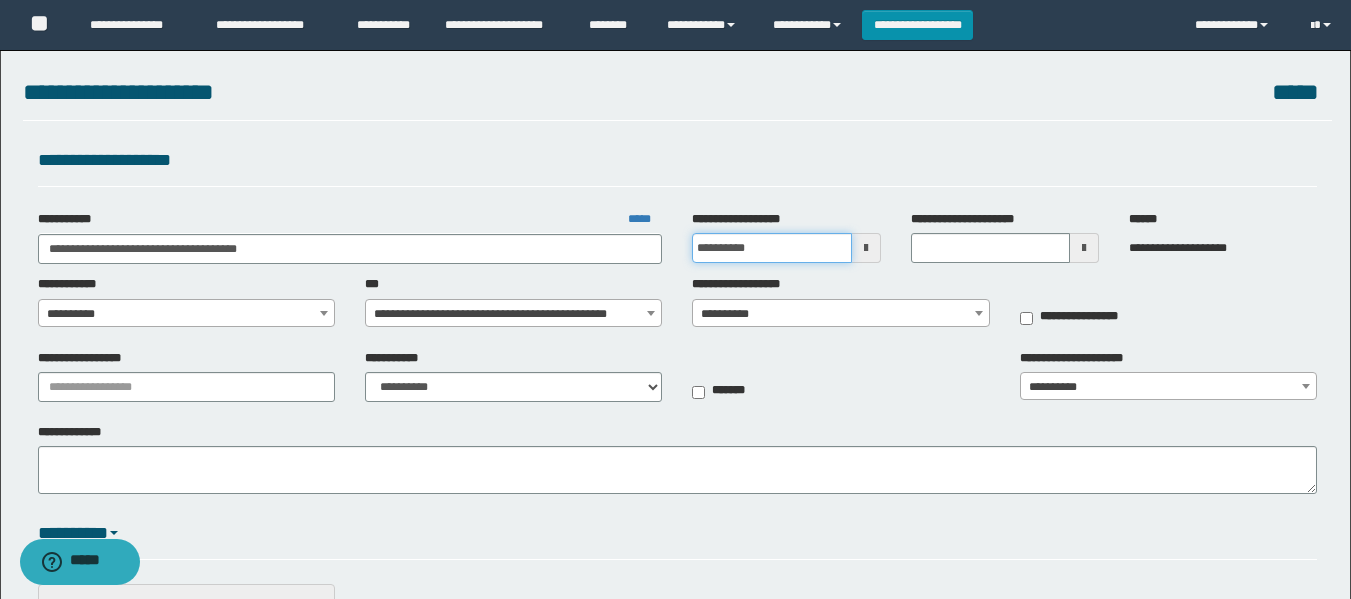 click on "**********" at bounding box center [771, 248] 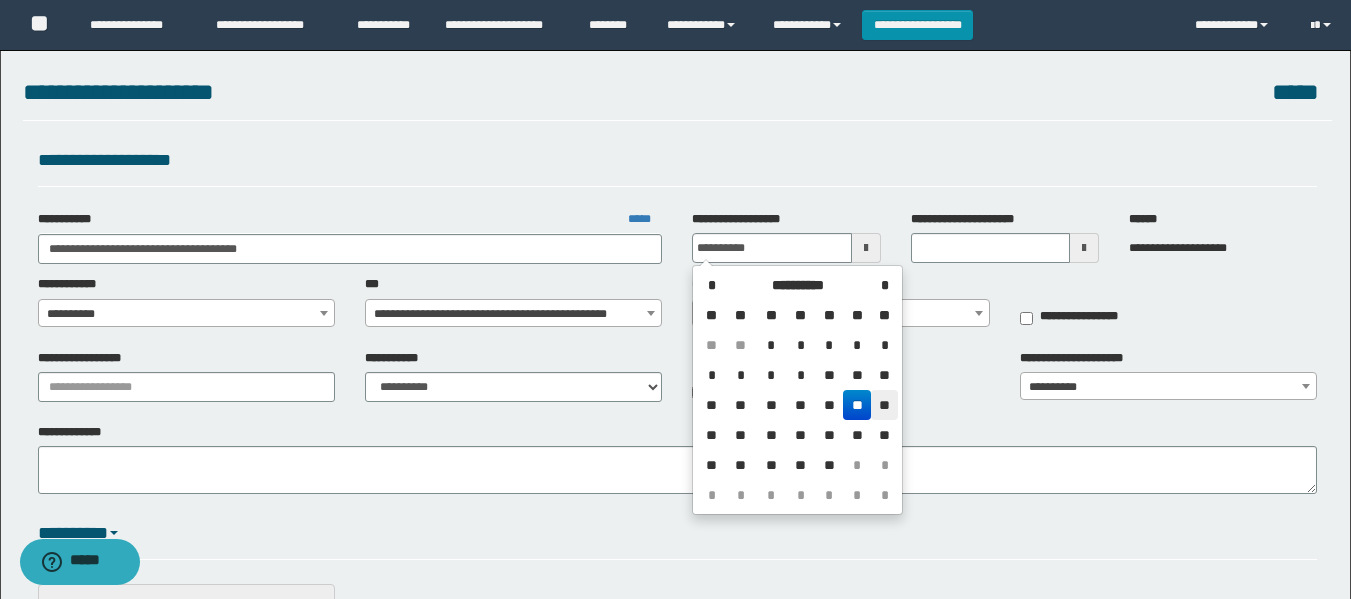 click on "**" at bounding box center [884, 405] 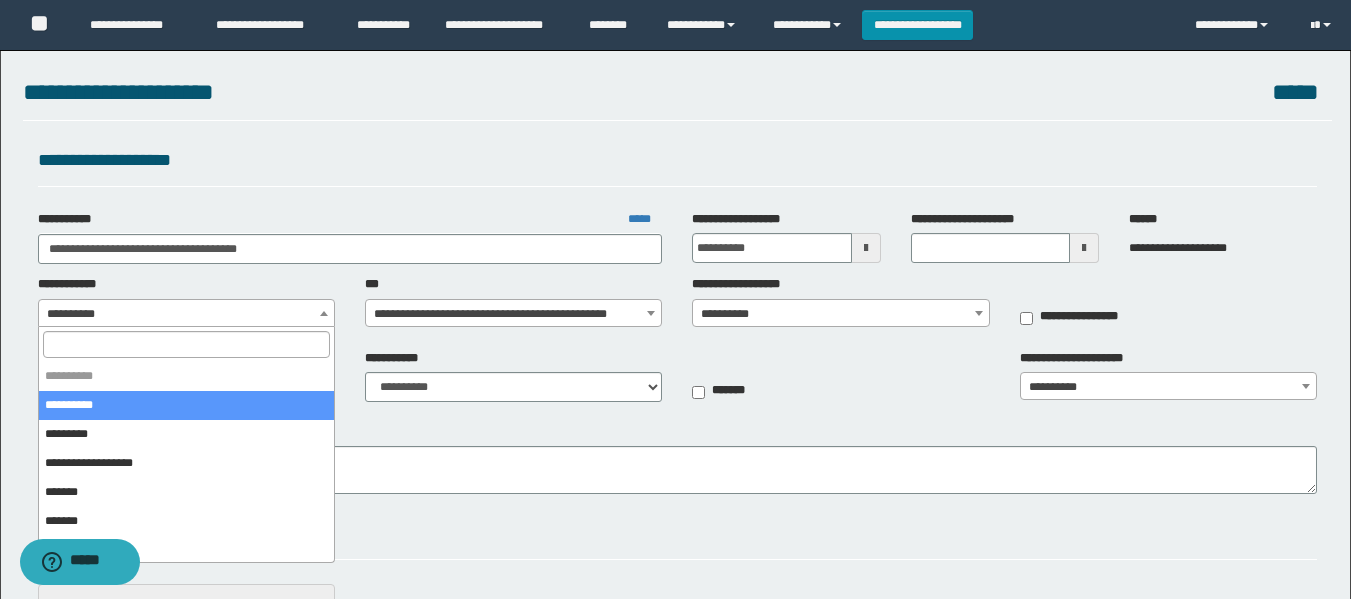 drag, startPoint x: 245, startPoint y: 310, endPoint x: 245, endPoint y: 337, distance: 27 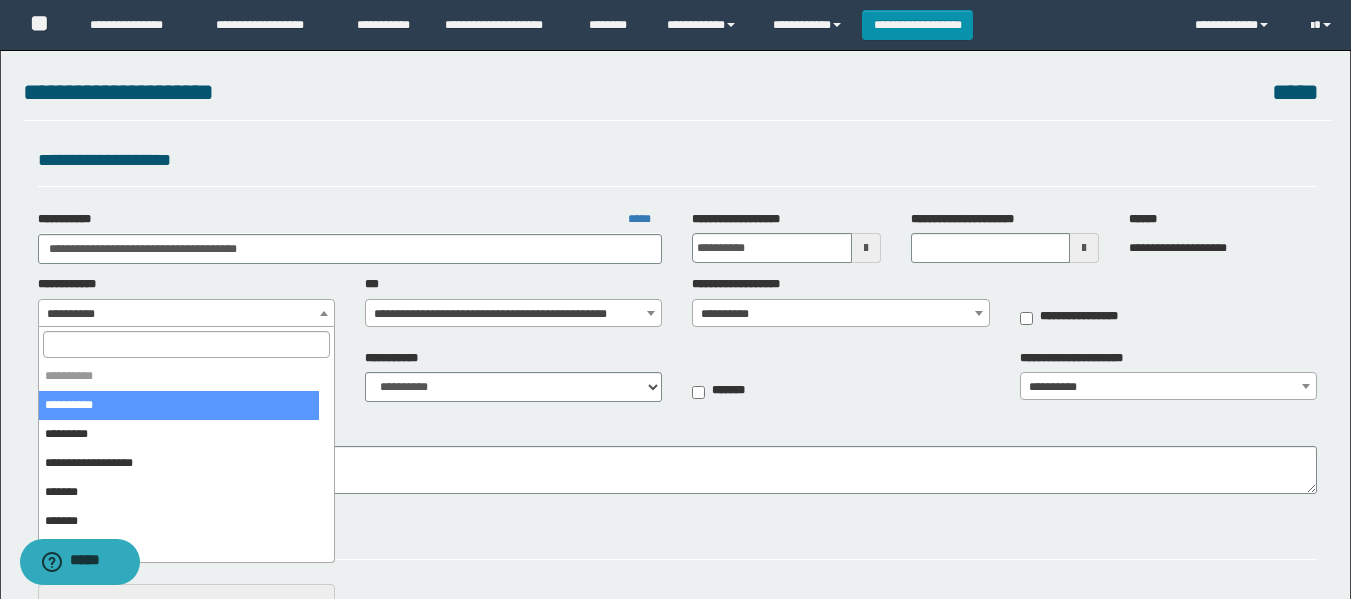 click at bounding box center [186, 344] 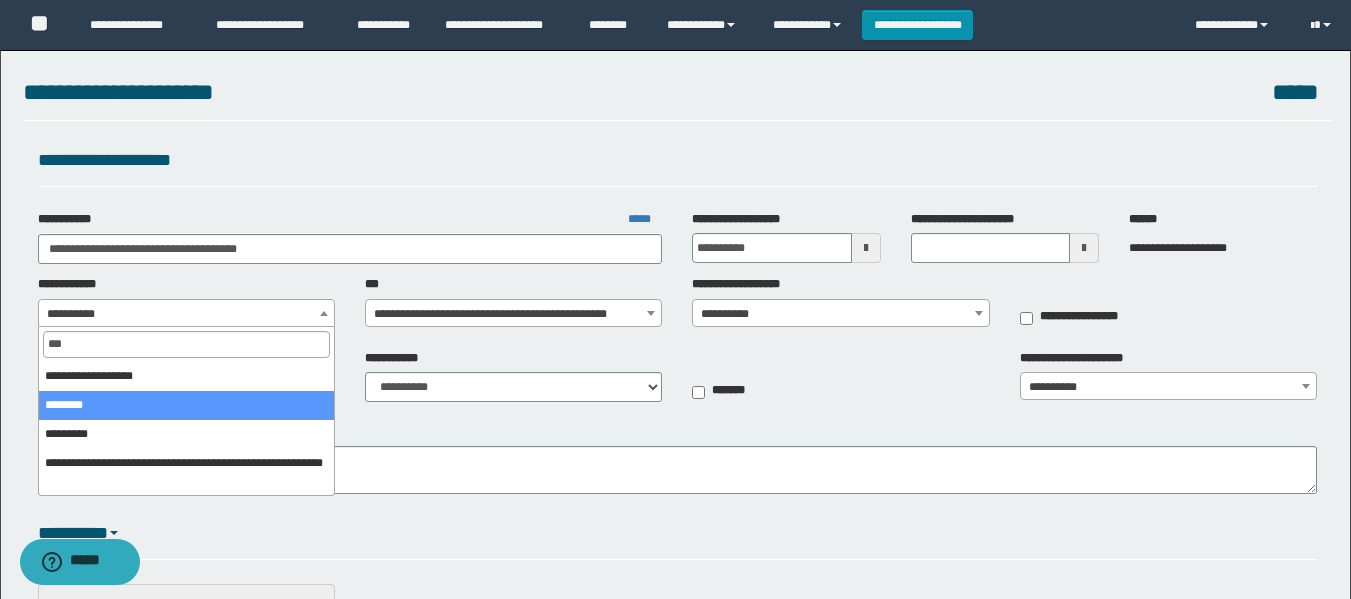 type on "***" 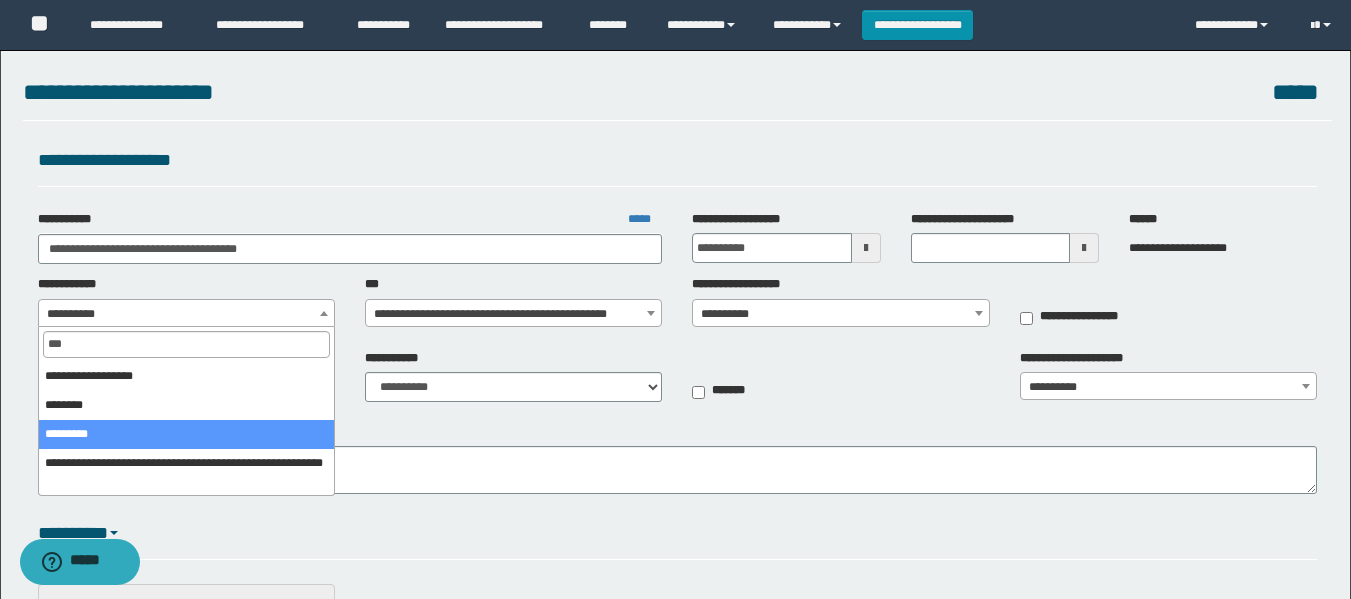 select on "**" 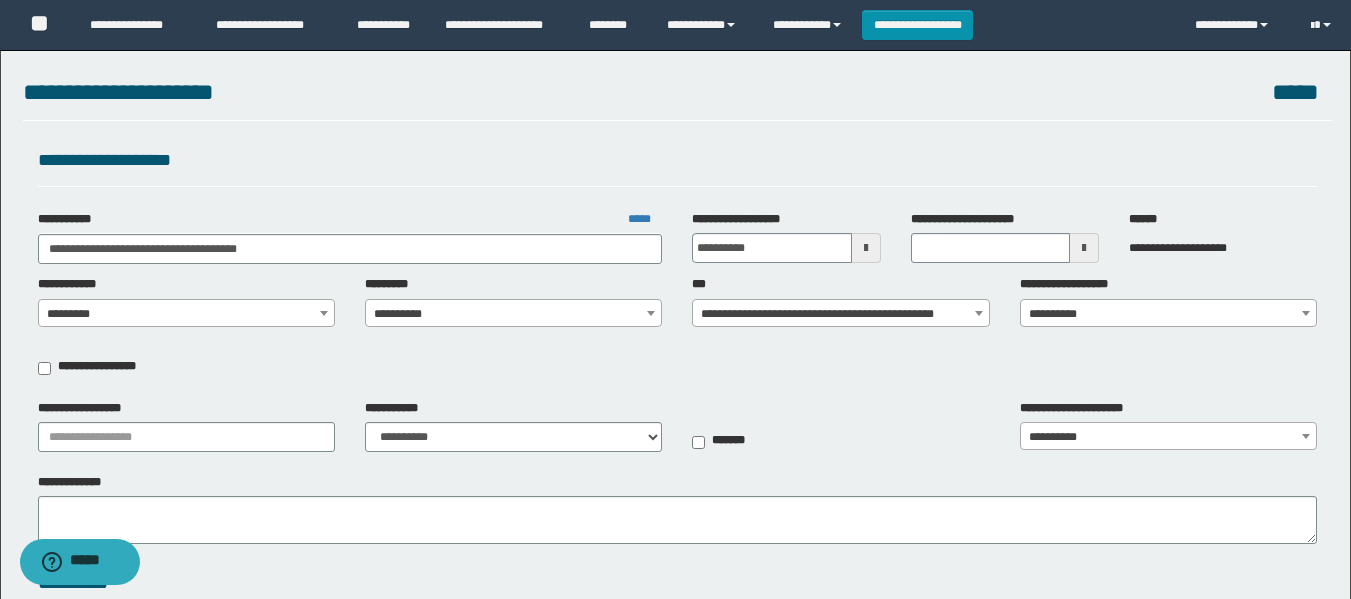 click on "**********" at bounding box center (513, 314) 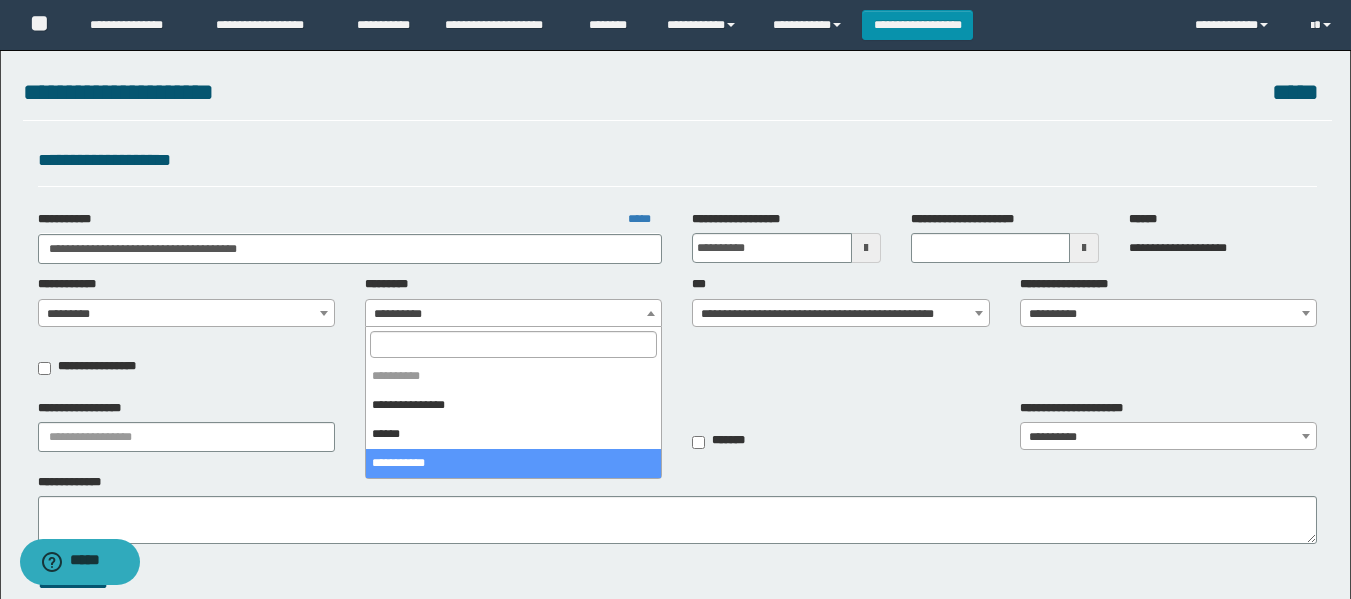 select on "****" 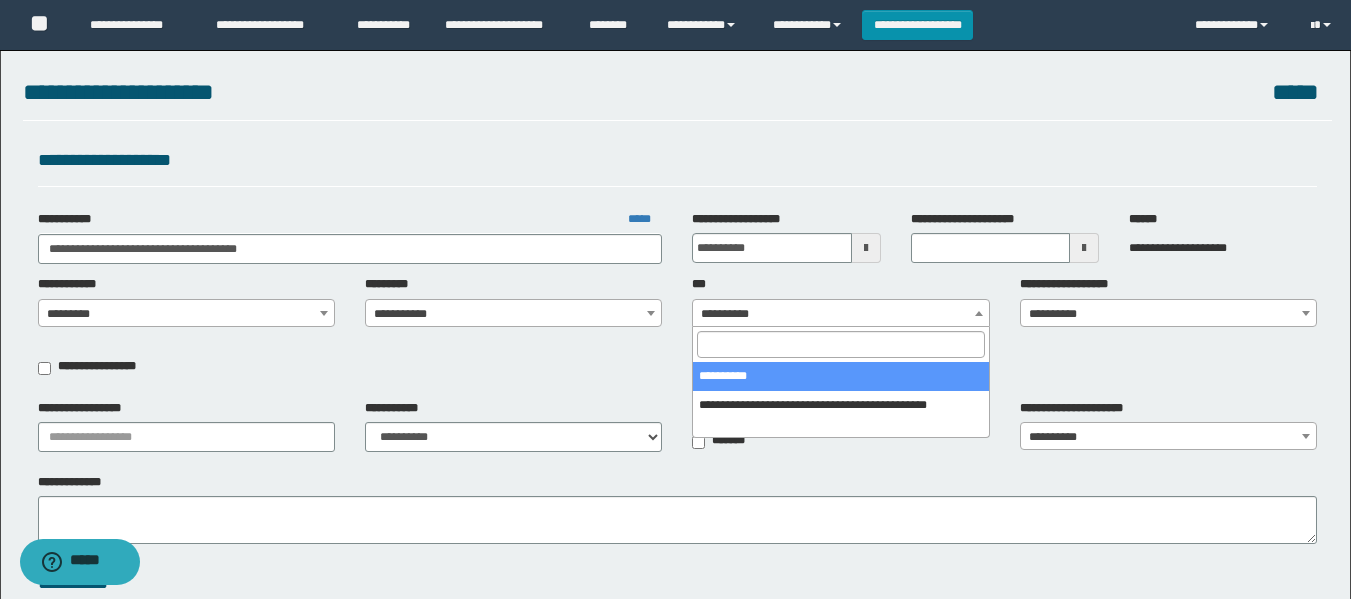 click on "**********" at bounding box center [840, 314] 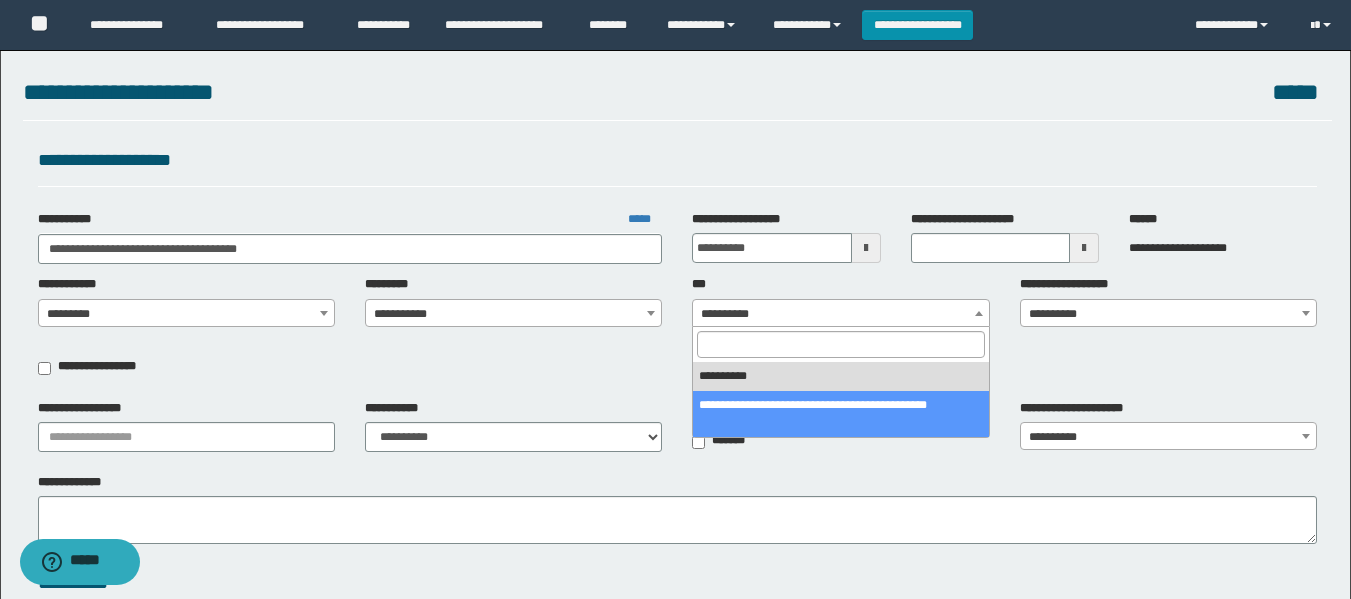 select on "***" 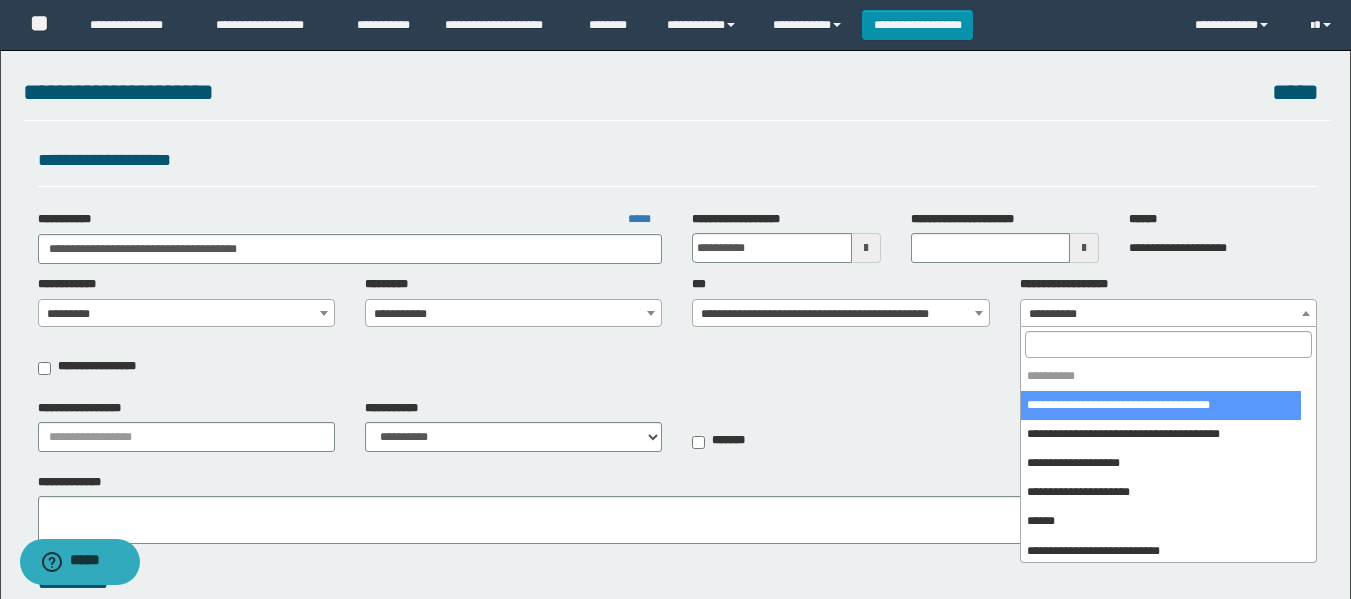 click on "**********" at bounding box center [1168, 314] 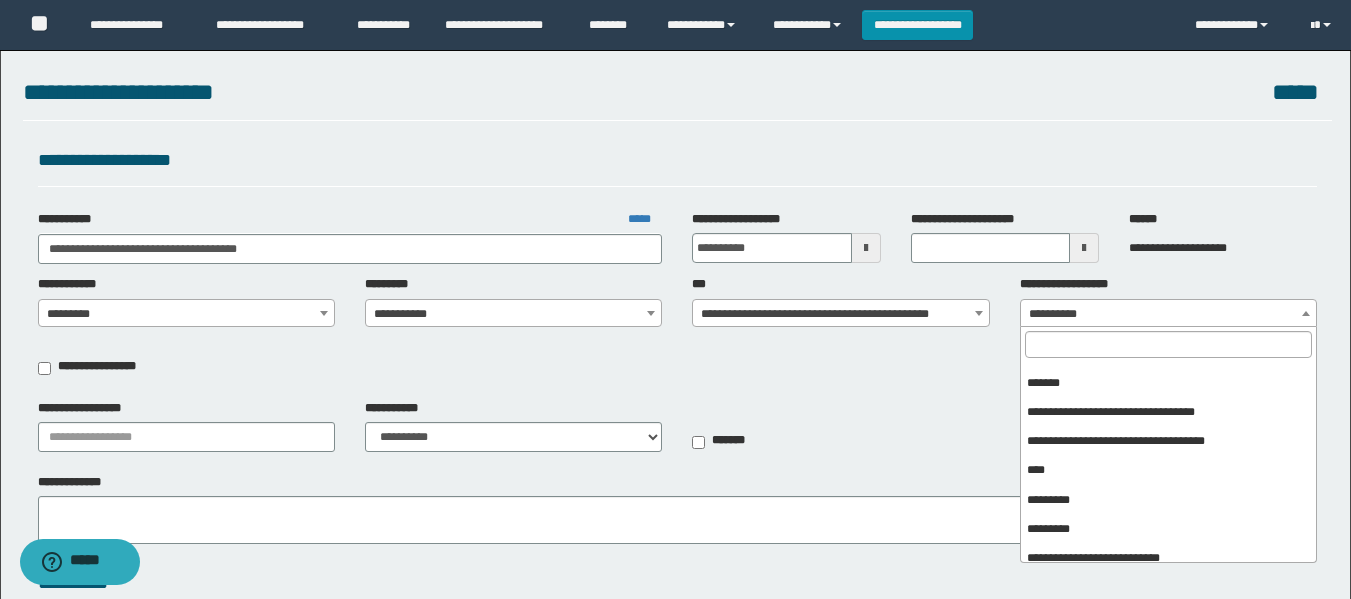 scroll, scrollTop: 300, scrollLeft: 0, axis: vertical 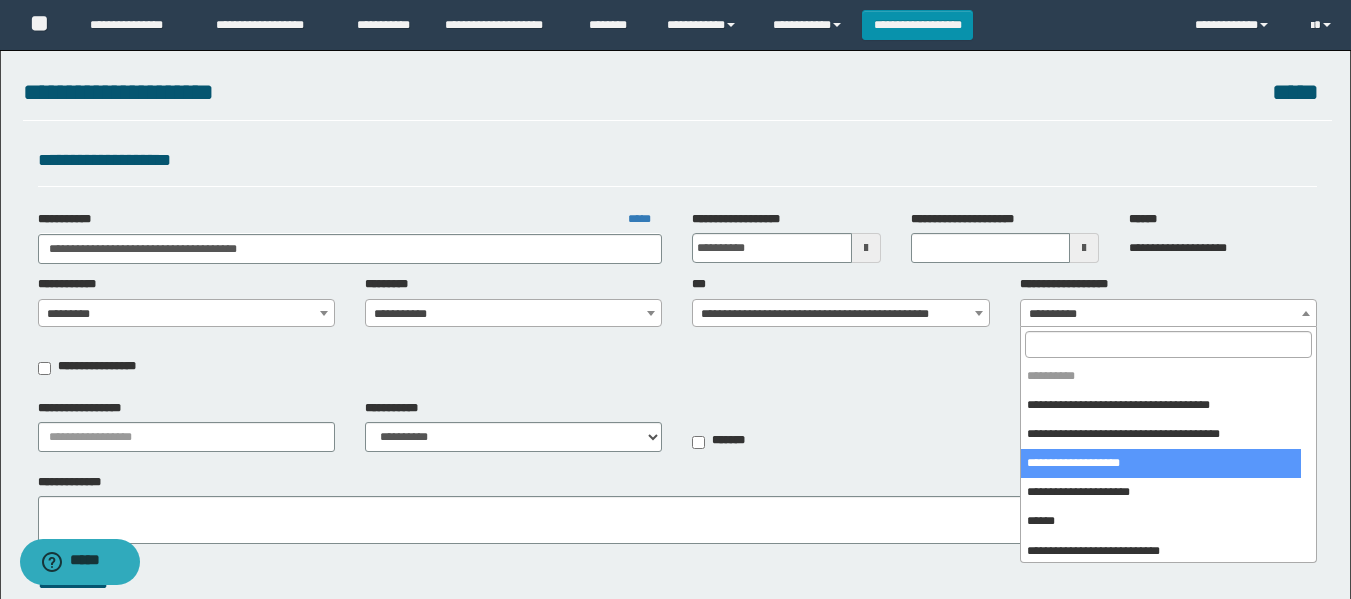 drag, startPoint x: 1121, startPoint y: 482, endPoint x: 1122, endPoint y: 458, distance: 24.020824 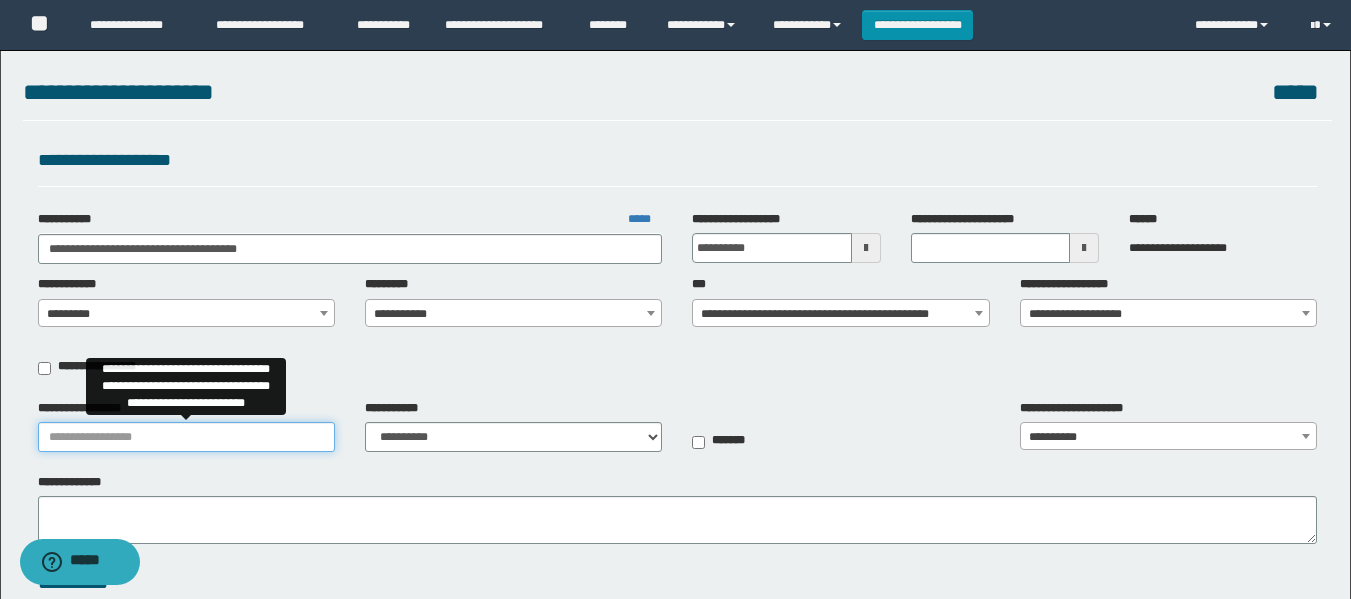 click on "**********" at bounding box center [186, 437] 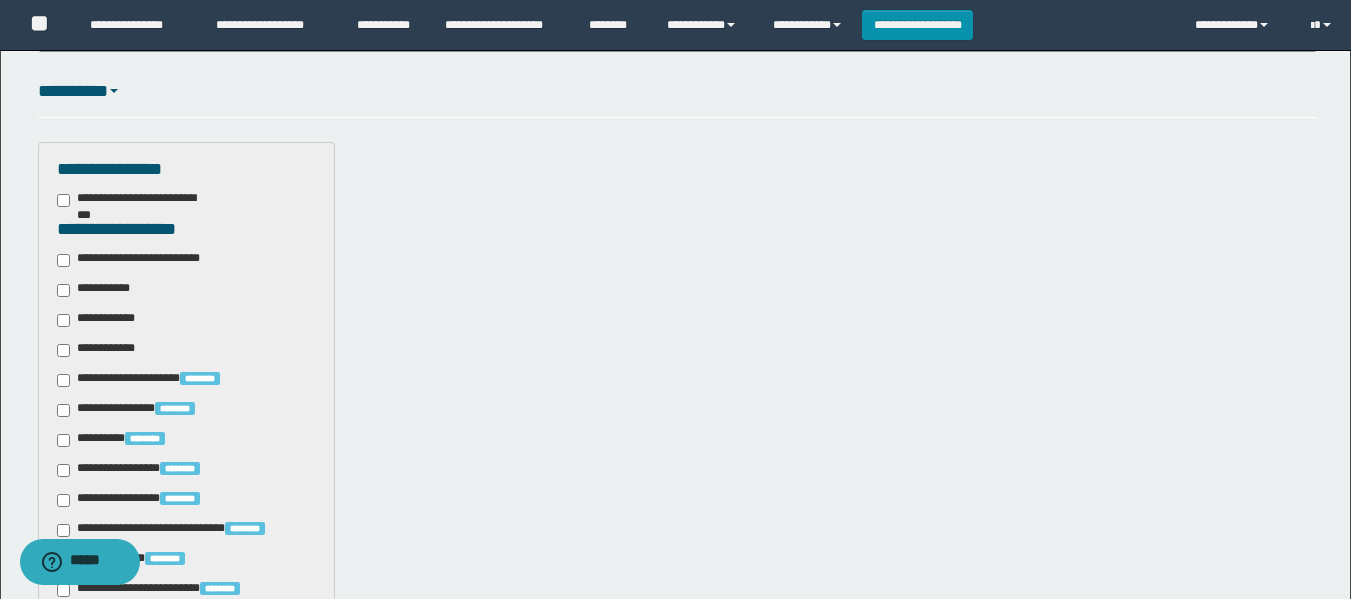 scroll, scrollTop: 500, scrollLeft: 0, axis: vertical 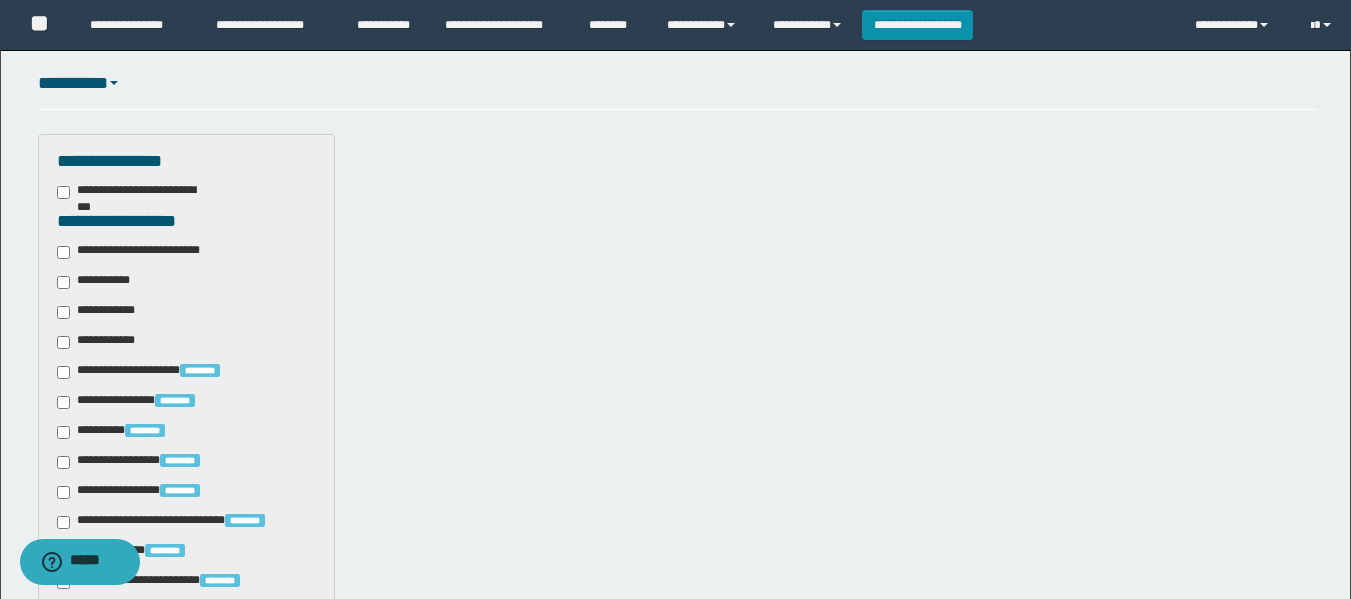 click on "**********" at bounding box center (143, 252) 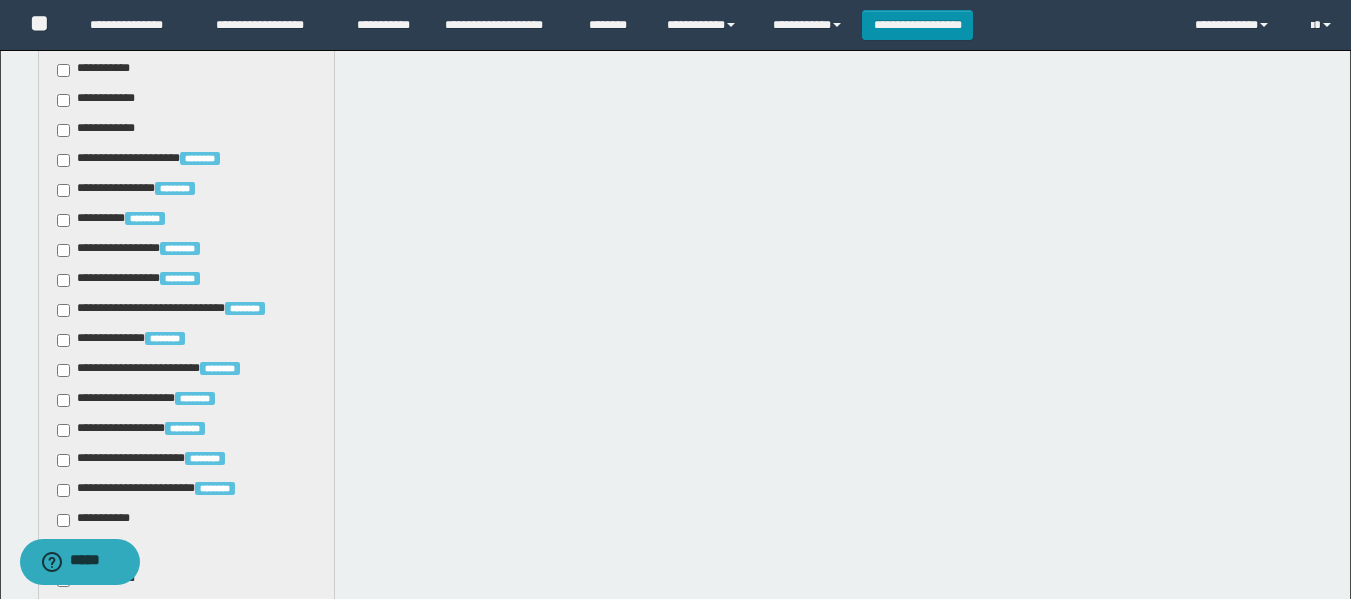 scroll, scrollTop: 900, scrollLeft: 0, axis: vertical 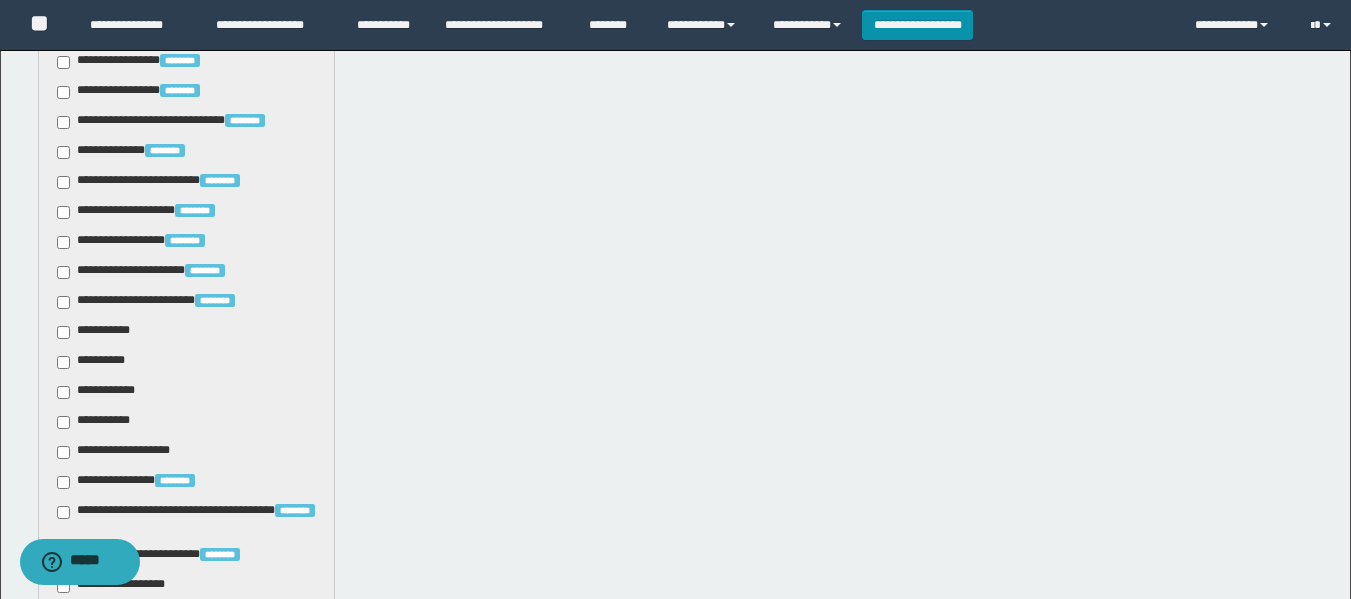 click on "**********" at bounding box center [97, 332] 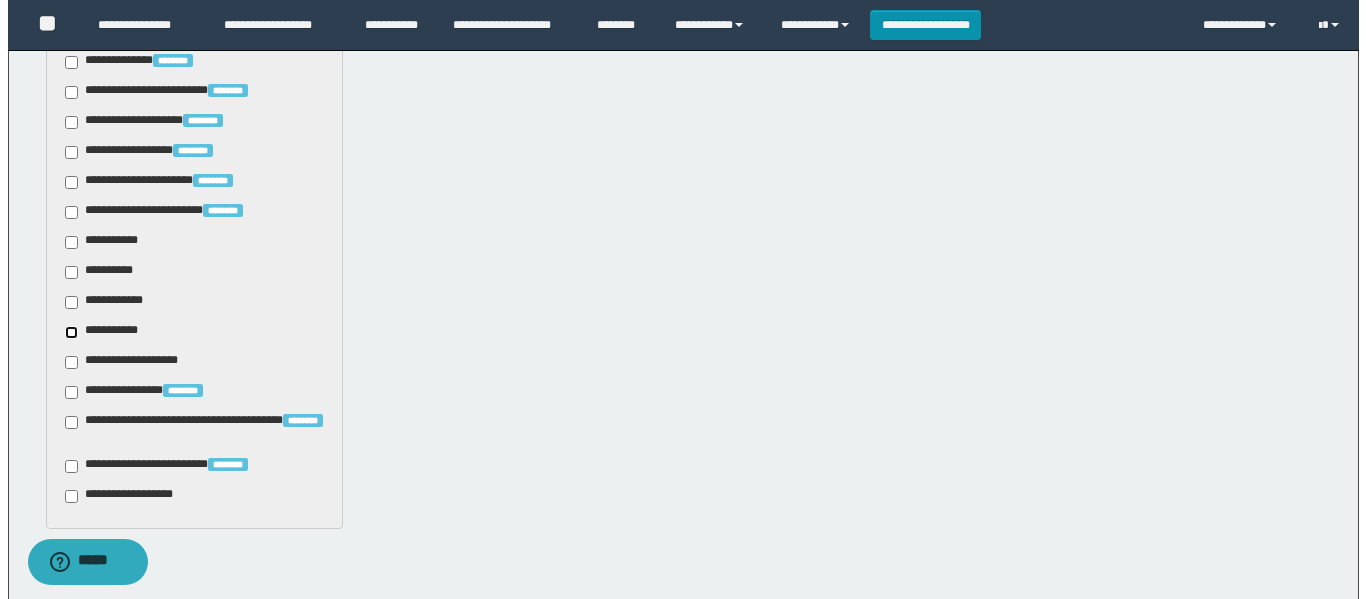scroll, scrollTop: 1200, scrollLeft: 0, axis: vertical 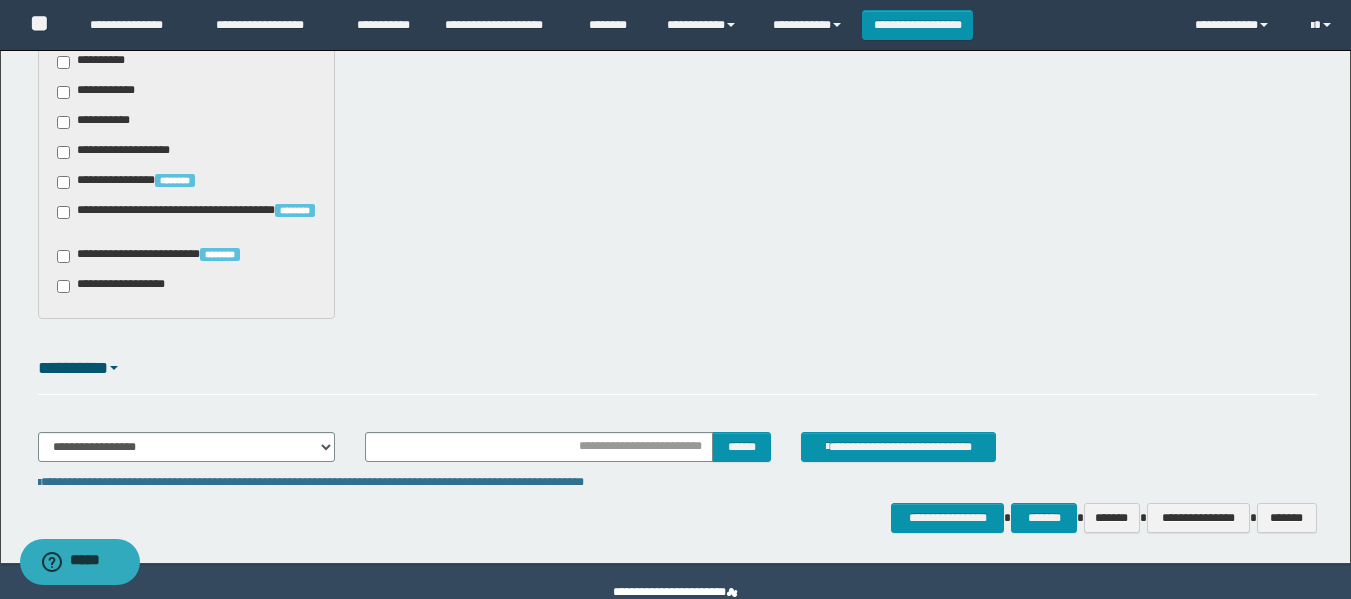 click on "**********" at bounding box center [164, 256] 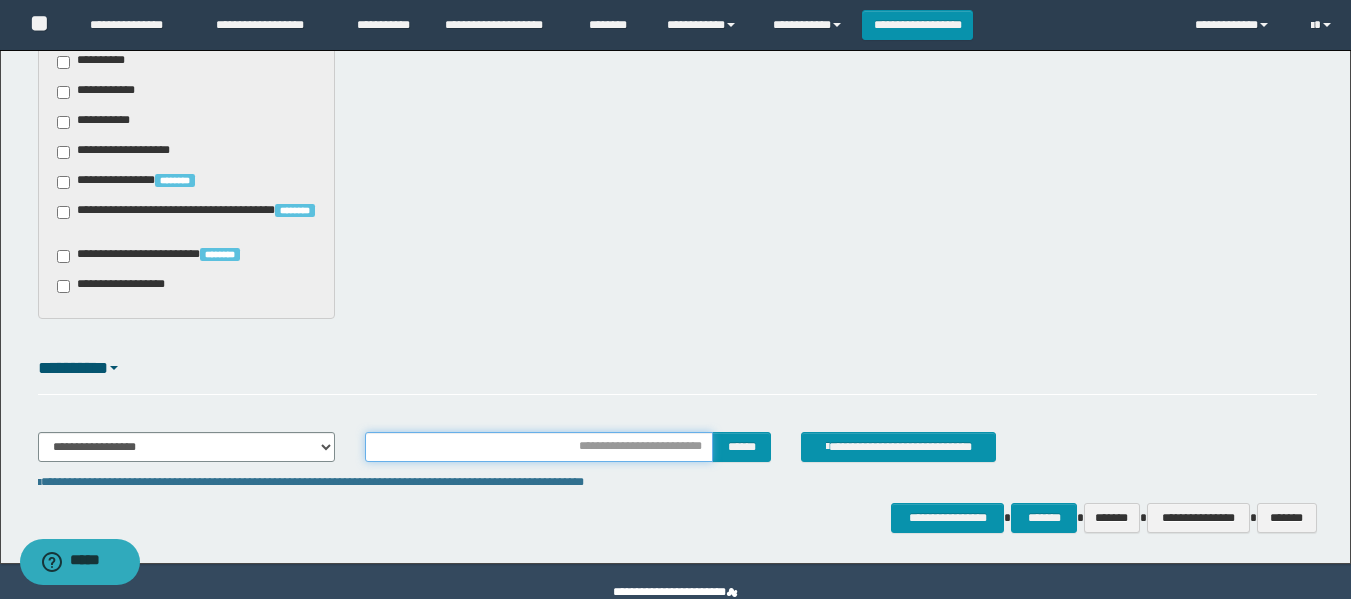 click at bounding box center [539, 447] 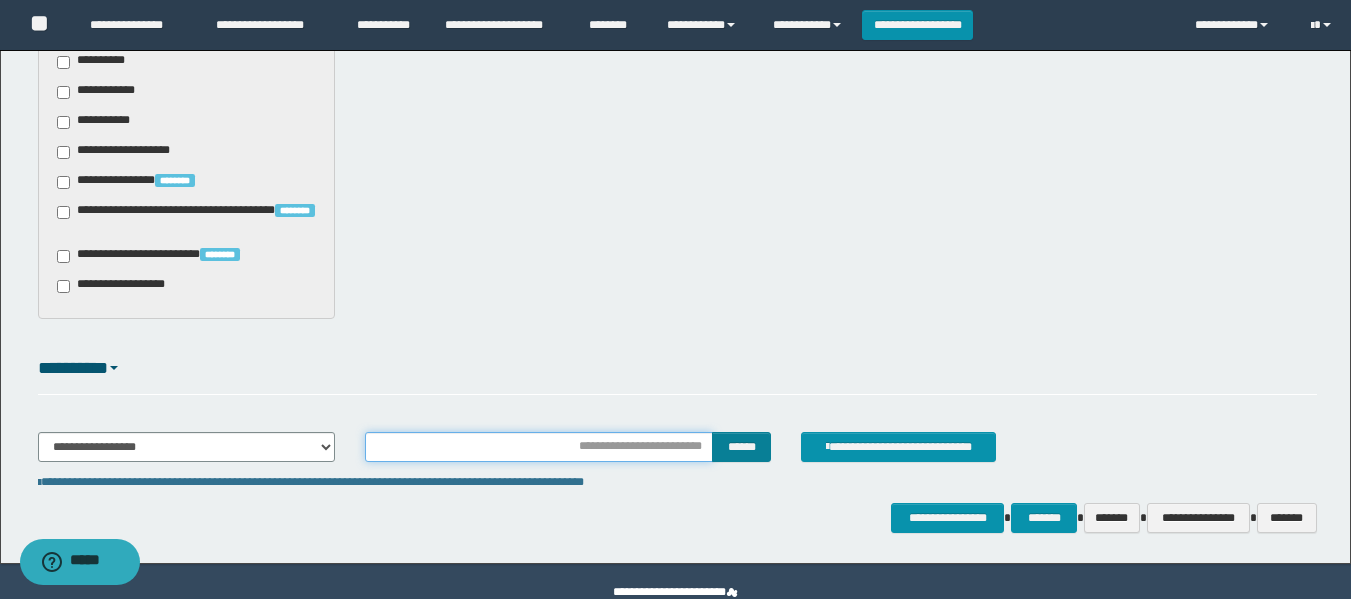 type on "**********" 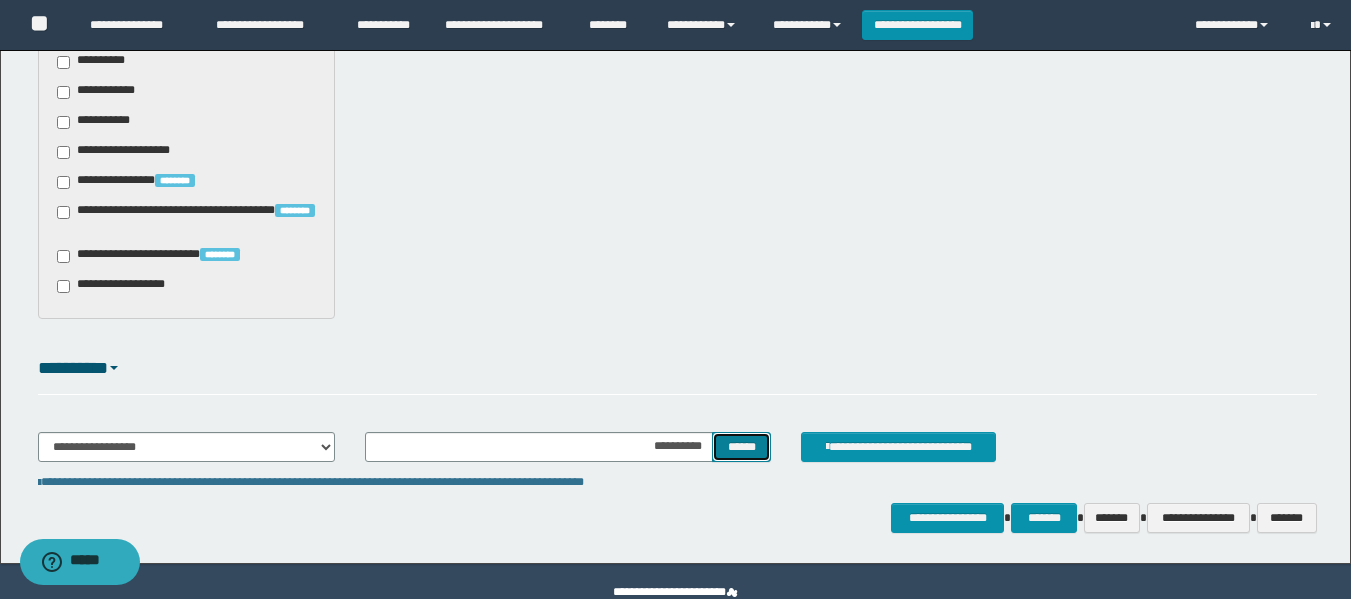 click on "******" at bounding box center (741, 447) 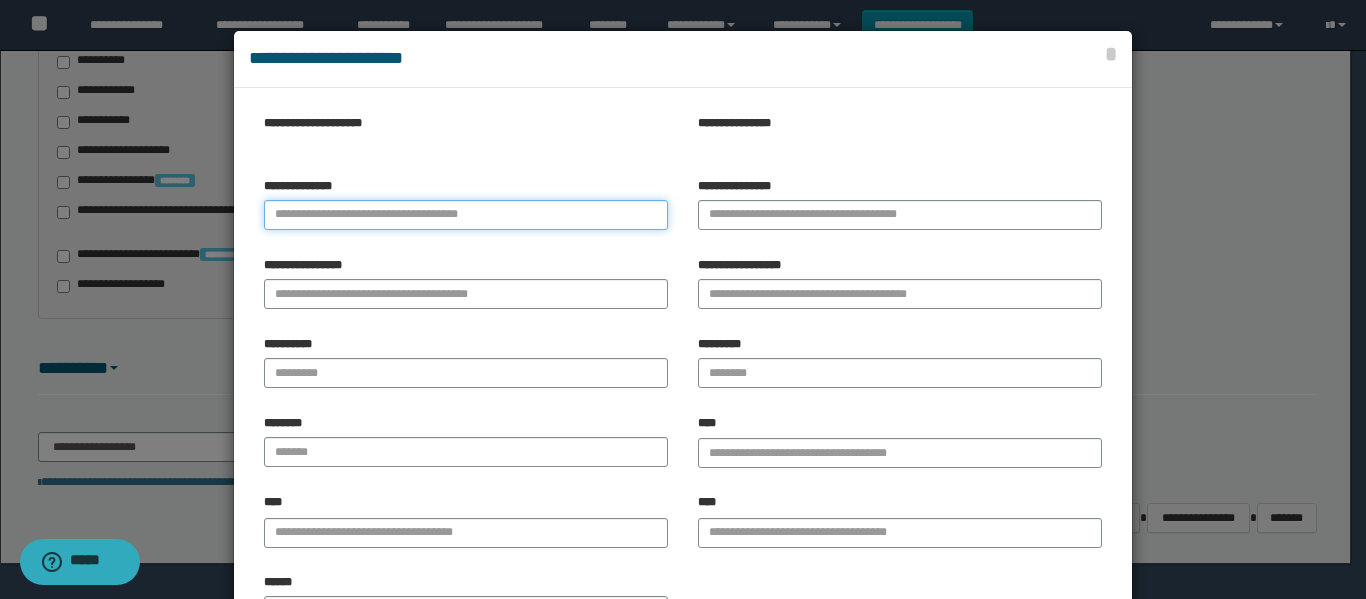 paste on "**********" 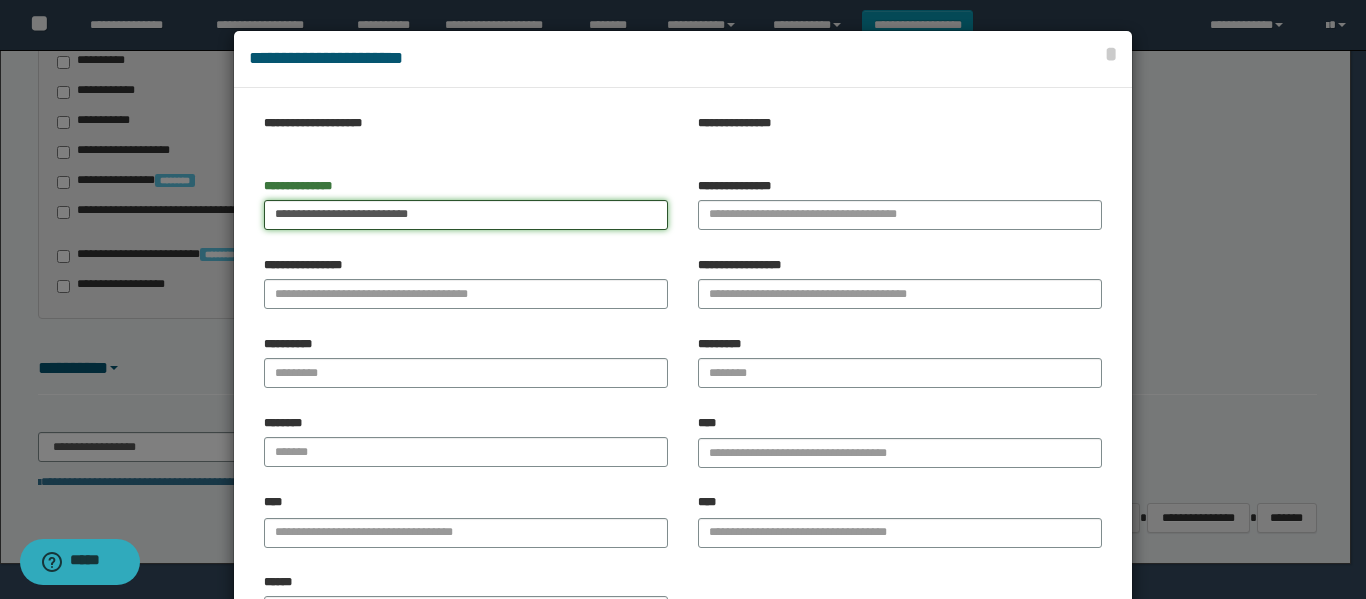 drag, startPoint x: 307, startPoint y: 213, endPoint x: 709, endPoint y: 218, distance: 402.0311 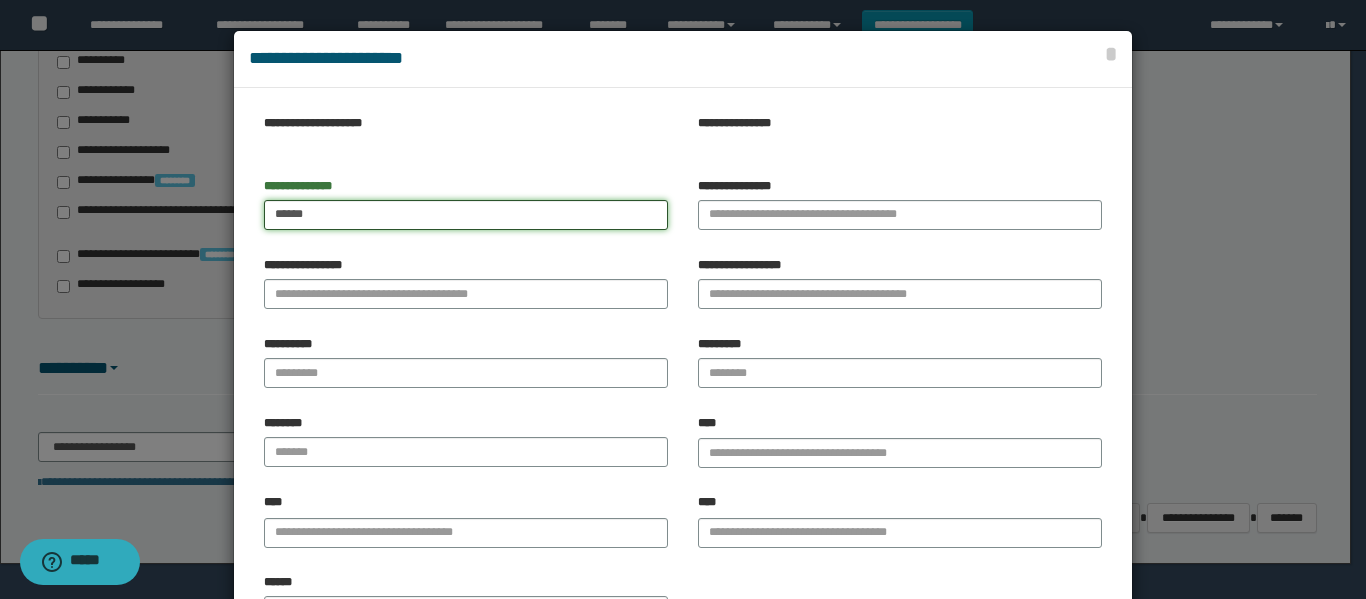 type on "*****" 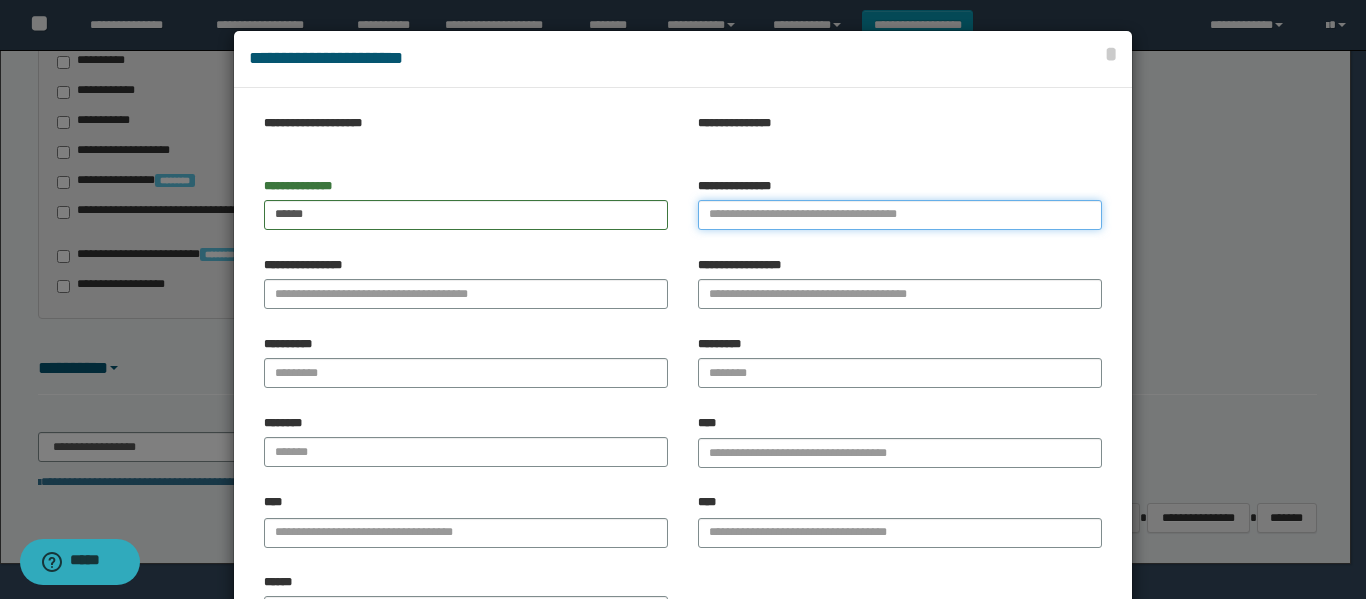 click on "**********" at bounding box center (900, 215) 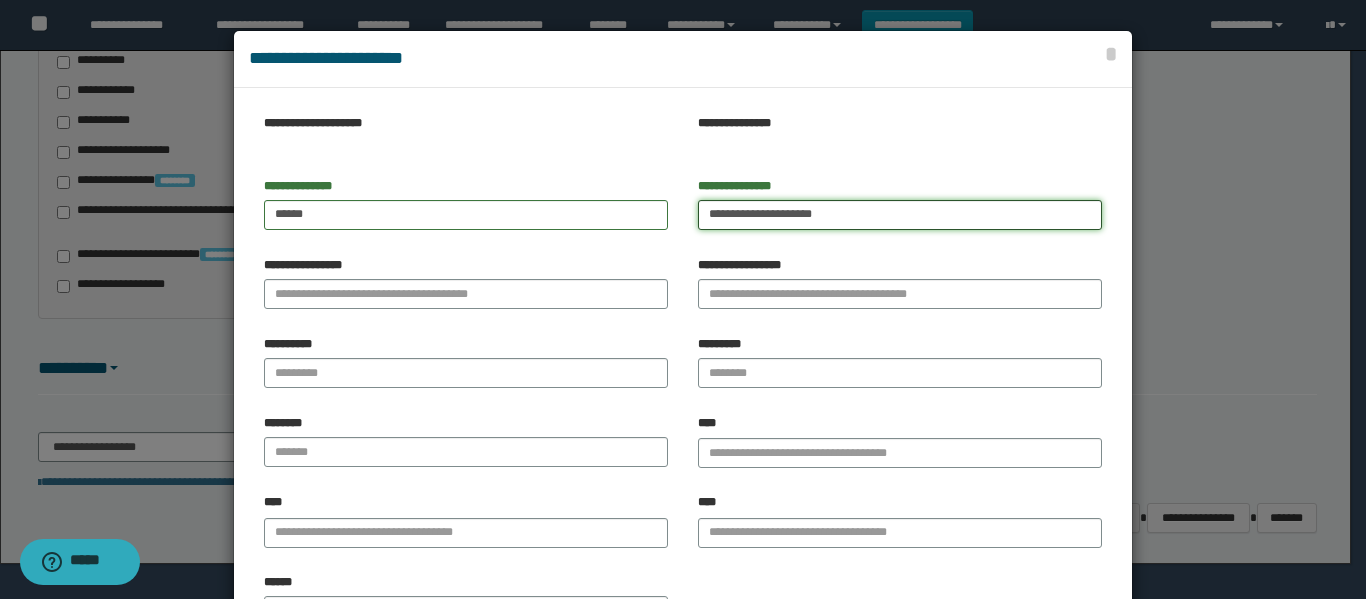 drag, startPoint x: 745, startPoint y: 212, endPoint x: 973, endPoint y: 210, distance: 228.00877 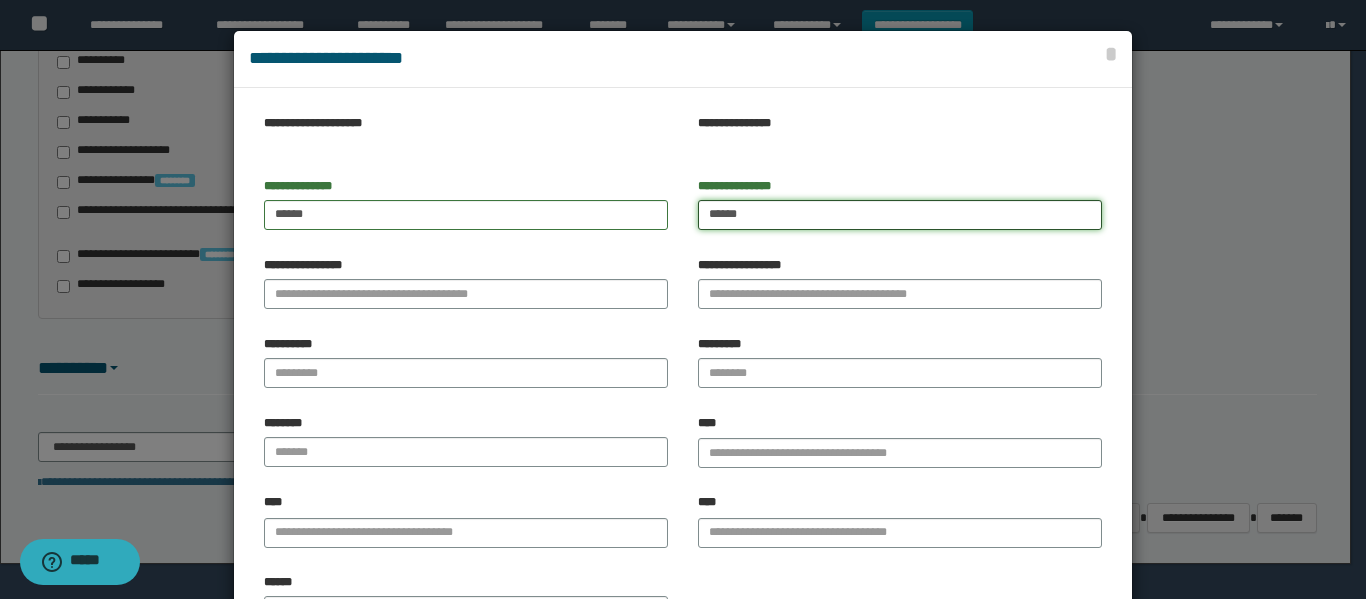 type on "*****" 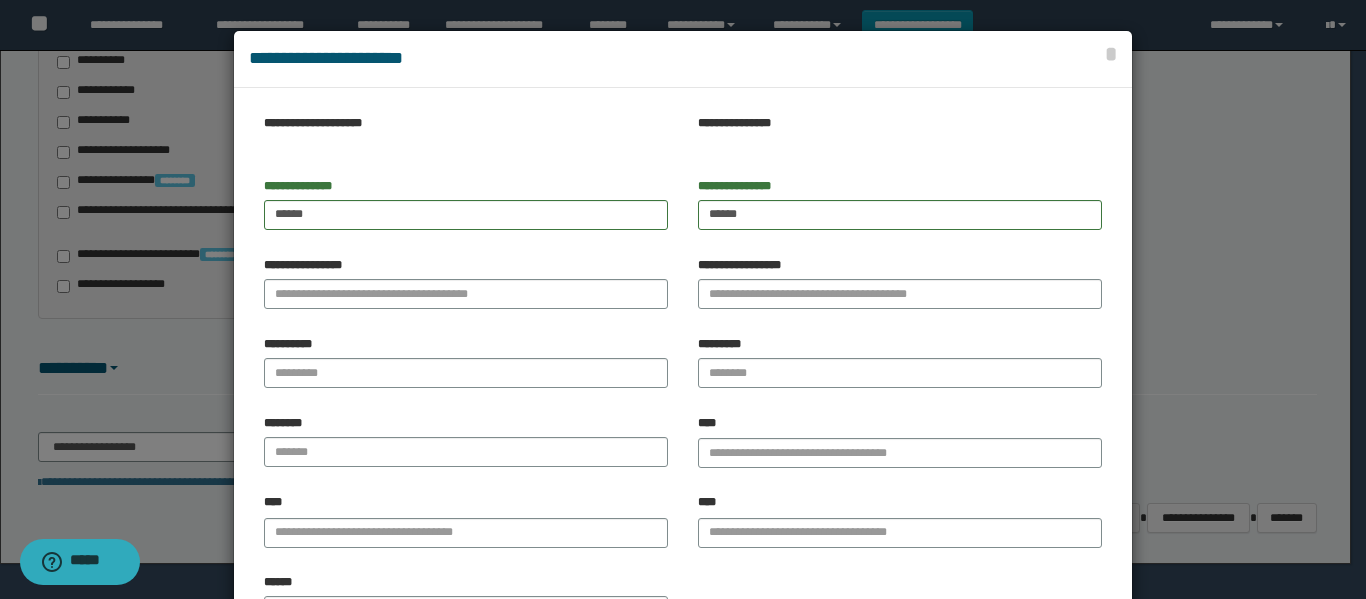 click on "**********" at bounding box center [466, 283] 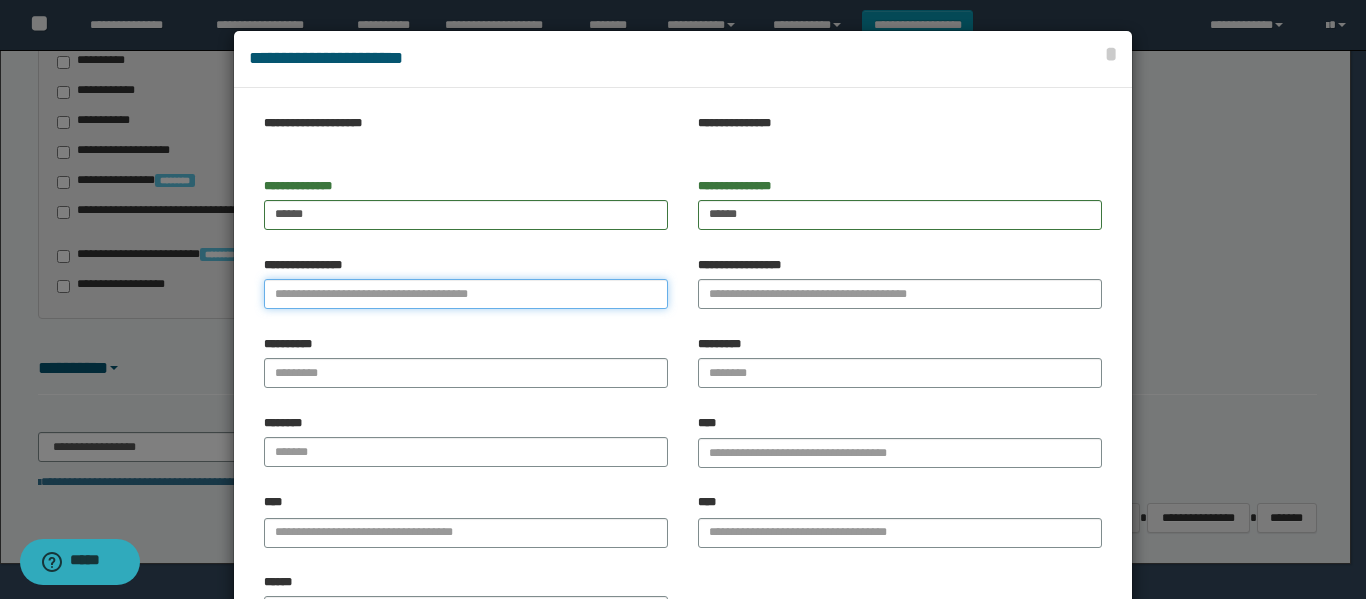 click on "**********" at bounding box center (466, 294) 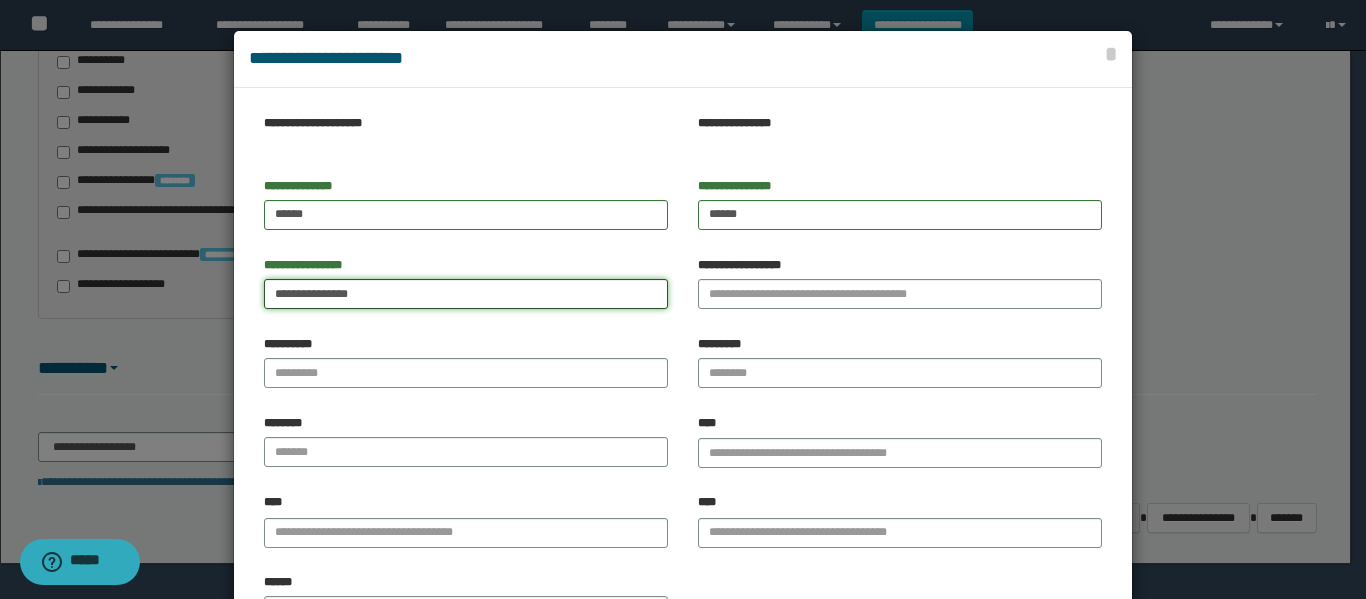 drag, startPoint x: 334, startPoint y: 294, endPoint x: 594, endPoint y: 300, distance: 260.0692 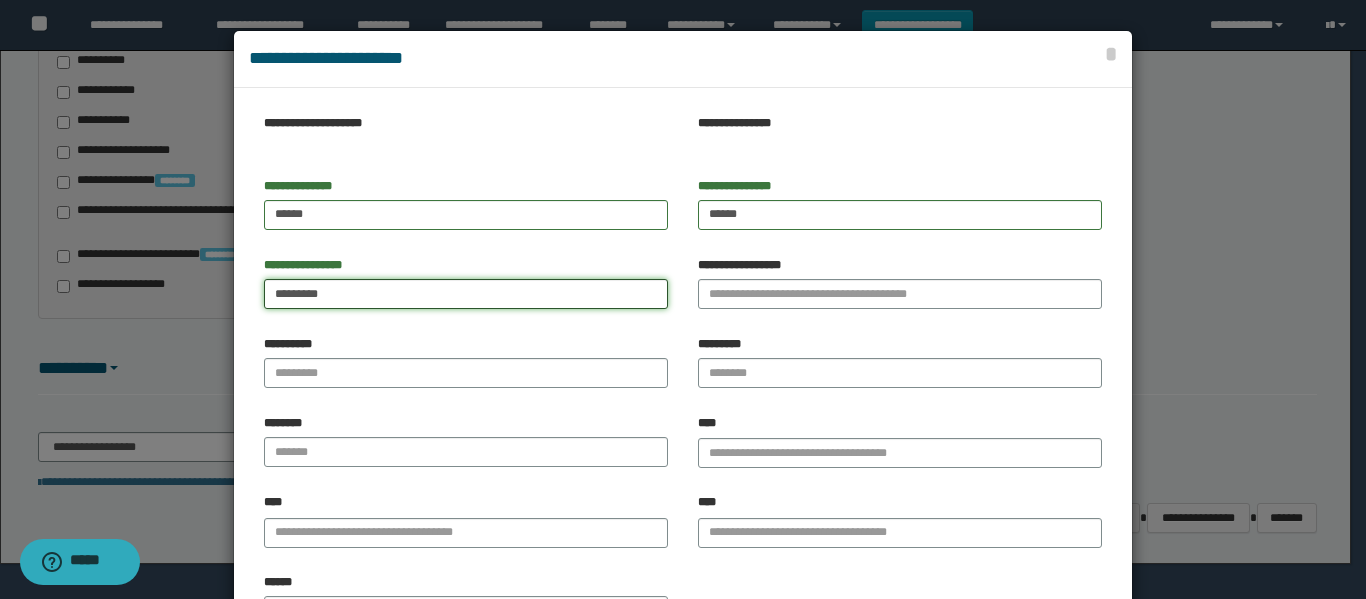 type on "********" 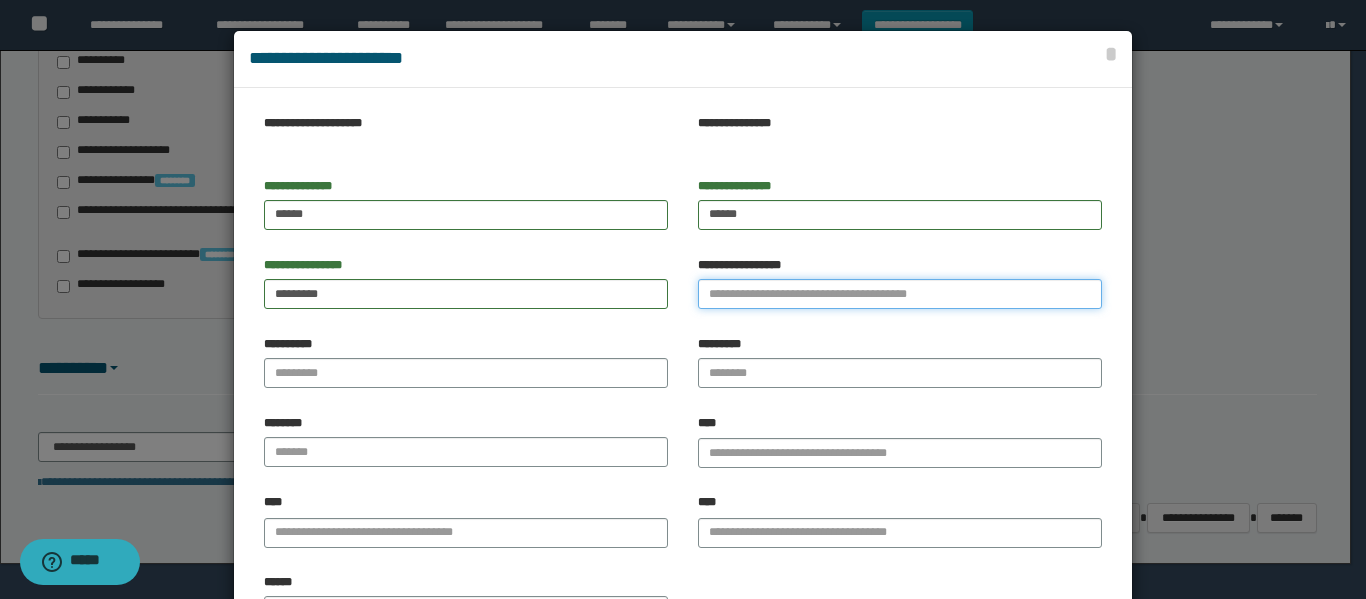 click on "**********" at bounding box center [900, 294] 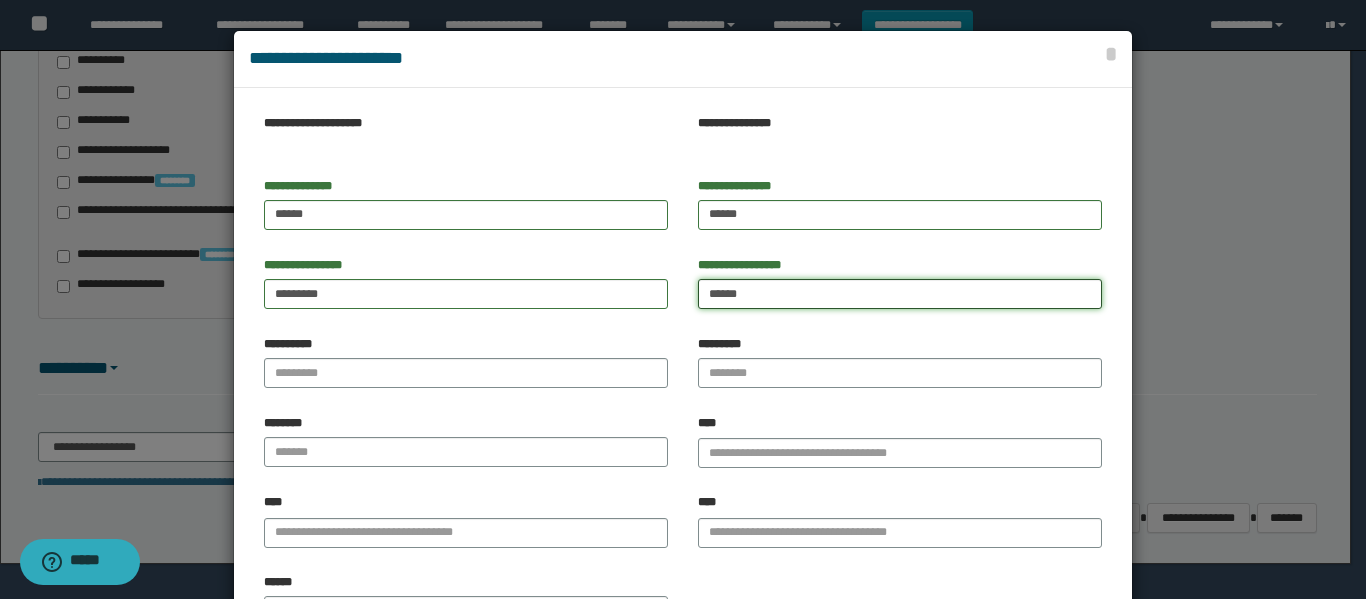 type on "******" 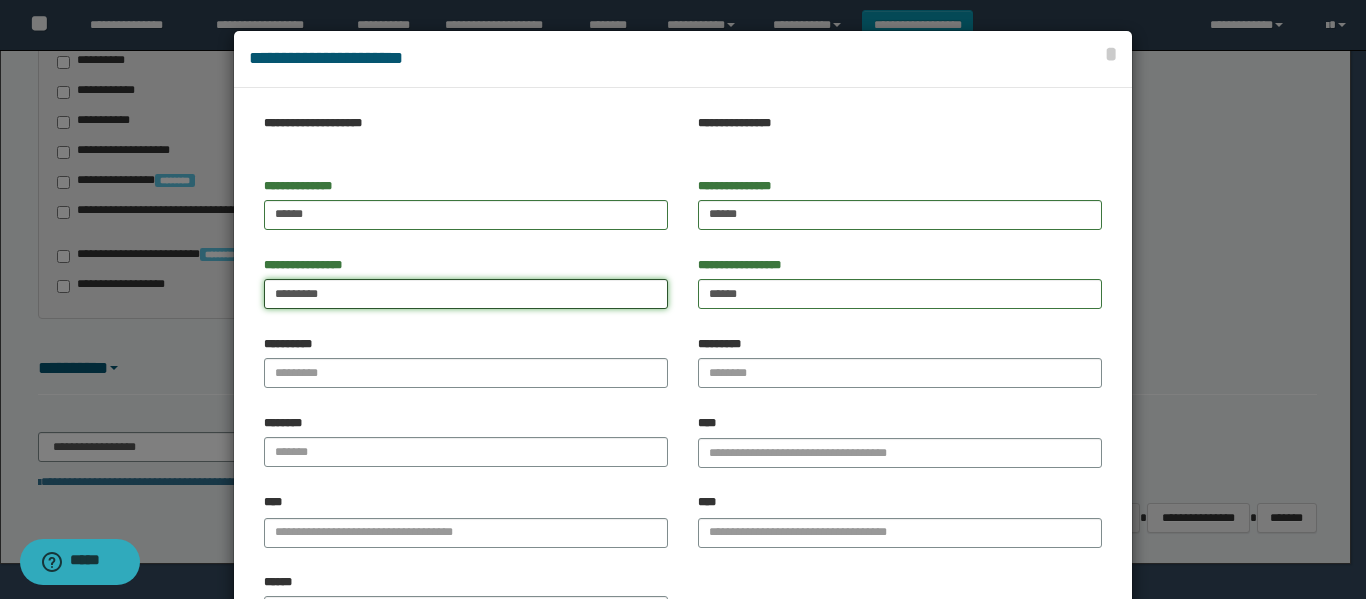 click on "********" at bounding box center [466, 294] 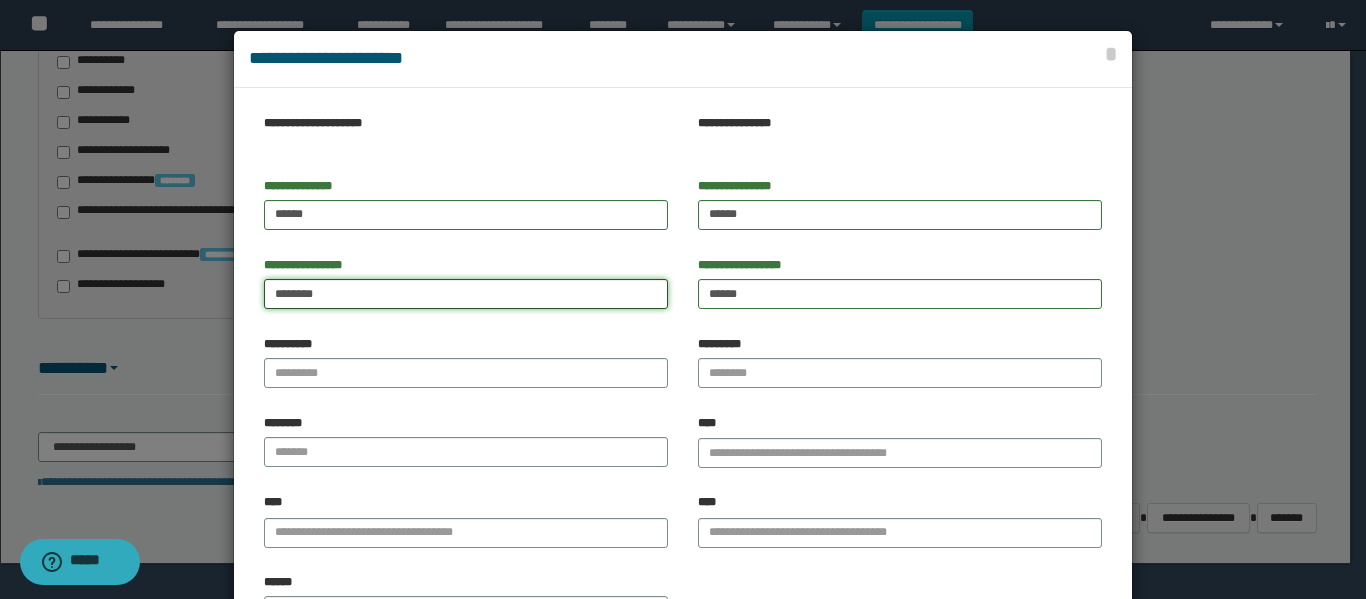 type on "********" 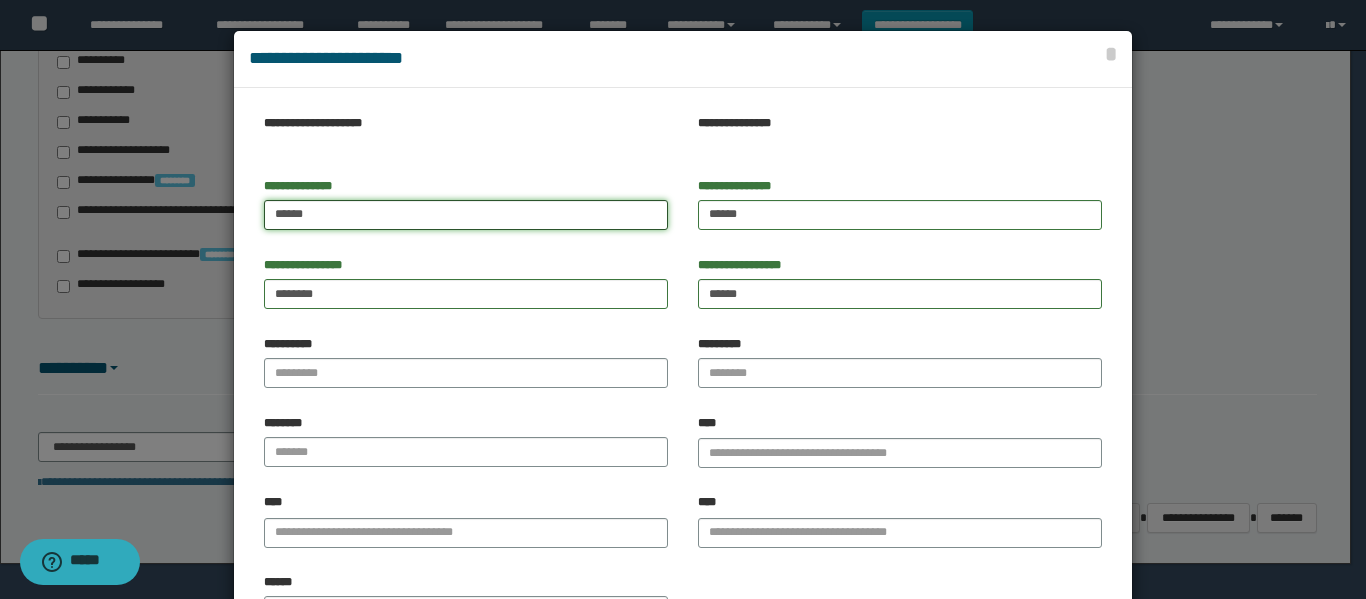 click on "*****" at bounding box center (466, 215) 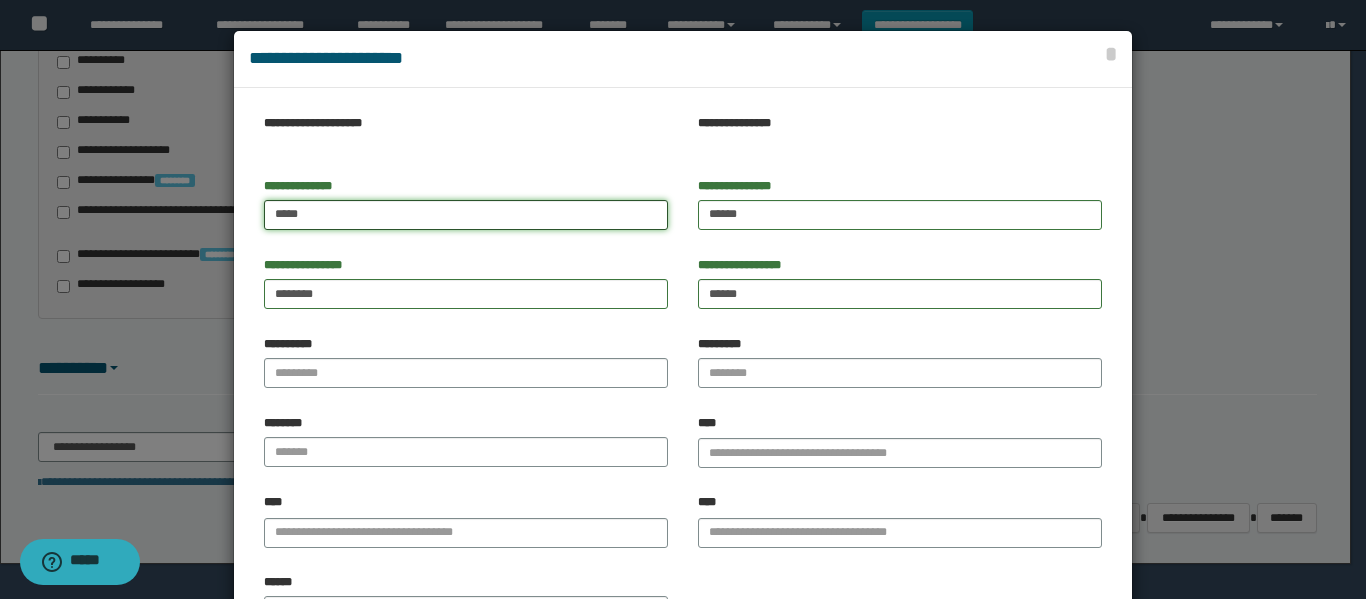 type on "*****" 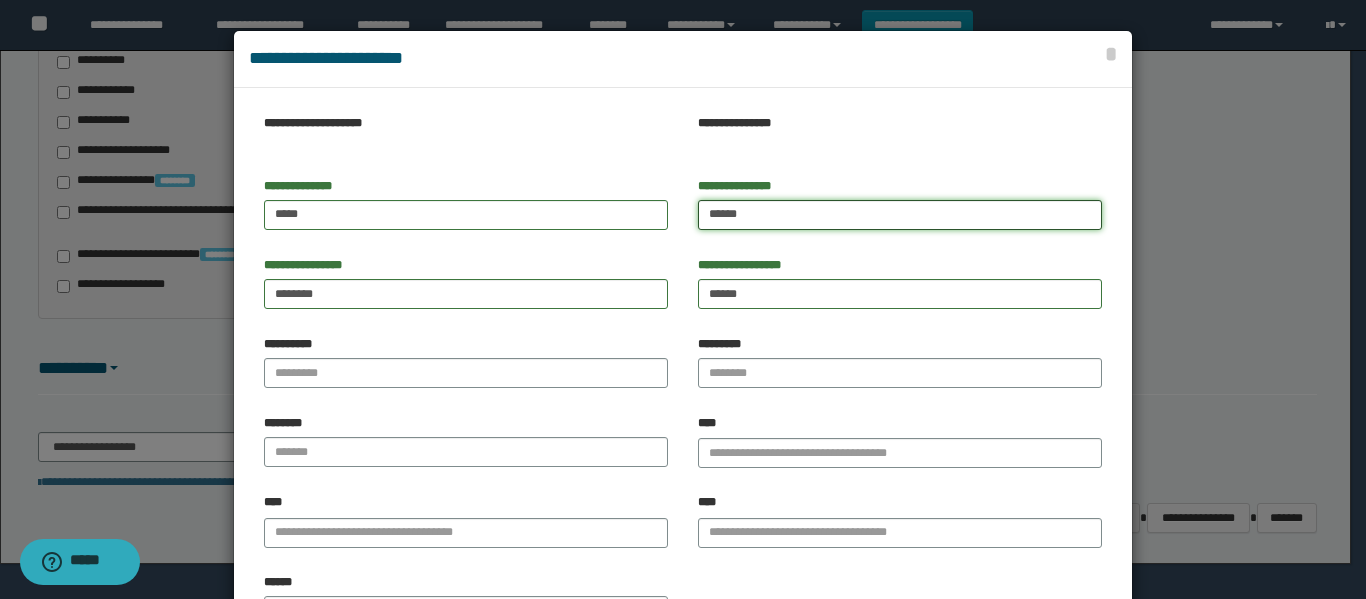 click on "*****" at bounding box center [900, 215] 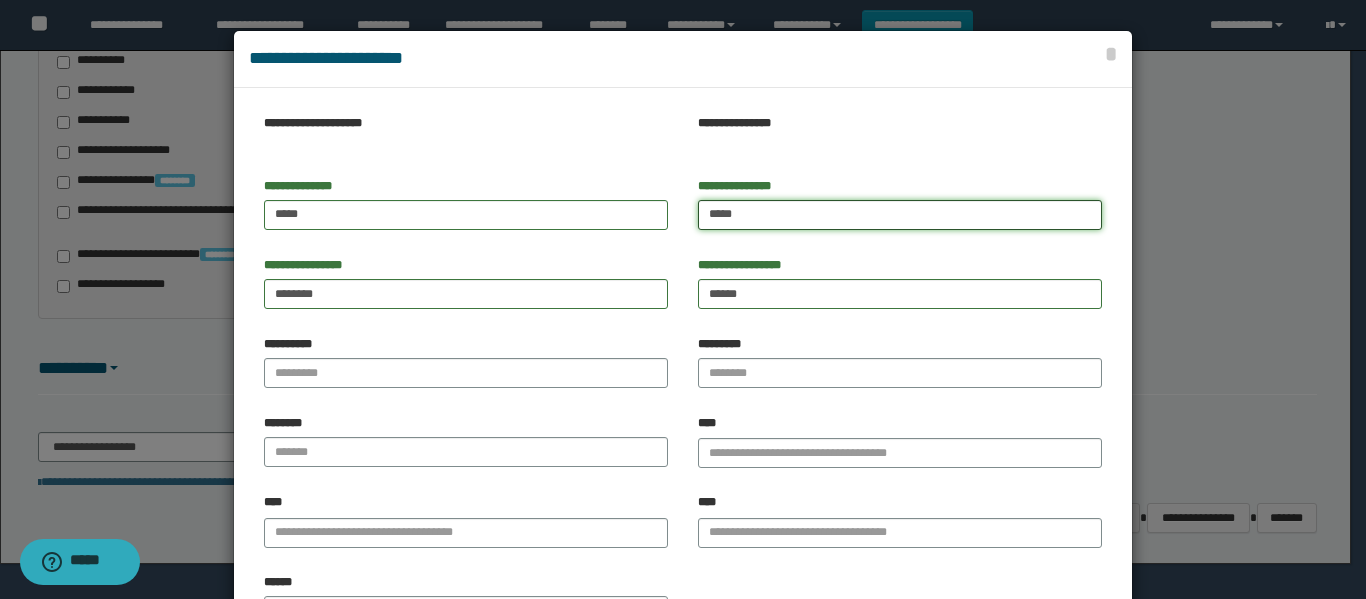 type on "*****" 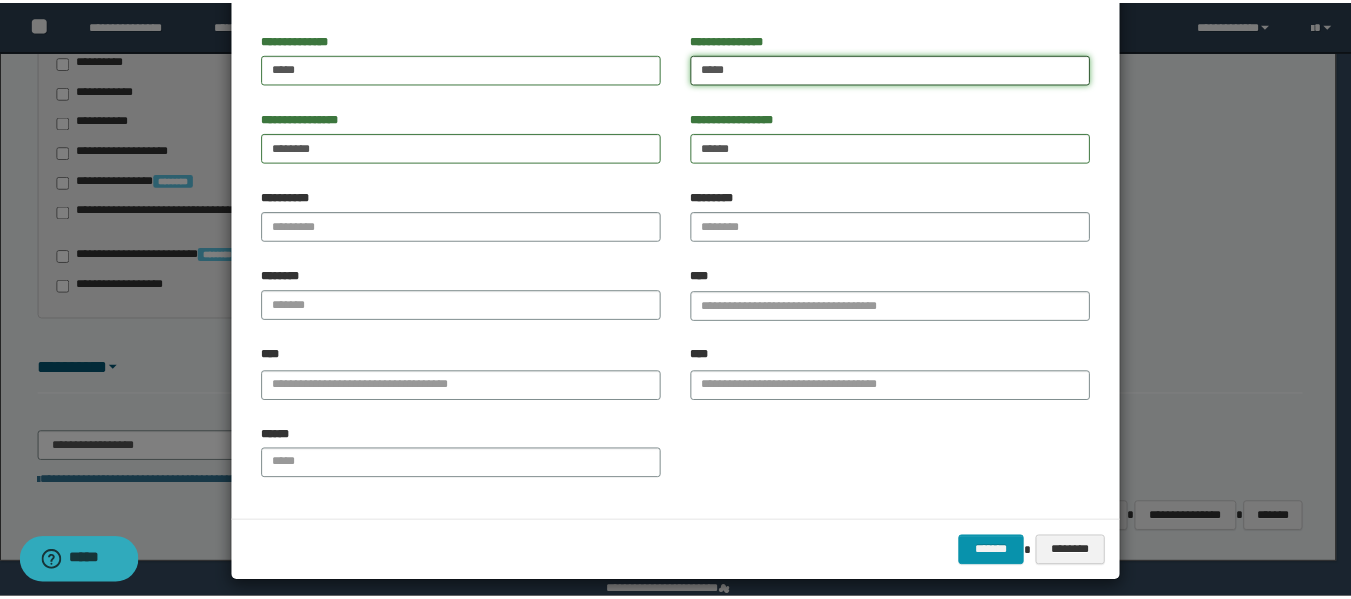 scroll, scrollTop: 161, scrollLeft: 0, axis: vertical 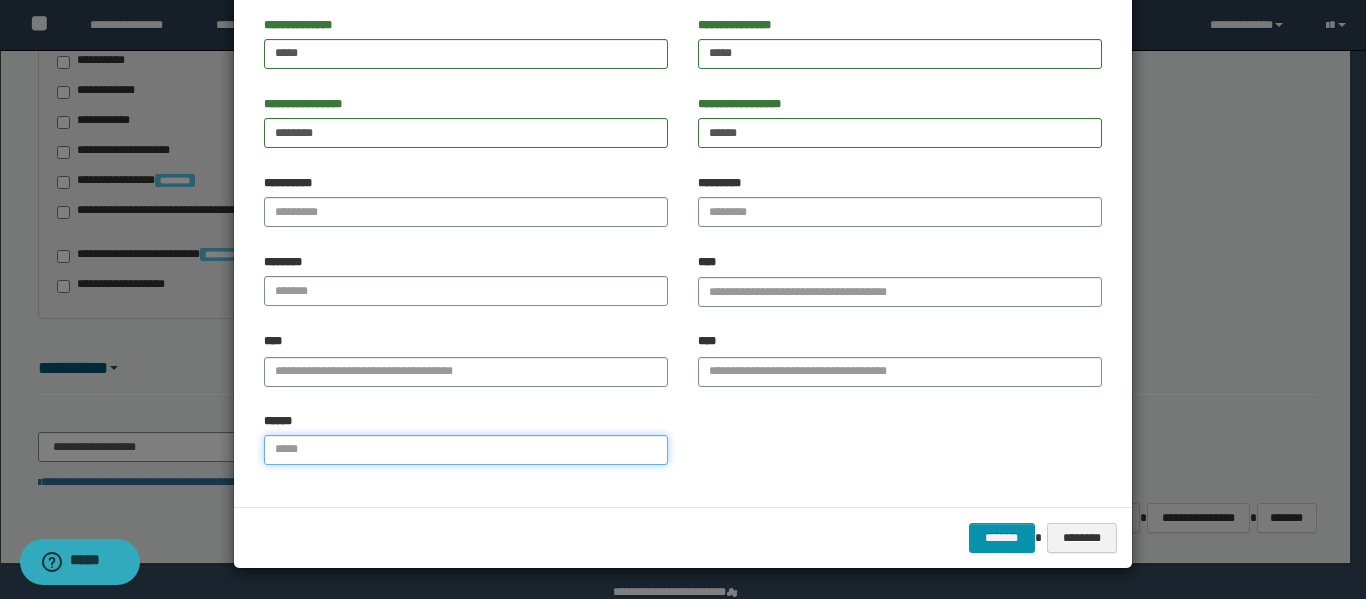 click on "******" at bounding box center [466, 450] 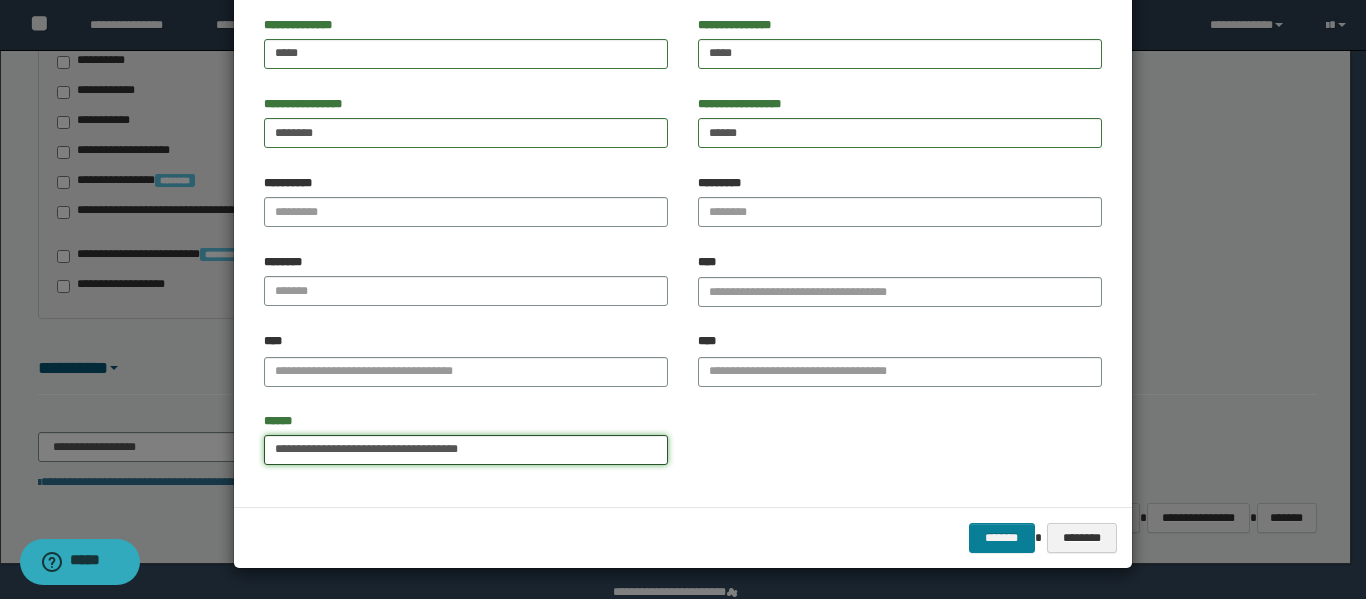 type on "**********" 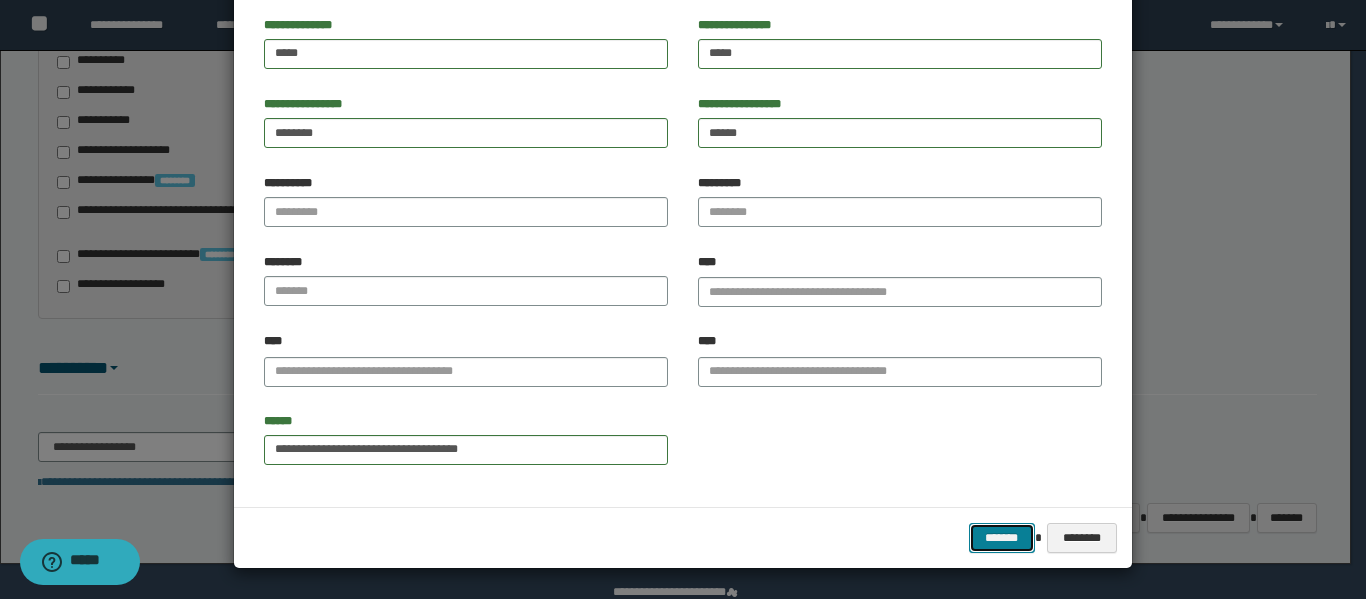 click on "*******" at bounding box center (1002, 538) 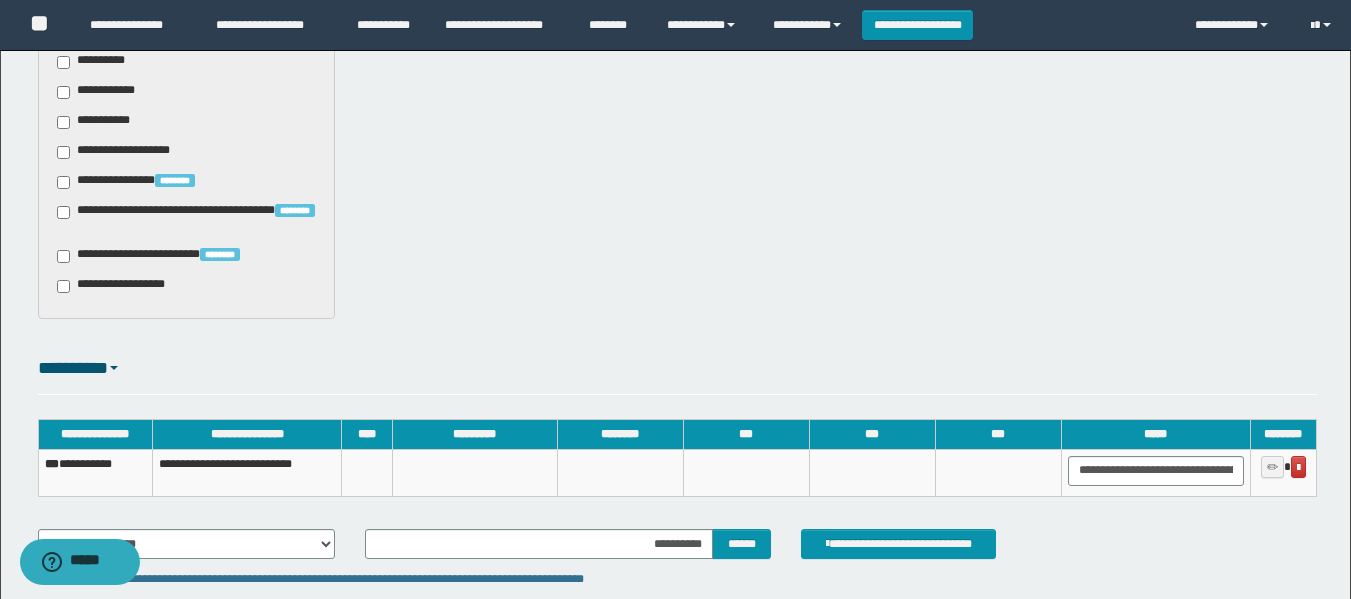 click on "**********" at bounding box center (95, 472) 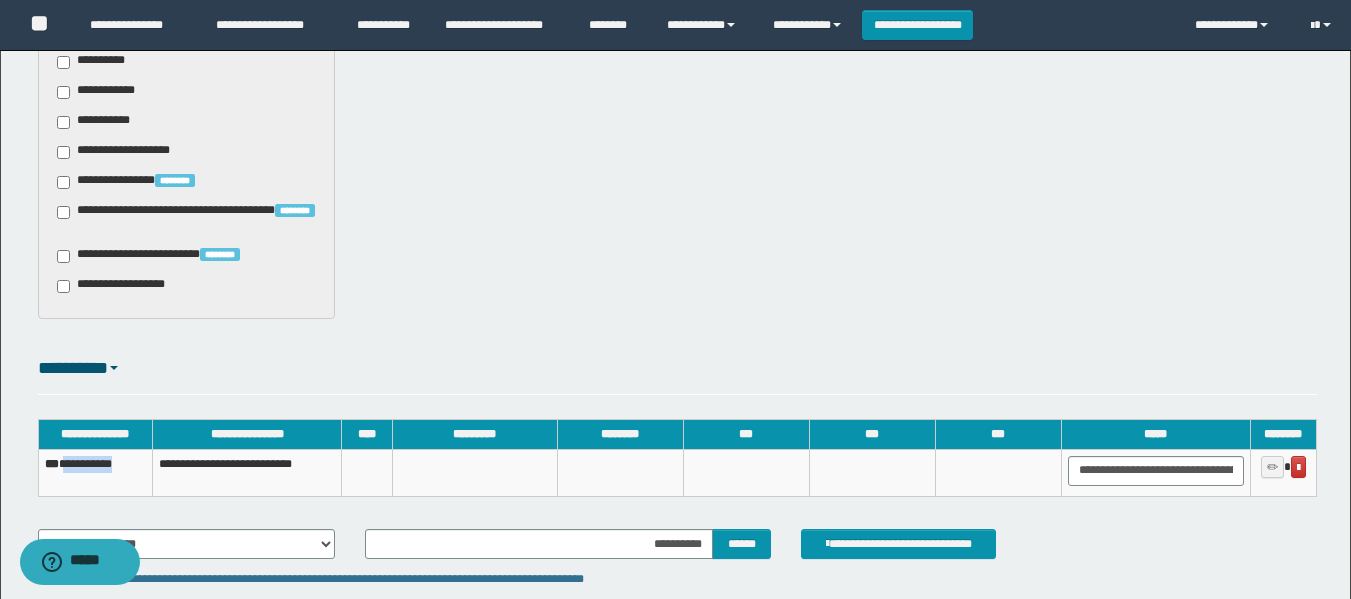 click on "**********" at bounding box center [95, 472] 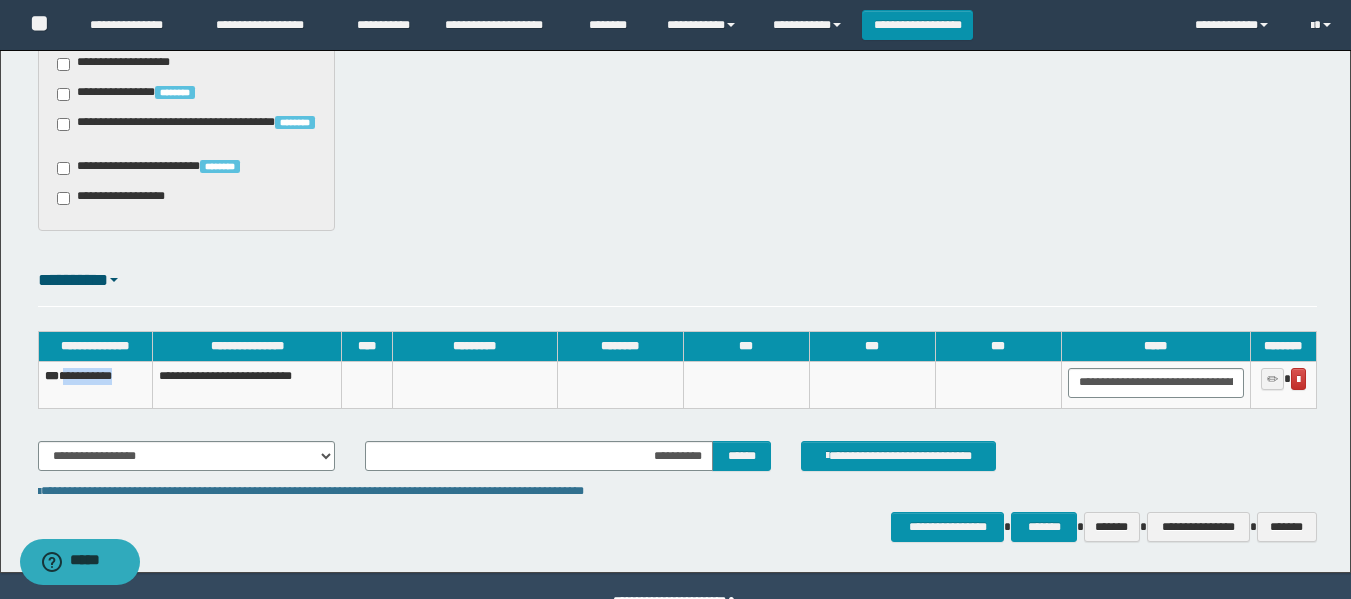 scroll, scrollTop: 1284, scrollLeft: 0, axis: vertical 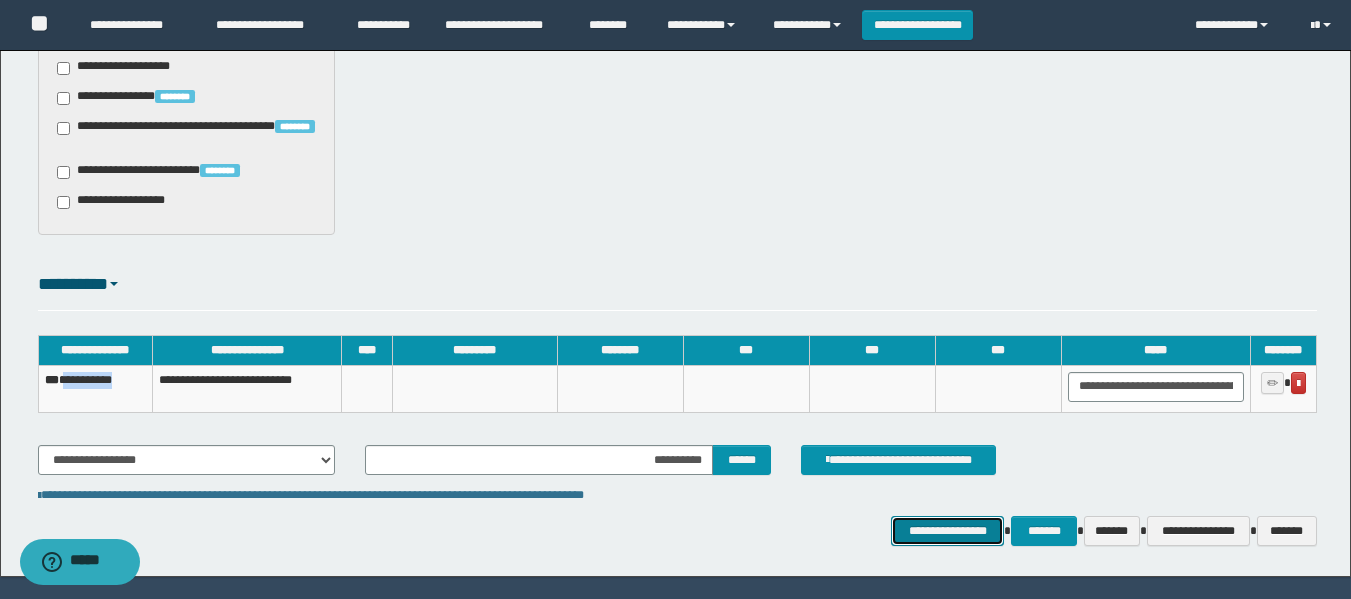 click on "**********" at bounding box center [947, 531] 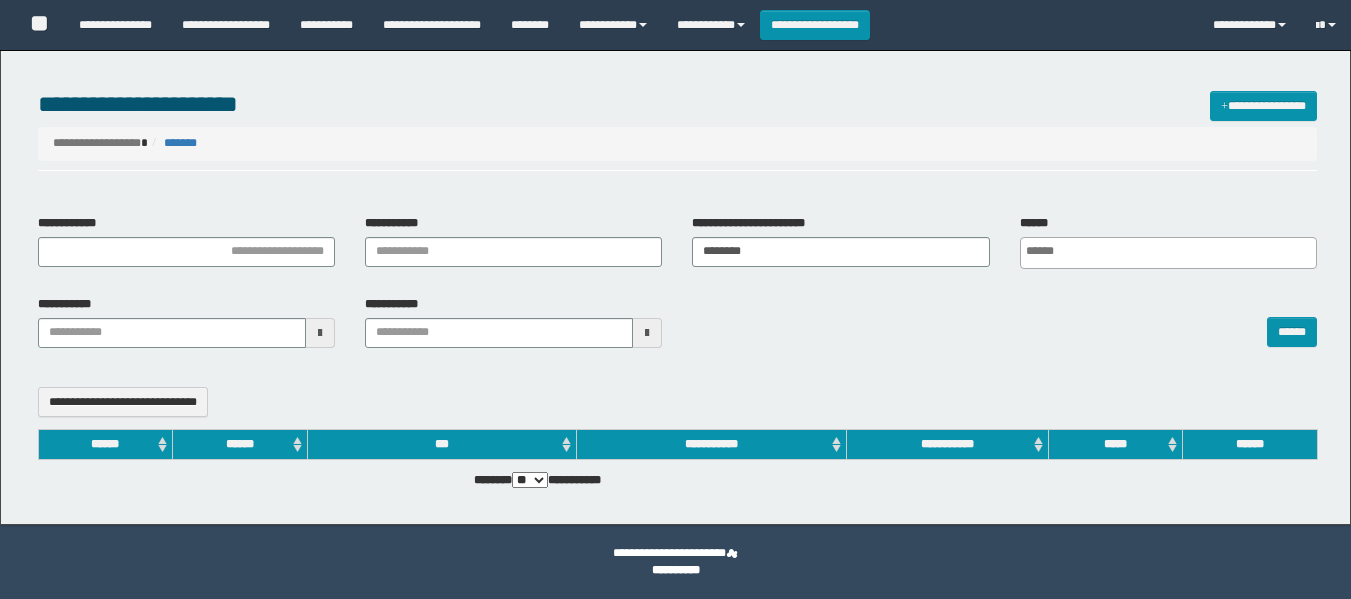 select 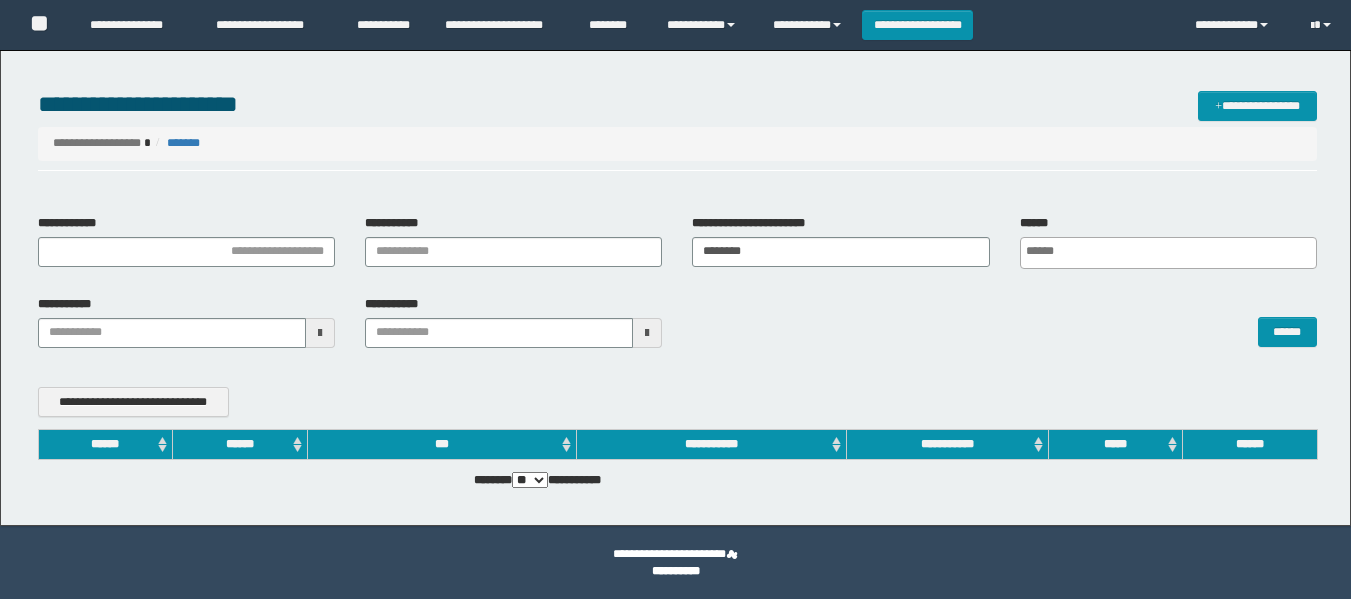 scroll, scrollTop: 0, scrollLeft: 0, axis: both 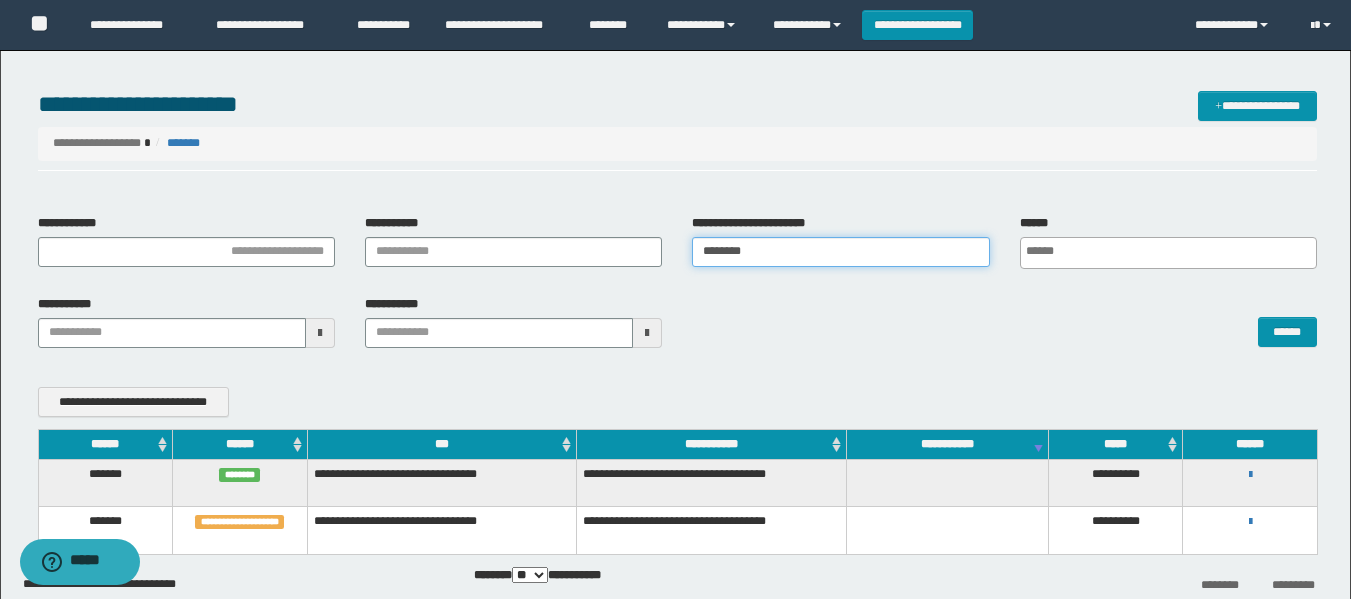 drag, startPoint x: 801, startPoint y: 257, endPoint x: 613, endPoint y: 280, distance: 189.40169 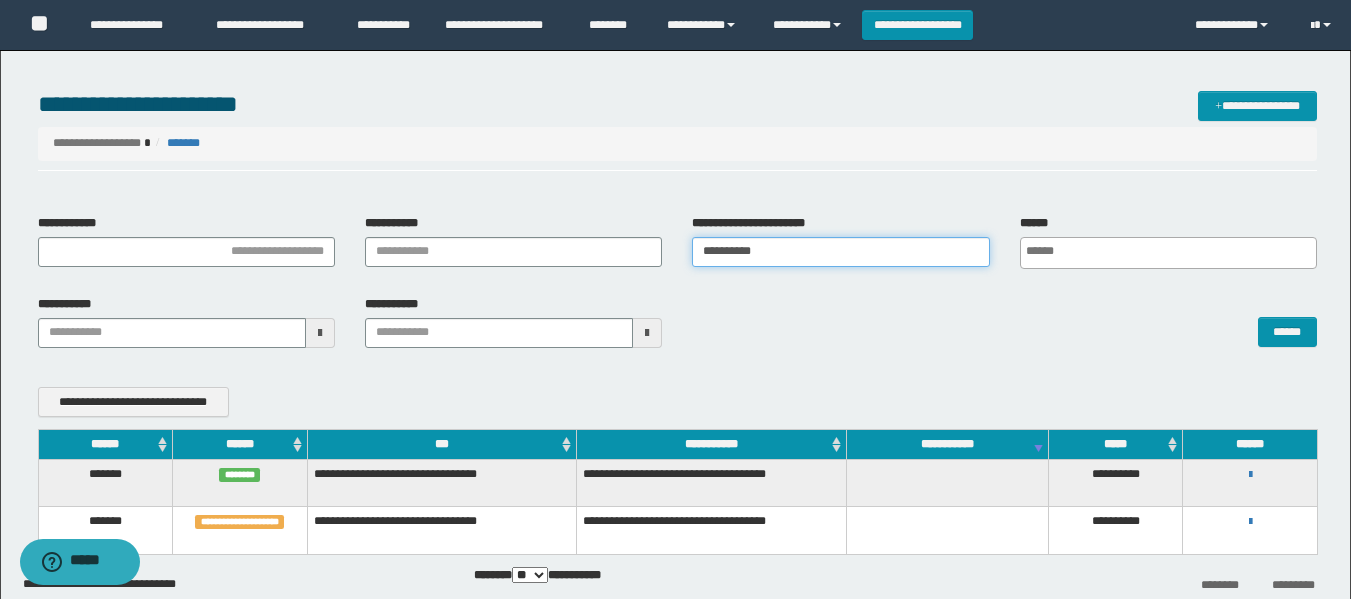 type on "**********" 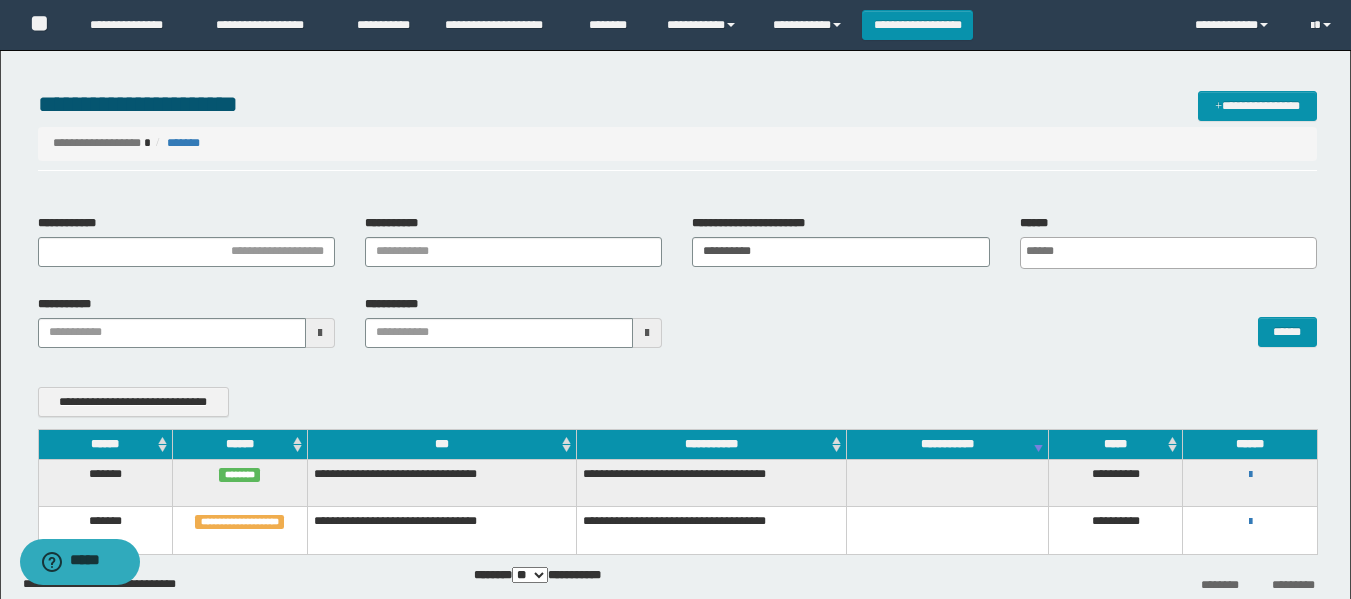 click on "******" at bounding box center (1004, 322) 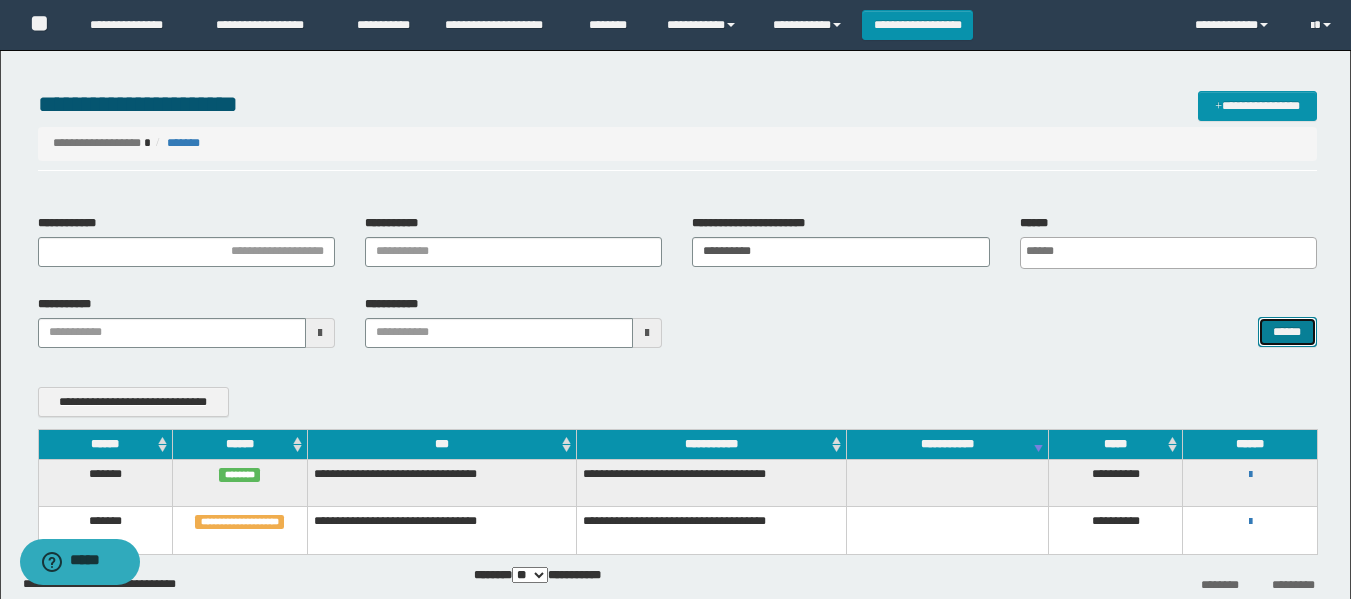 click on "******" at bounding box center [1287, 332] 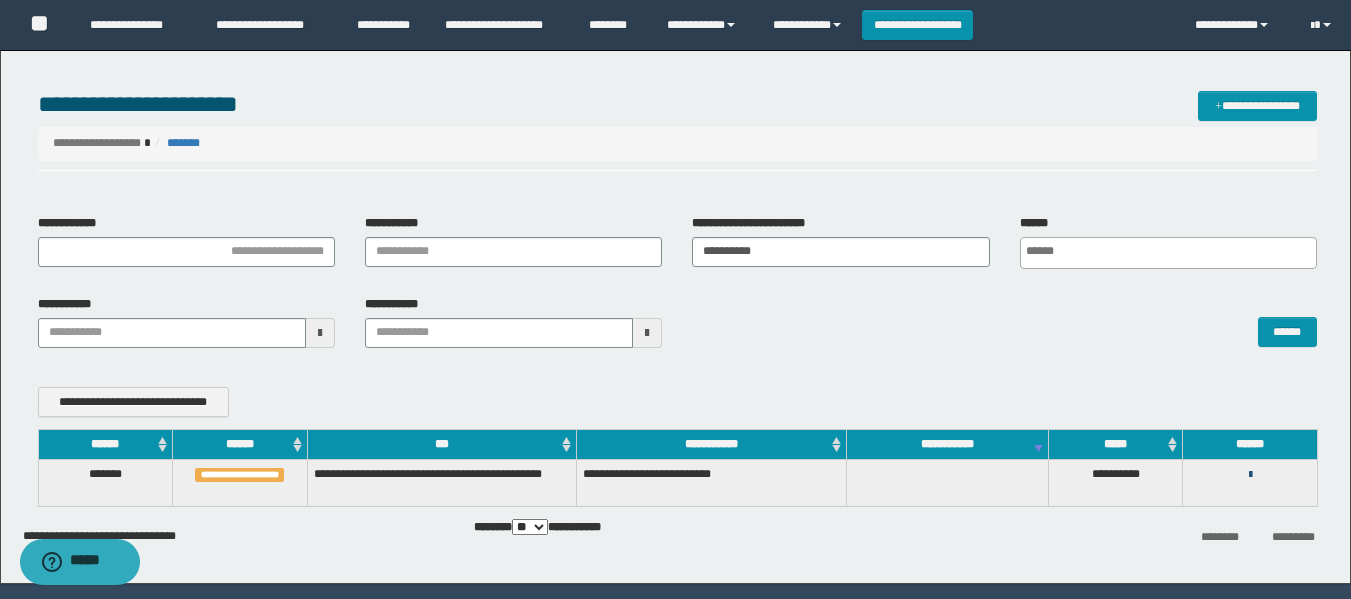 click at bounding box center [1250, 475] 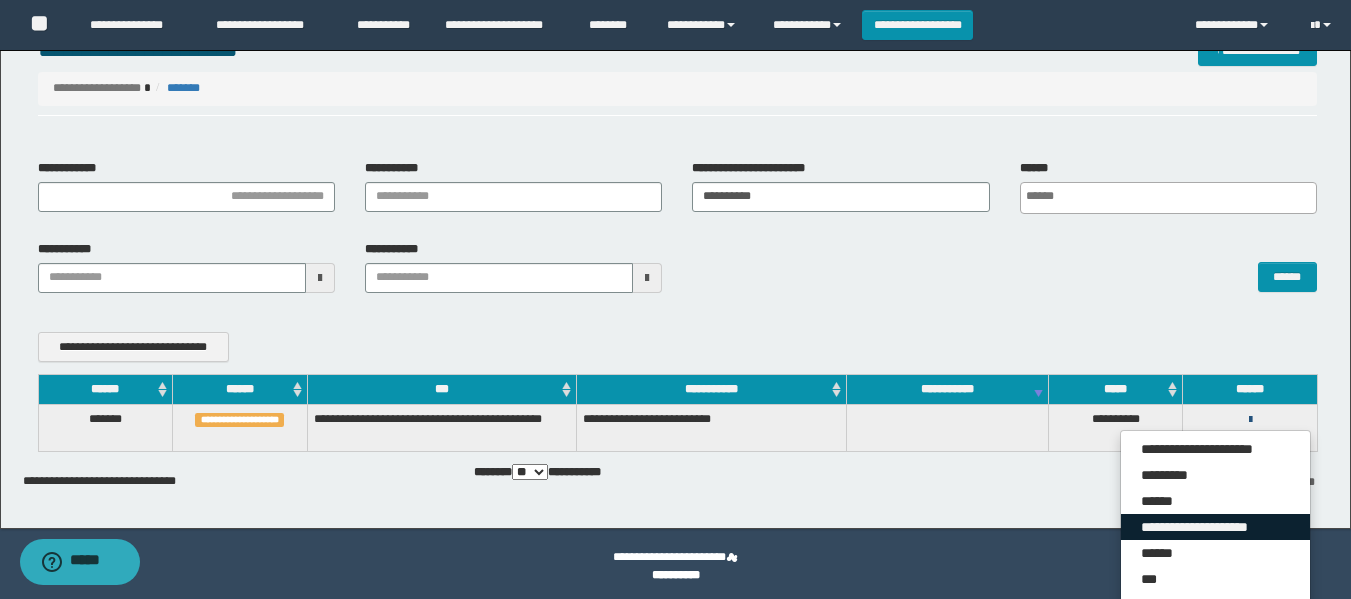 scroll, scrollTop: 100, scrollLeft: 0, axis: vertical 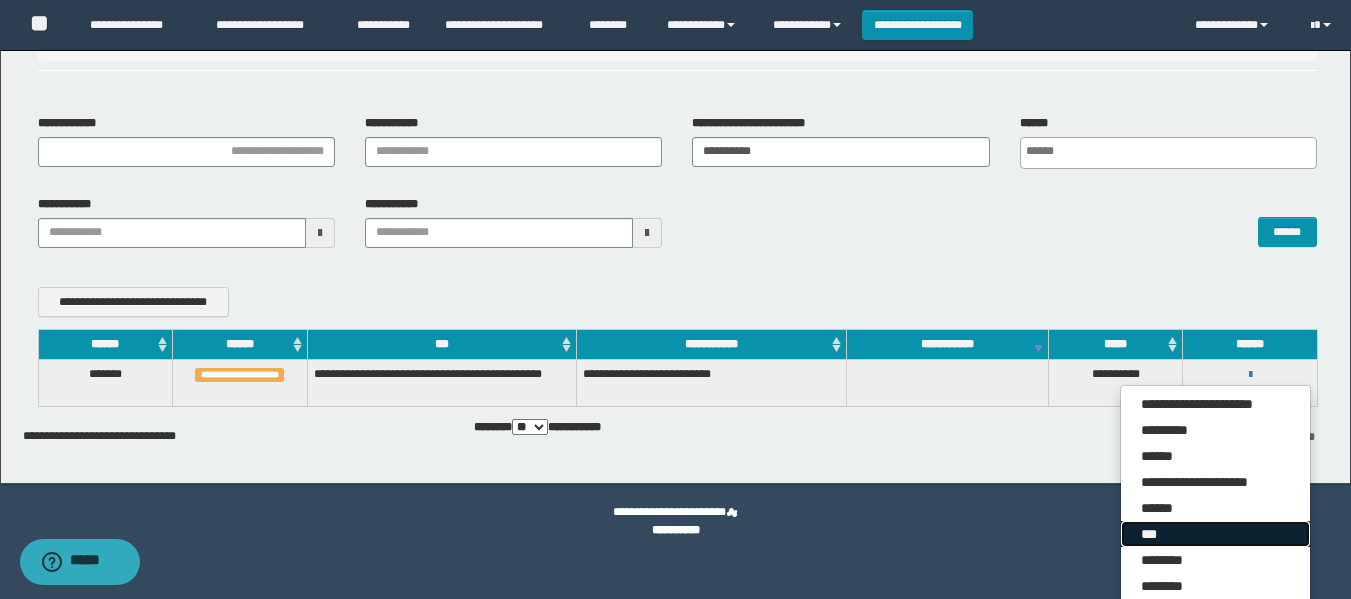 click on "***" at bounding box center [1215, 534] 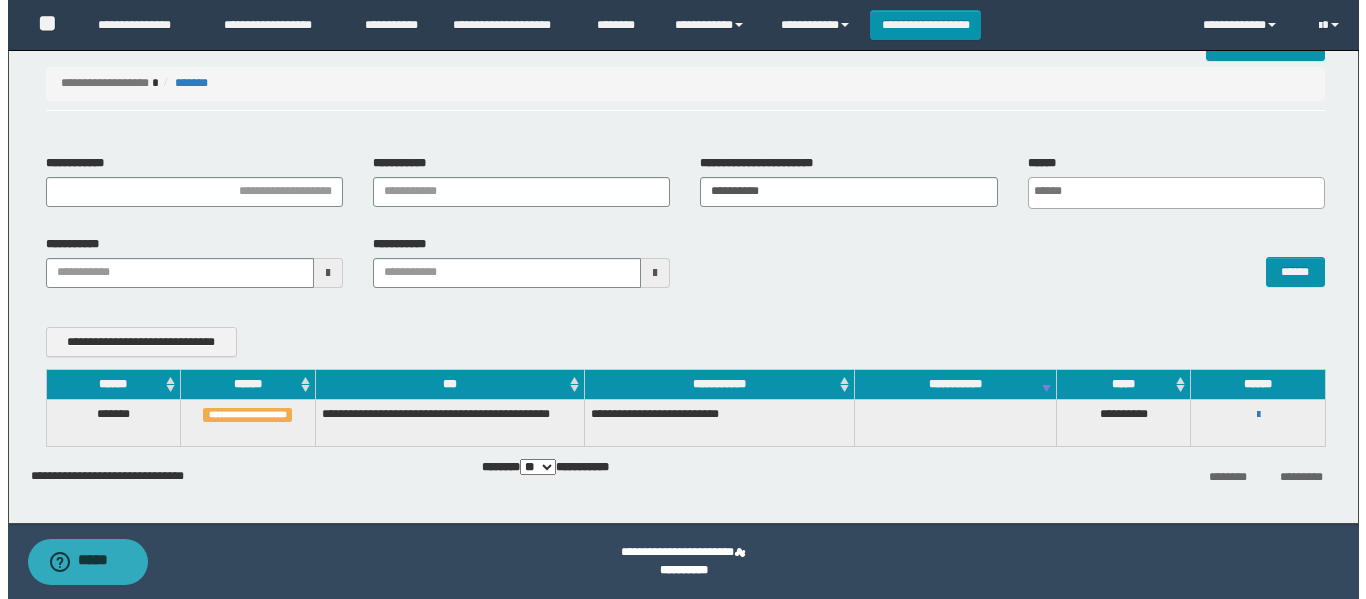 scroll, scrollTop: 60, scrollLeft: 0, axis: vertical 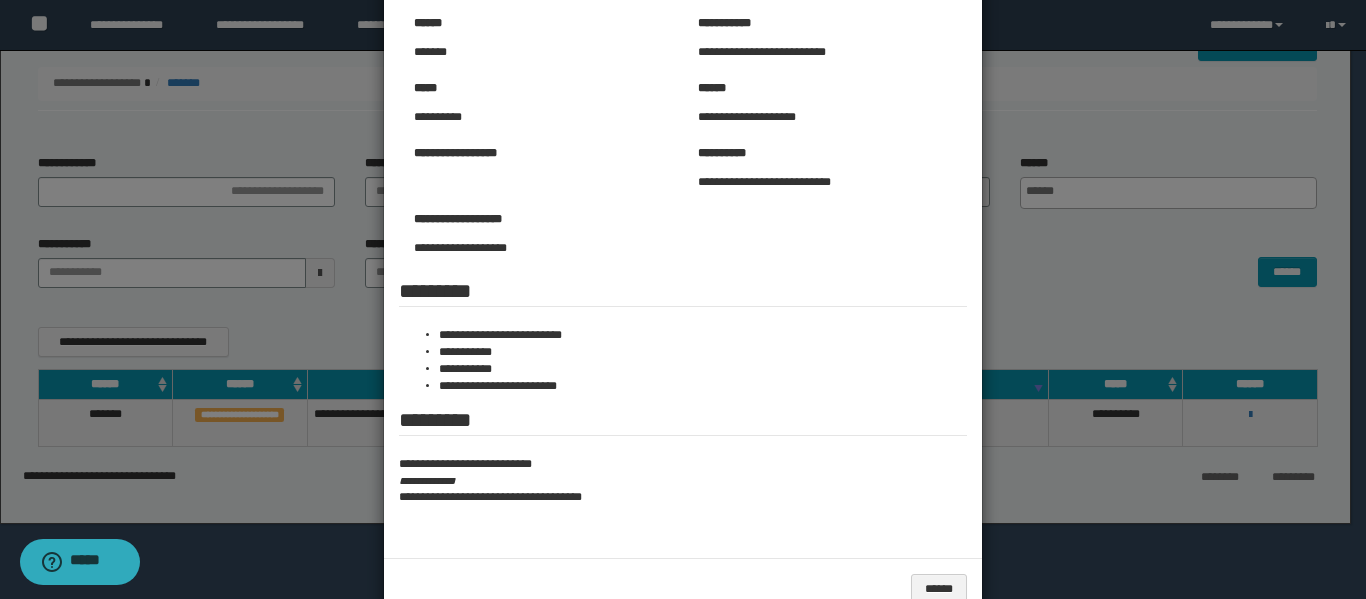 click at bounding box center [683, 275] 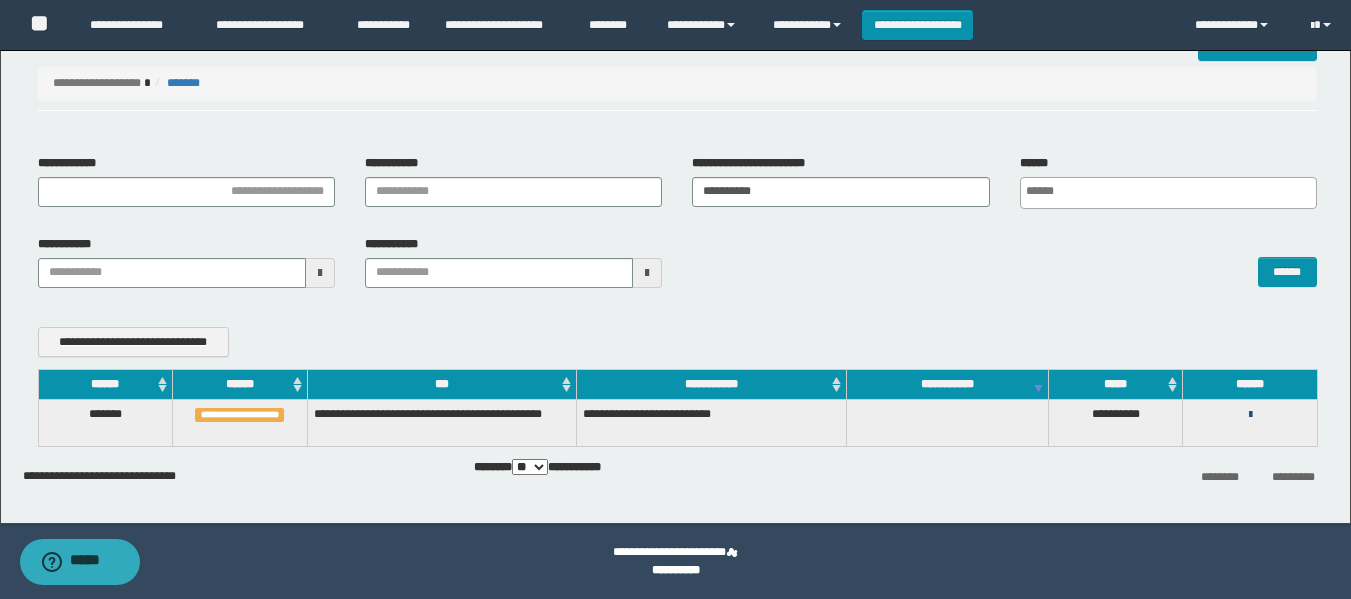 click at bounding box center (1250, 415) 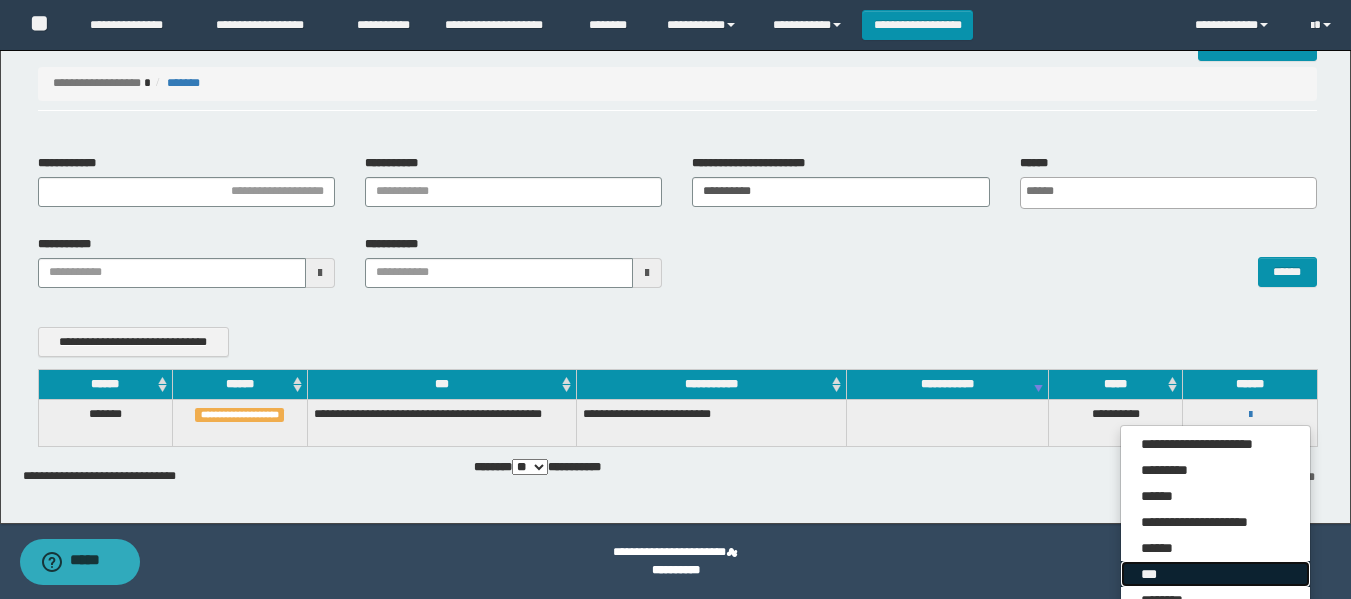 click on "***" at bounding box center (1215, 574) 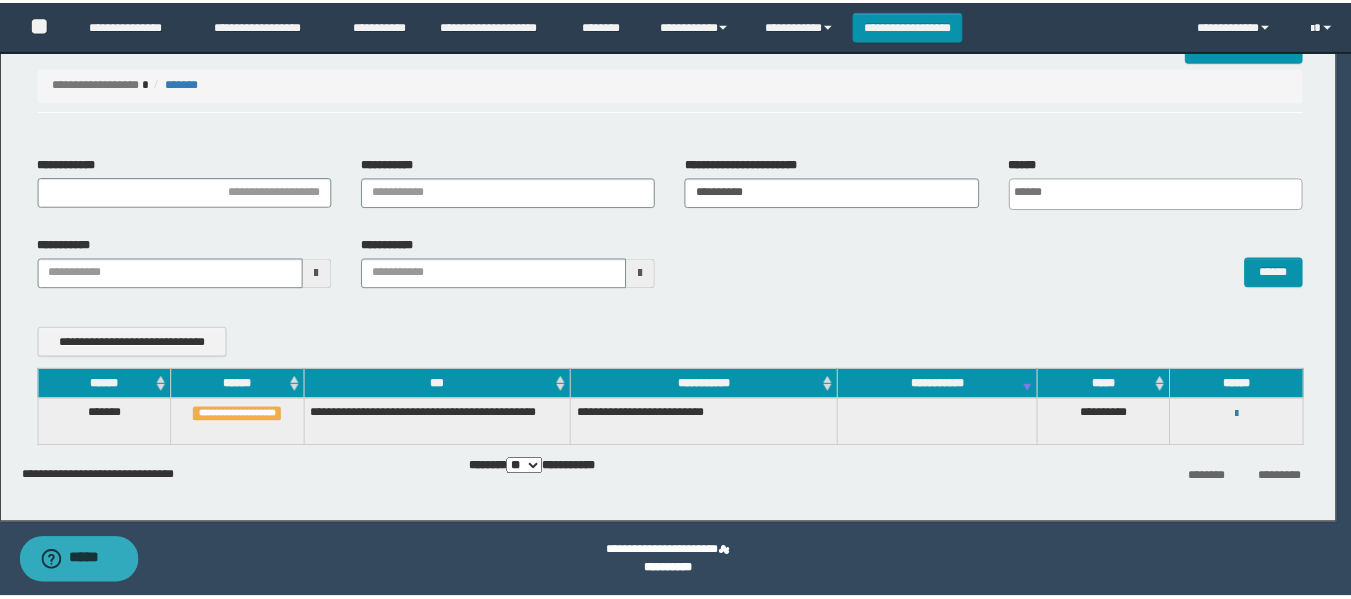 scroll, scrollTop: 0, scrollLeft: 0, axis: both 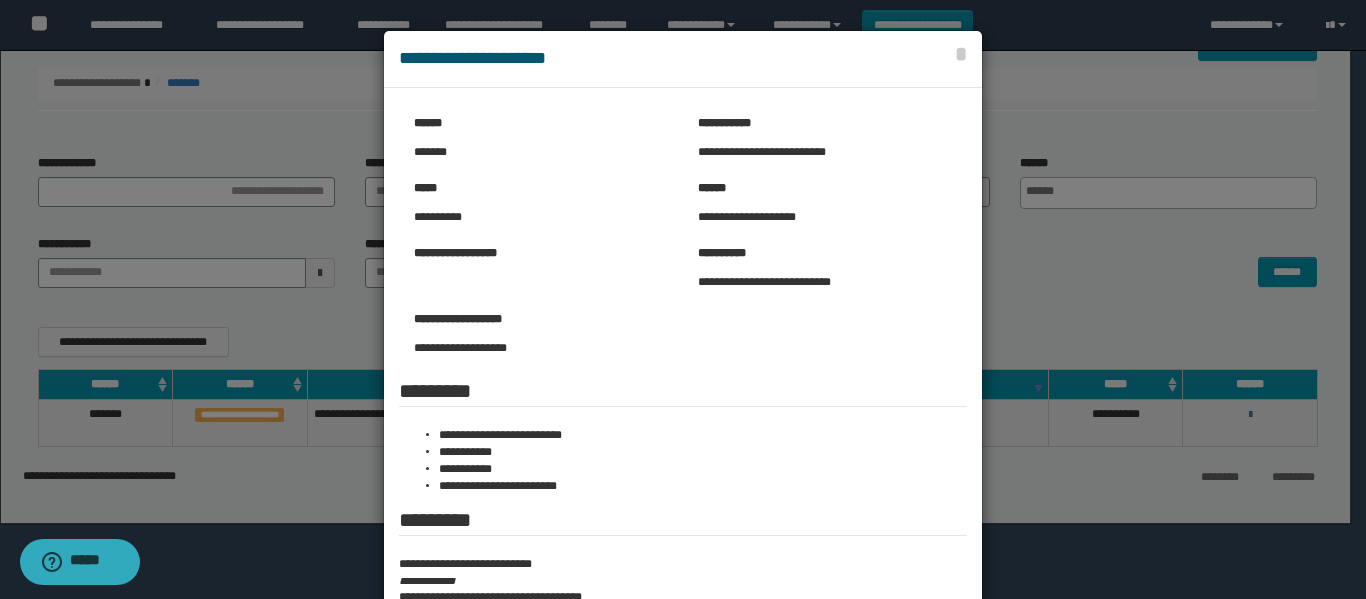 drag, startPoint x: 1228, startPoint y: 474, endPoint x: 1235, endPoint y: 429, distance: 45.54119 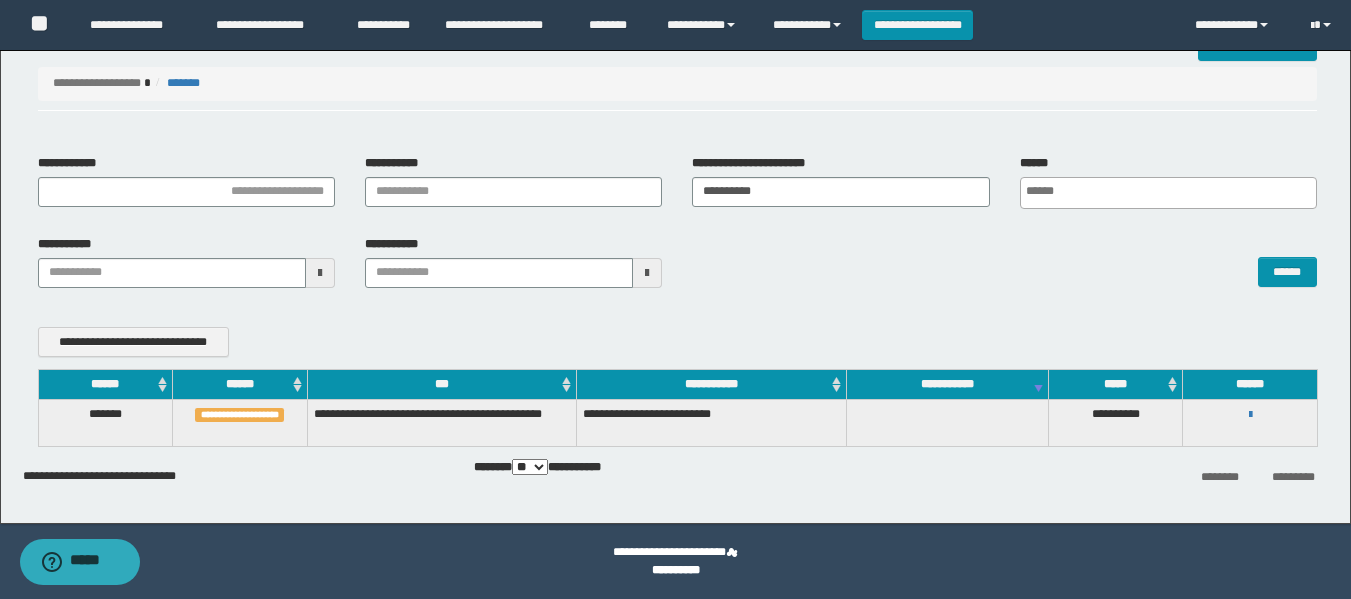 click on "**********" at bounding box center [1250, 414] 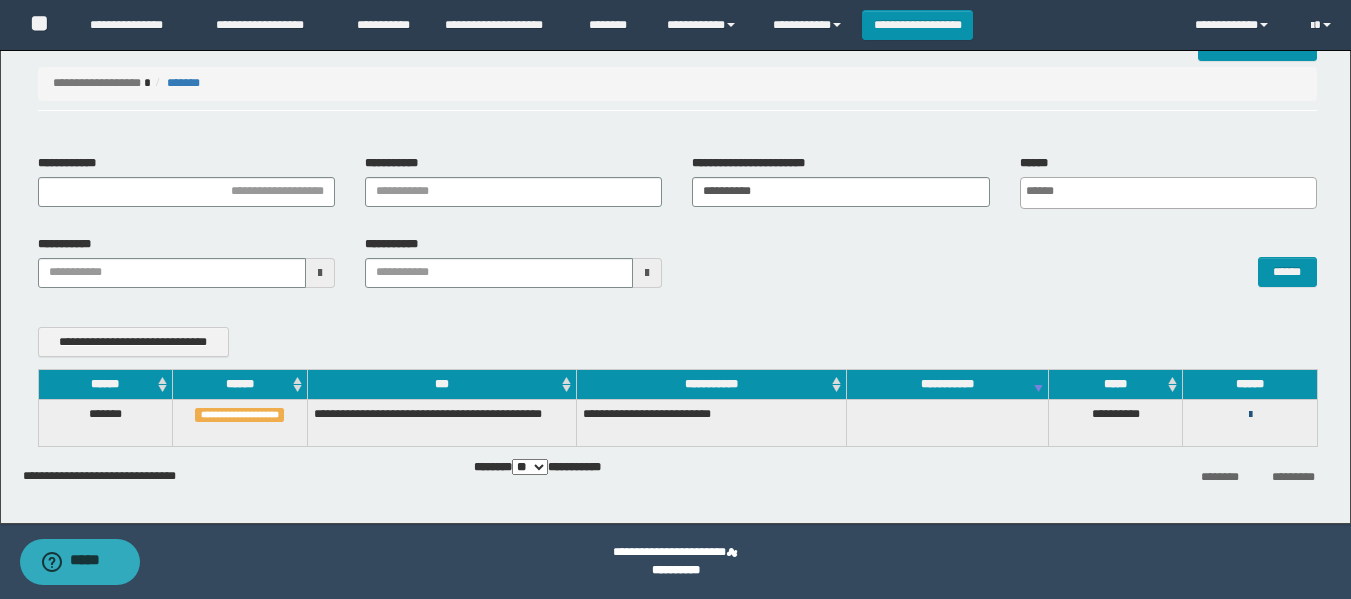 click at bounding box center [1250, 415] 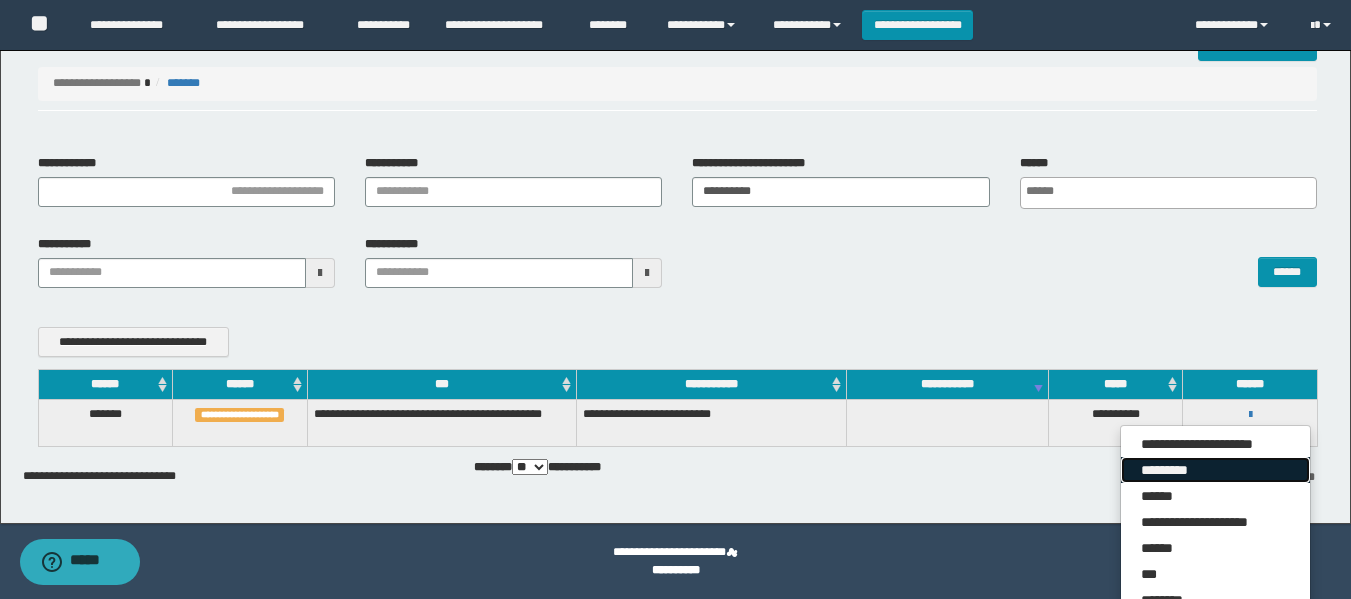 click on "*********" at bounding box center (1215, 470) 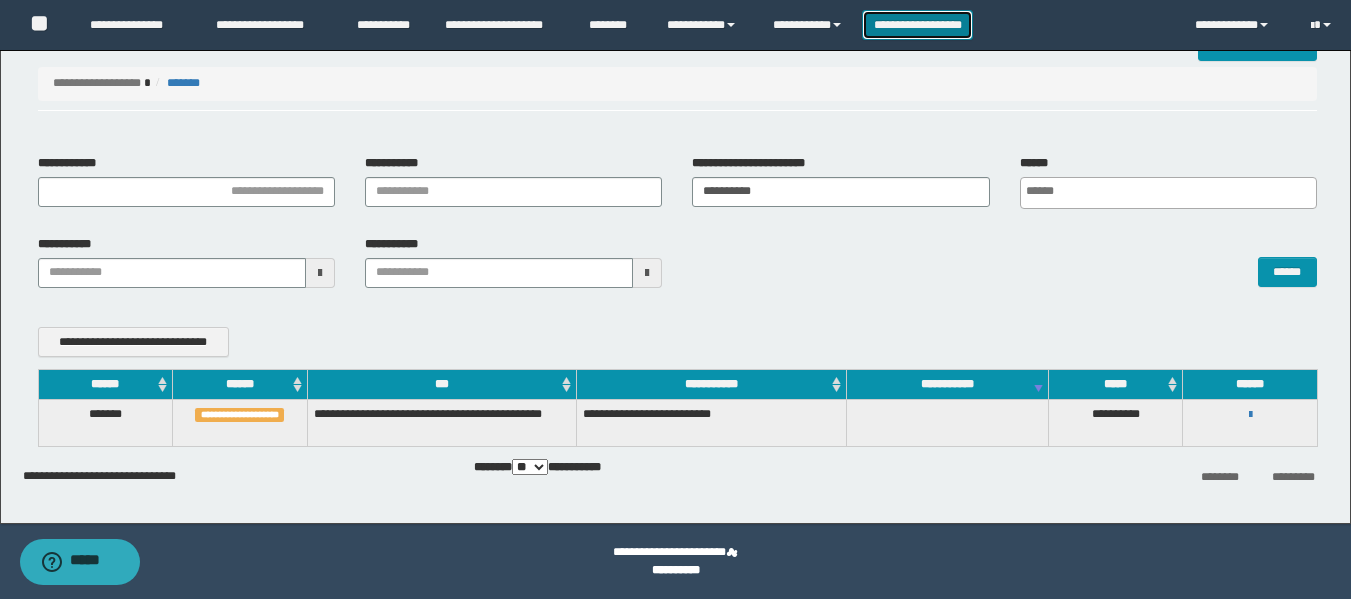 click on "**********" at bounding box center [917, 25] 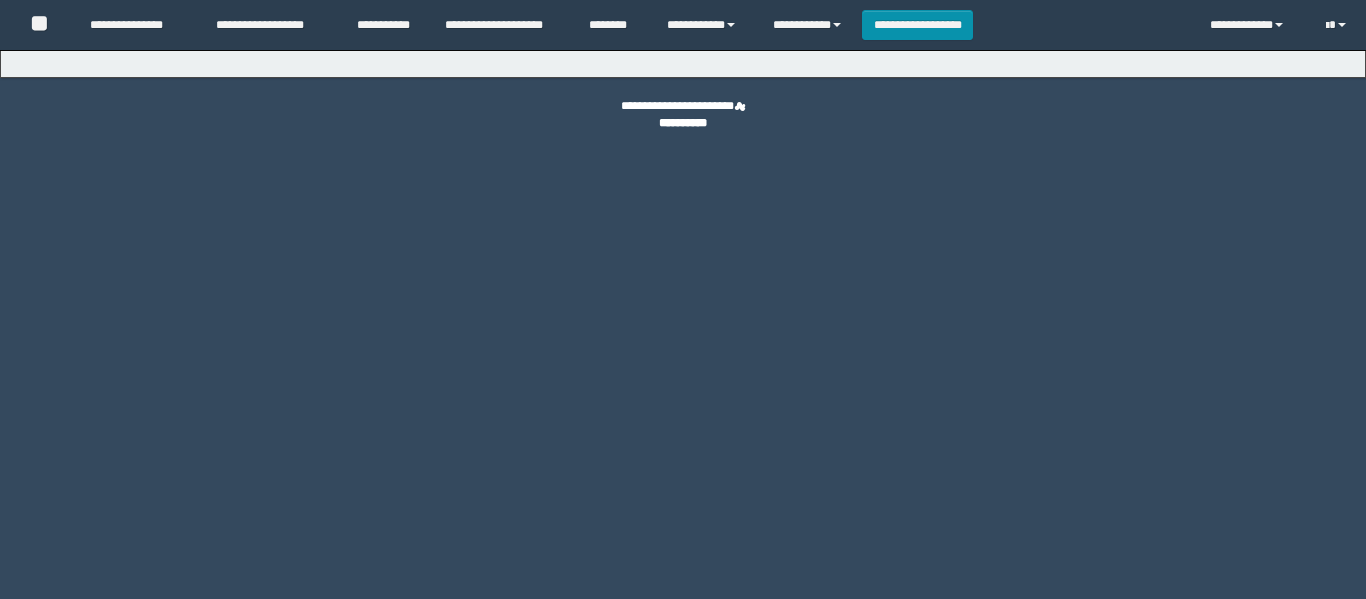 scroll, scrollTop: 0, scrollLeft: 0, axis: both 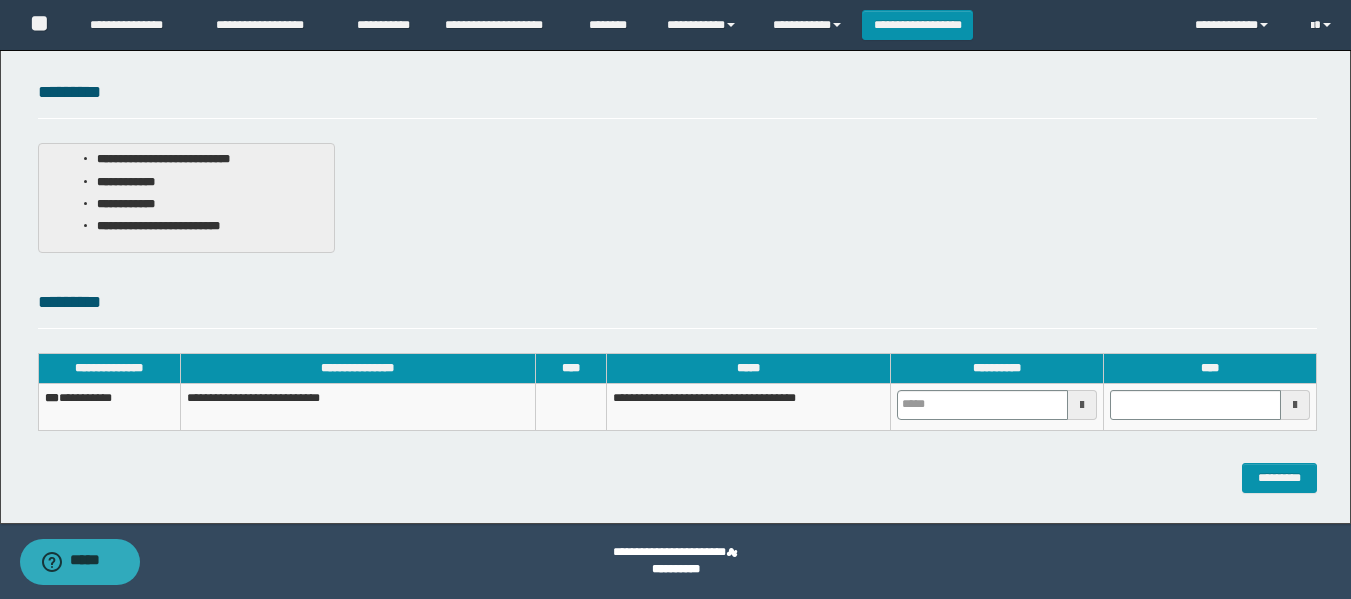 drag, startPoint x: 971, startPoint y: 434, endPoint x: 973, endPoint y: 419, distance: 15.132746 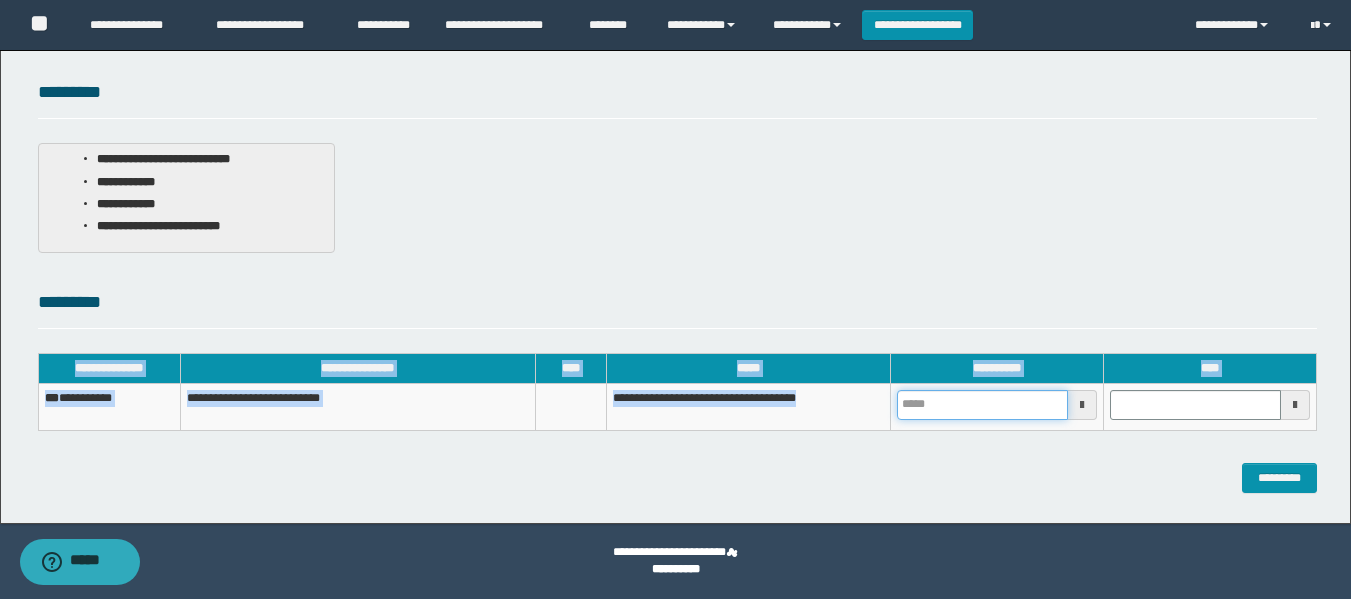 click at bounding box center [982, 405] 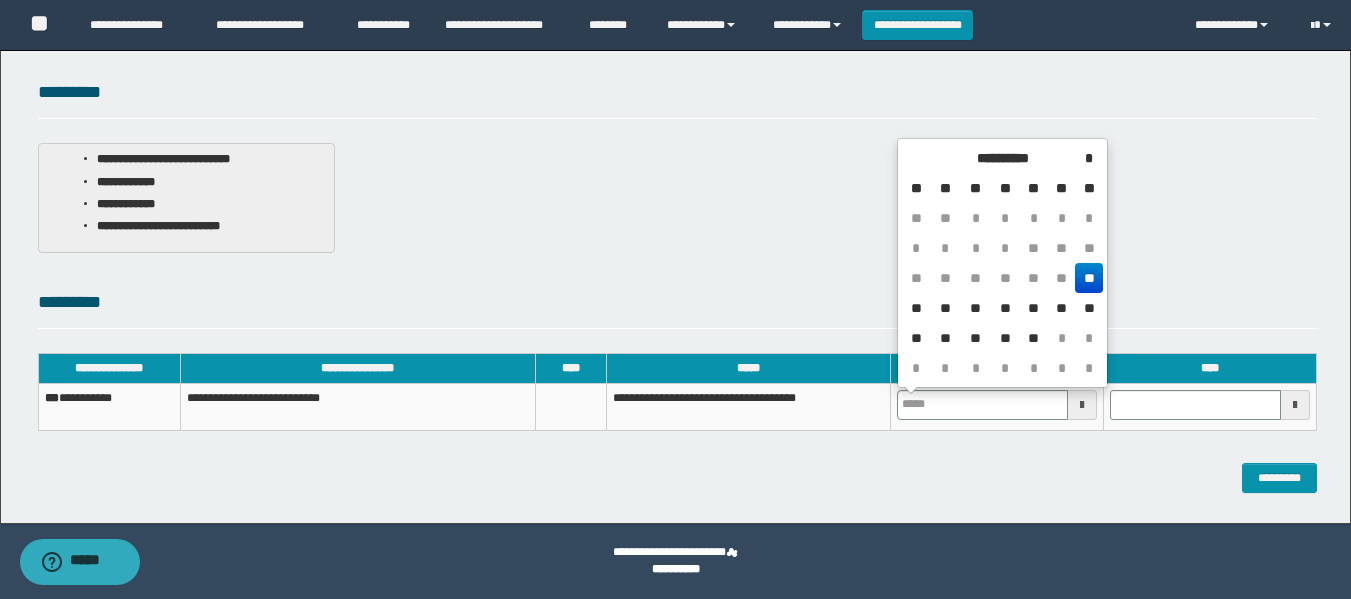 click on "**" at bounding box center [1088, 278] 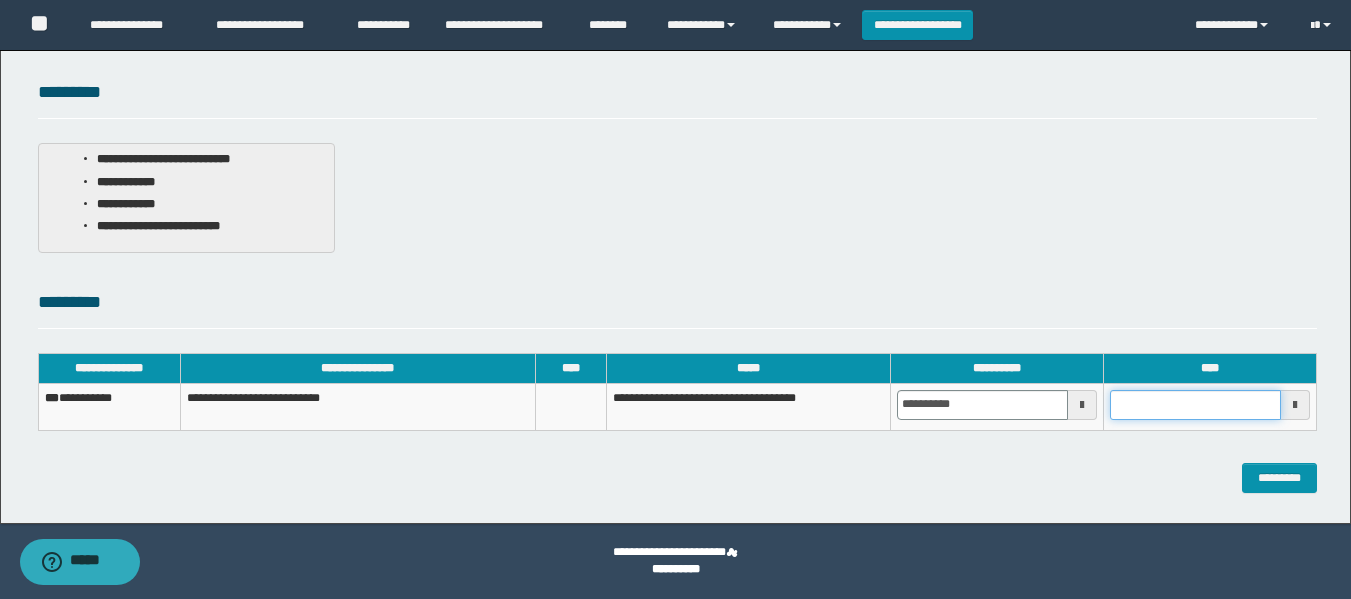 click at bounding box center [1195, 405] 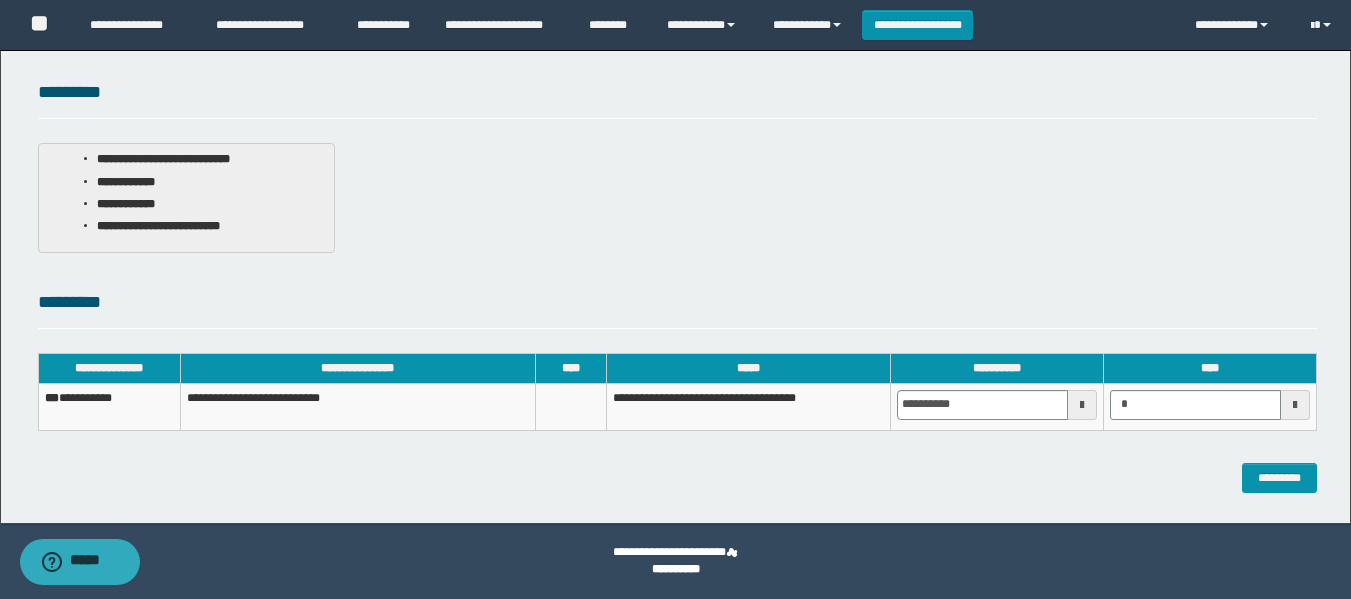 type on "*******" 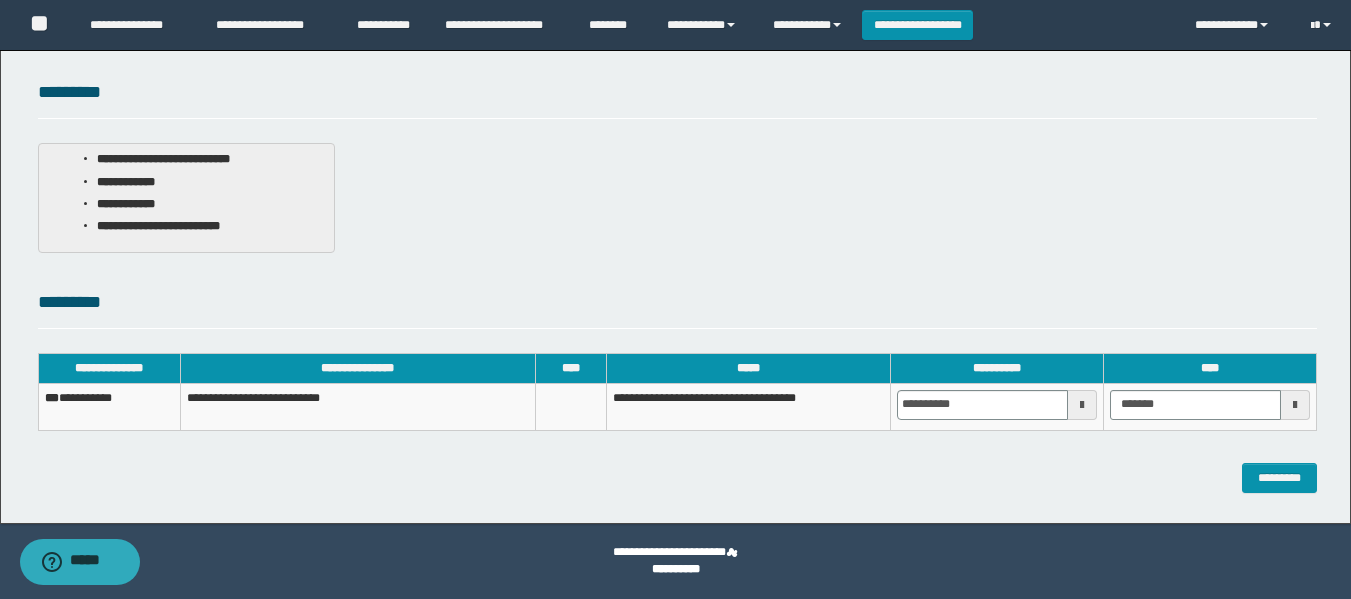 click on "**********" at bounding box center [675, 176] 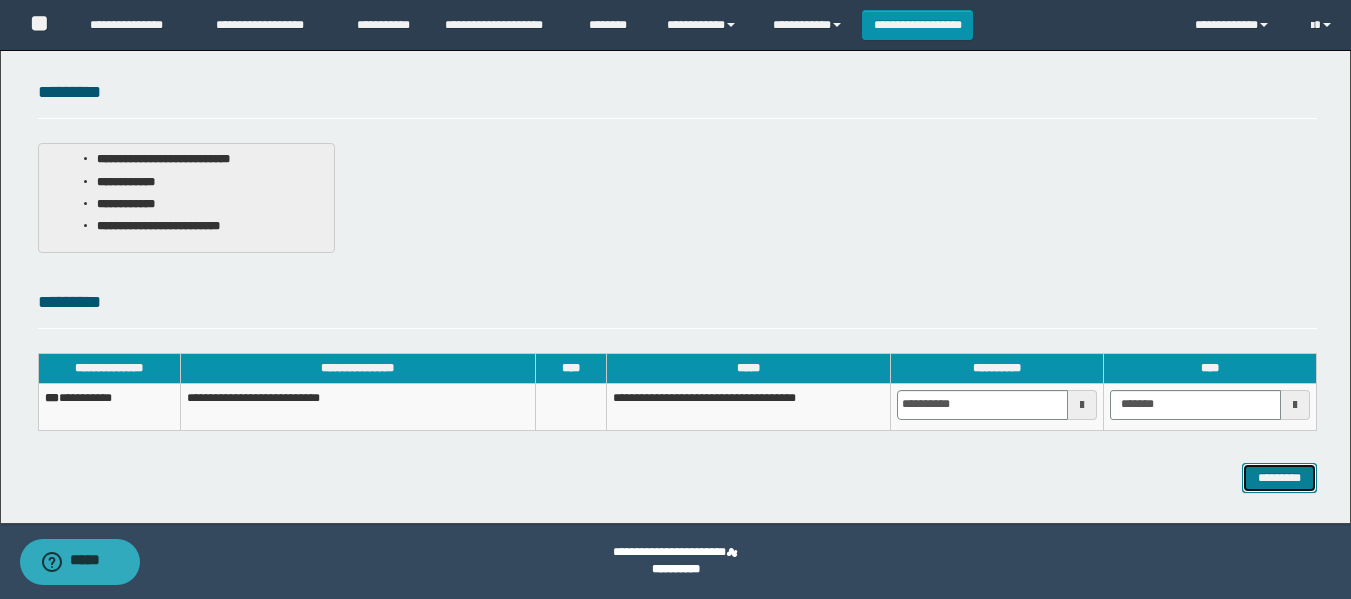 click on "*********" at bounding box center (1279, 478) 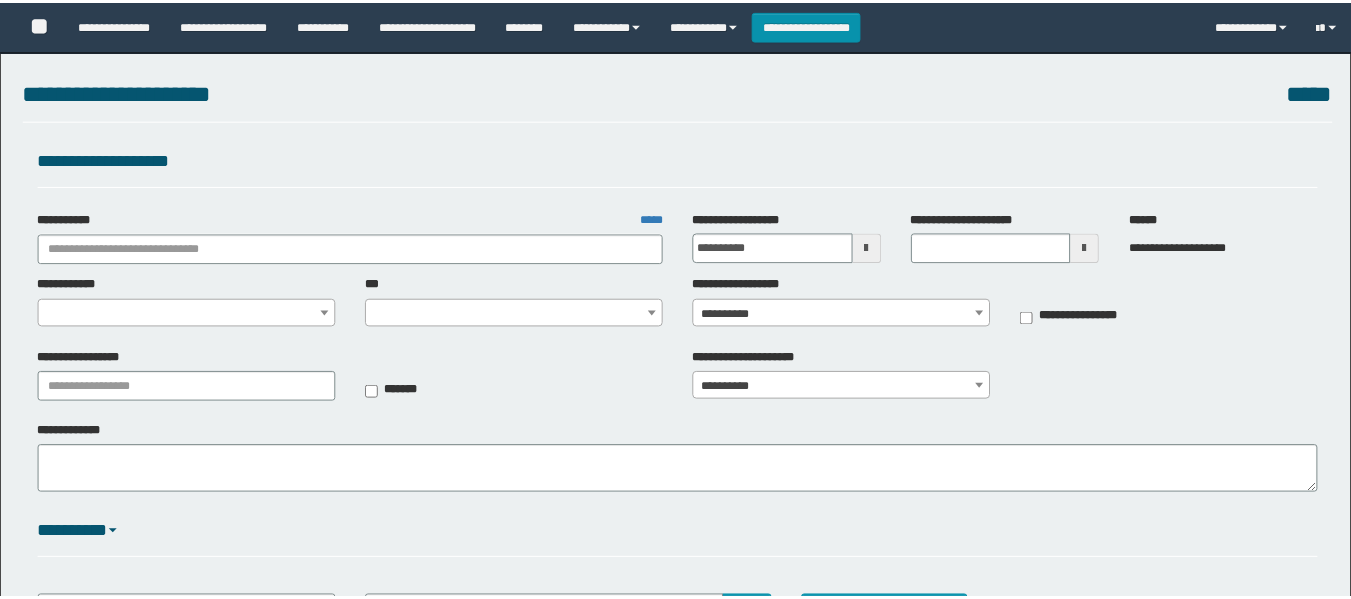 scroll, scrollTop: 0, scrollLeft: 0, axis: both 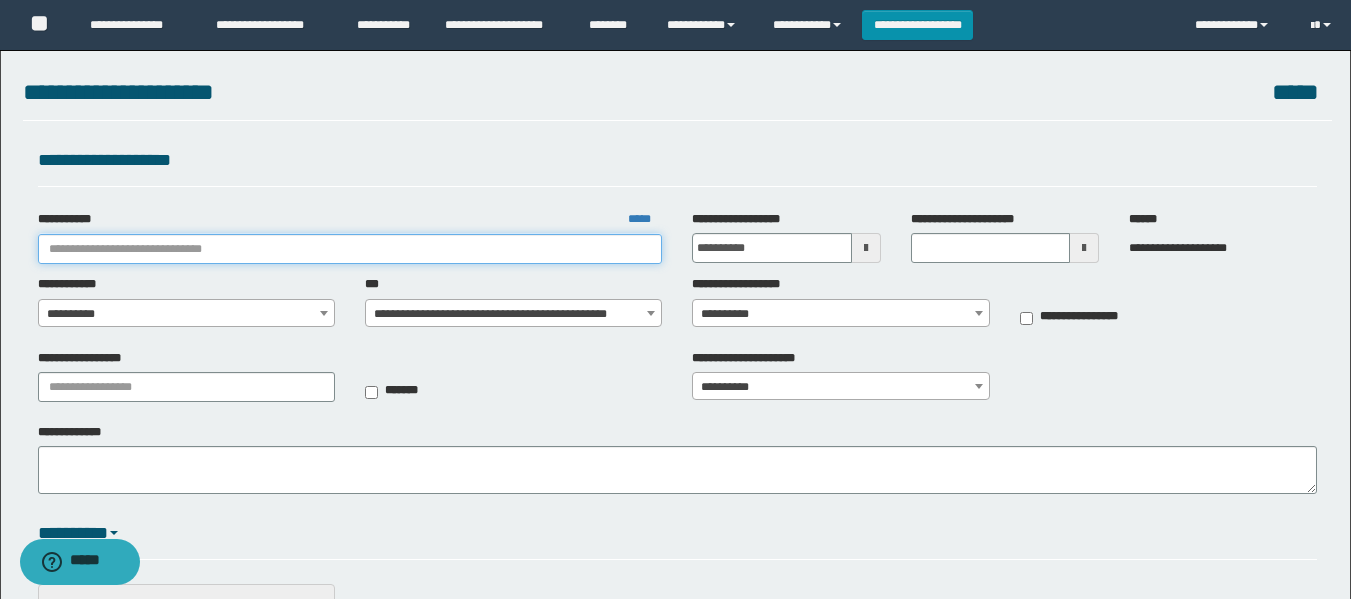 click on "**********" at bounding box center (350, 249) 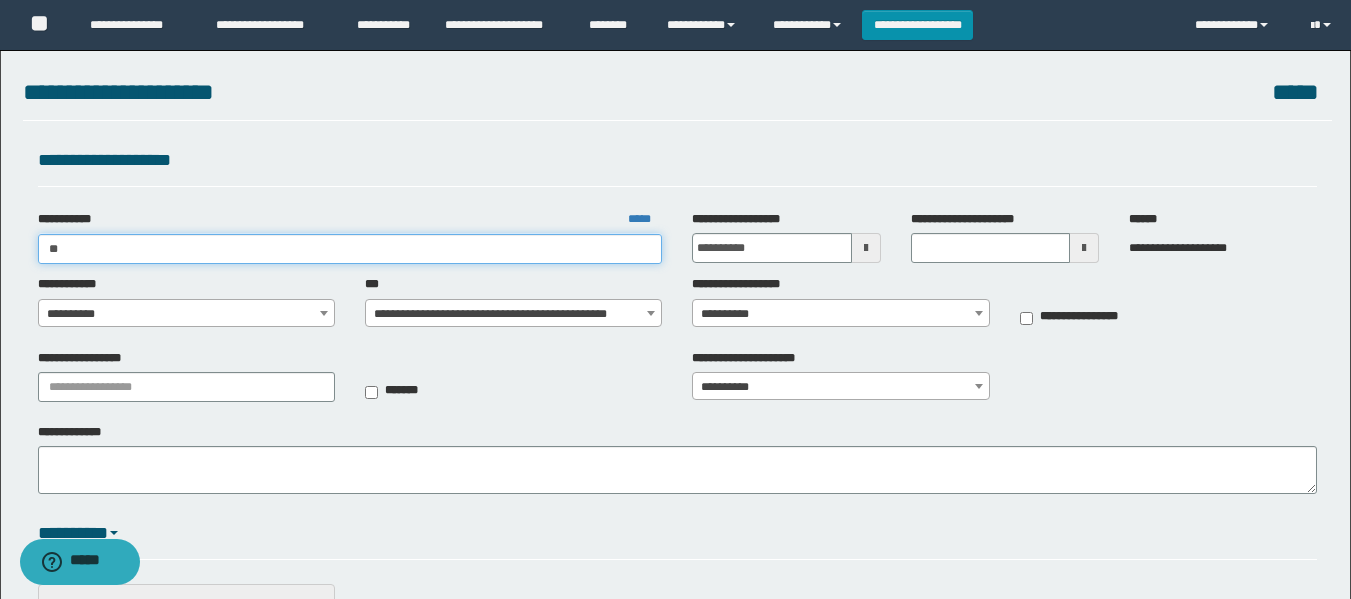 type on "***" 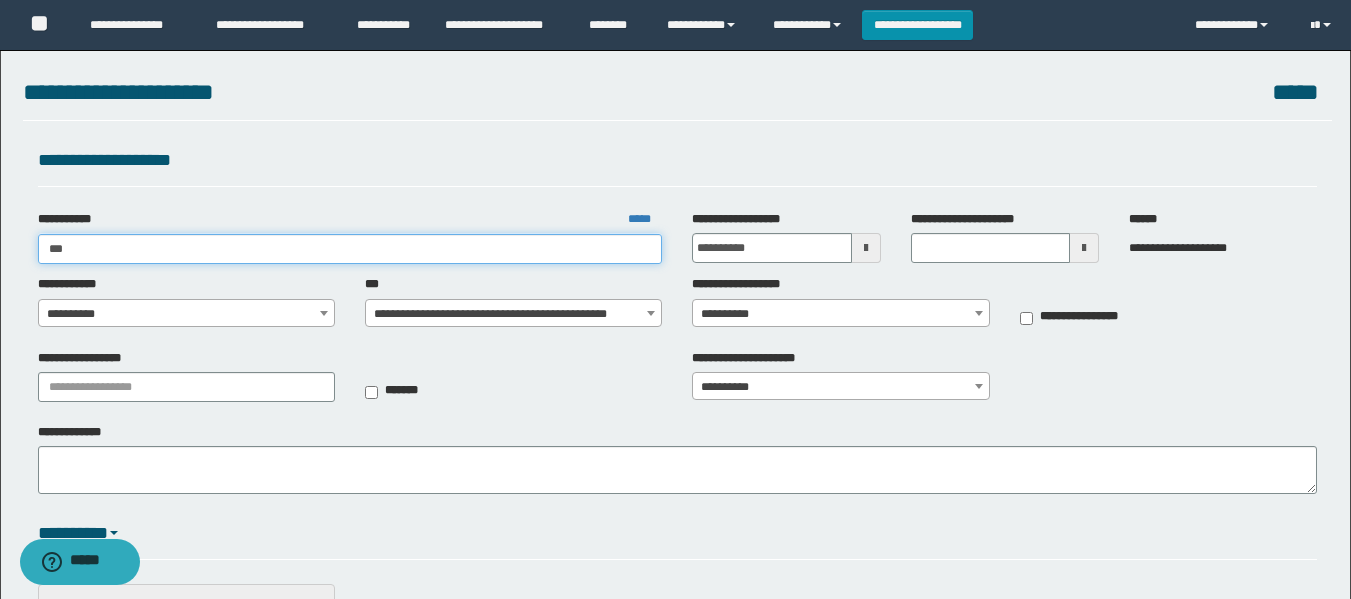 type on "***" 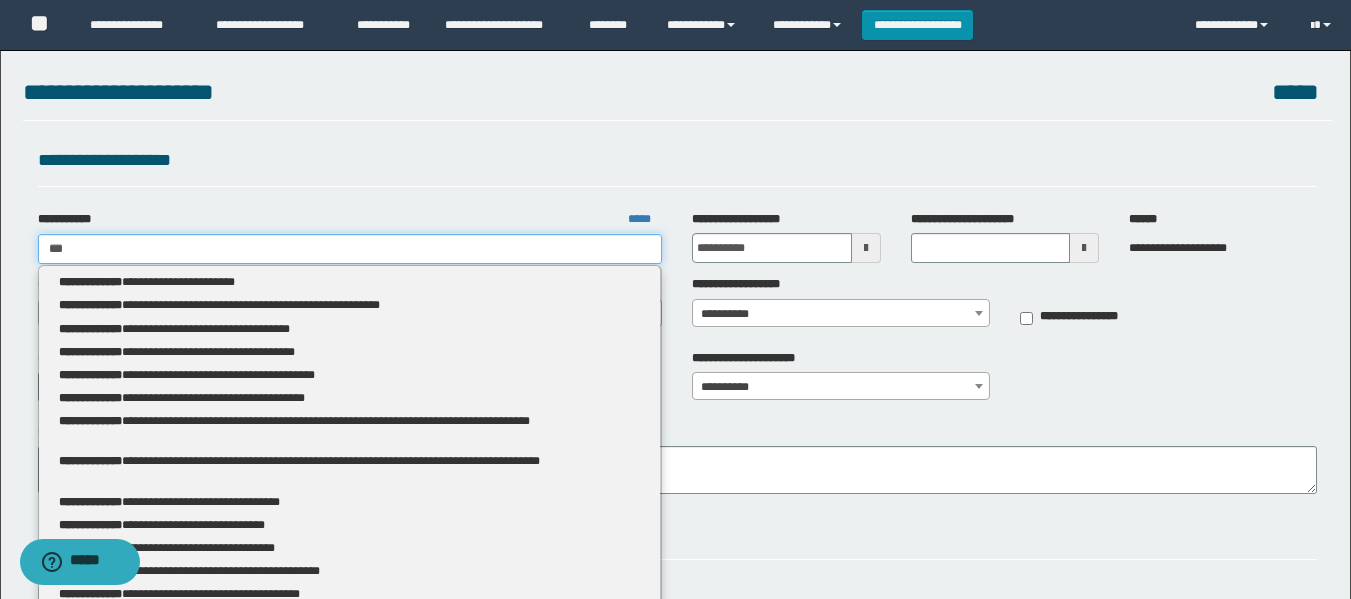 type 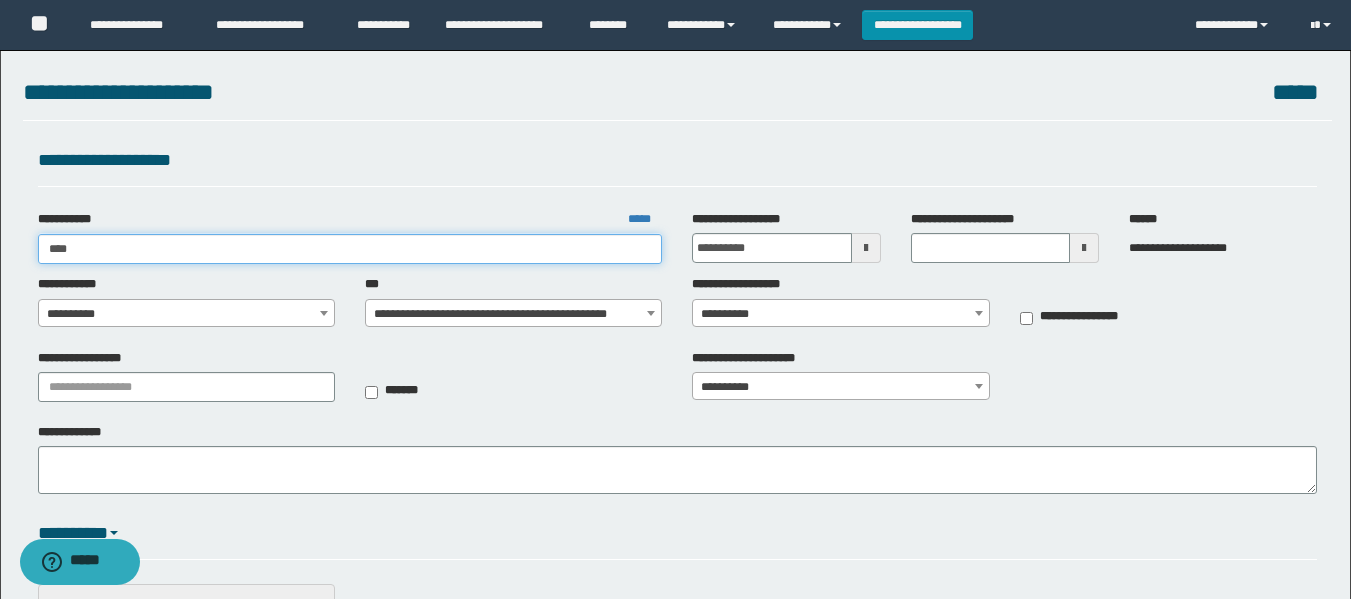 type on "*****" 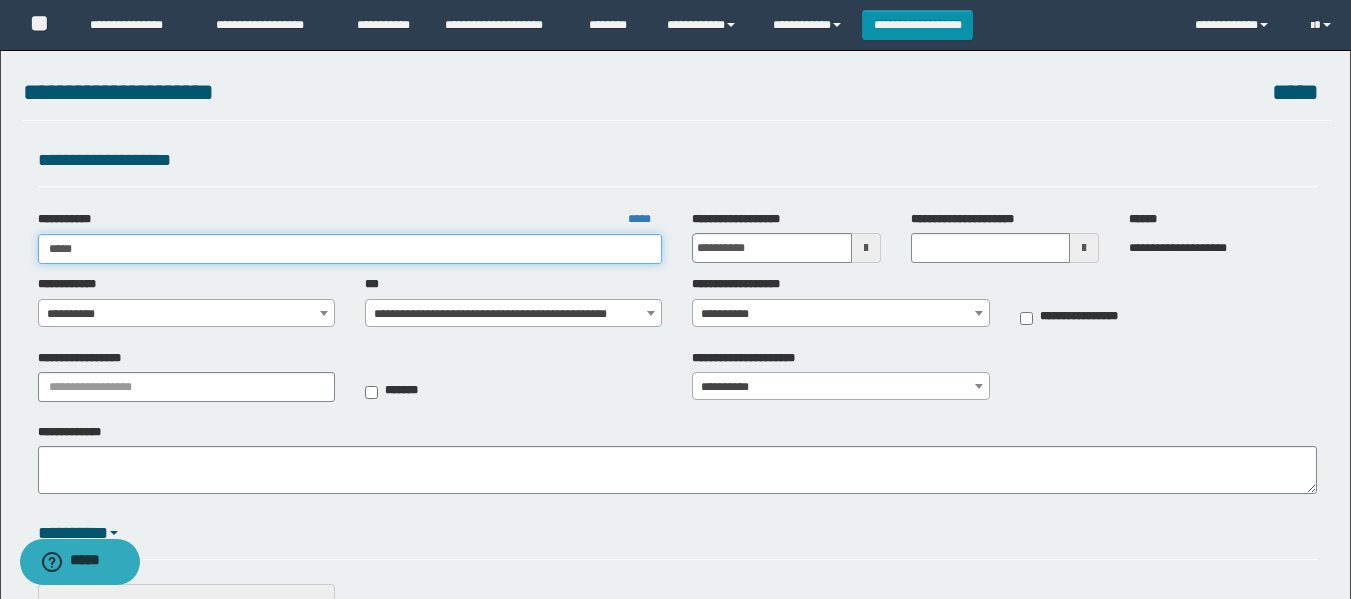 type on "*****" 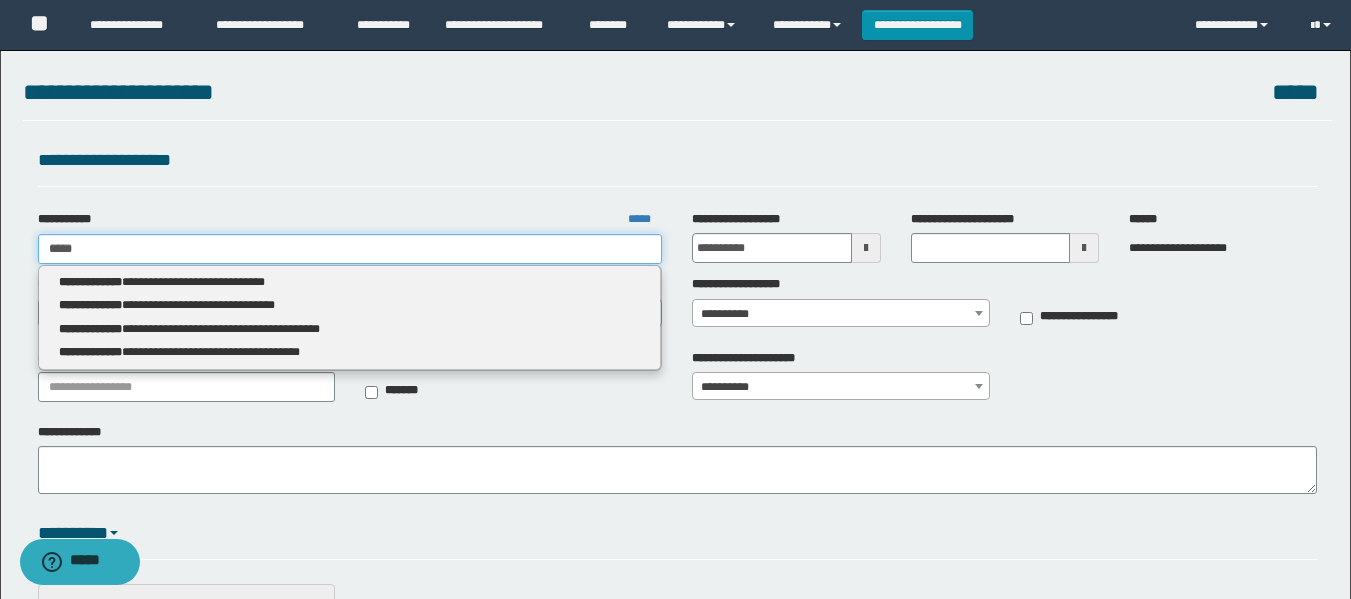 type 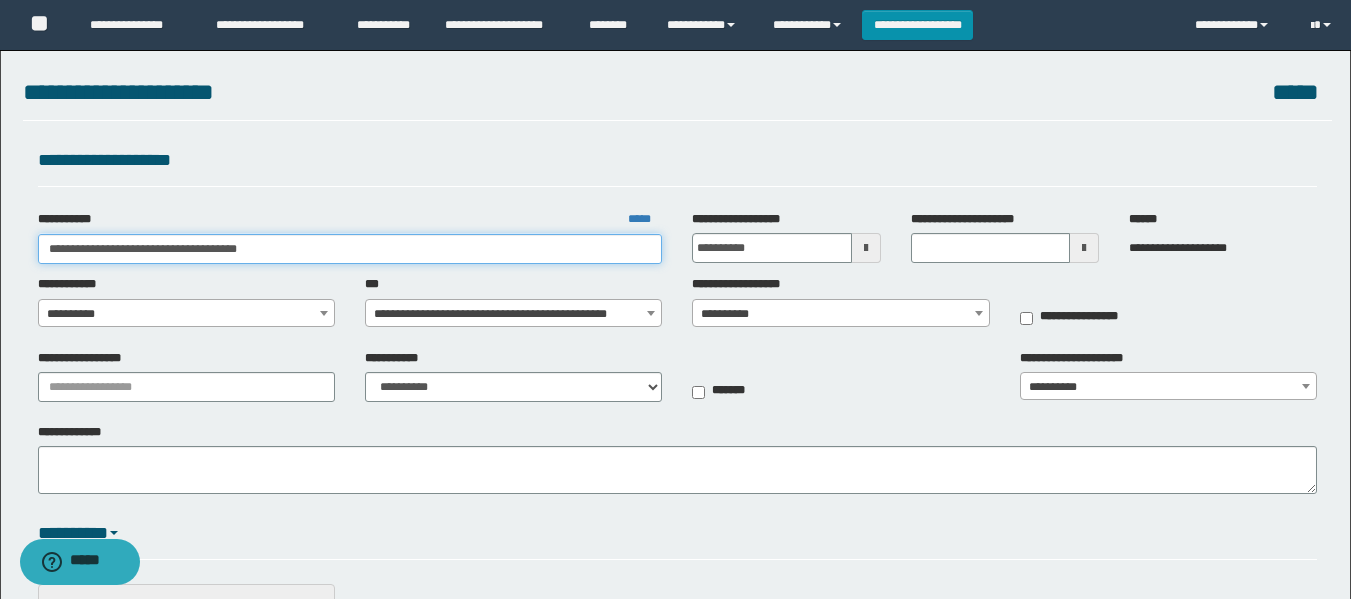 type on "**********" 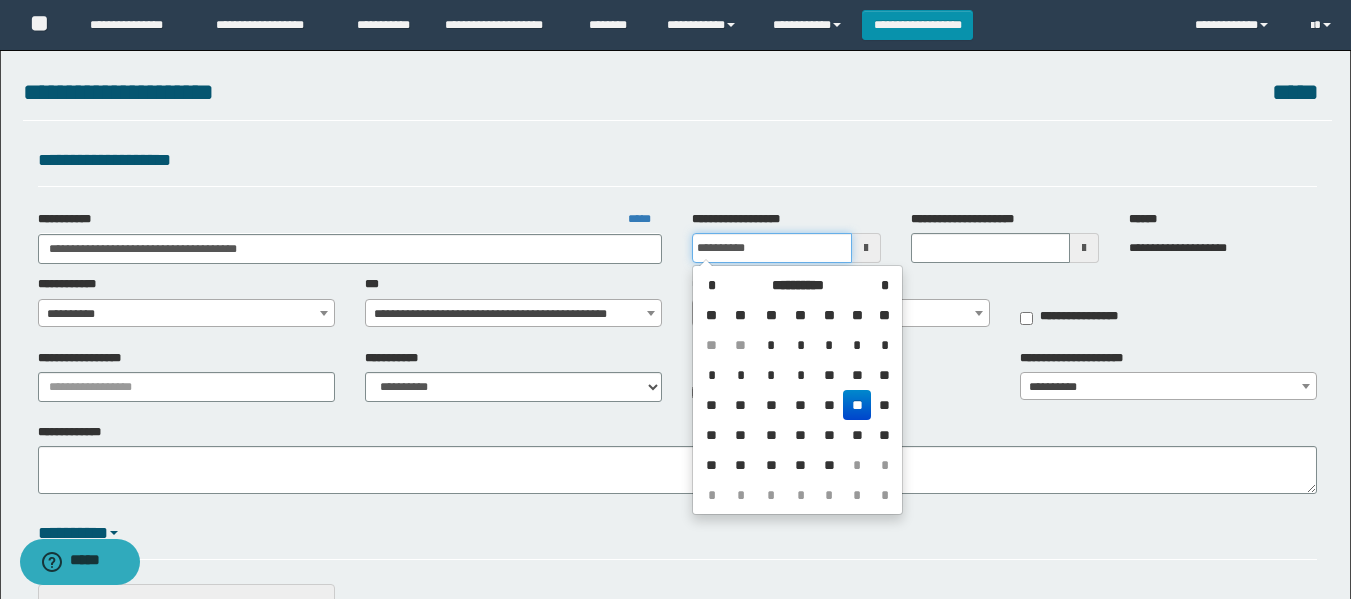 click on "**********" at bounding box center (771, 248) 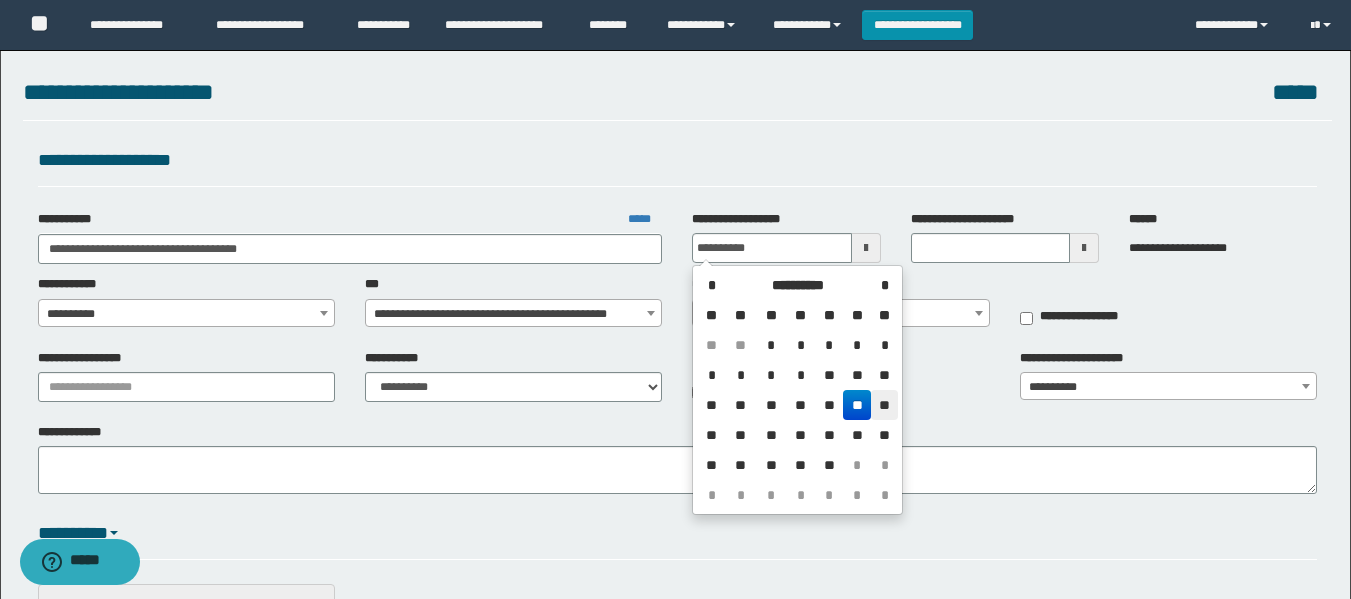 click on "**" at bounding box center [884, 405] 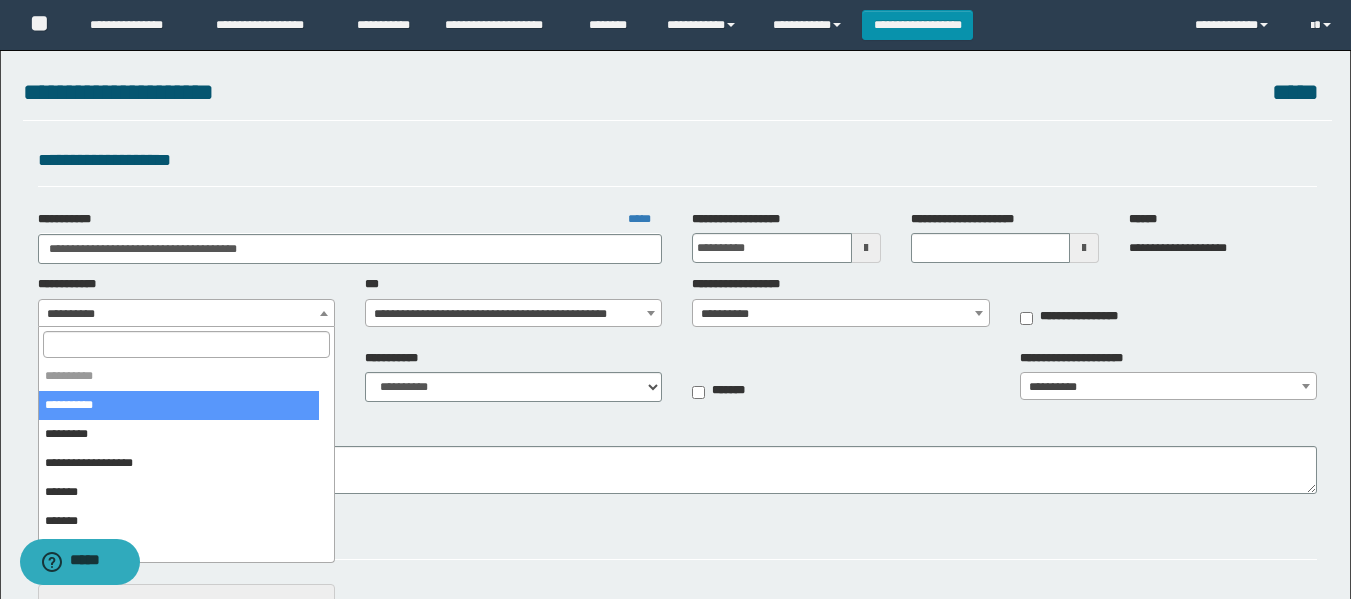 click on "**********" at bounding box center (186, 314) 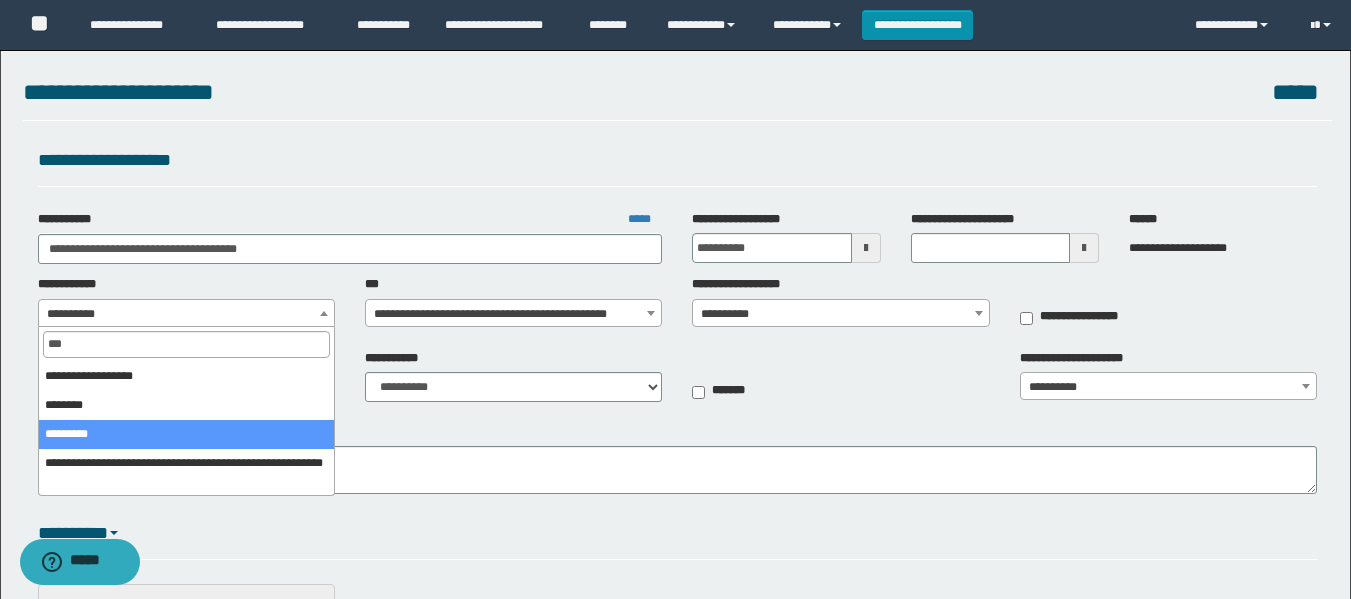 type on "***" 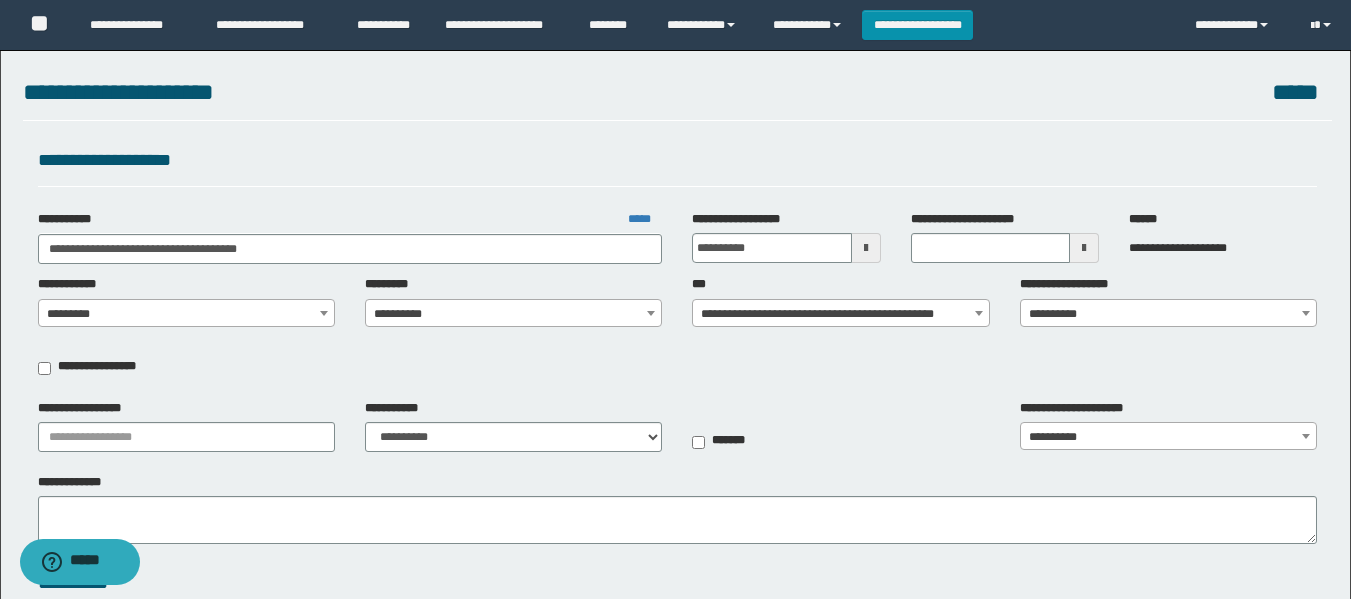 click on "**********" at bounding box center (513, 314) 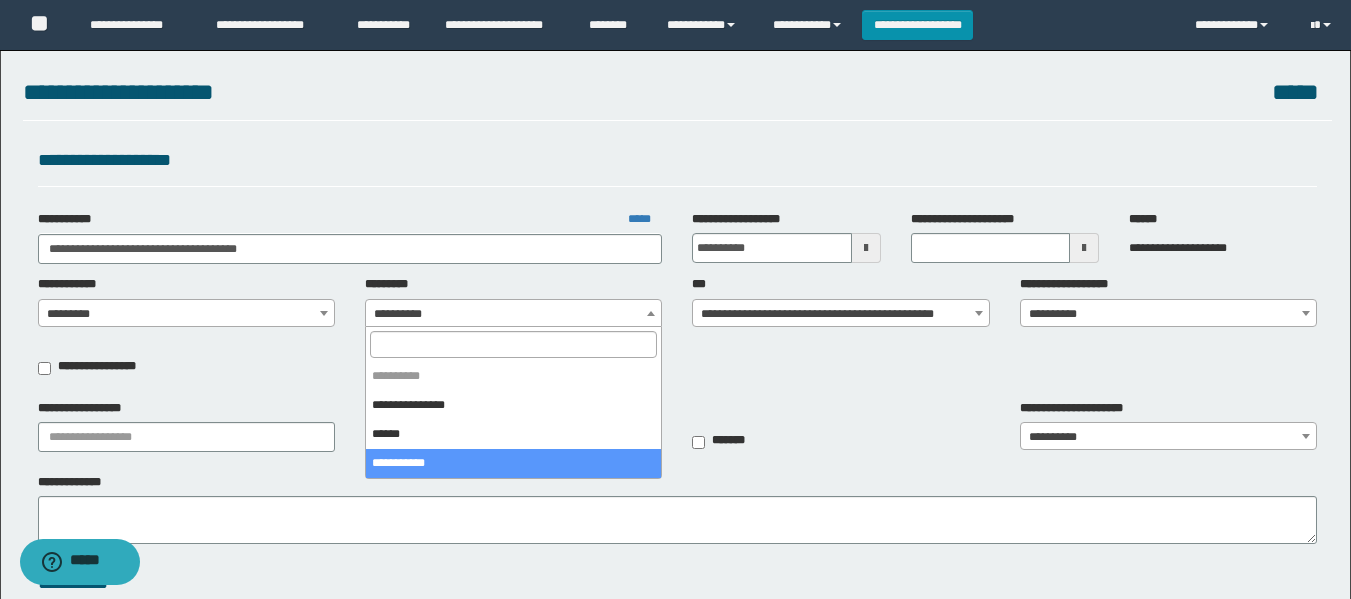 select on "****" 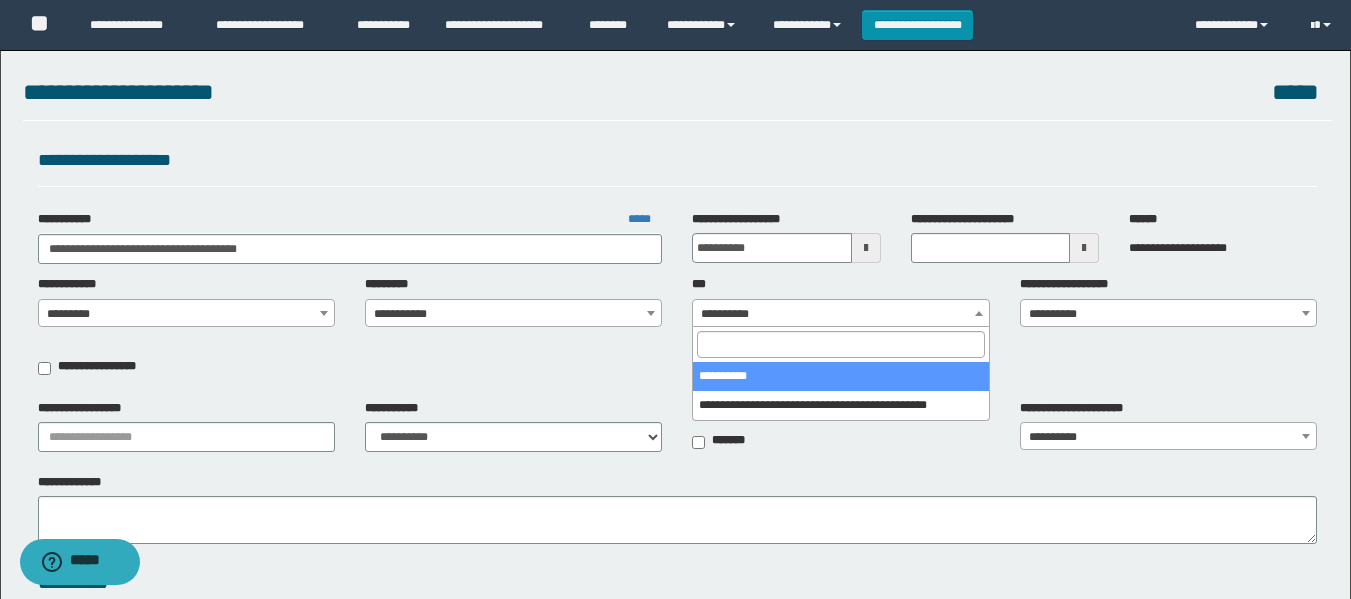 click on "**********" at bounding box center [840, 314] 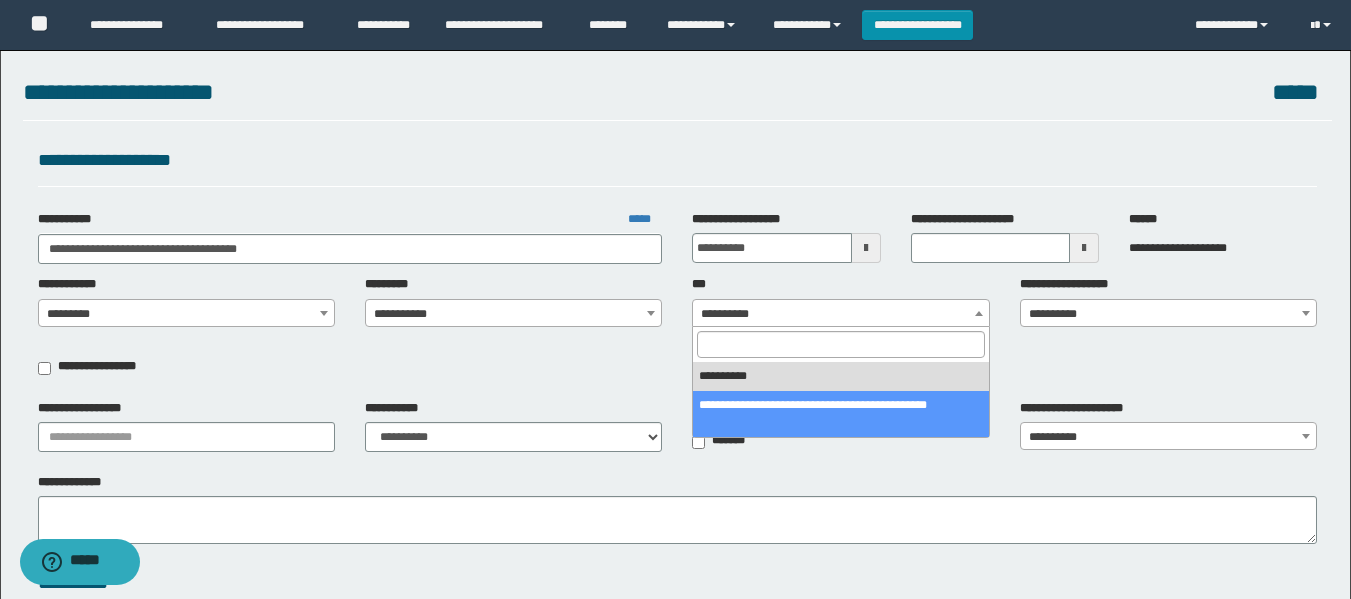 select on "***" 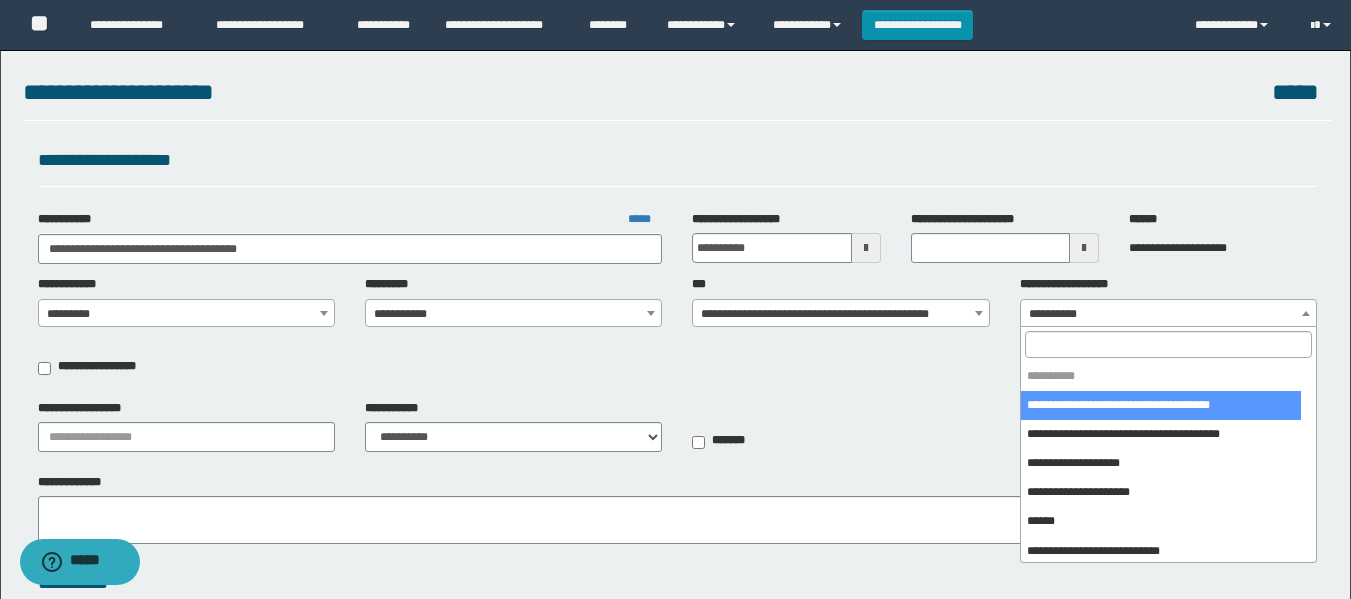 click on "**********" at bounding box center [1168, 314] 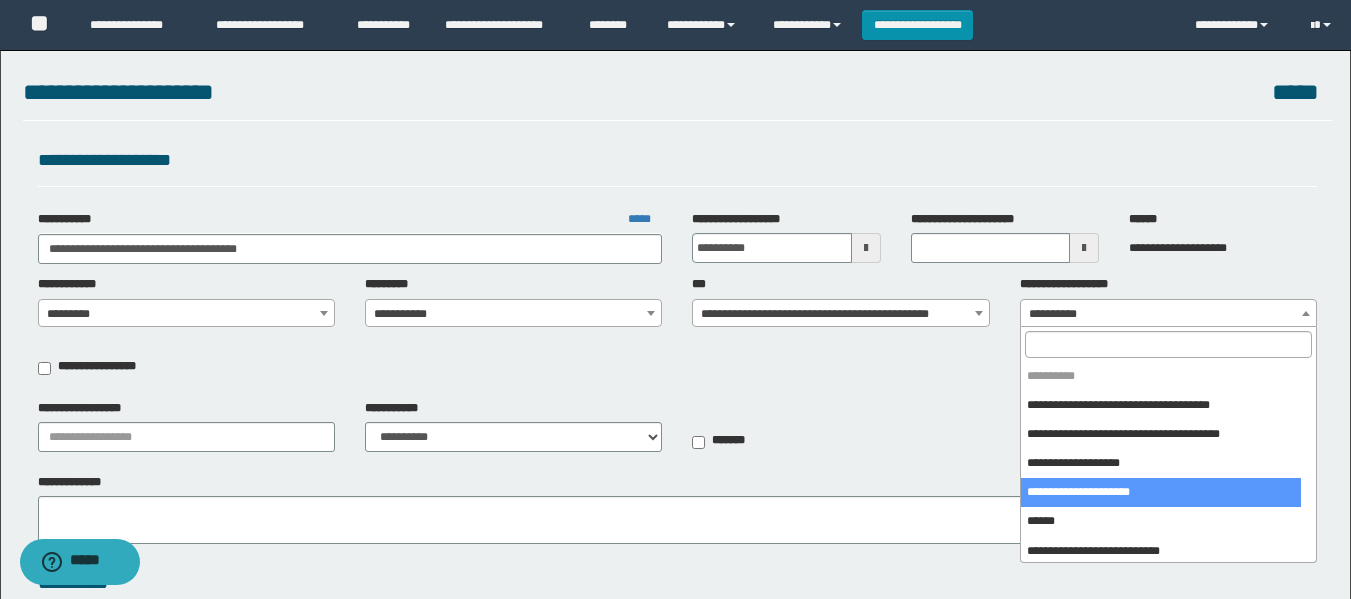 select on "****" 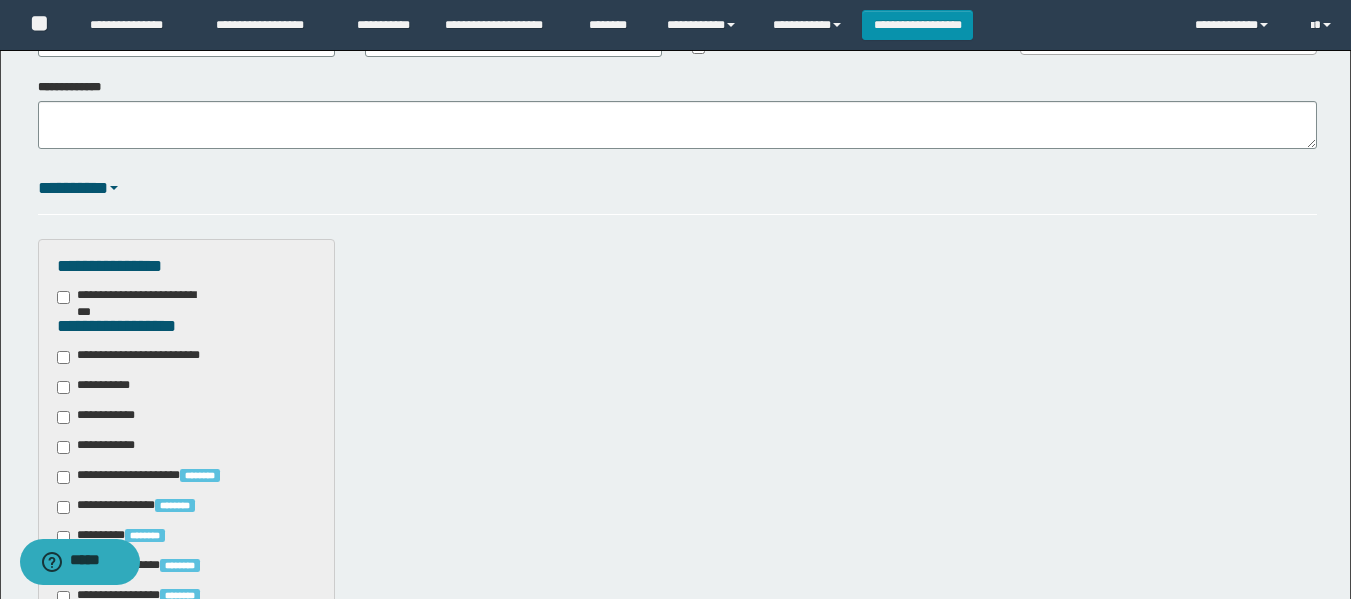 scroll, scrollTop: 400, scrollLeft: 0, axis: vertical 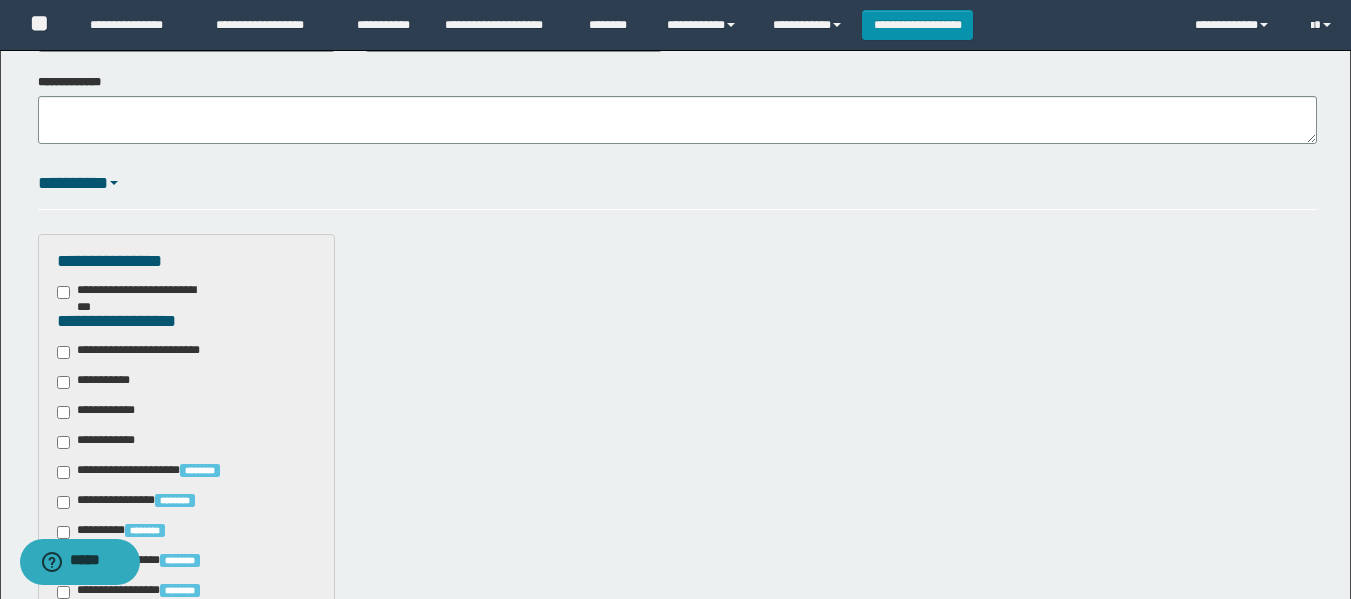 click on "**********" at bounding box center [97, 382] 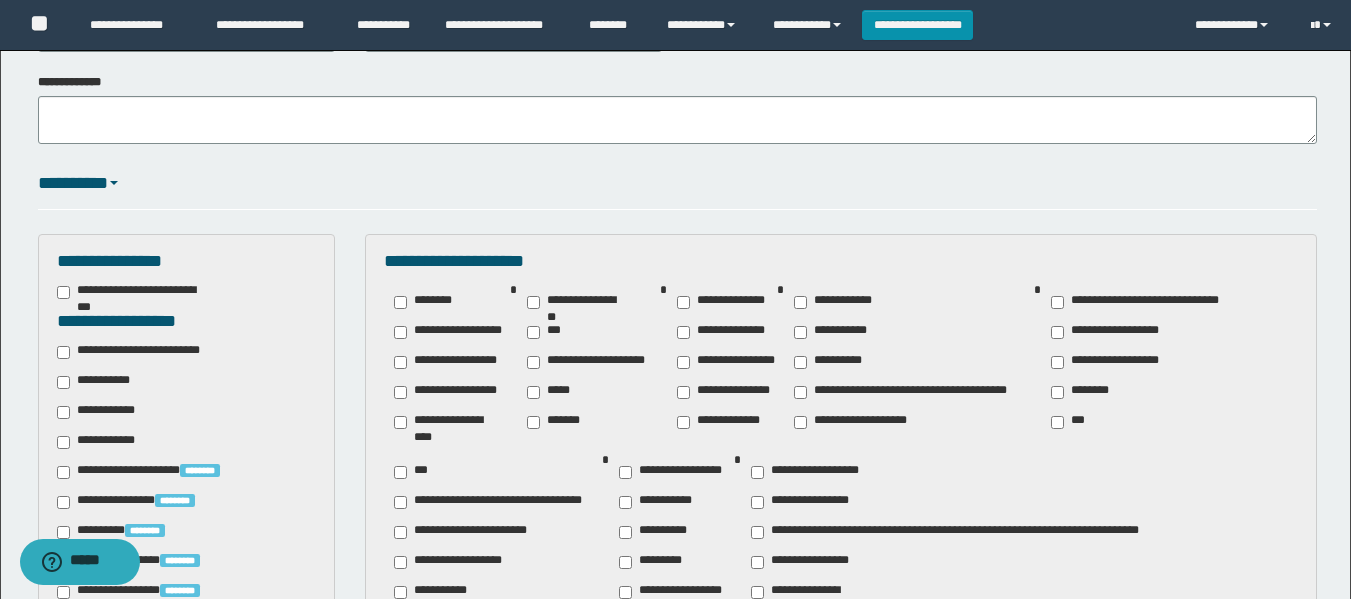 click on "********" at bounding box center (1084, 392) 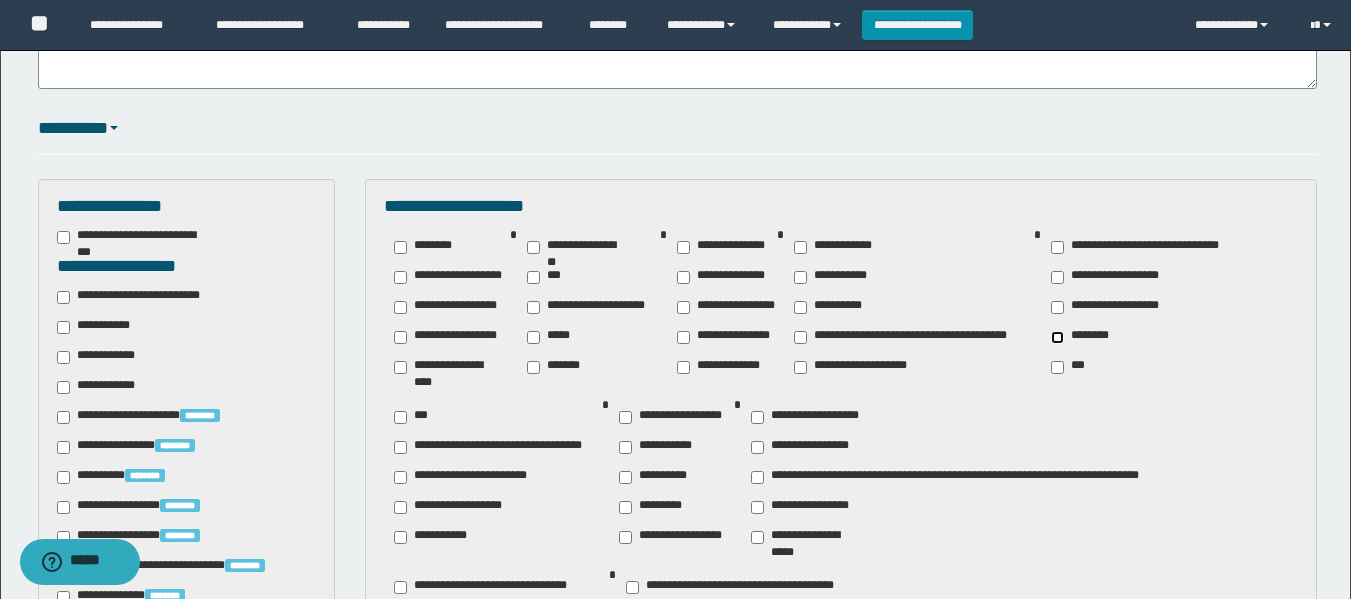 scroll, scrollTop: 500, scrollLeft: 0, axis: vertical 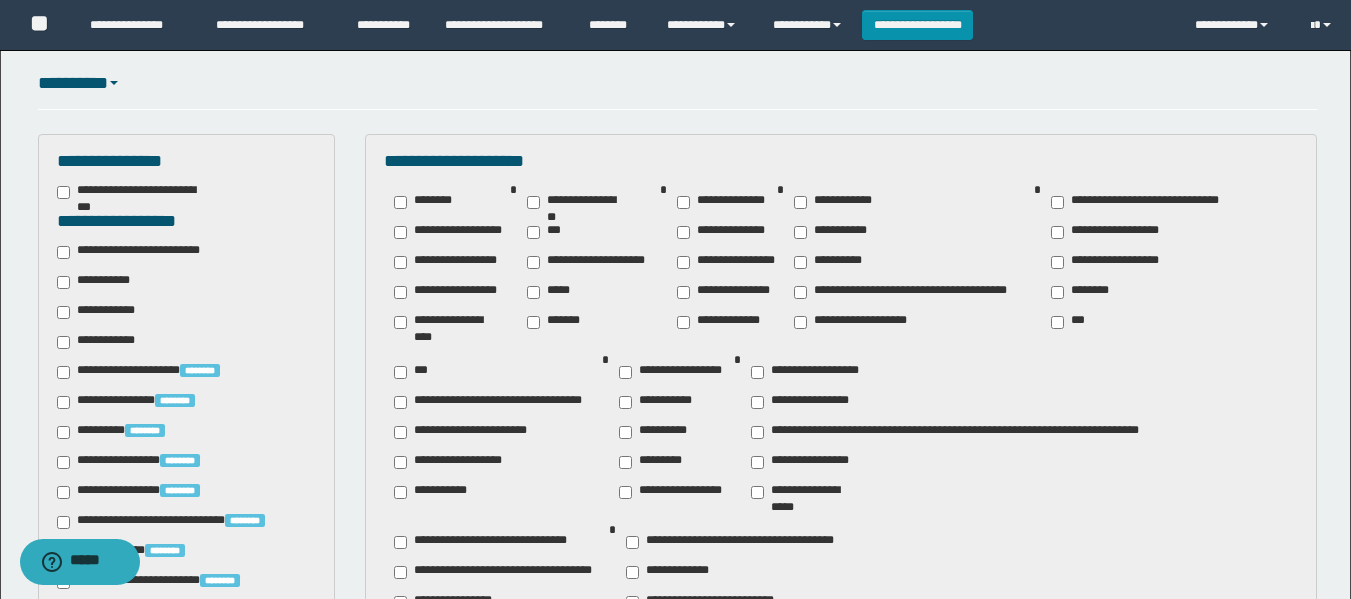 click on "**********" at bounding box center [806, 492] 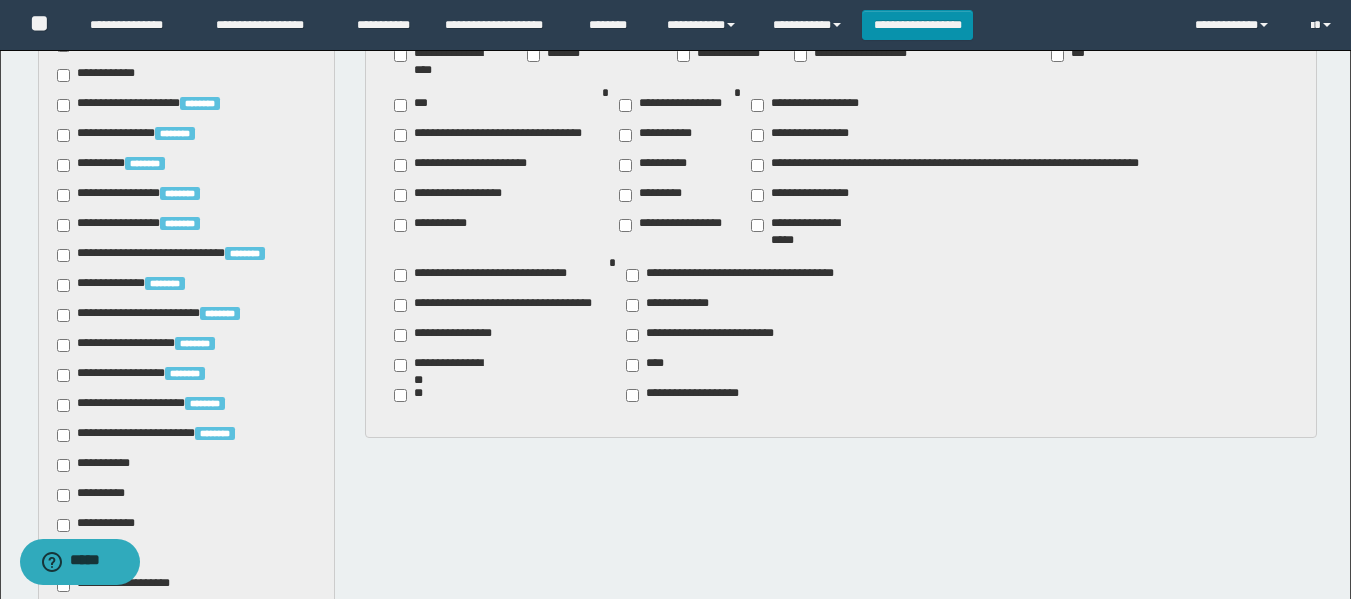scroll, scrollTop: 900, scrollLeft: 0, axis: vertical 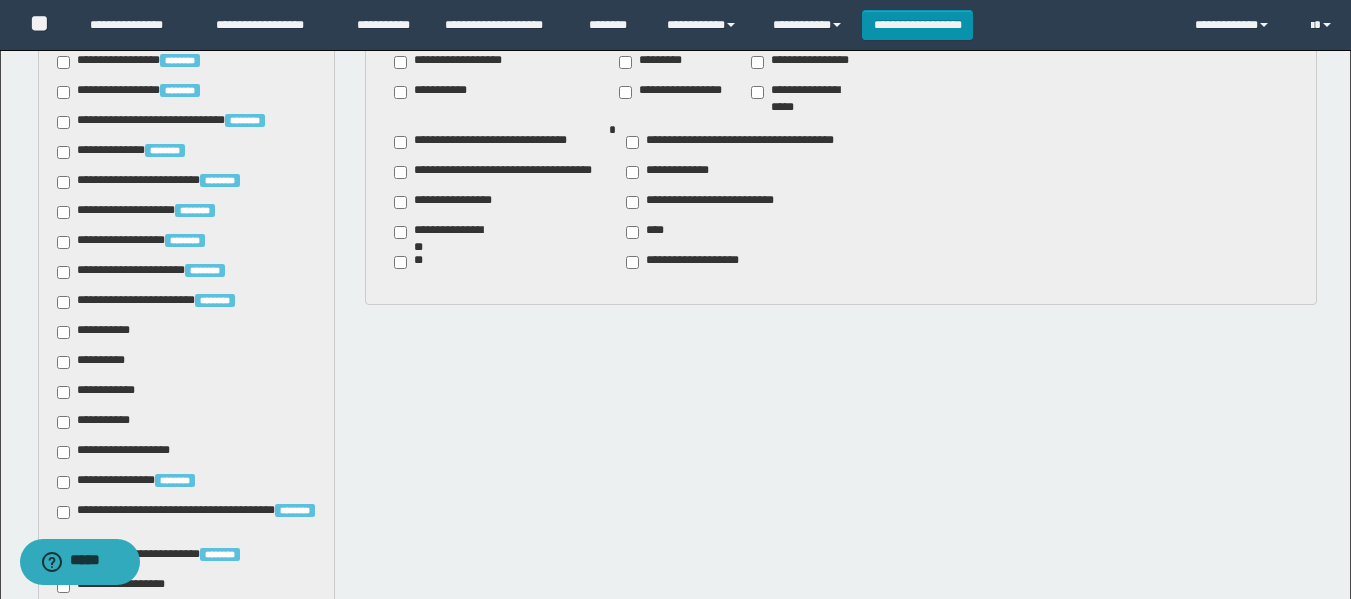 click on "**********" at bounding box center (97, 332) 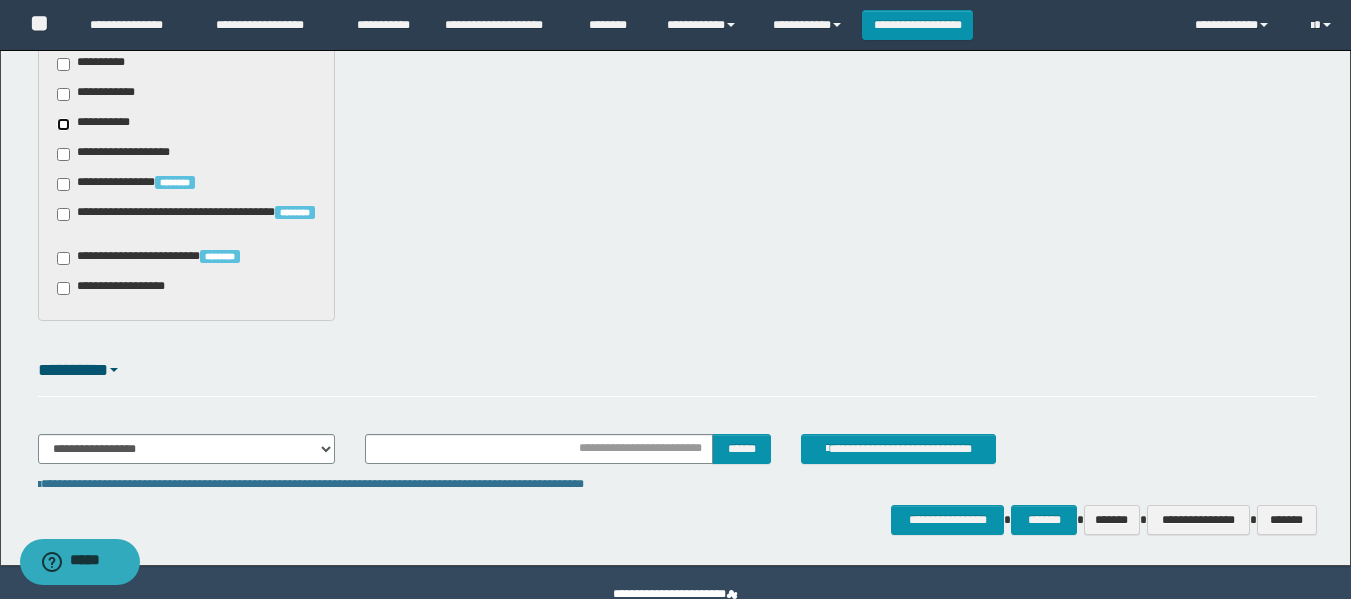scroll, scrollTop: 1200, scrollLeft: 0, axis: vertical 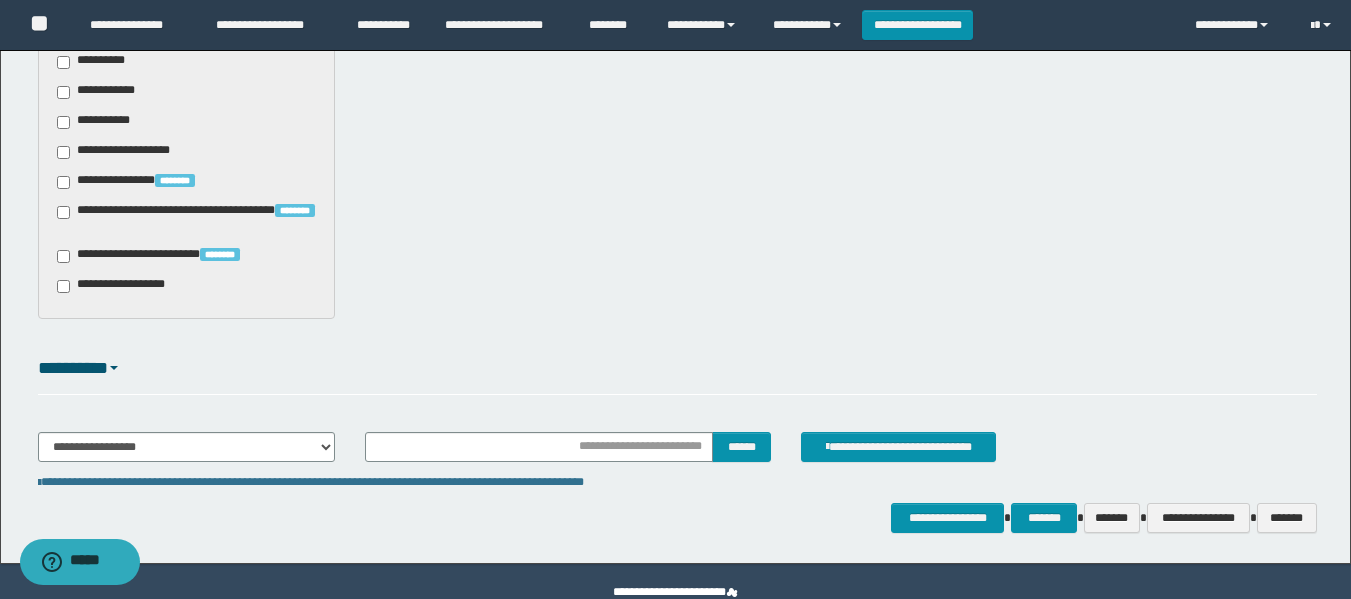 click on "**********" at bounding box center (164, 256) 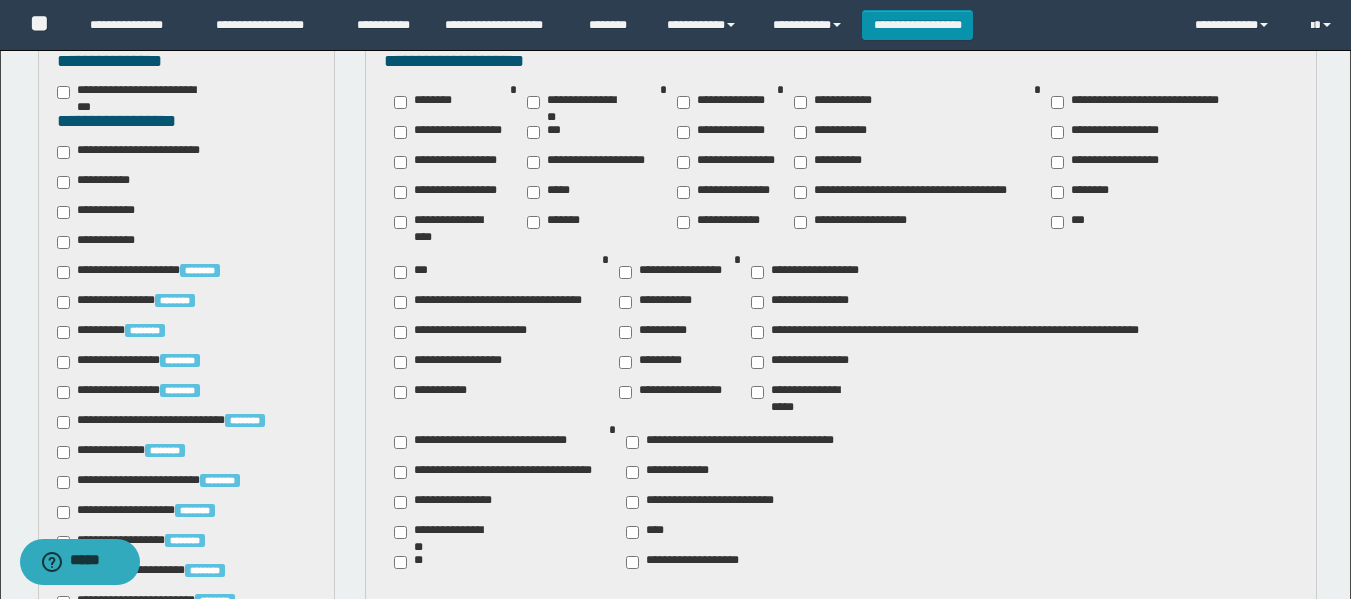 click on "**********" at bounding box center [97, 182] 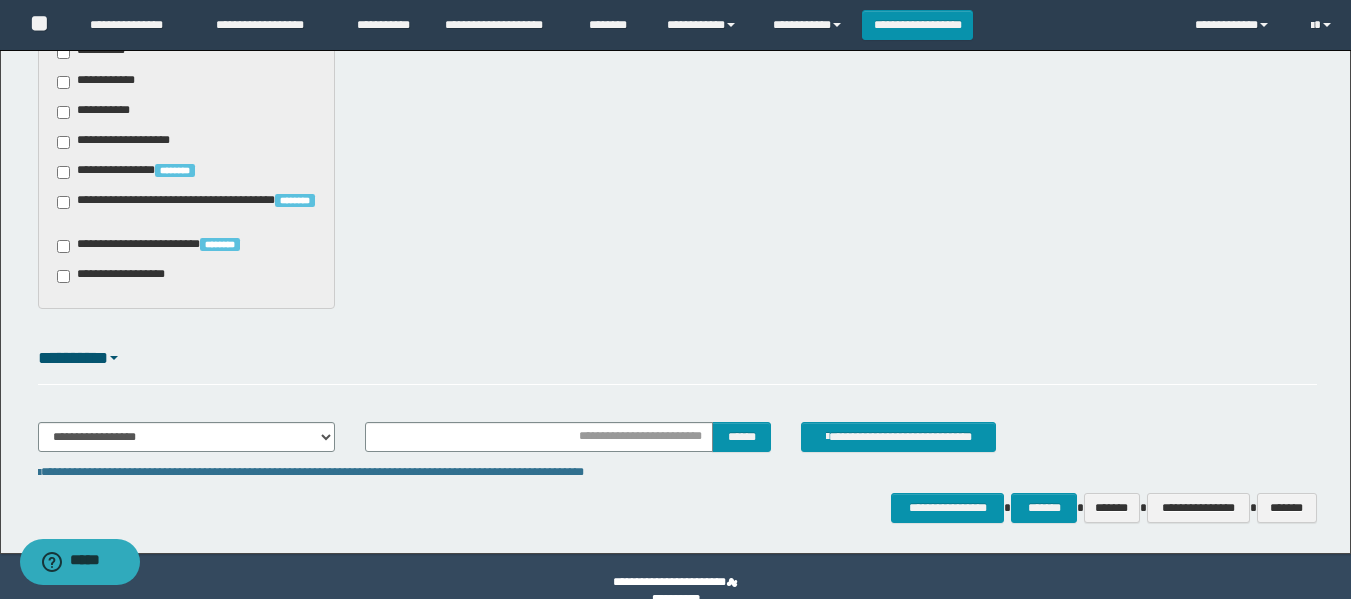 scroll, scrollTop: 1239, scrollLeft: 0, axis: vertical 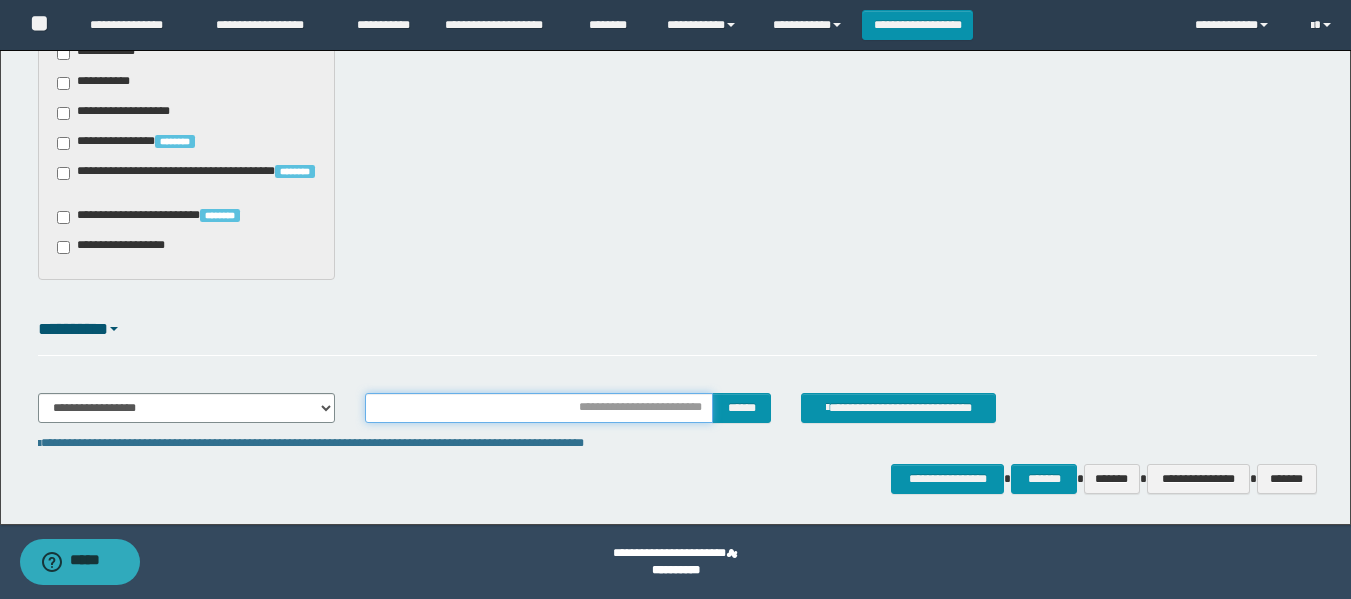 drag, startPoint x: 647, startPoint y: 407, endPoint x: 683, endPoint y: 407, distance: 36 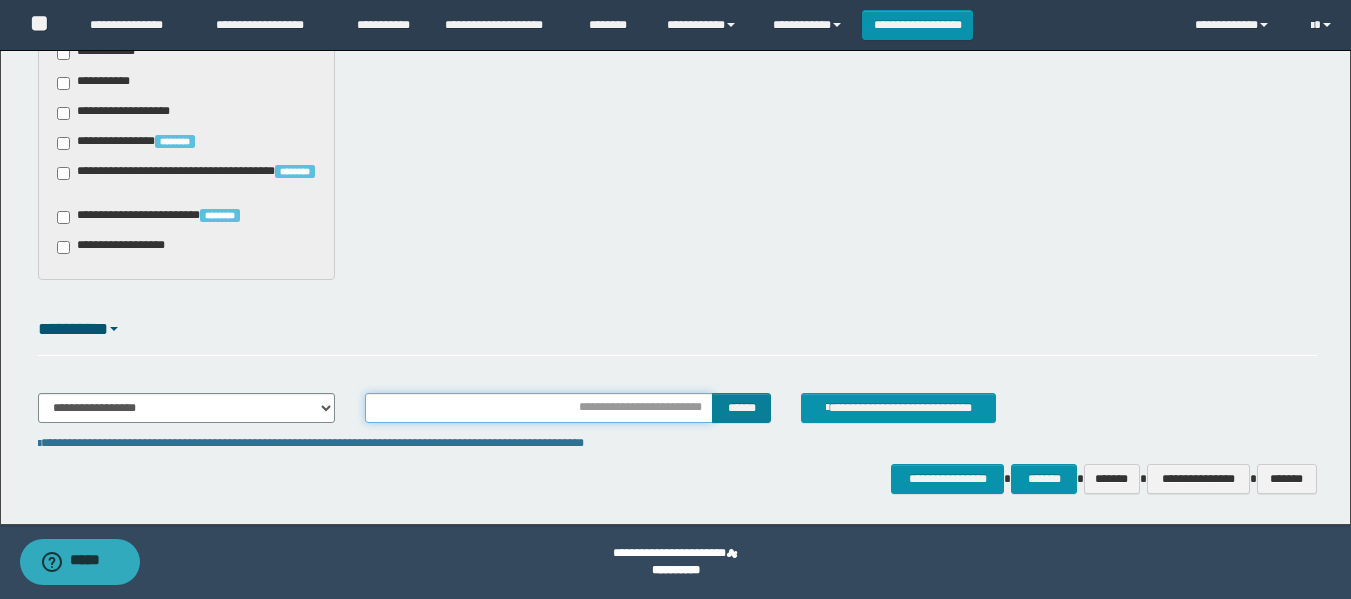 type on "*******" 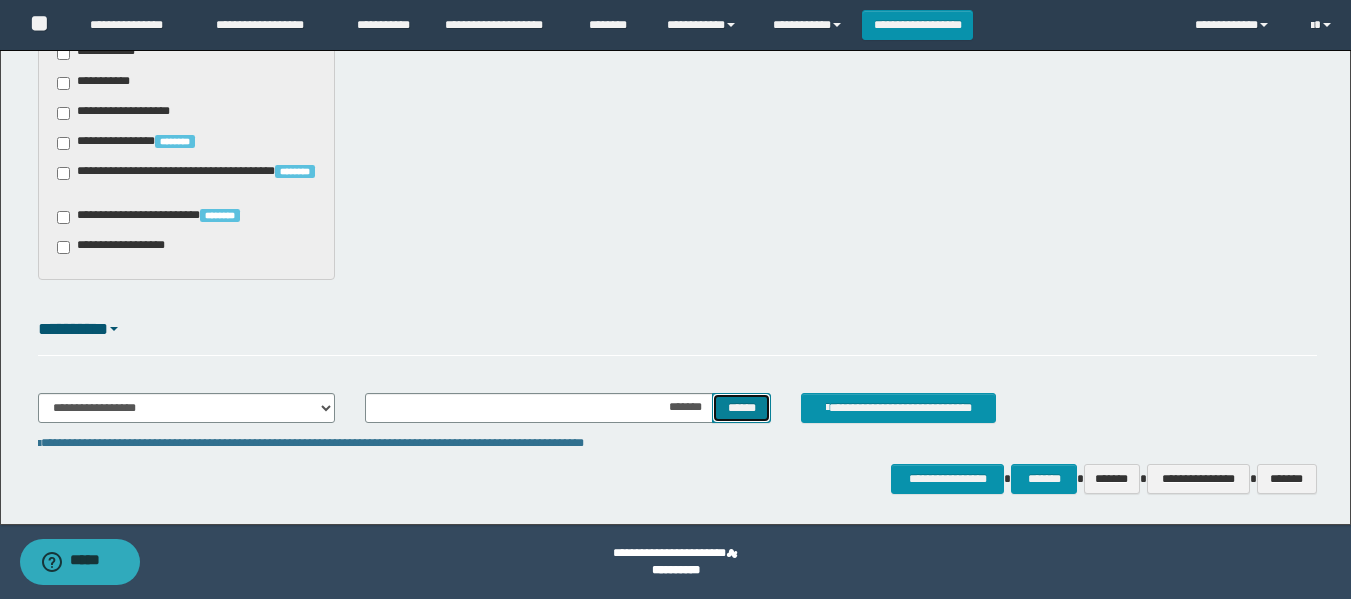 click on "******" at bounding box center (741, 408) 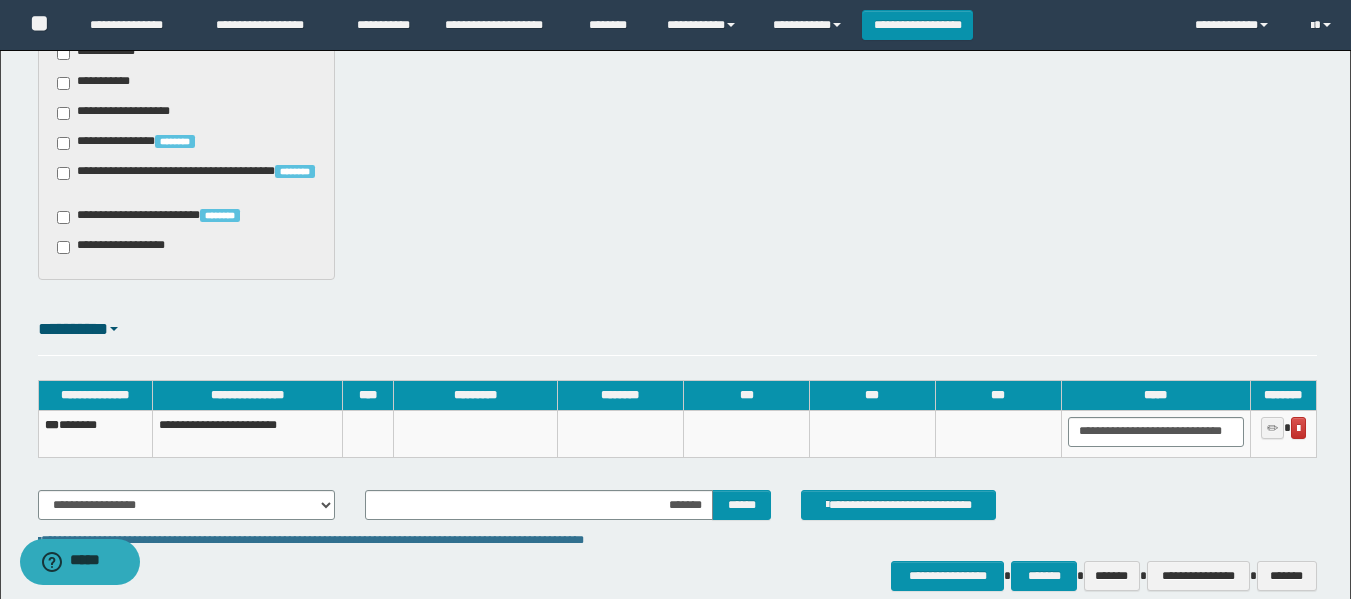click on "*** *******" at bounding box center [95, 433] 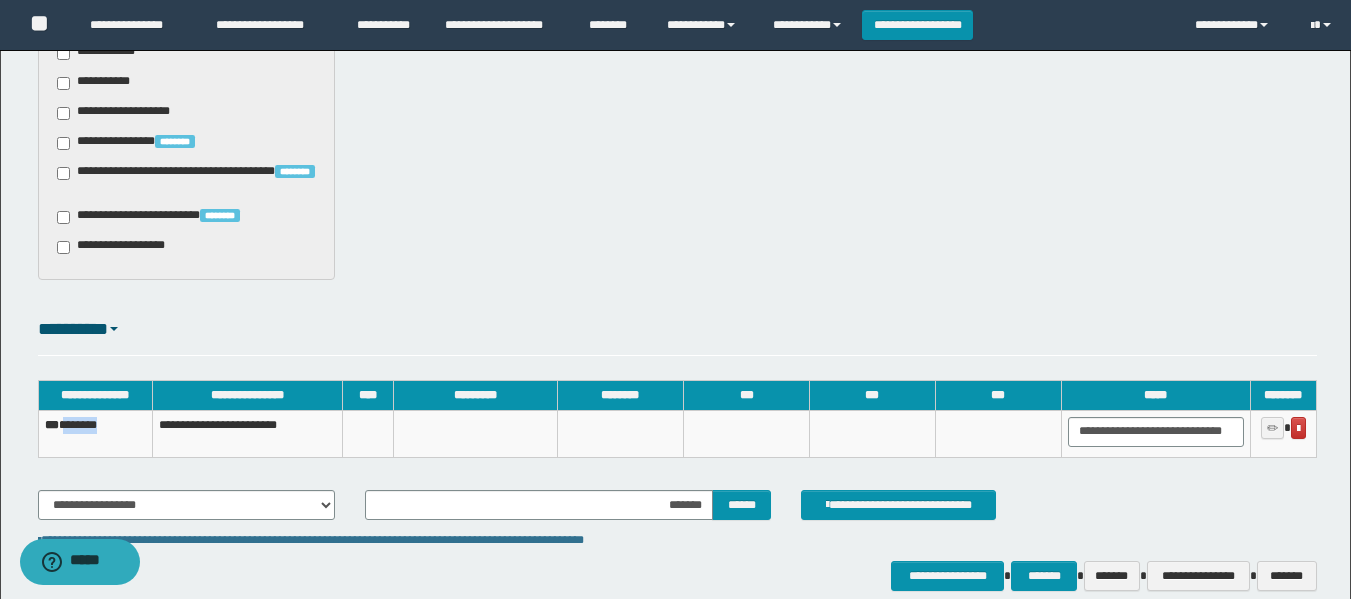 click on "*** *******" at bounding box center [95, 433] 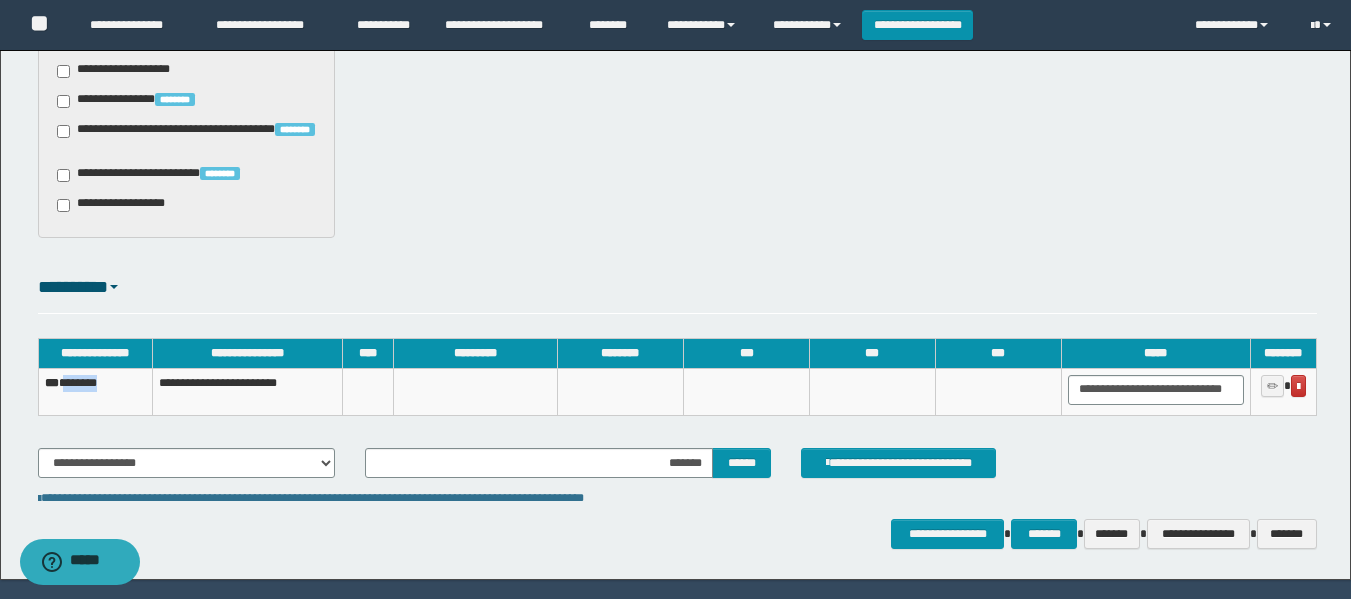 scroll, scrollTop: 1336, scrollLeft: 0, axis: vertical 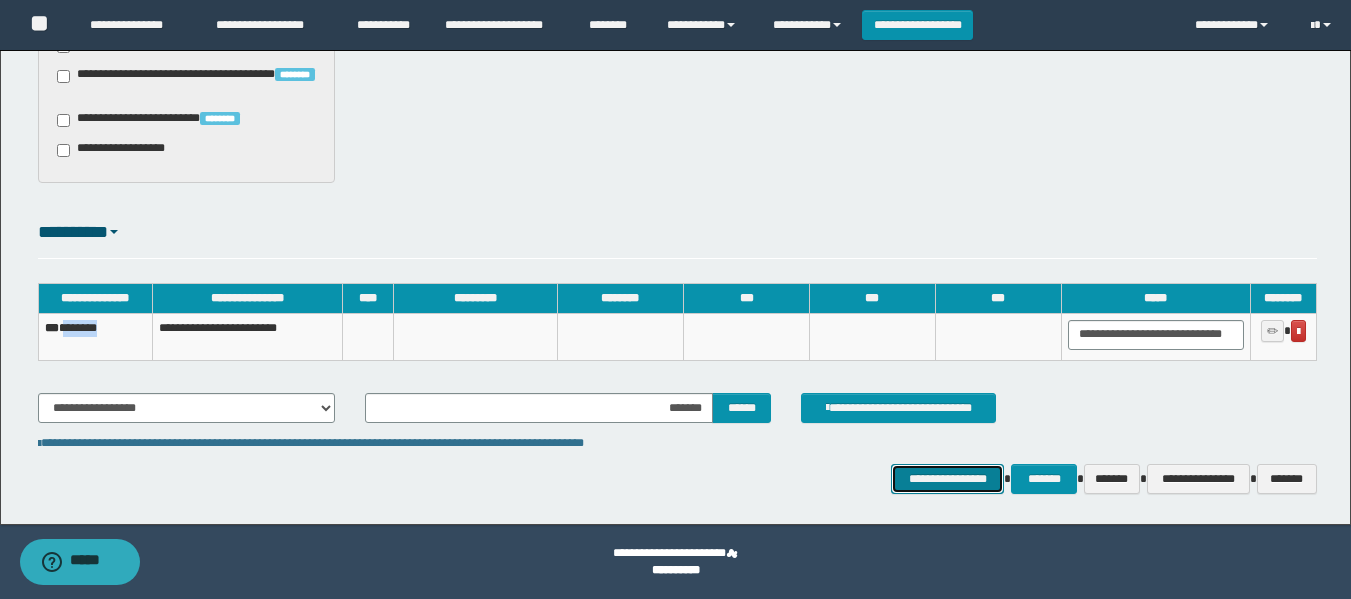 click on "**********" at bounding box center (947, 479) 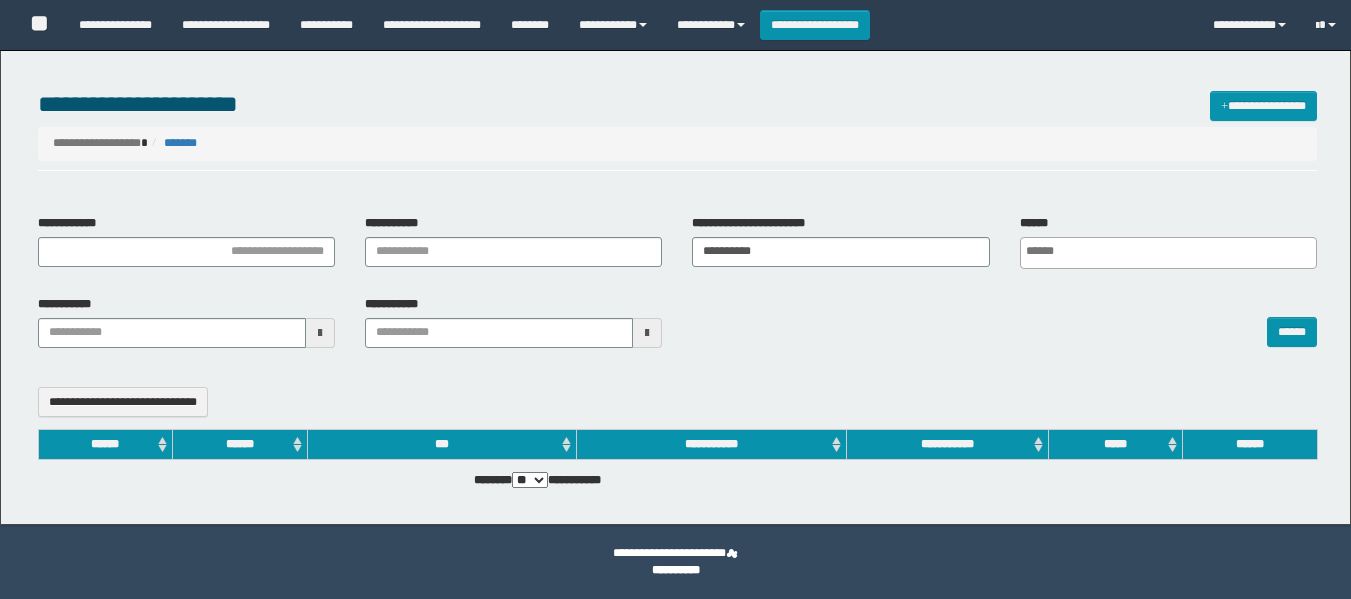 select 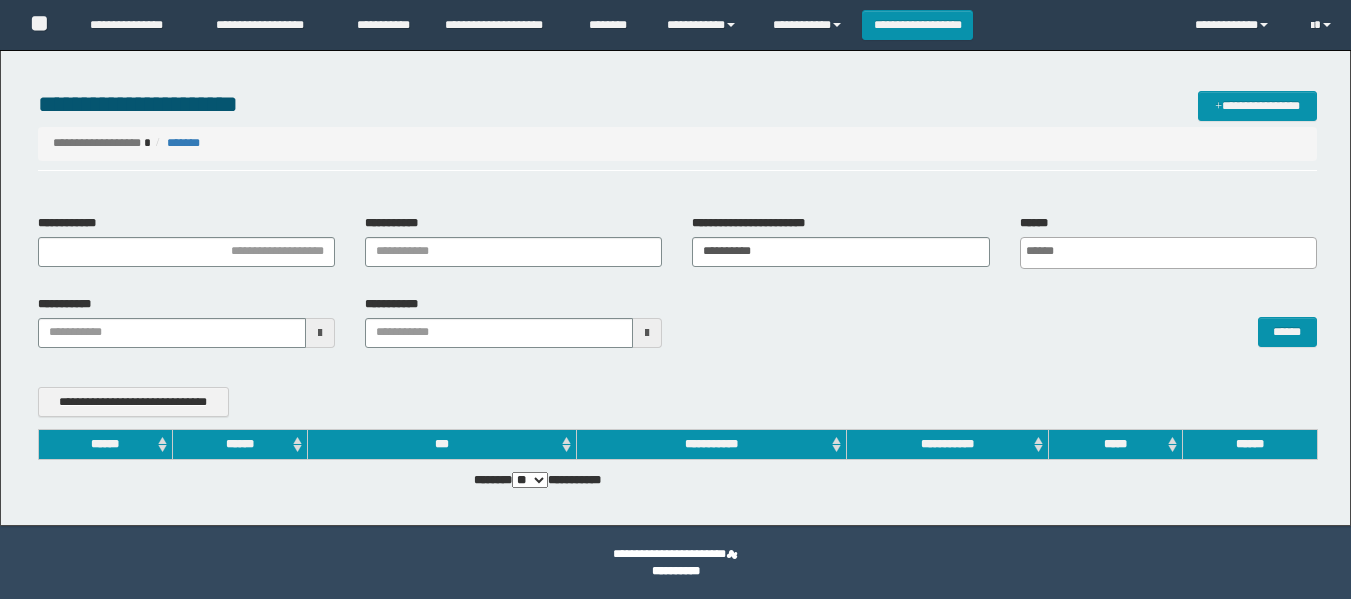 scroll, scrollTop: 0, scrollLeft: 0, axis: both 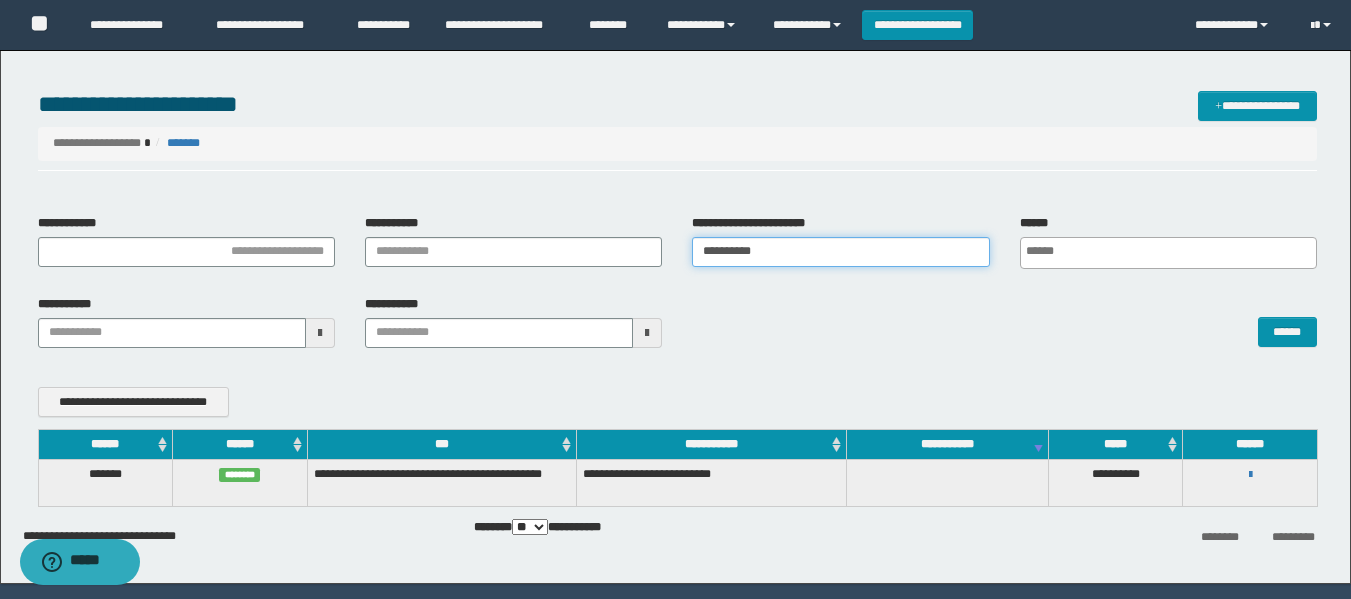 drag, startPoint x: 791, startPoint y: 261, endPoint x: 604, endPoint y: 266, distance: 187.06683 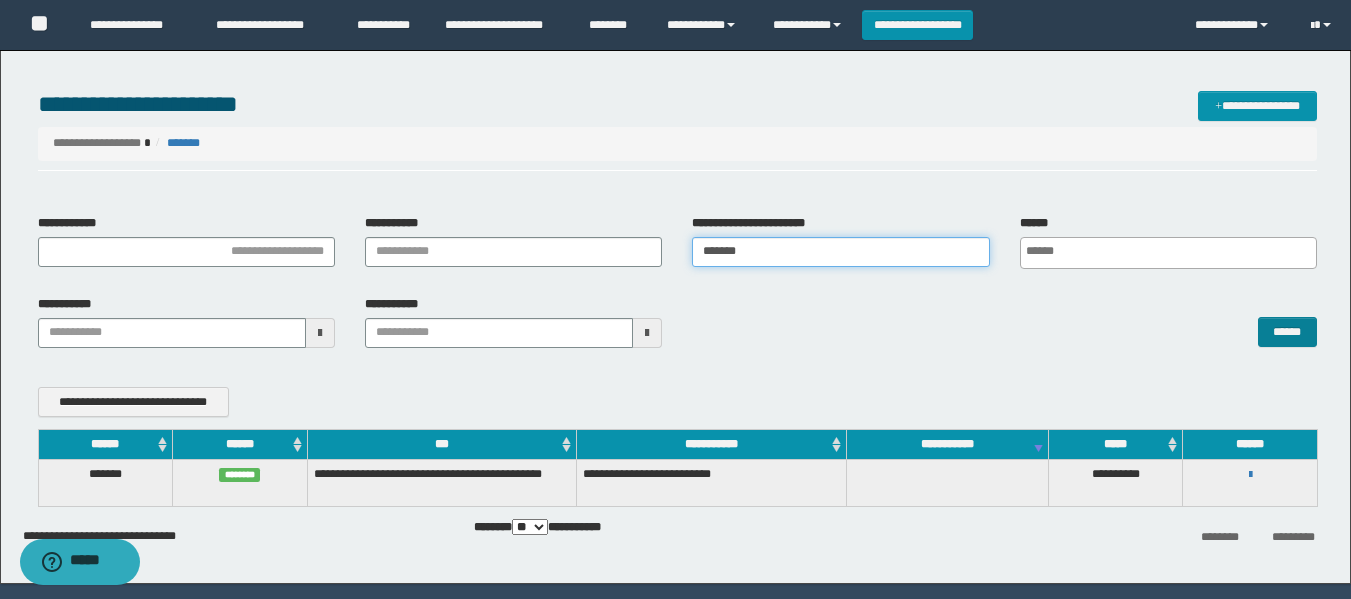 type on "*******" 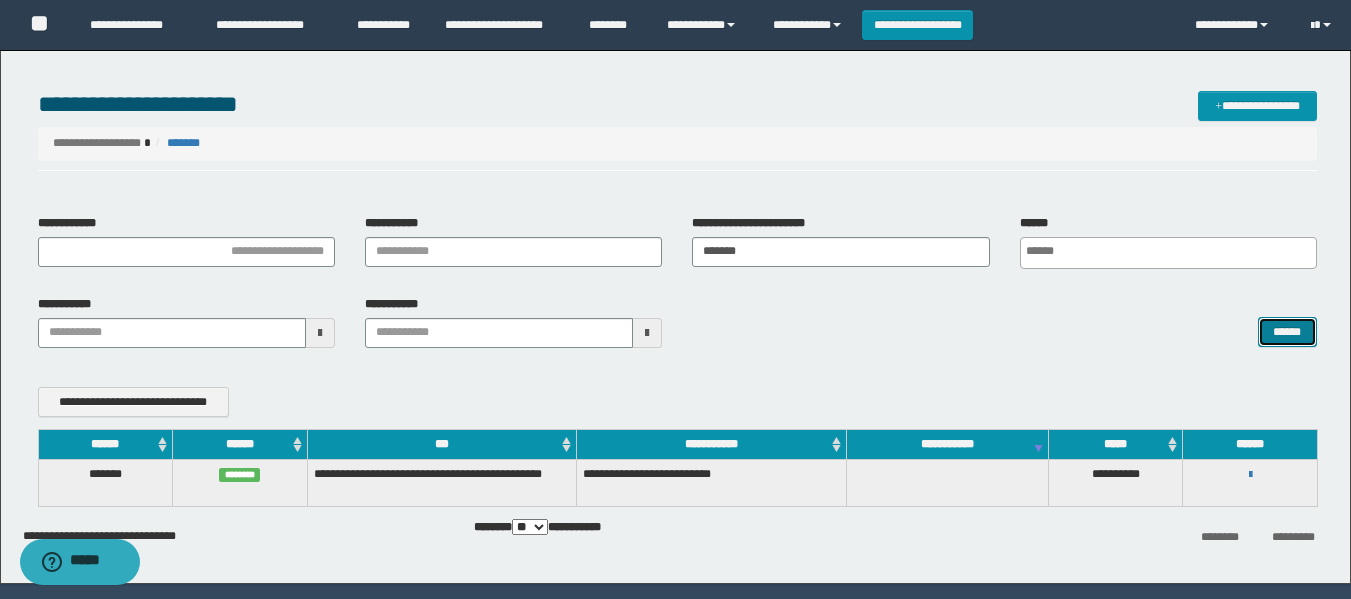 click on "******" at bounding box center [1287, 332] 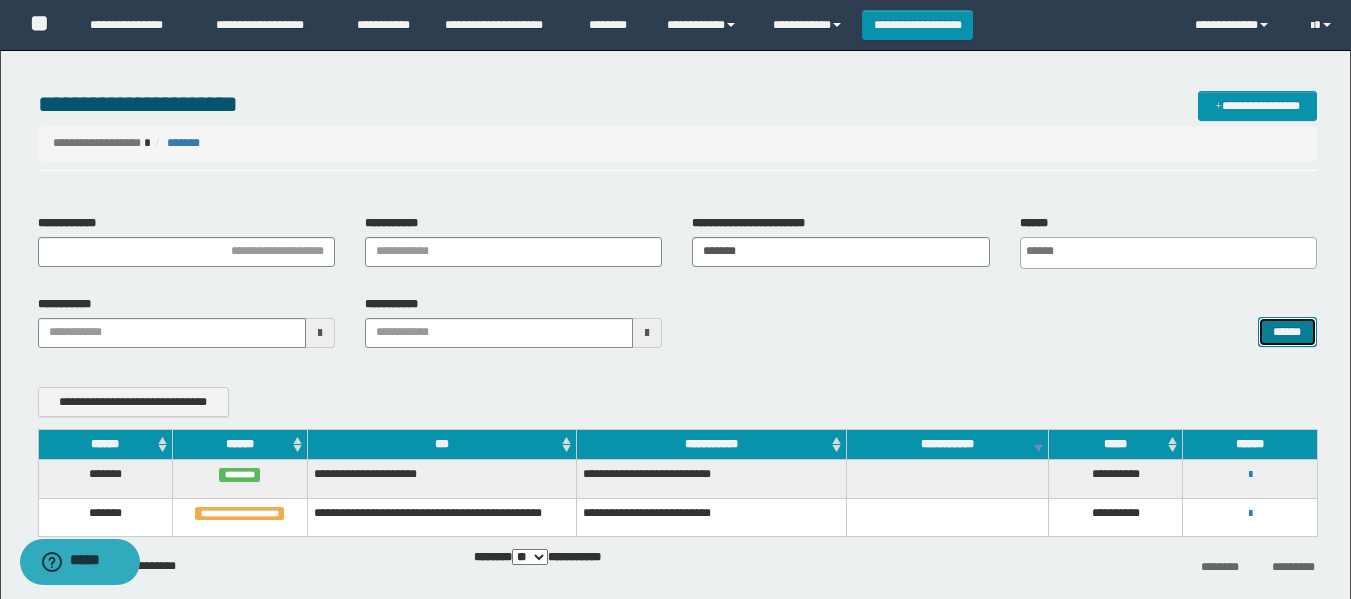 click on "******" at bounding box center [1287, 332] 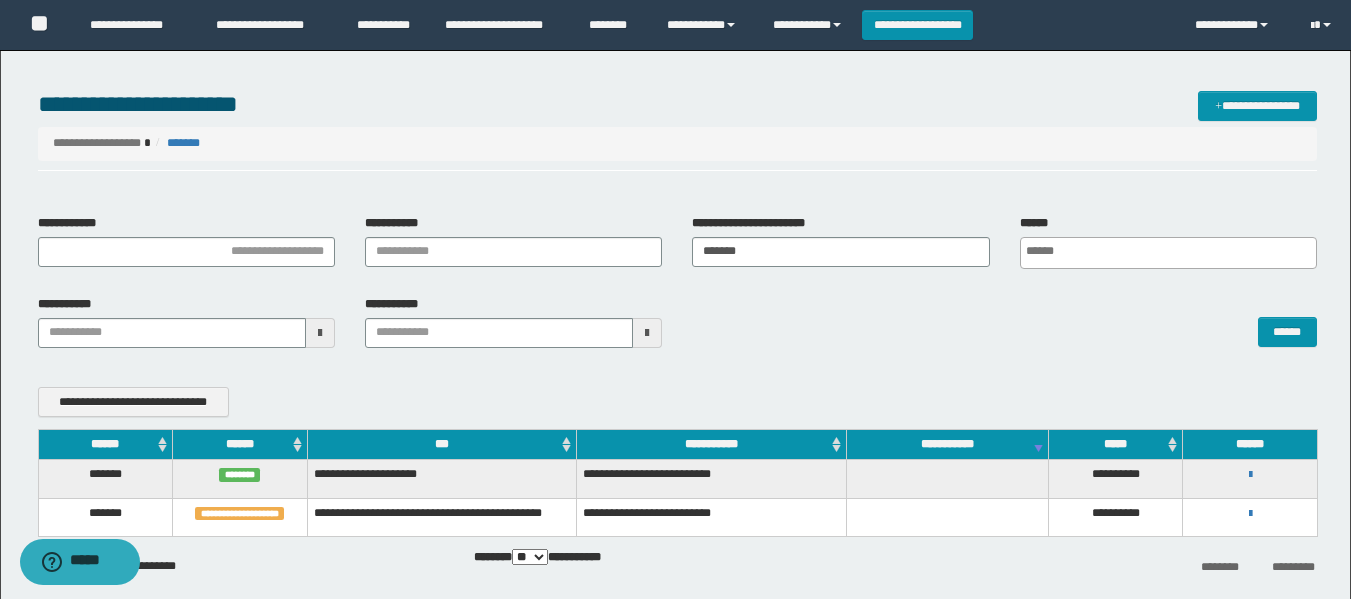 click on "******" at bounding box center [1004, 322] 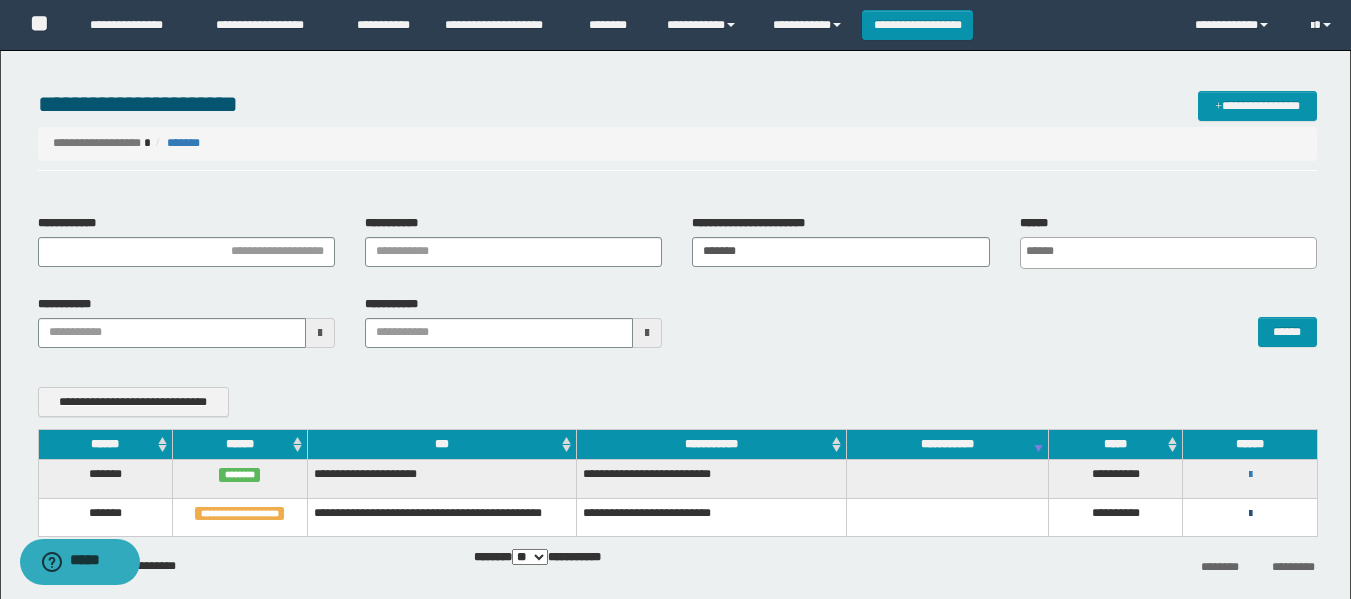 click at bounding box center [1250, 514] 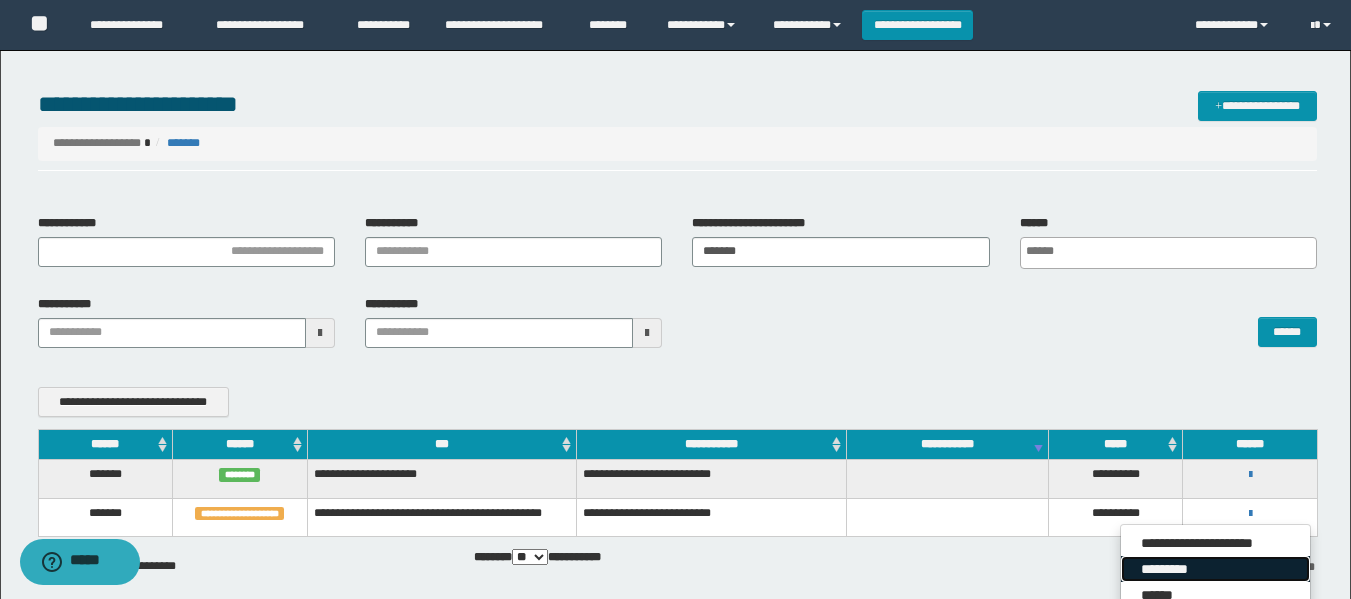 click on "*********" at bounding box center [1215, 569] 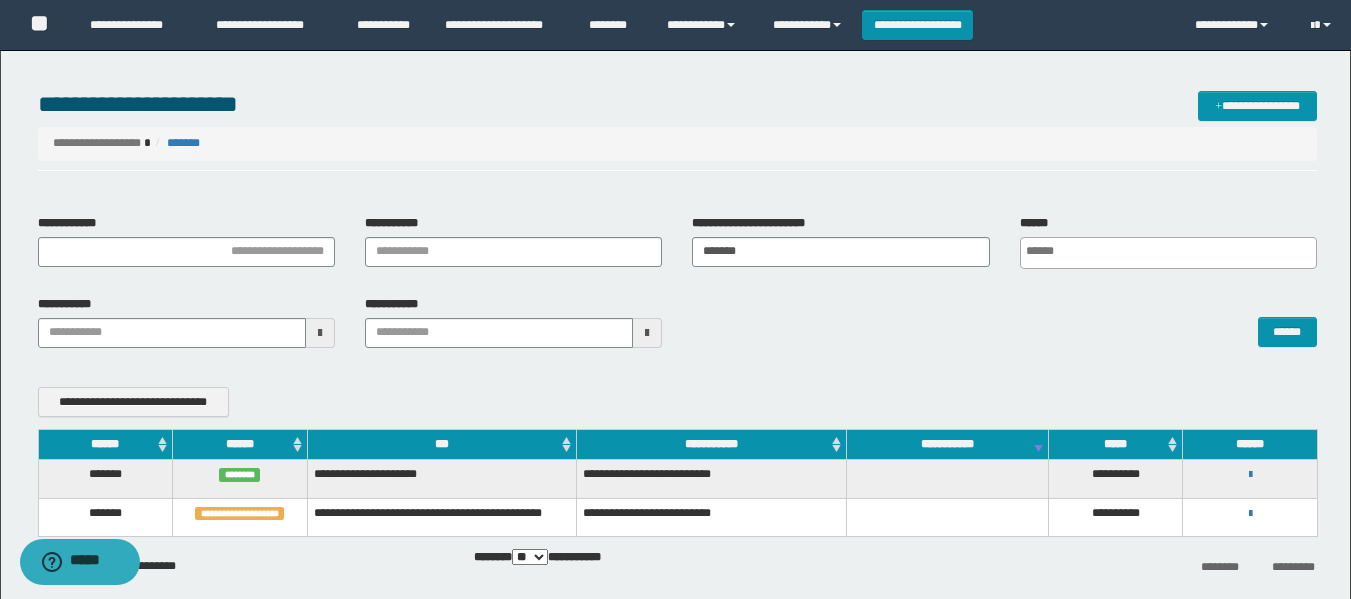 click on "******" at bounding box center (1004, 322) 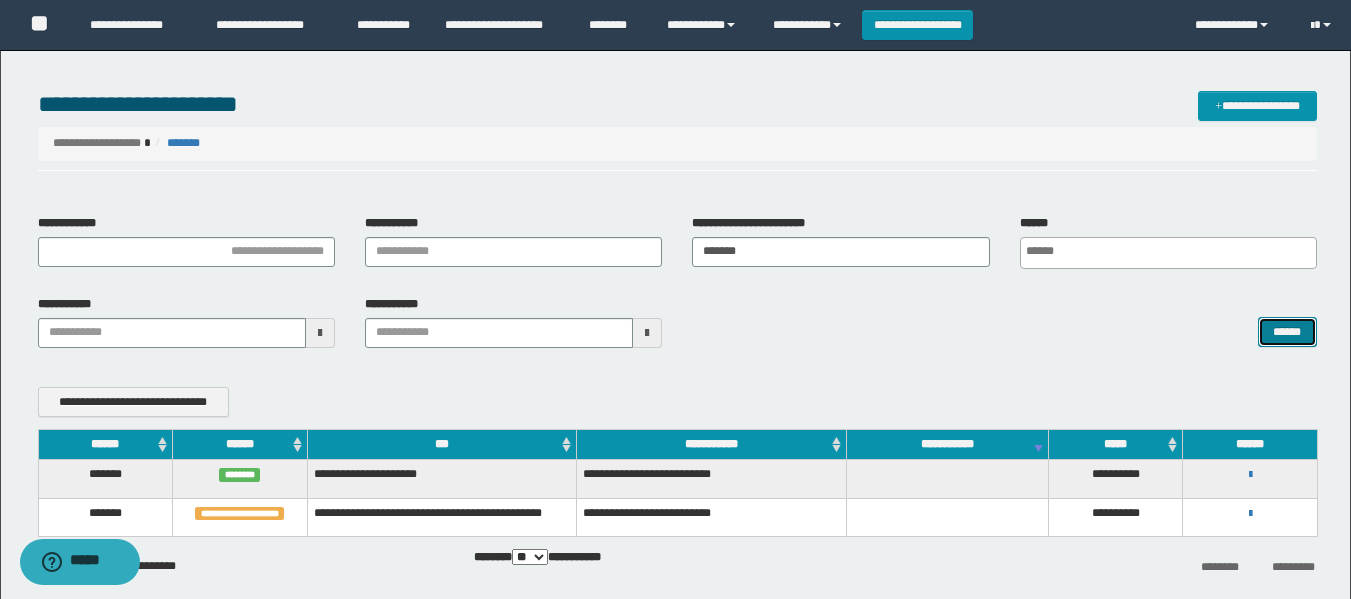 click on "******" at bounding box center (1287, 332) 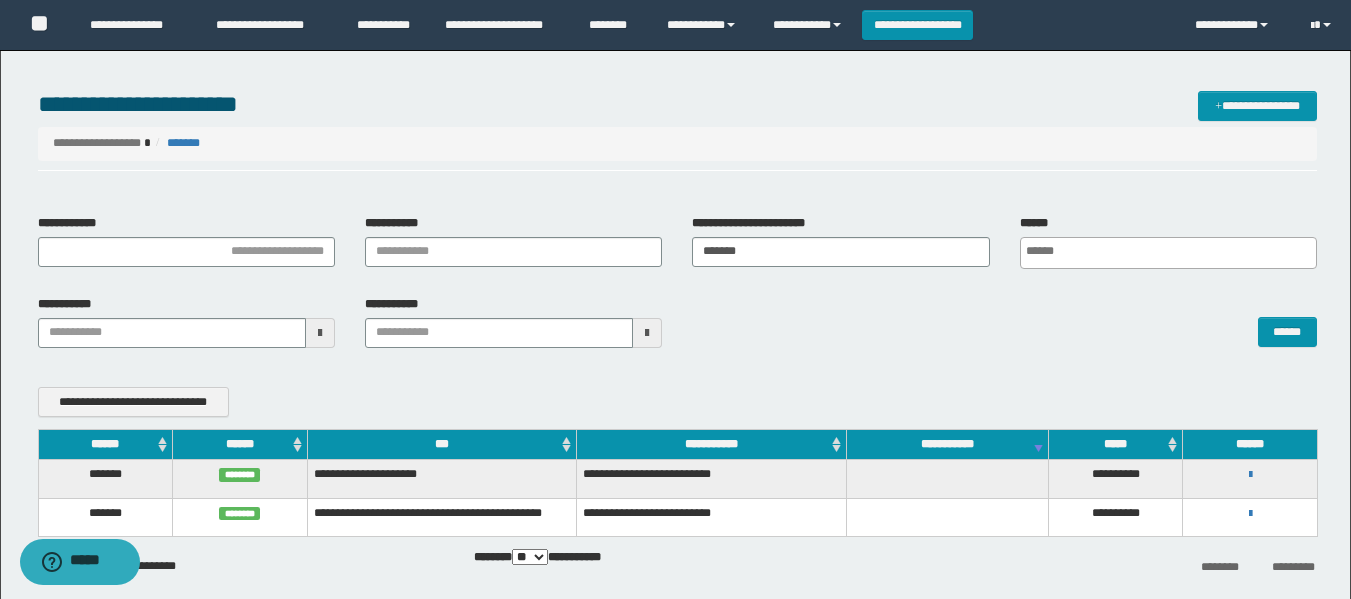 click on "******" at bounding box center [1004, 322] 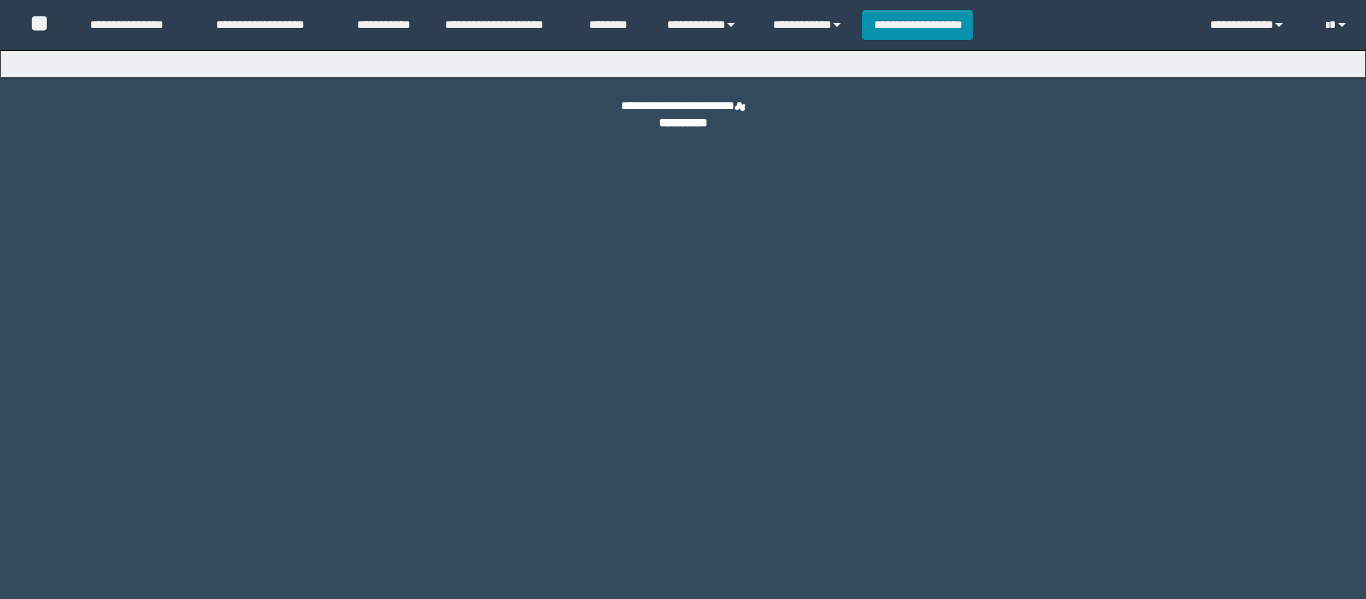scroll, scrollTop: 0, scrollLeft: 0, axis: both 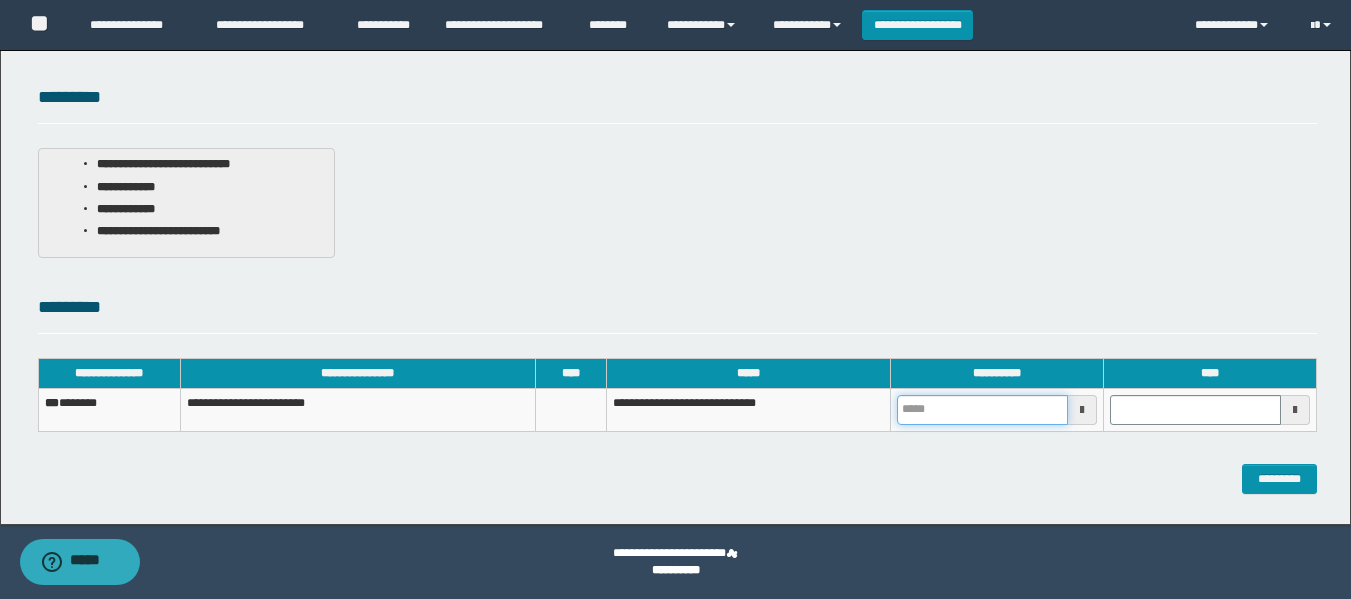 click at bounding box center (982, 410) 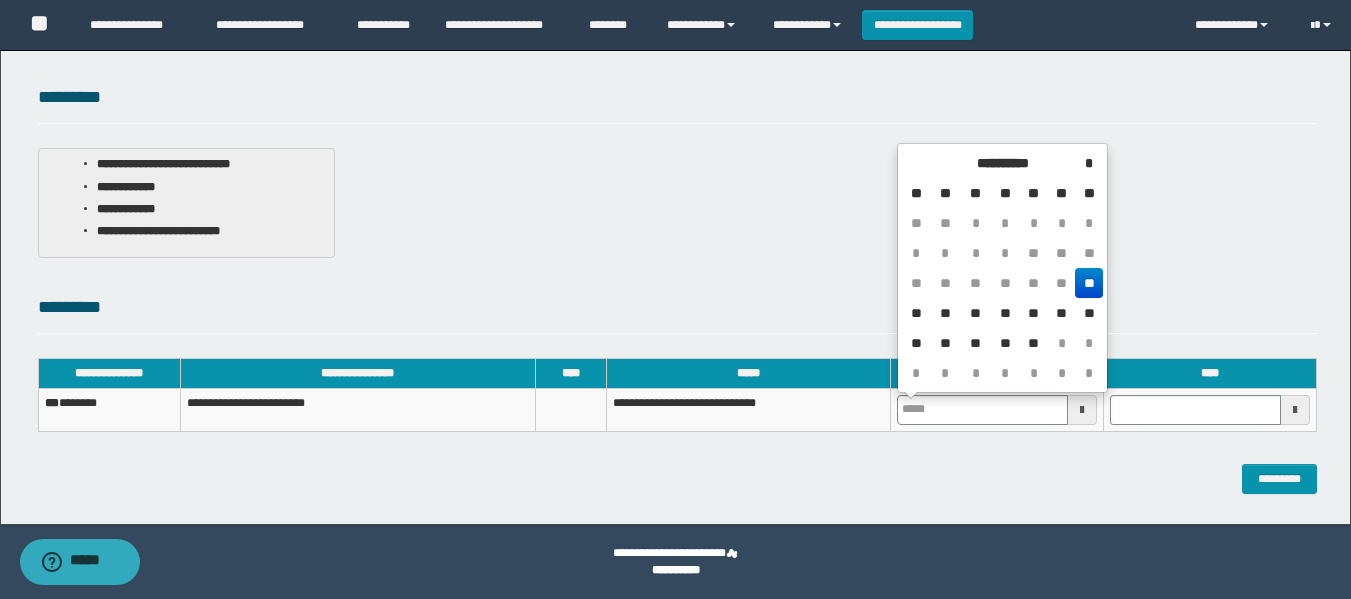click on "**" at bounding box center [1088, 283] 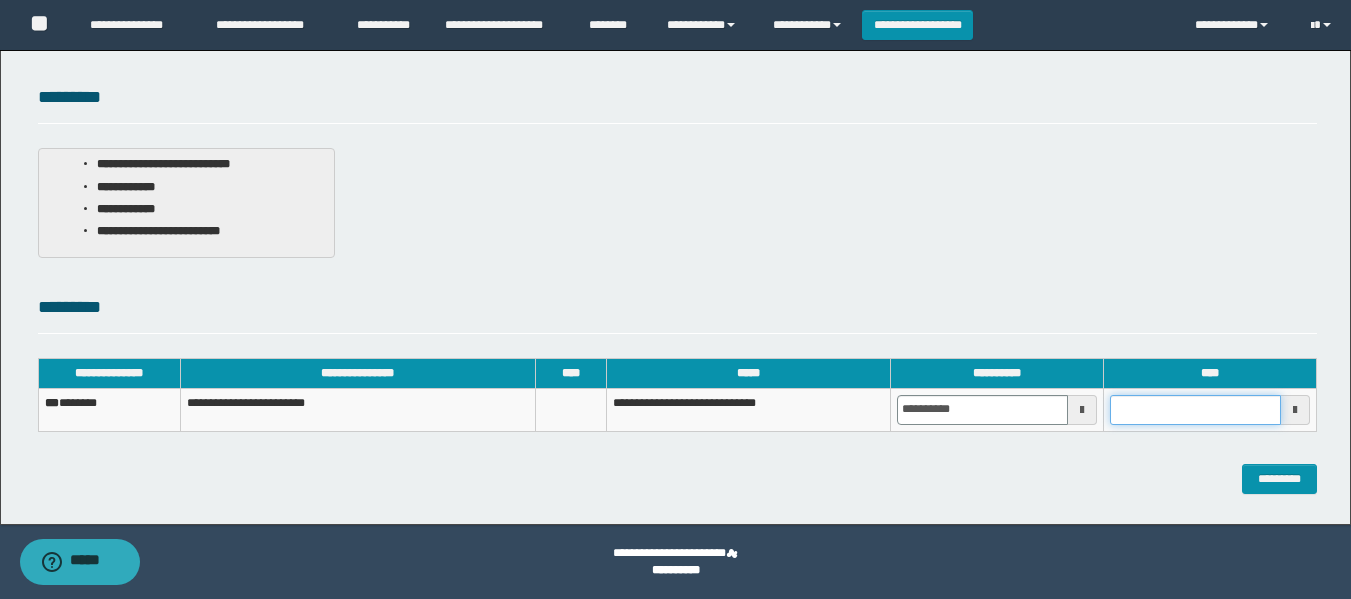 drag, startPoint x: 1160, startPoint y: 400, endPoint x: 1108, endPoint y: 418, distance: 55.027267 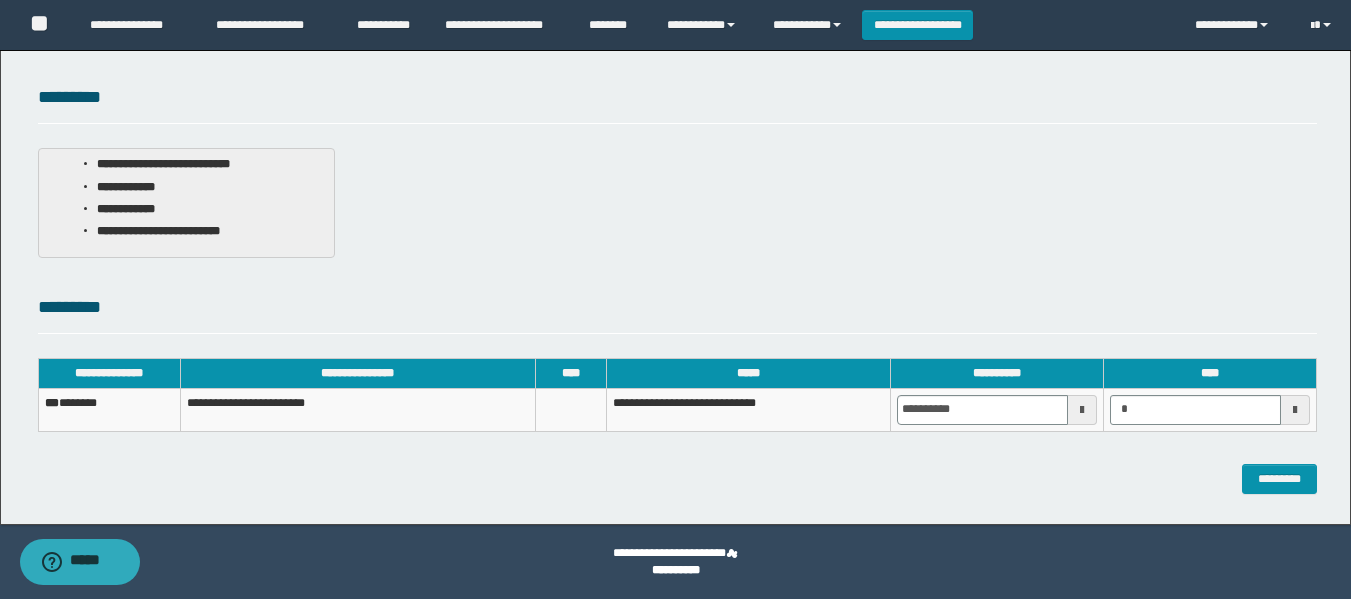 type on "*******" 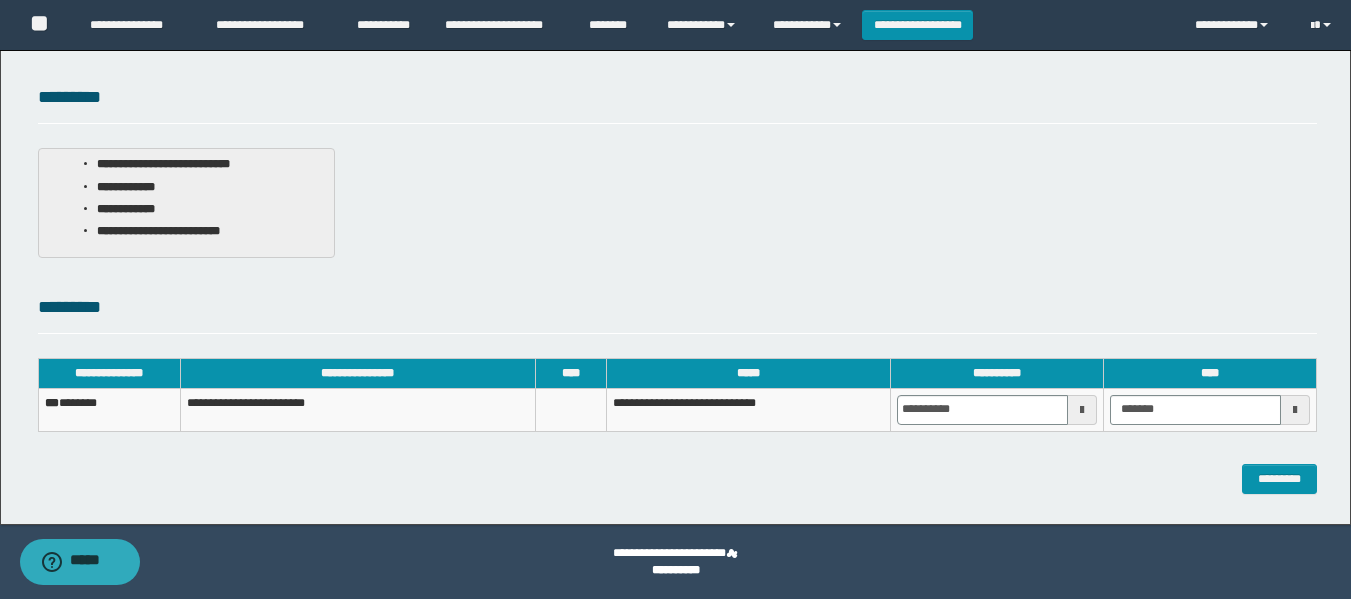 drag, startPoint x: 1124, startPoint y: 509, endPoint x: 1139, endPoint y: 494, distance: 21.213203 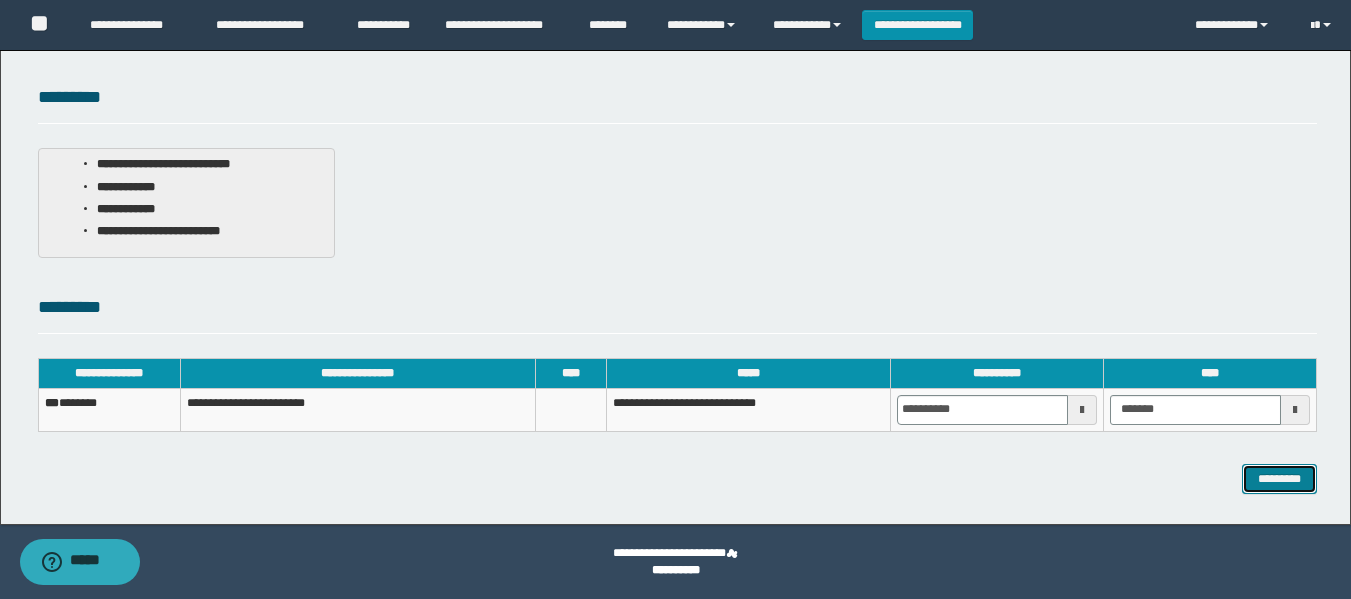 click on "*********" at bounding box center (1279, 479) 